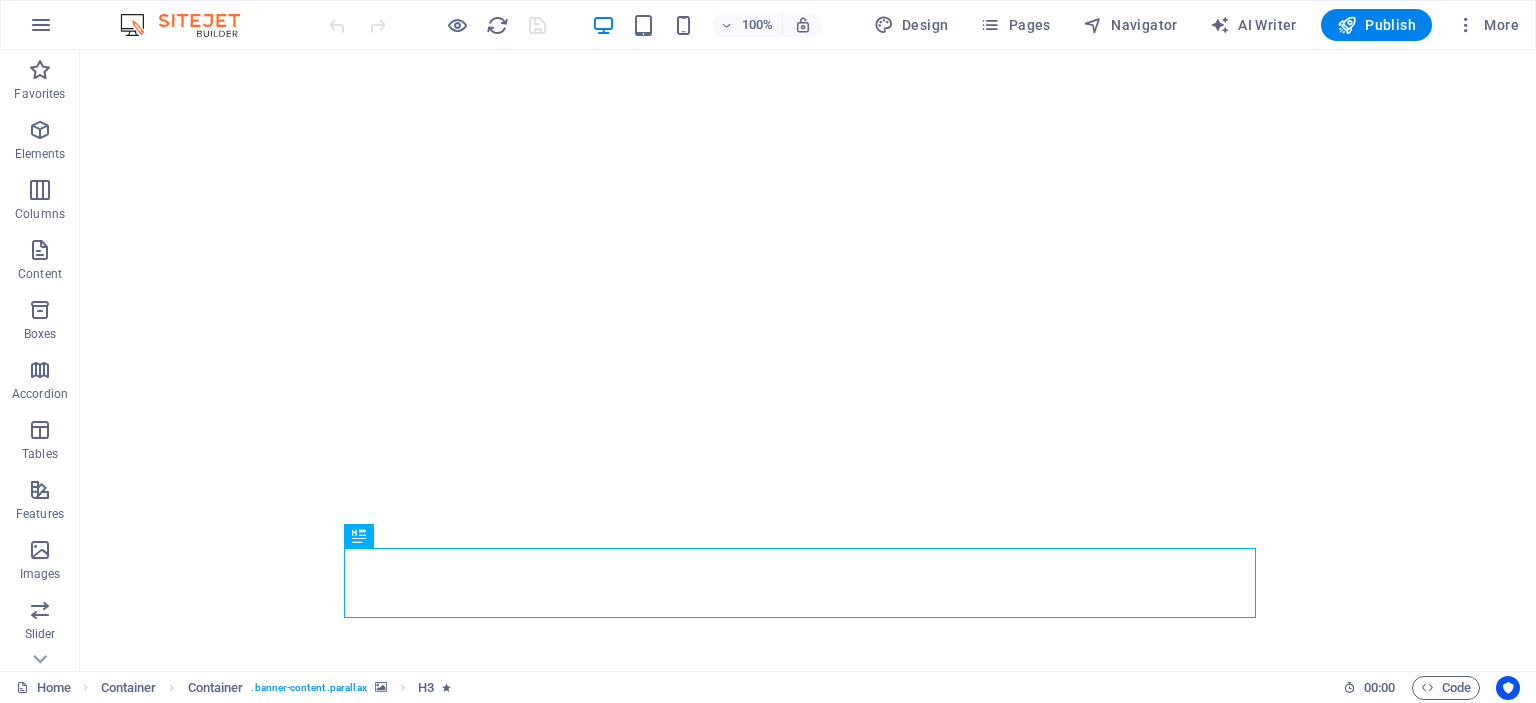 scroll, scrollTop: 0, scrollLeft: 0, axis: both 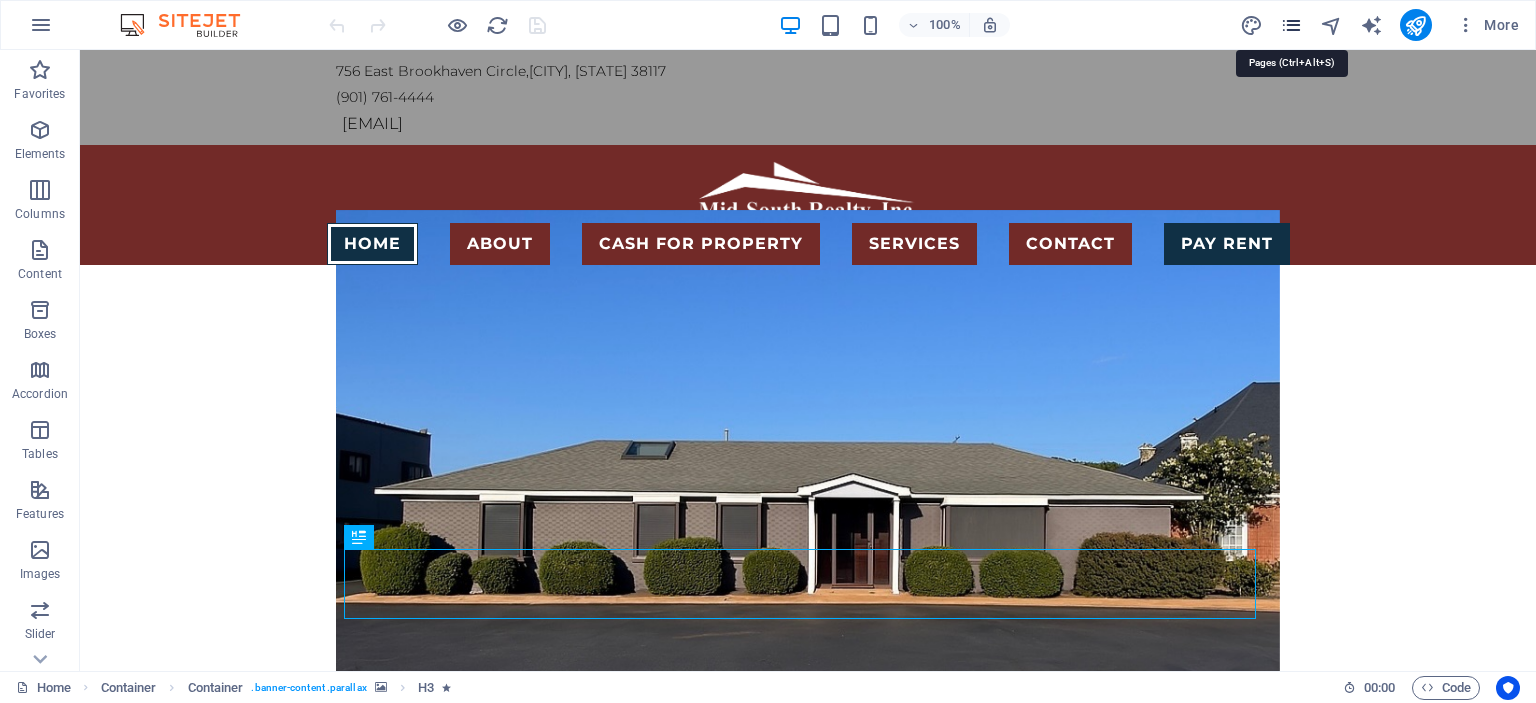click at bounding box center [1291, 25] 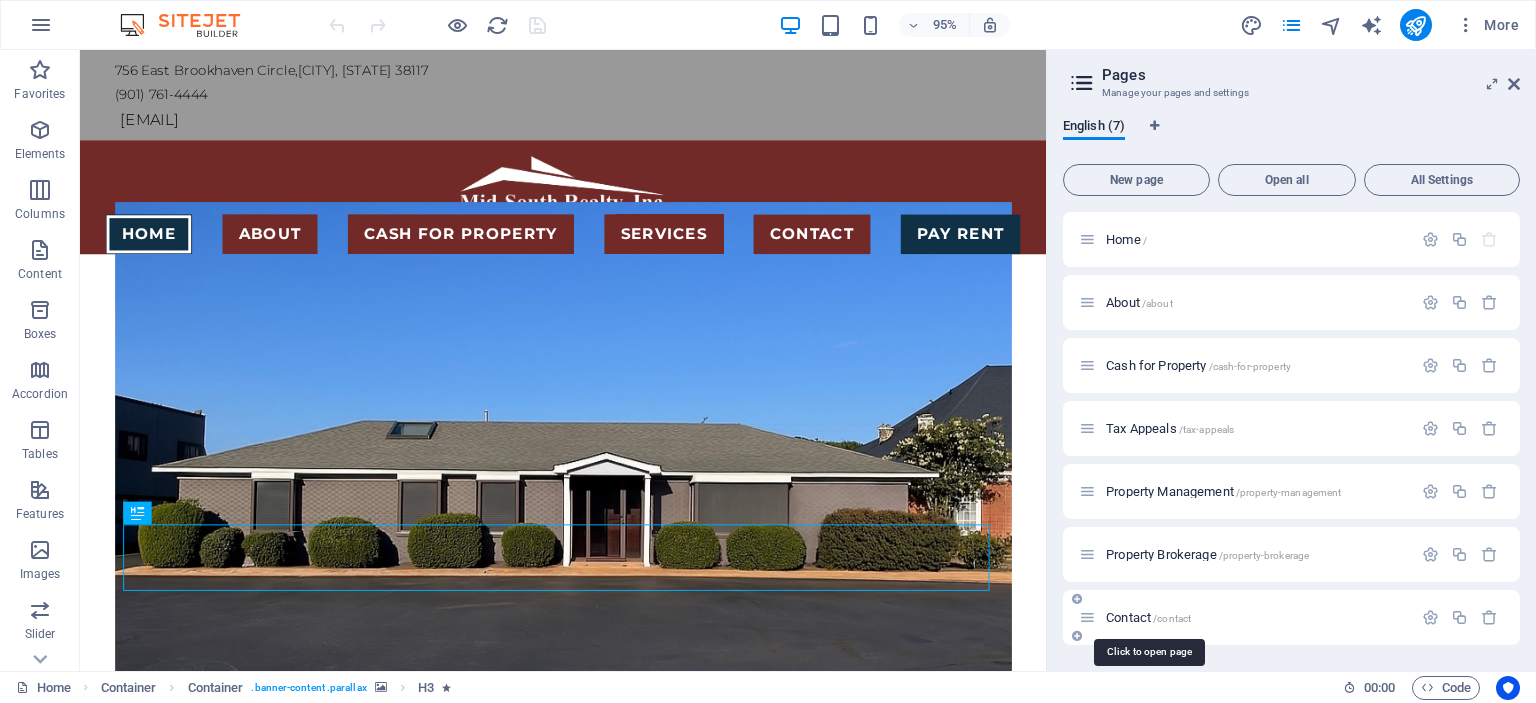 click on "Contact /contact" at bounding box center [1148, 617] 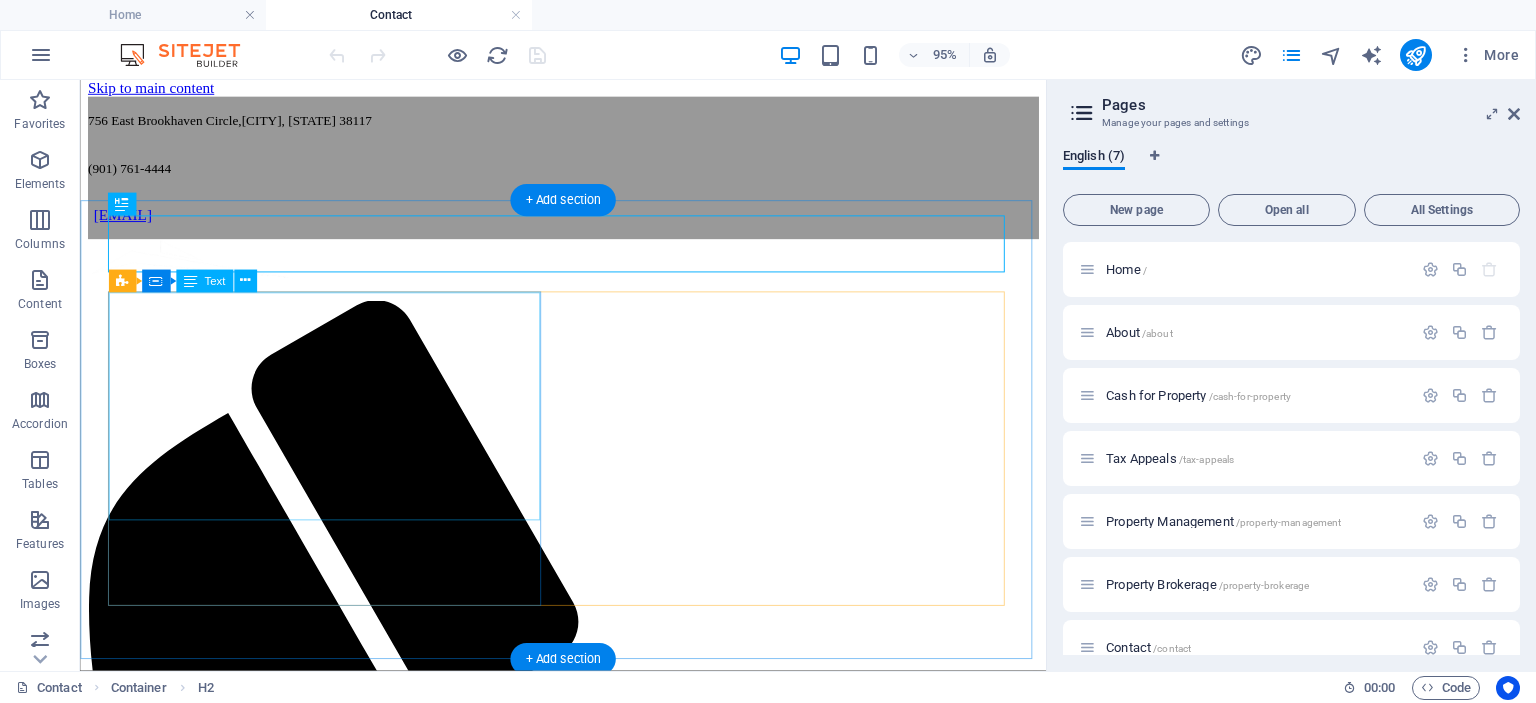 scroll, scrollTop: 0, scrollLeft: 0, axis: both 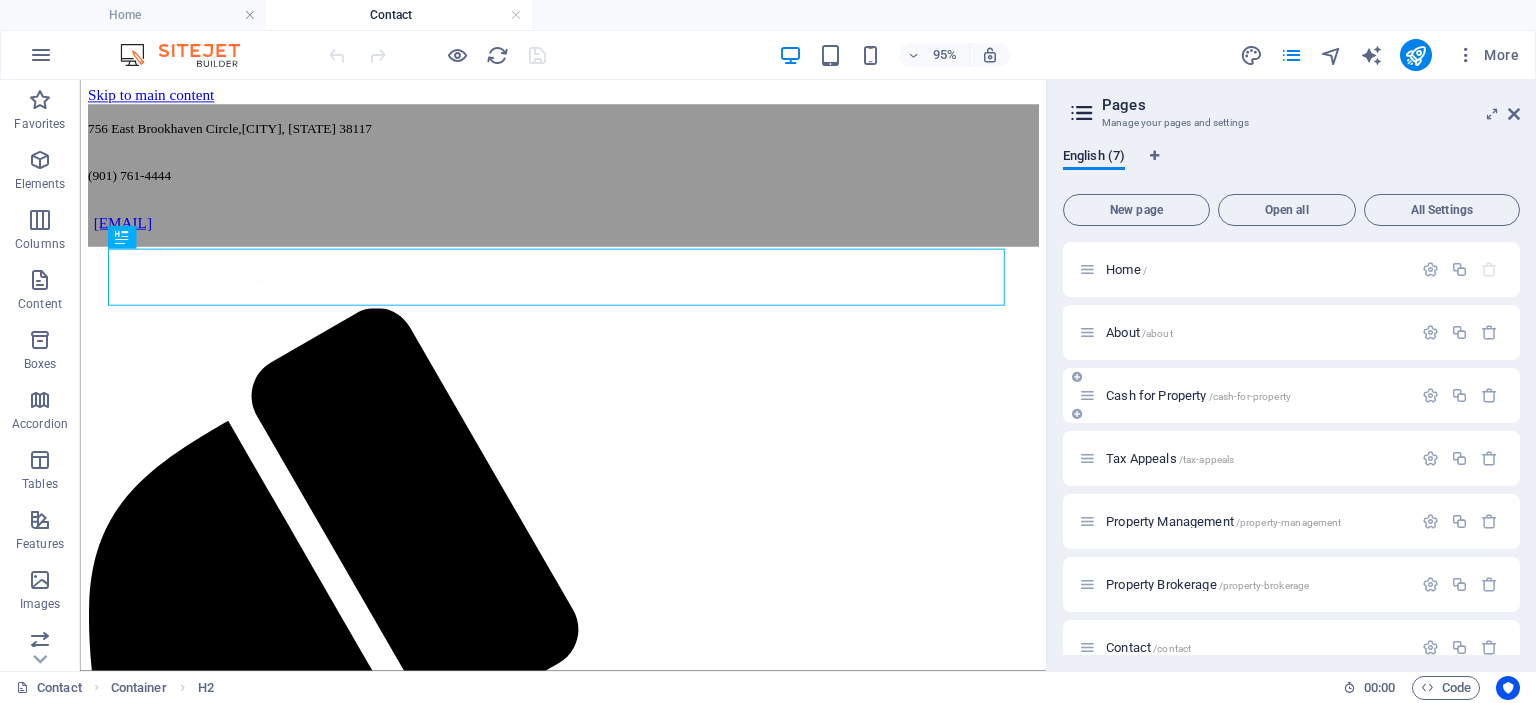 click on "Cash for Property /cash-for-property" at bounding box center (1198, 395) 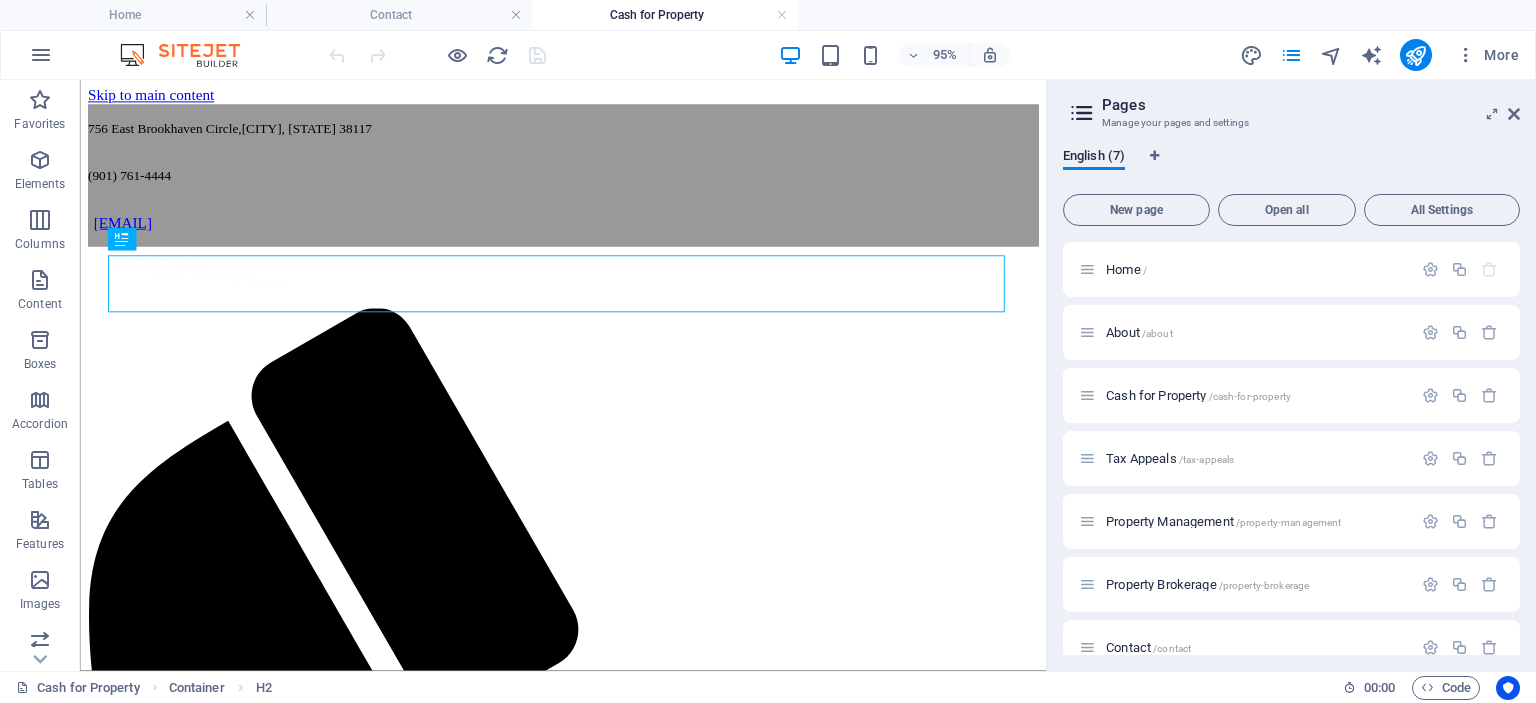 scroll, scrollTop: 0, scrollLeft: 0, axis: both 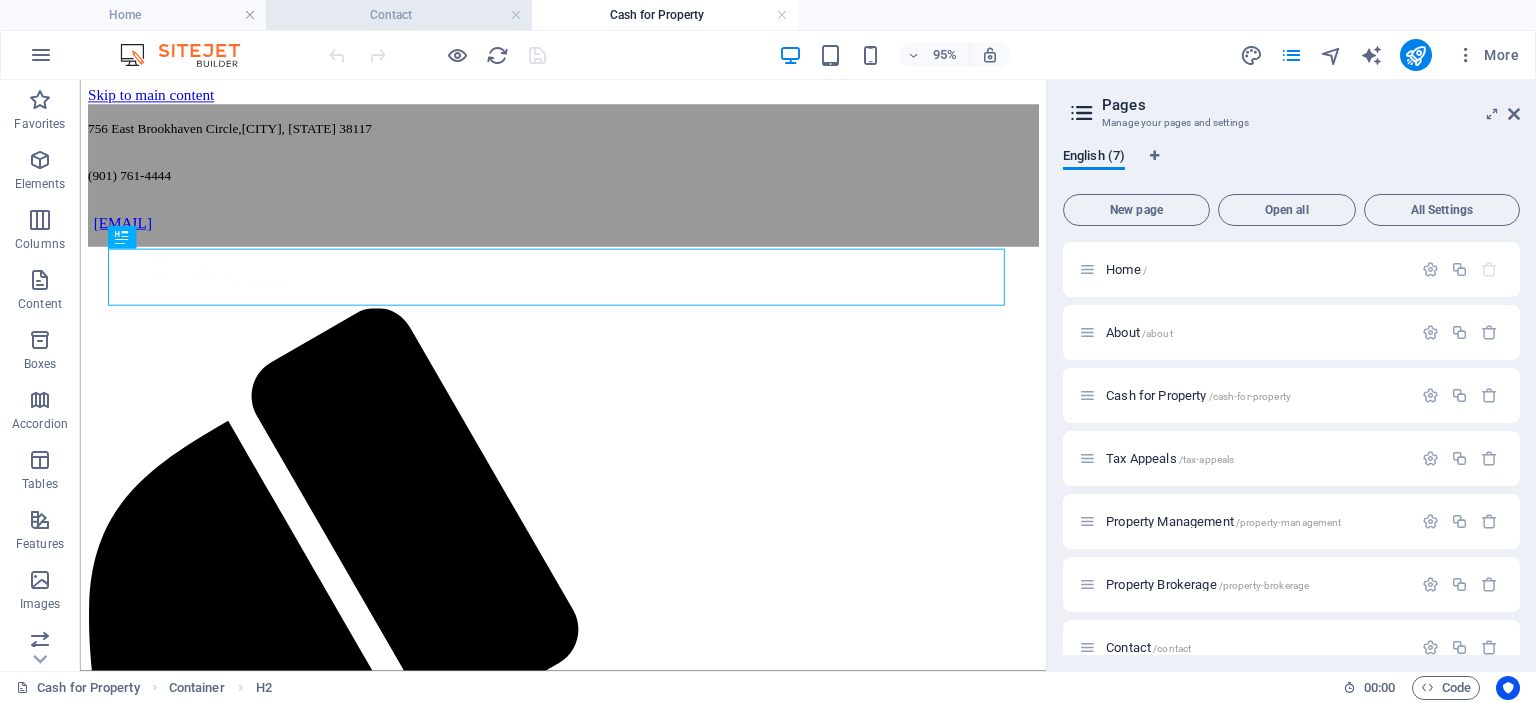 click on "Contact" at bounding box center [399, 15] 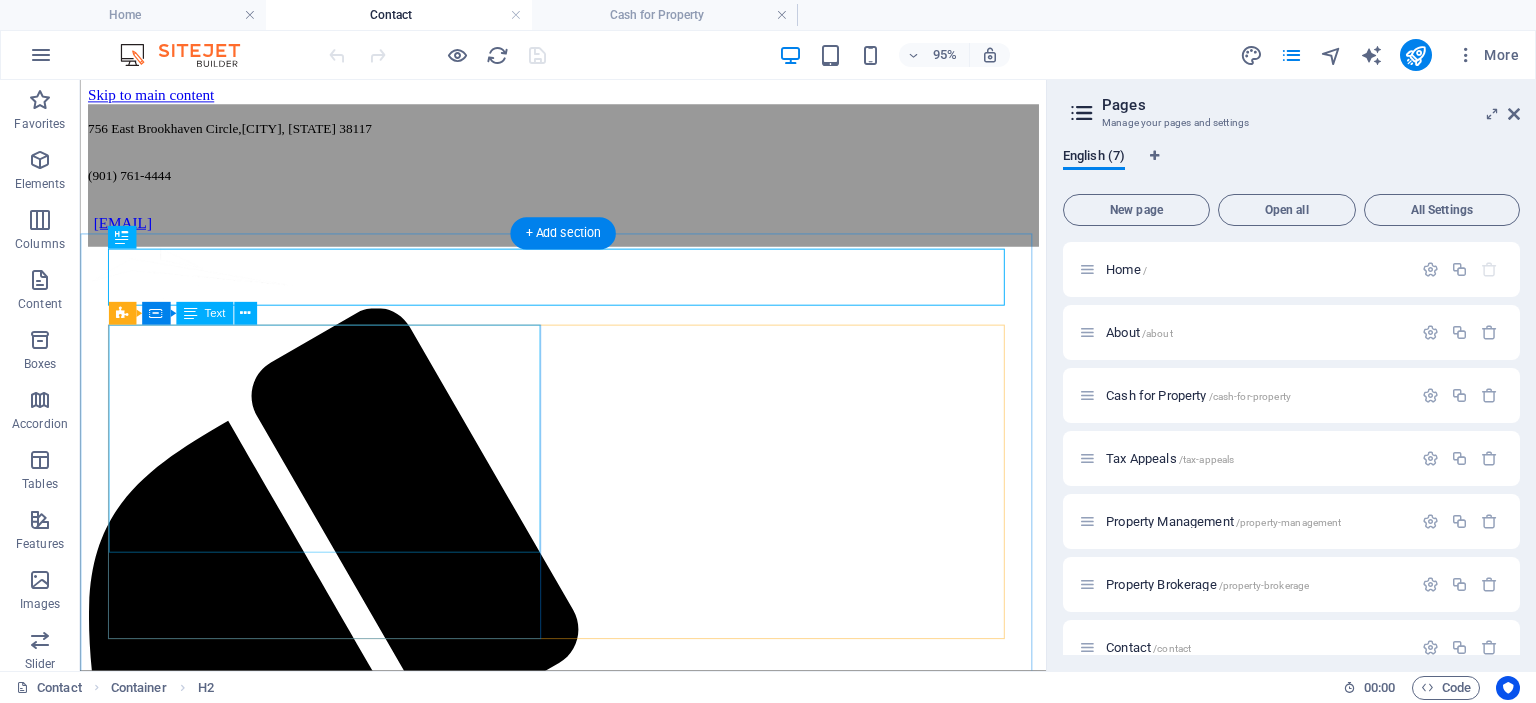 click on "Mid-South Realty , Inc. [NUMBER] [STREET] [CITY], [STATE]   [ZIP] Phone:  ([PHONE]) [PHONE] Fax:  ([PHONE]) [PHONE] [EMAIL] Office Hours Monday through Friday 8:00am through 5:00pm" at bounding box center (588, 2127) 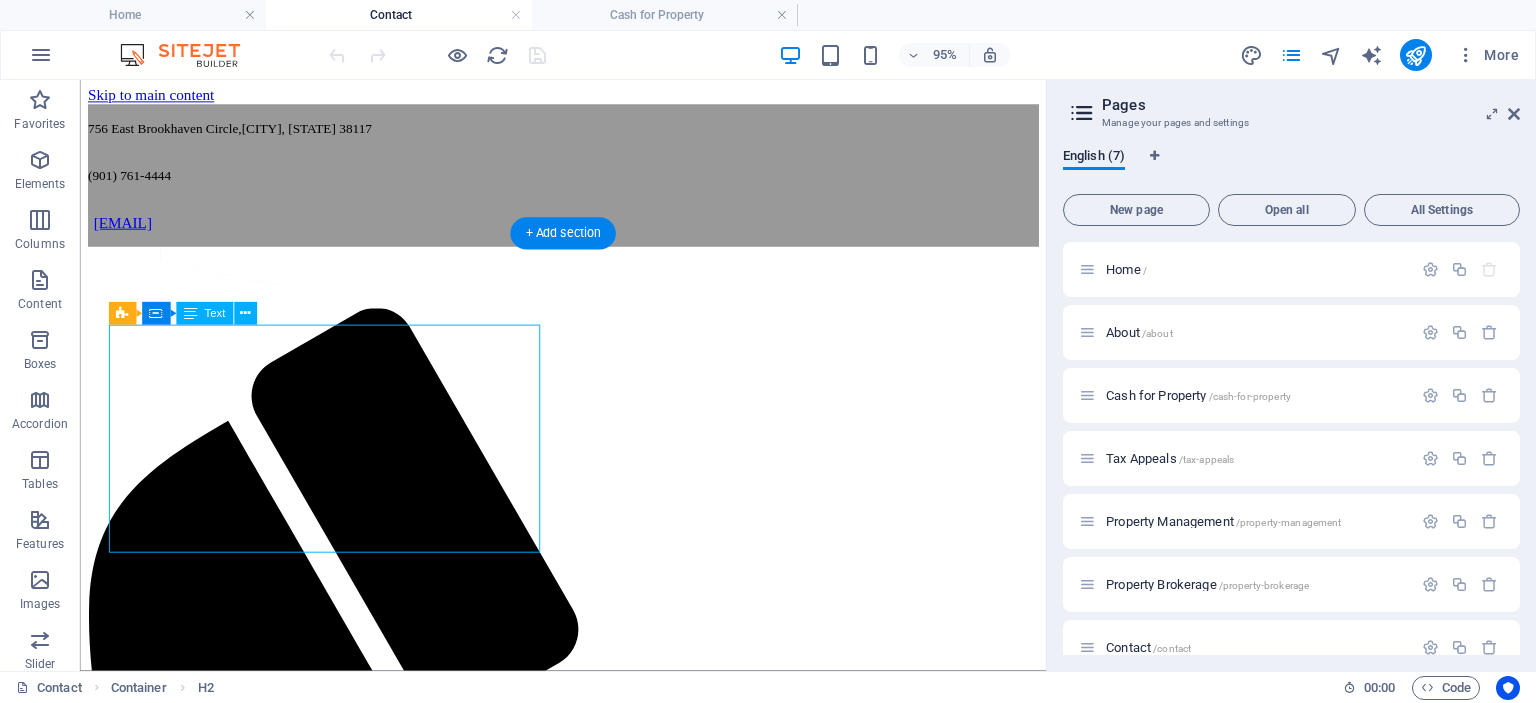 click on "Mid-South Realty , Inc. [NUMBER] [STREET] [CITY], [STATE]   [ZIP] Phone:  ([PHONE]) [PHONE] Fax:  ([PHONE]) [PHONE] [EMAIL] Office Hours Monday through Friday 8:00am through 5:00pm" at bounding box center [588, 2127] 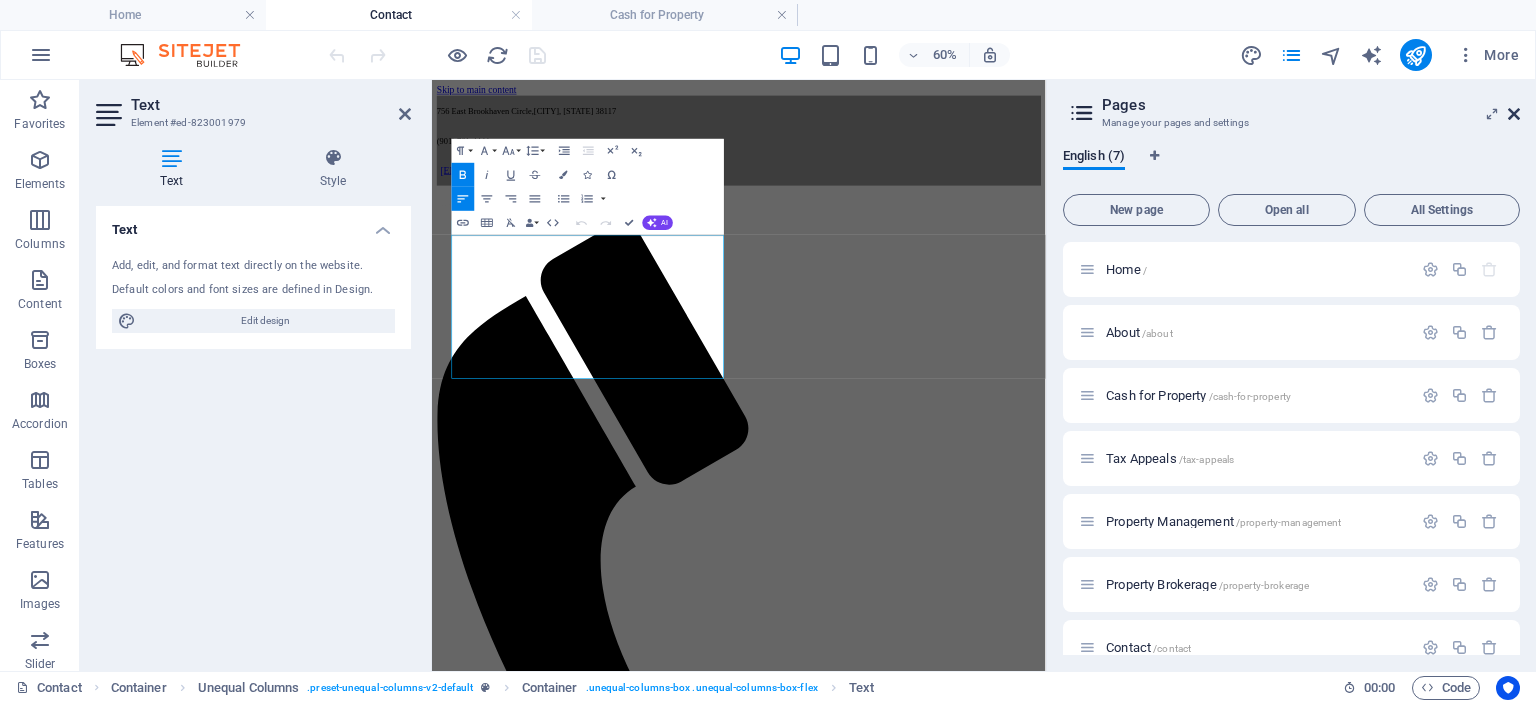 click at bounding box center [1514, 114] 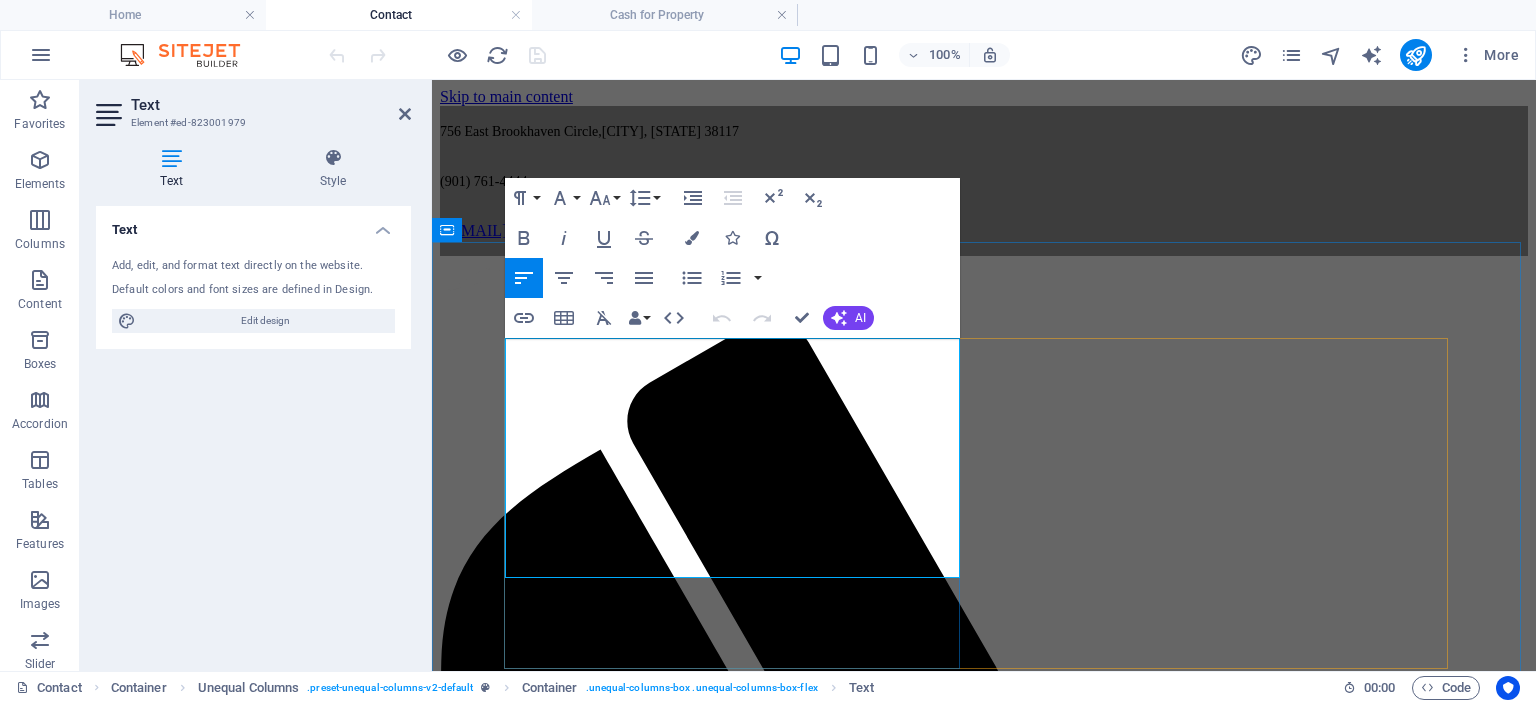 click on "8:00am through 5:00pm" at bounding box center (984, 2423) 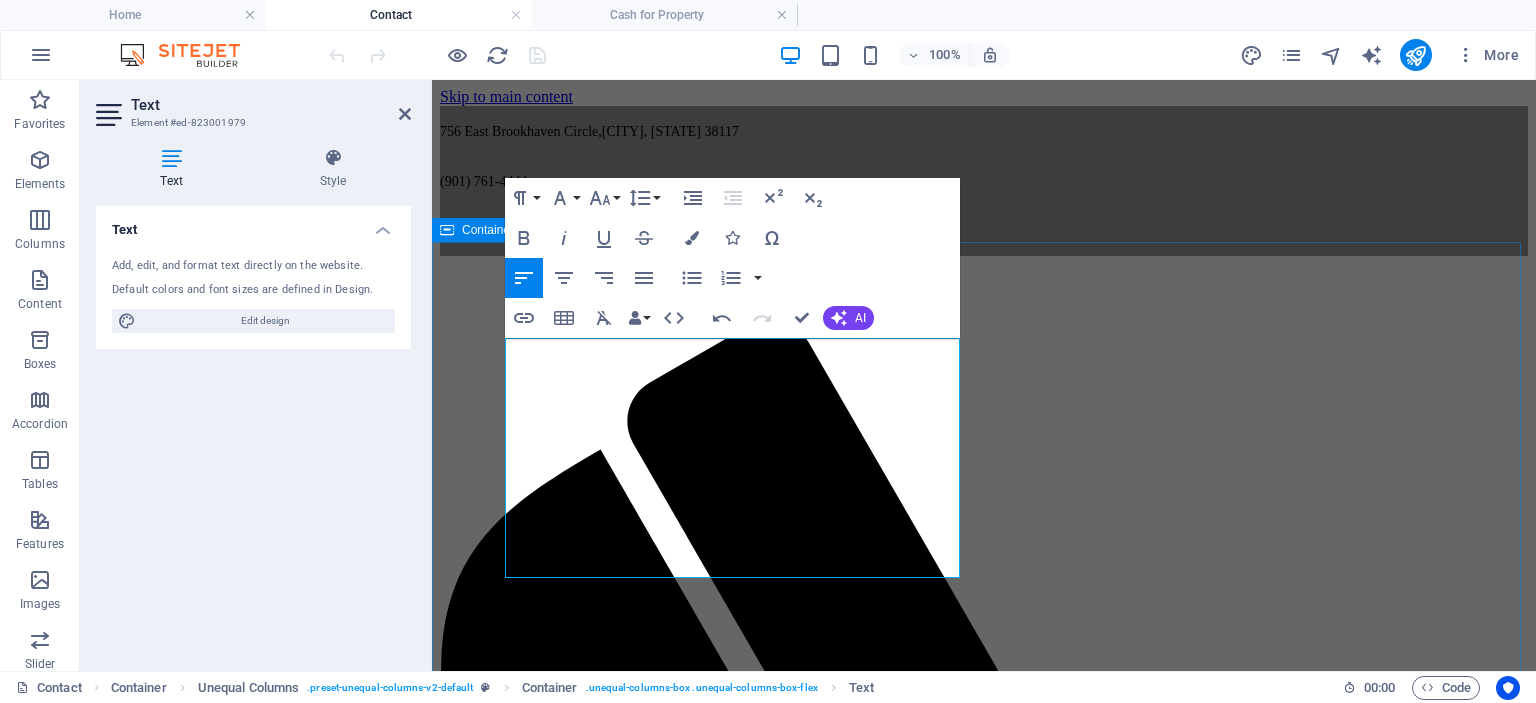 click on "contact us Mid-South Realty , Inc. 756 East Brookhaven Circle Memphis, TN   38117 Phone:  (901) 761-4444 Fax:  (901) 761-0075 mid-south1@mid-southrealty.com Office Hours Monday through Friday 8:00am to  5:00pm Our office, conveniently headquartered in the heart of East Memphis, is just east of the Clark Tower and west of White Station Road. This address functions as both our office site and our mailing address: 756 E. Brookhaven Circle, Memphis, TN 38117. Unreadable? Load new Submit" at bounding box center [984, 2391] 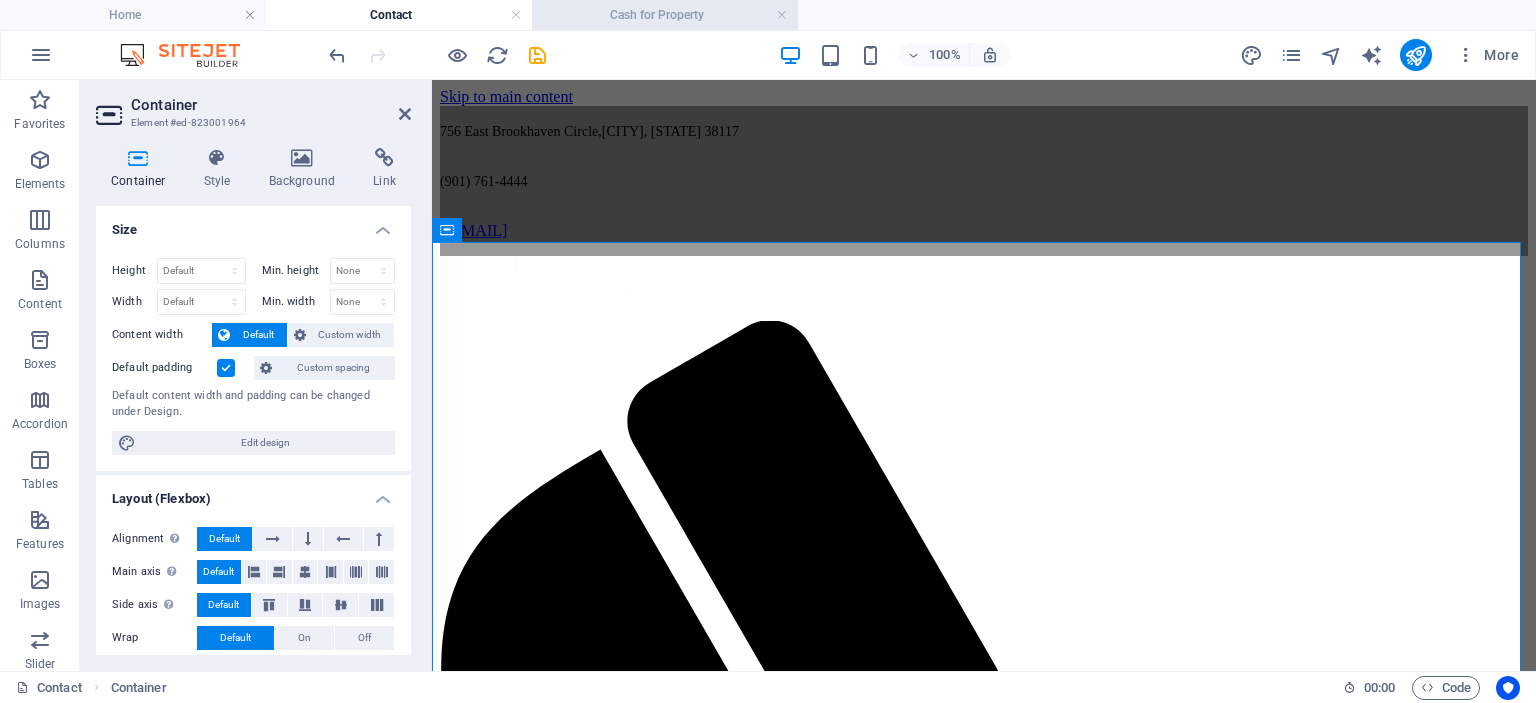 click on "Cash for Property" at bounding box center [665, 15] 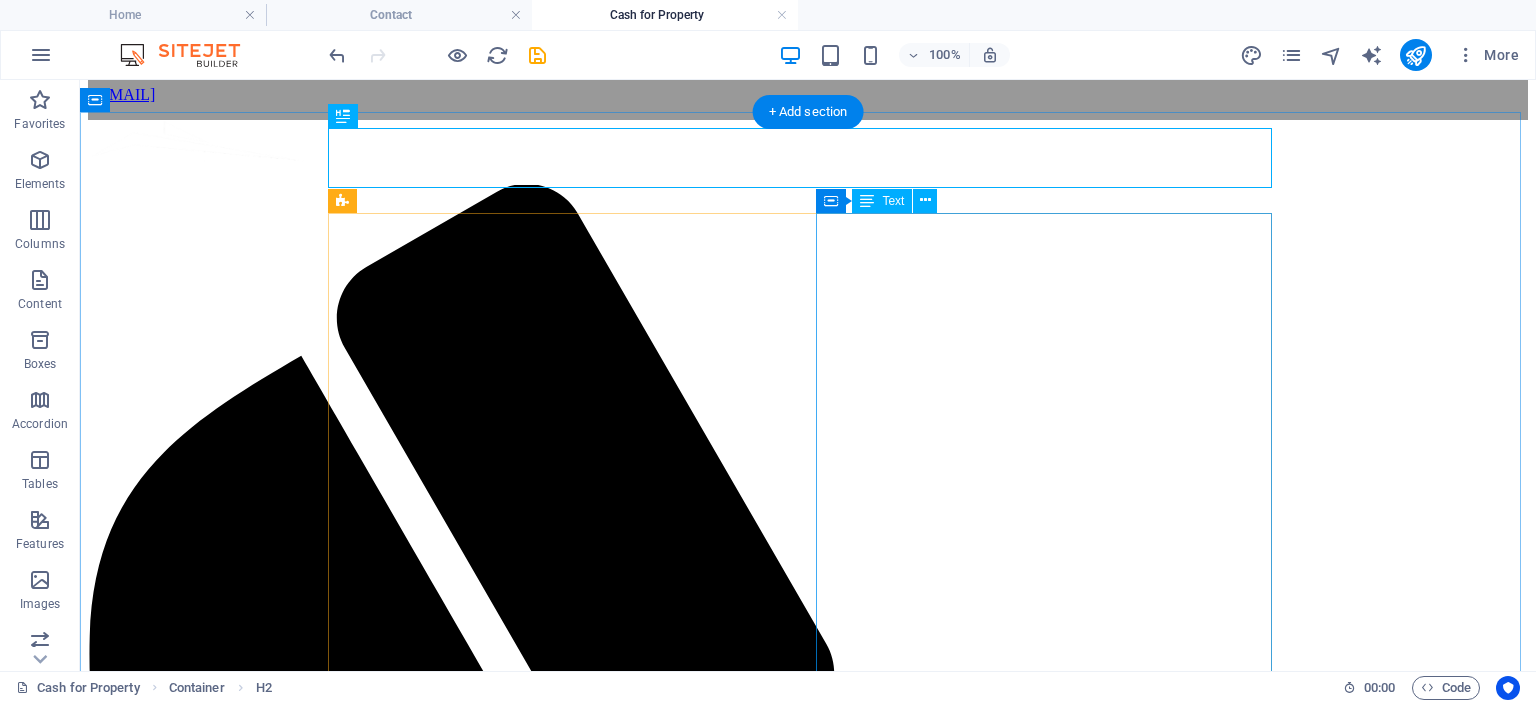 scroll, scrollTop: 138, scrollLeft: 0, axis: vertical 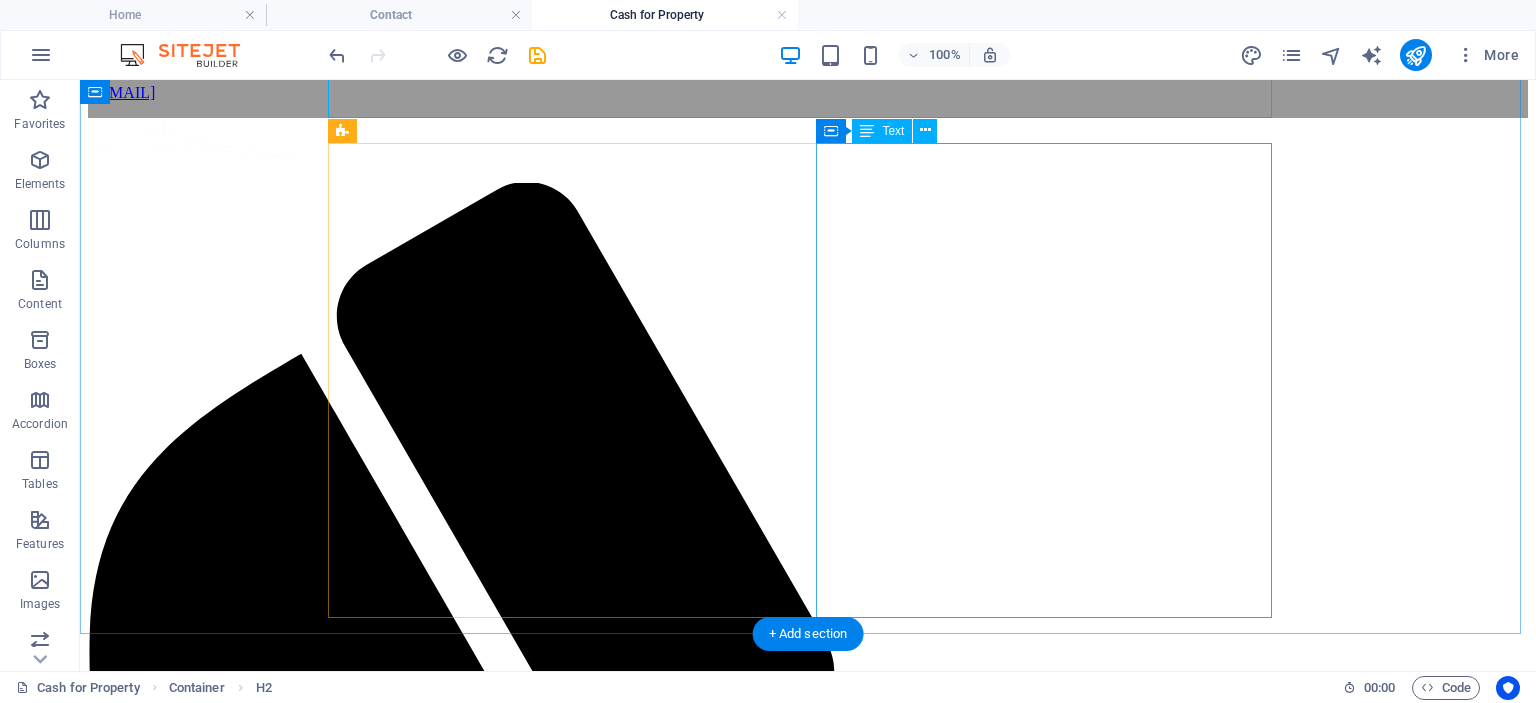 click on "We have implemented a "We Buy Homes" program to purchase properties in the greater Memphis area from property owners who wish to liquidate their real estate assets and do not want to market their properties in the traditional manner. We buy residential and commercial properties "as is, where is" without any repairs, inspections, appraisals, termite letters, or required loan approvals. This allows for a quick closing with a date certain of your liking. If your property is currently listed with another real estate company, we must negotiate with your agent through the terms of your listing contract.  Contact us at  (901) 761-4444  for more information. If you decide to proceed, we will ask a few, simple questions about your property over the phone, complete the necessary research, and let you know if this program will be right for you." at bounding box center (808, 2954) 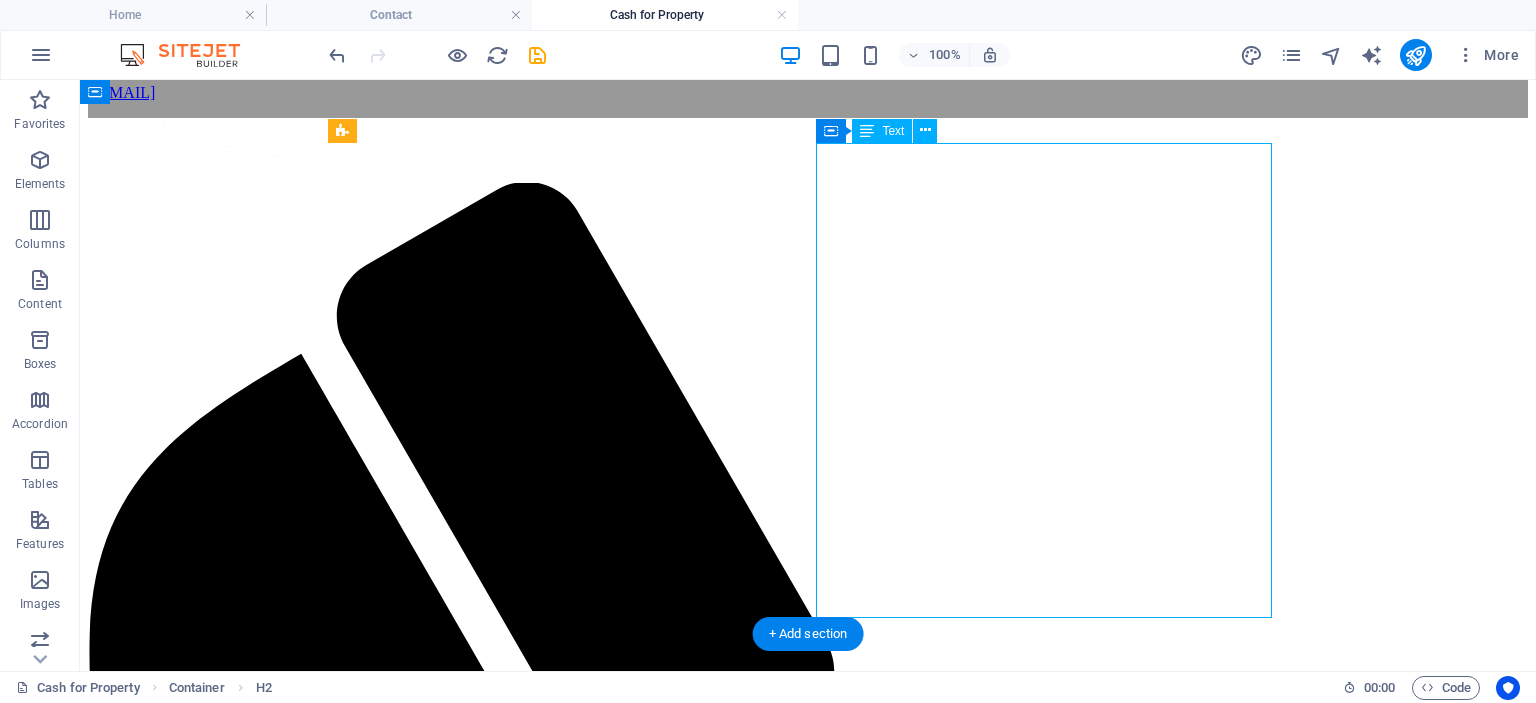 click on "We have implemented a "We Buy Homes" program to purchase properties in the greater Memphis area from property owners who wish to liquidate their real estate assets and do not want to market their properties in the traditional manner. We buy residential and commercial properties "as is, where is" without any repairs, inspections, appraisals, termite letters, or required loan approvals. This allows for a quick closing with a date certain of your liking. If your property is currently listed with another real estate company, we must negotiate with your agent through the terms of your listing contract.  Contact us at  (901) 761-4444  for more information. If you decide to proceed, we will ask a few, simple questions about your property over the phone, complete the necessary research, and let you know if this program will be right for you." at bounding box center (808, 2954) 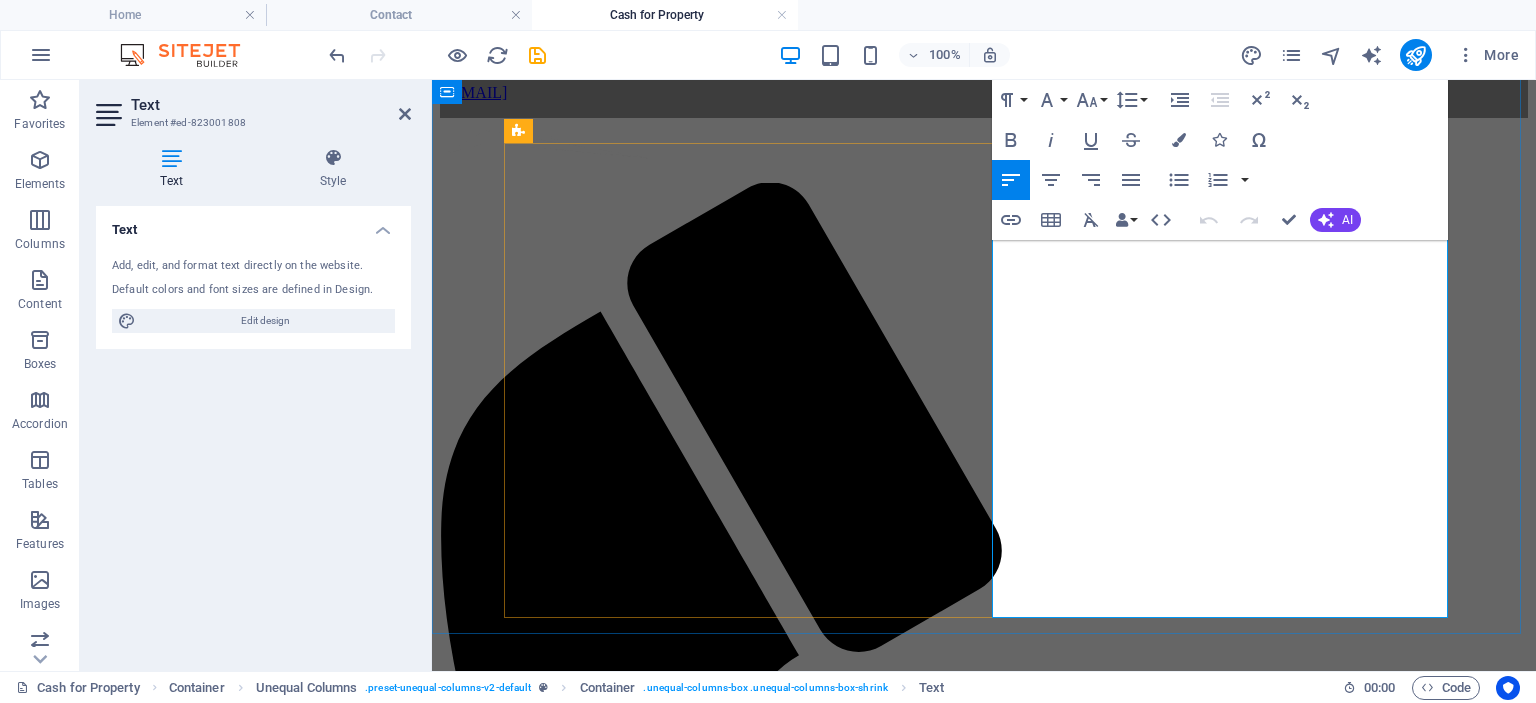click on "Contact us at  (901) 761-4444  for more information. If you decide to proceed, we will ask a few, simple questions about your property over the phone, complete the necessary research, and let you know if this program will be right for you." at bounding box center [984, 2557] 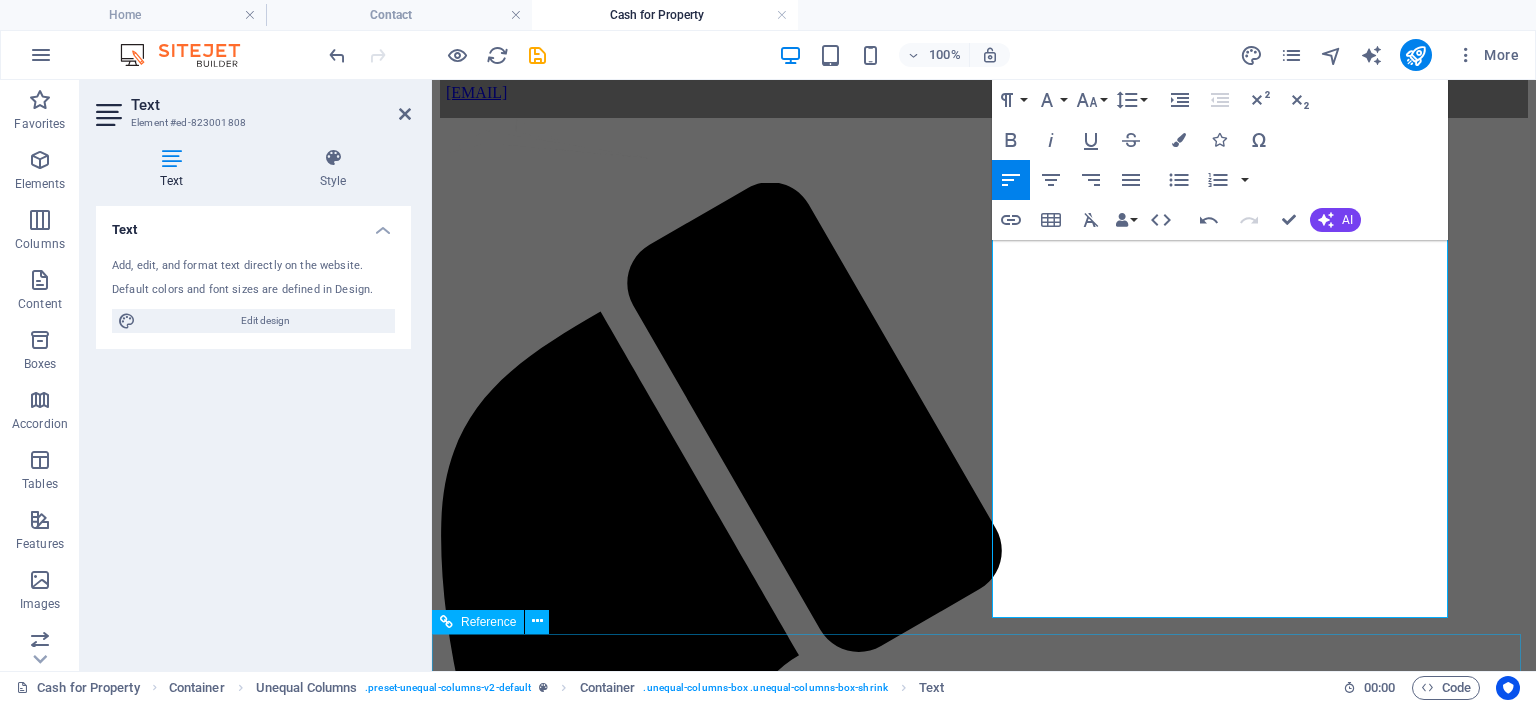 click at bounding box center (984, 2653) 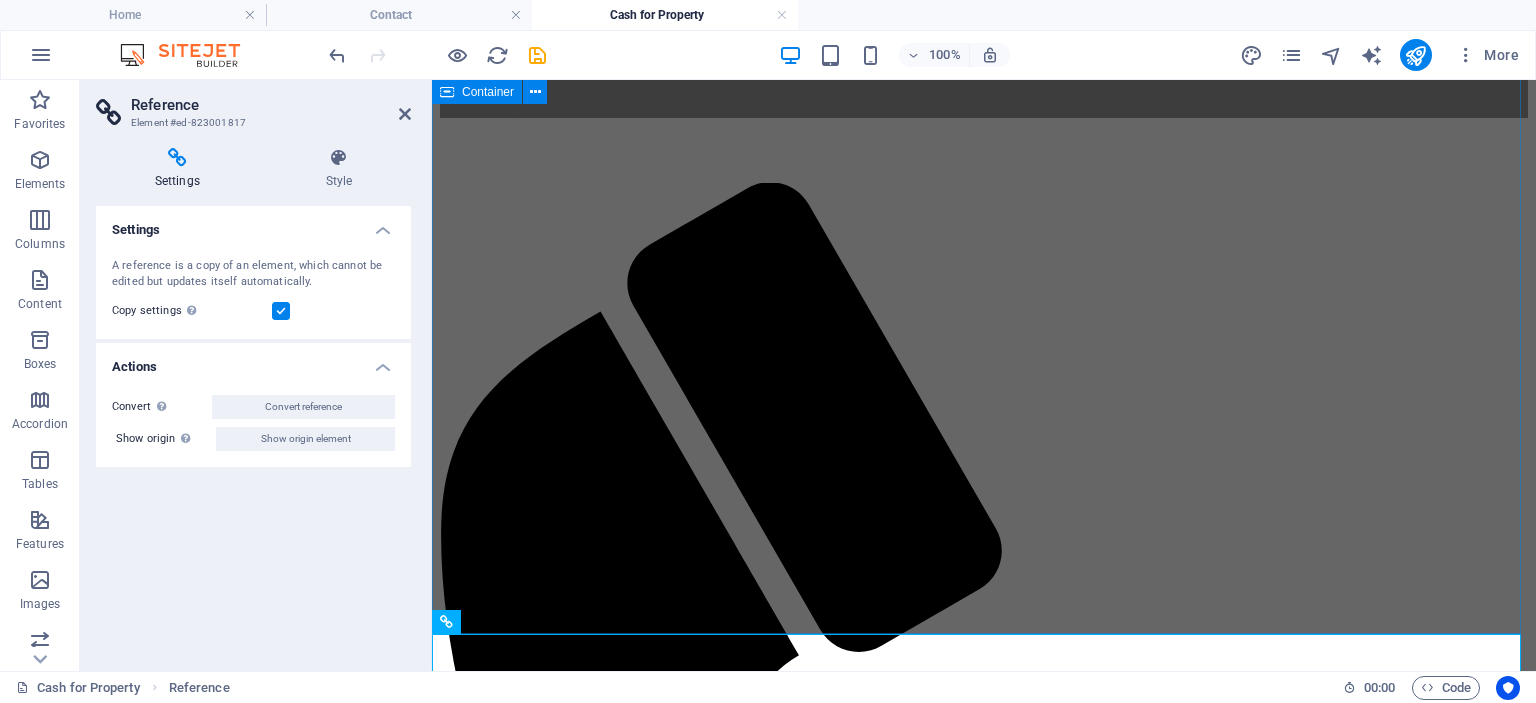 click on "CASH FOR PROPERTY Residential & Commercial Properties purchased with •No Financing Contingency •No Appraisals •No Formal Inspections •No Seller Repairs Closed on Seller's Schedule! Closings with Leaseback Options! We strive for a simple and easy transaction. We have implemented a "We Buy Homes" program to purchase properties in the greater Memphis area from property owners who wish to liquidate their real estate assets and do not want to market their properties in the traditional manner. We buy residential and commercial properties "as is, where is" without any repairs, inspections, appraisals, termite letters, or required loan approvals. This allows for a quick closing with a date certain of your liking. If your property is currently listed with another real estate company, we must negotiate with your agent through the terms of your listing contract.  Contact us at  (901) 761-4444" at bounding box center [984, 2202] 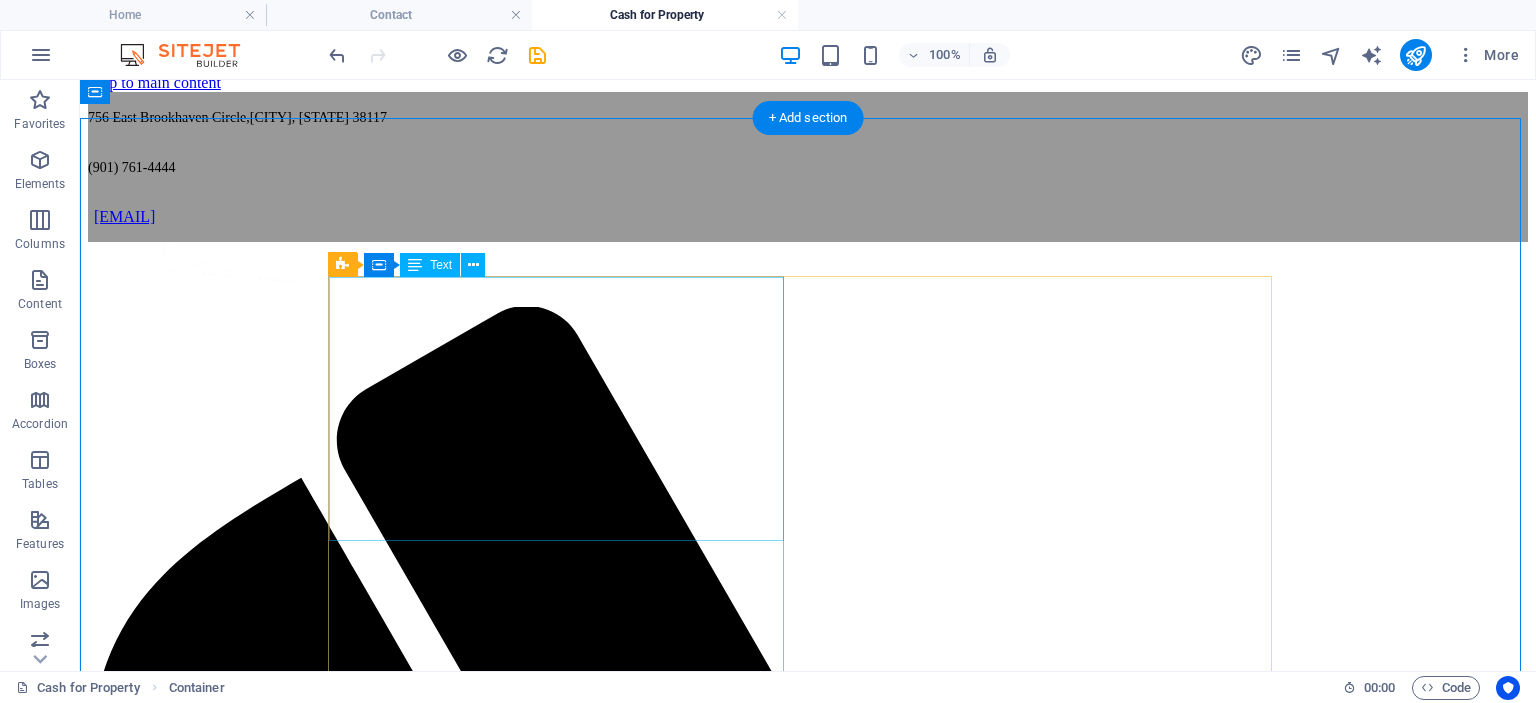 scroll, scrollTop: 0, scrollLeft: 0, axis: both 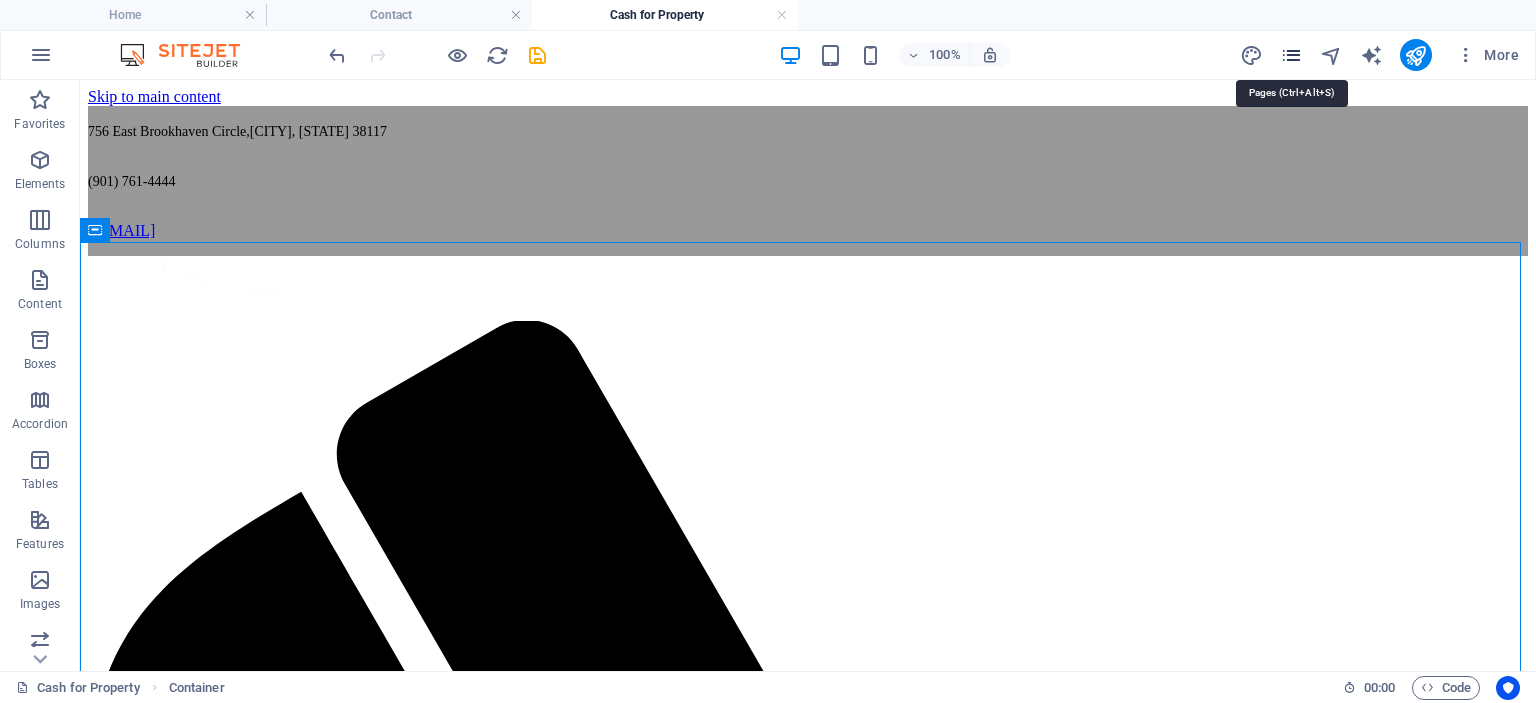 click at bounding box center [1291, 55] 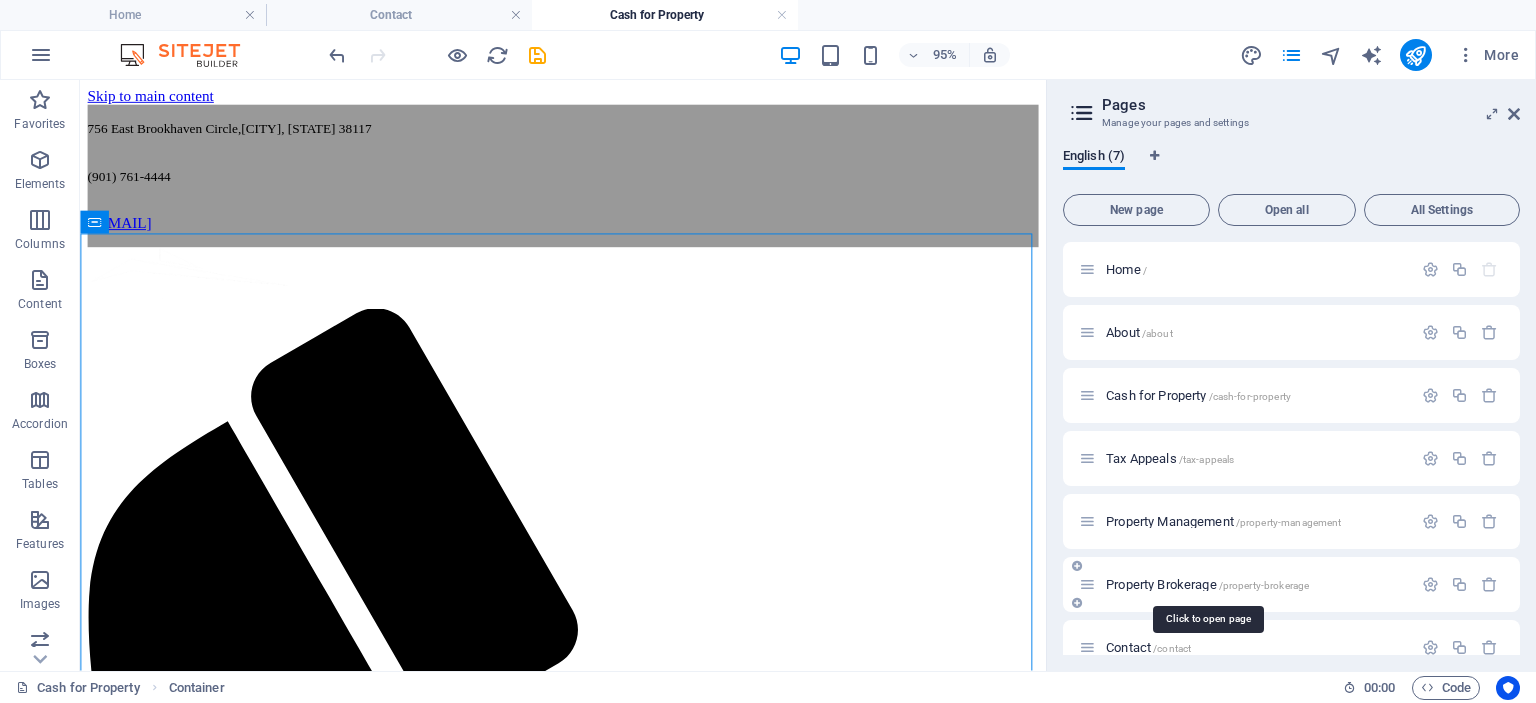 click on "Property Brokerage /property-brokerage" at bounding box center (1207, 584) 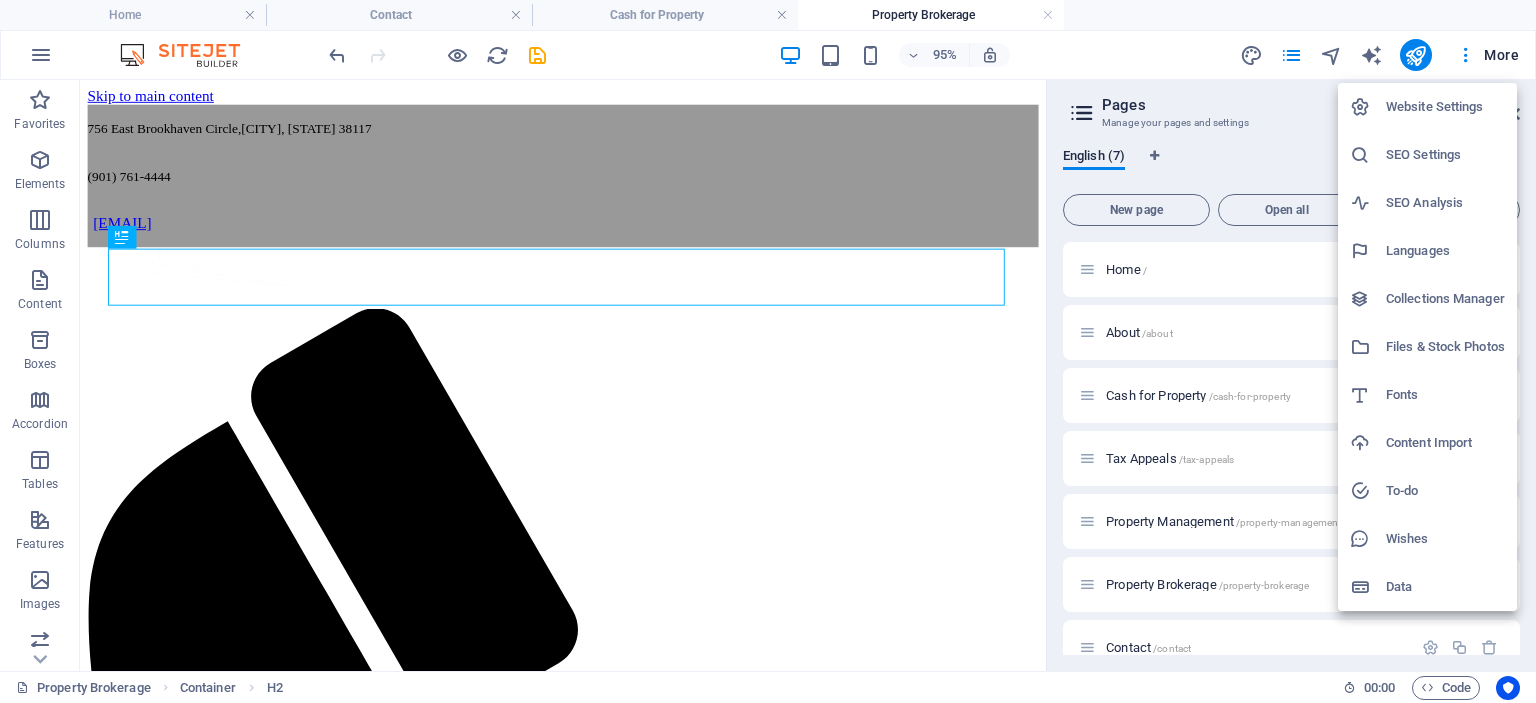 scroll, scrollTop: 0, scrollLeft: 0, axis: both 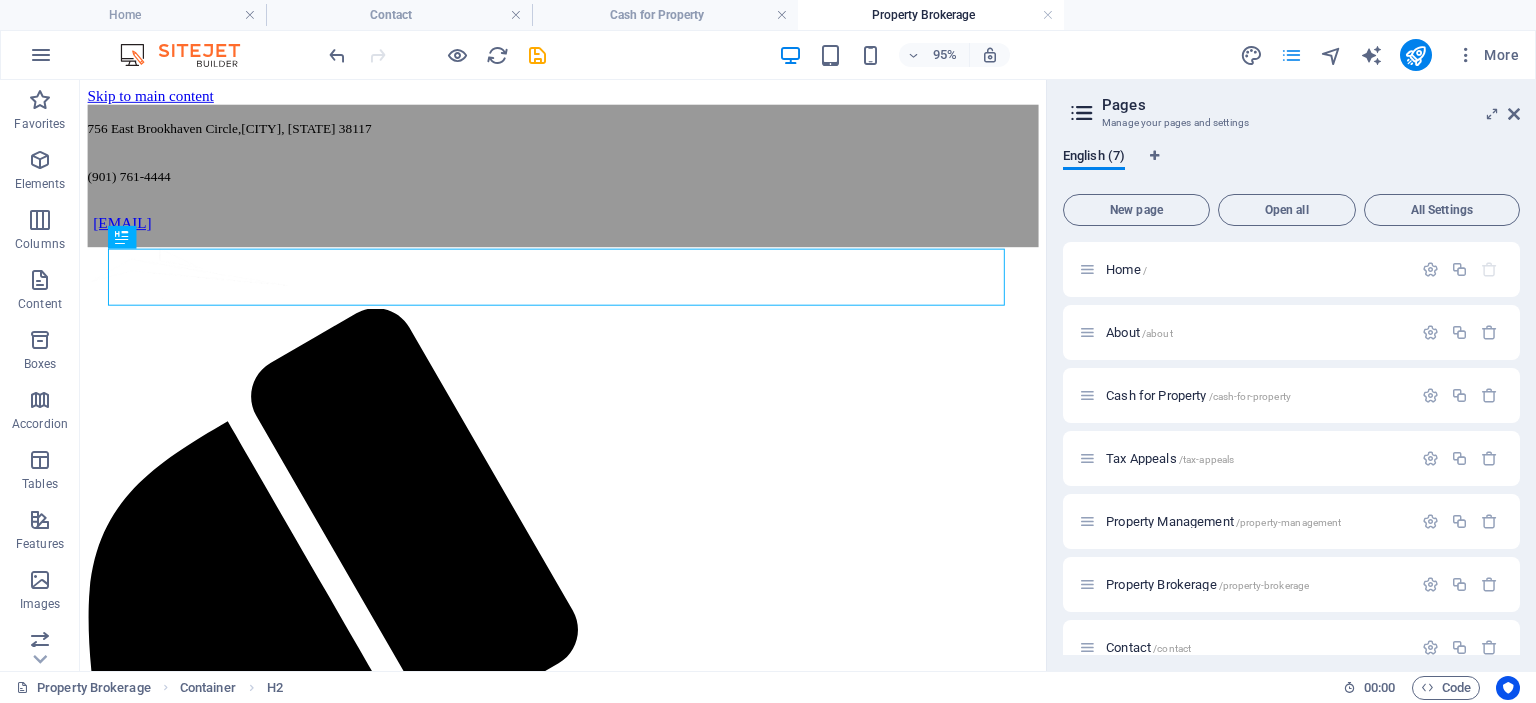 click at bounding box center (1291, 55) 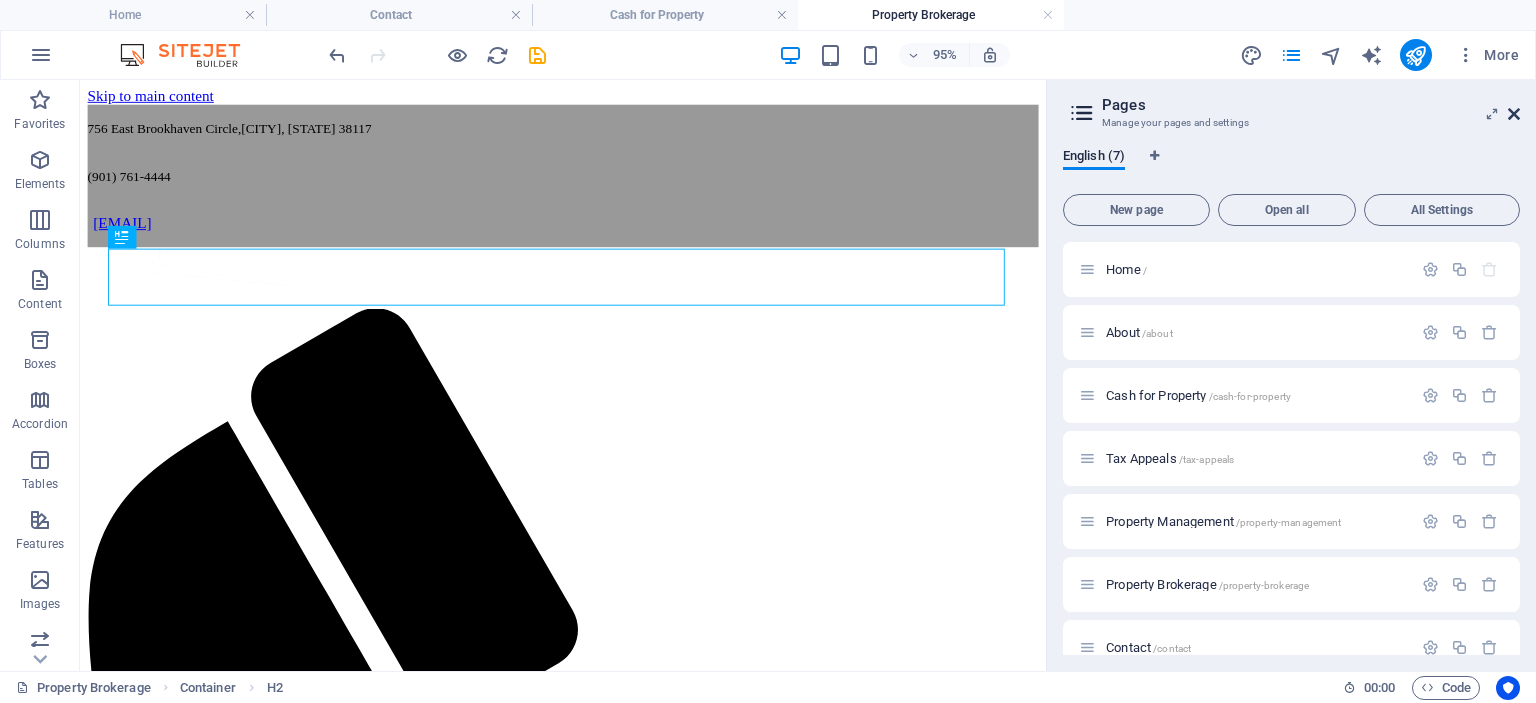 click at bounding box center (1514, 114) 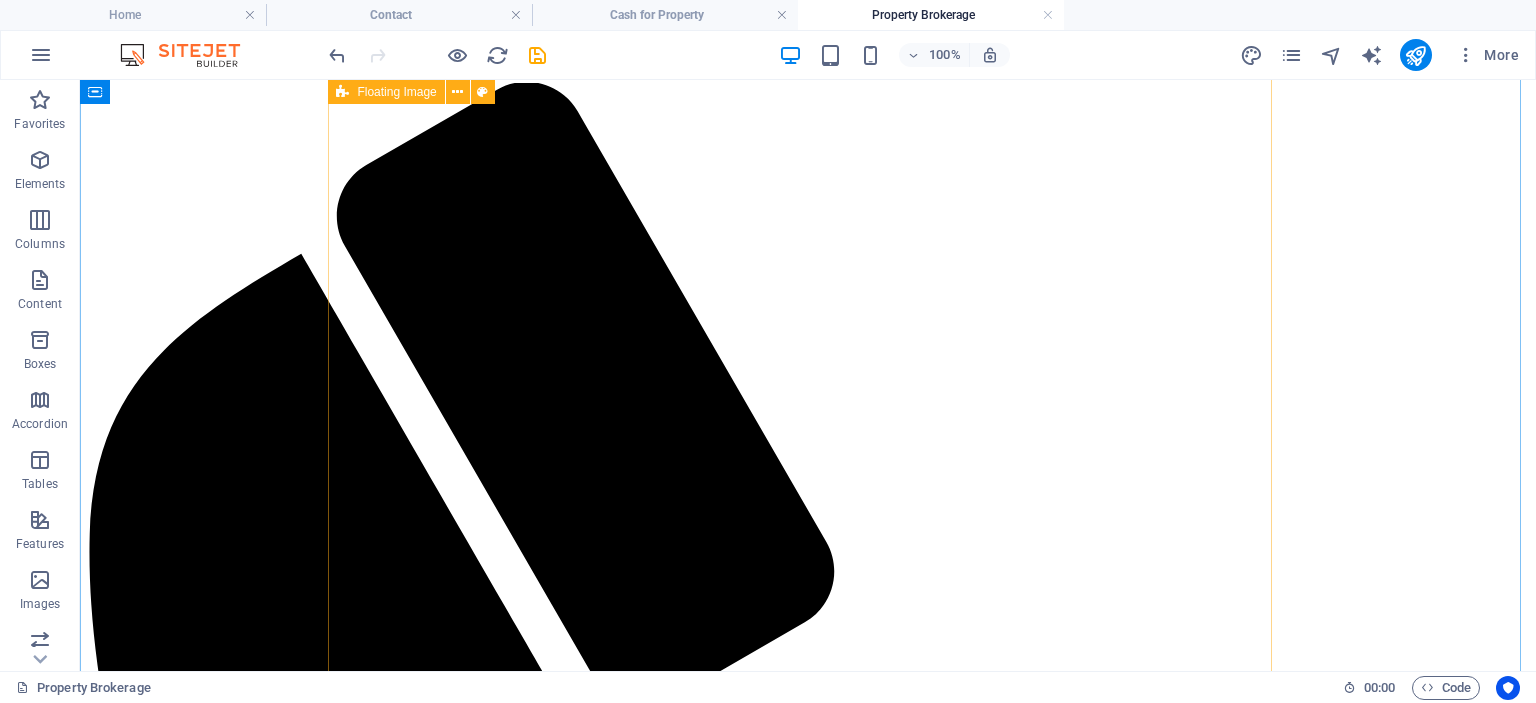 scroll, scrollTop: 0, scrollLeft: 0, axis: both 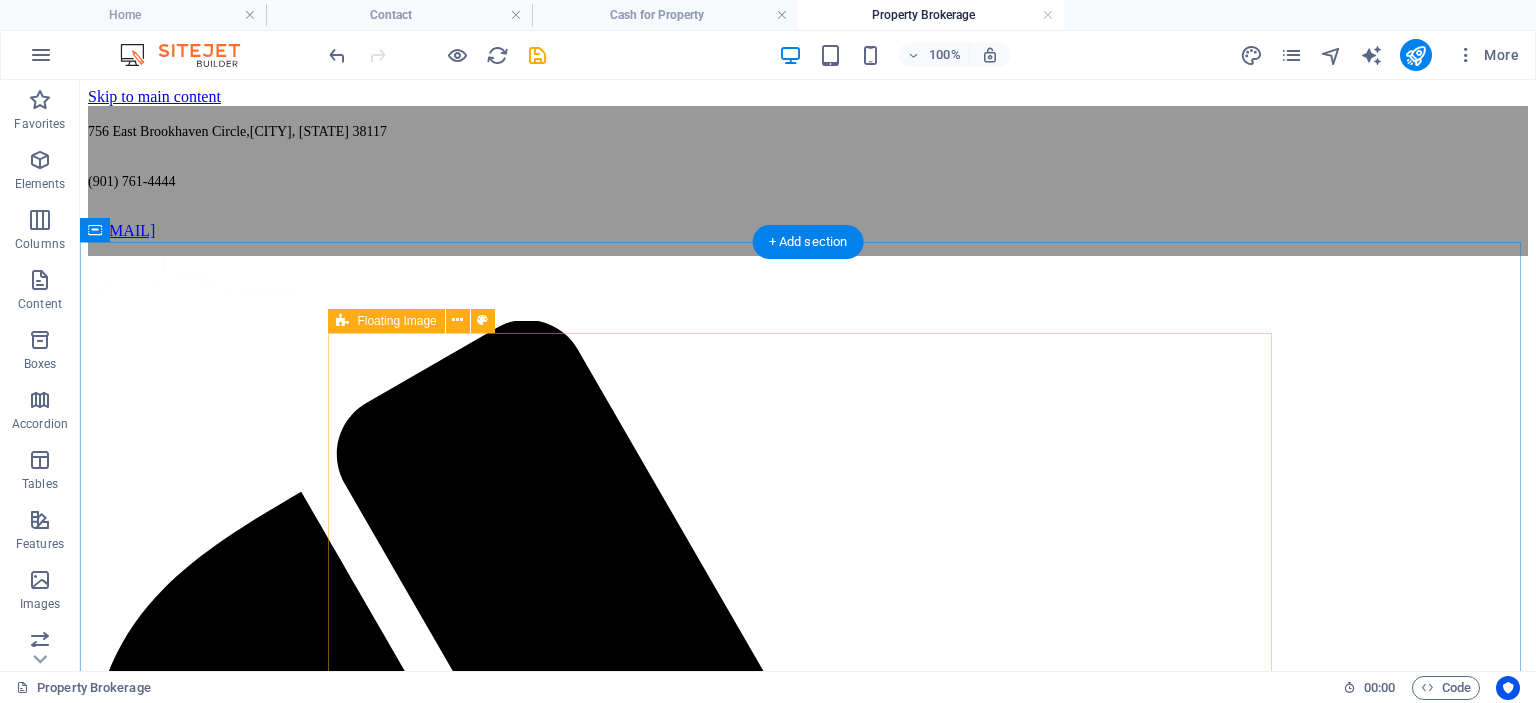 click on "Selling Property You want to sell your house at the best price, in the least amount of time, and with the fewest problems possible. Mid-South Realty is dedicated to helping you achieve that goal. We will give you tips on how to make your home more attractive to prospects. Our experience in showing, buying, and selling properties has enabled us to offer useful suggestions on how to make your home "market ready." We will give you a checklist of features to inspect, a printout of useful tips on how to make your home show better, and a list of items specific to your home that need special attention prior to listing.  We will help to sort out the prospective buyers. Through our wide range of real estate experience, we have learned how to qualify buyers--that is, how to measure their level of motivation and ability to buy. Furthermore, we can assist non-cash buyers in finding mortgage money to purchase your home.  Read more" at bounding box center (808, 3198) 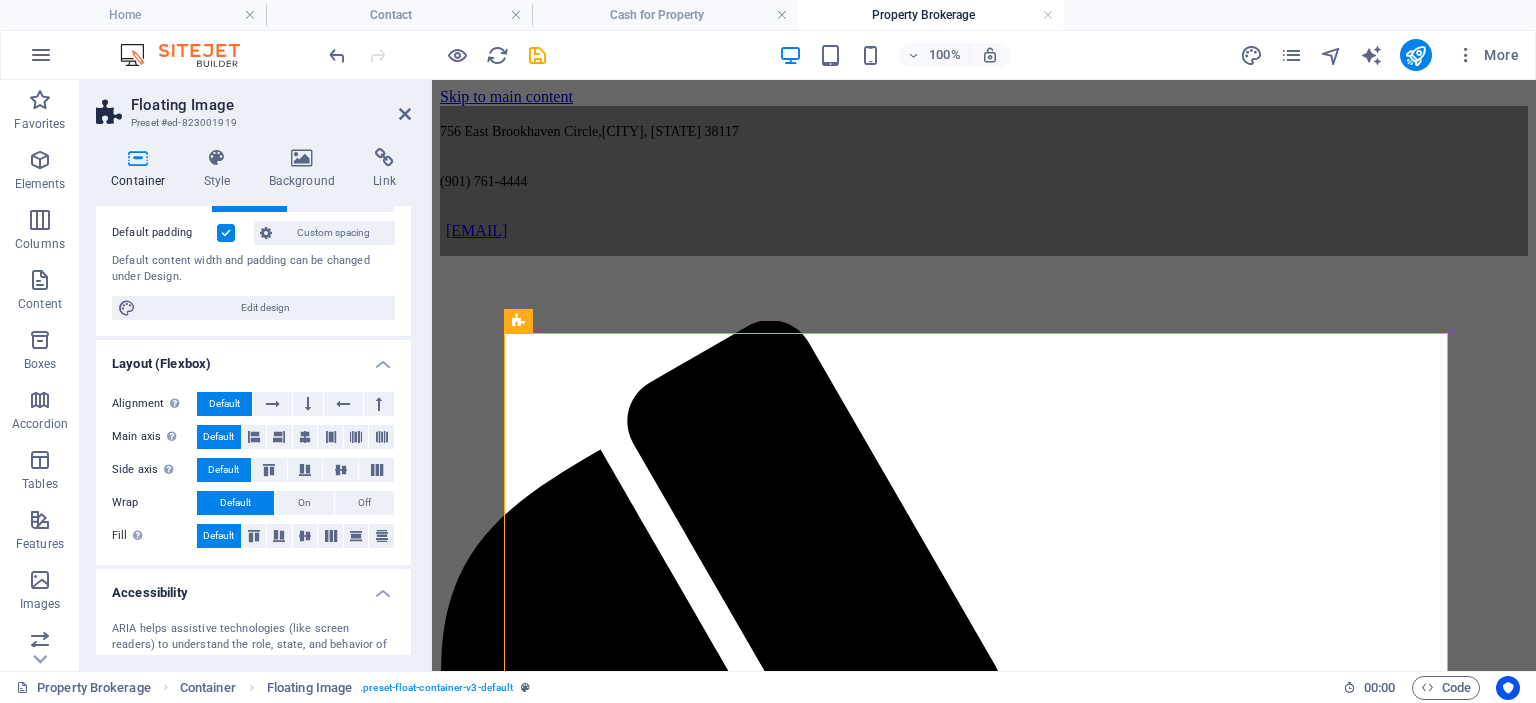scroll, scrollTop: 0, scrollLeft: 0, axis: both 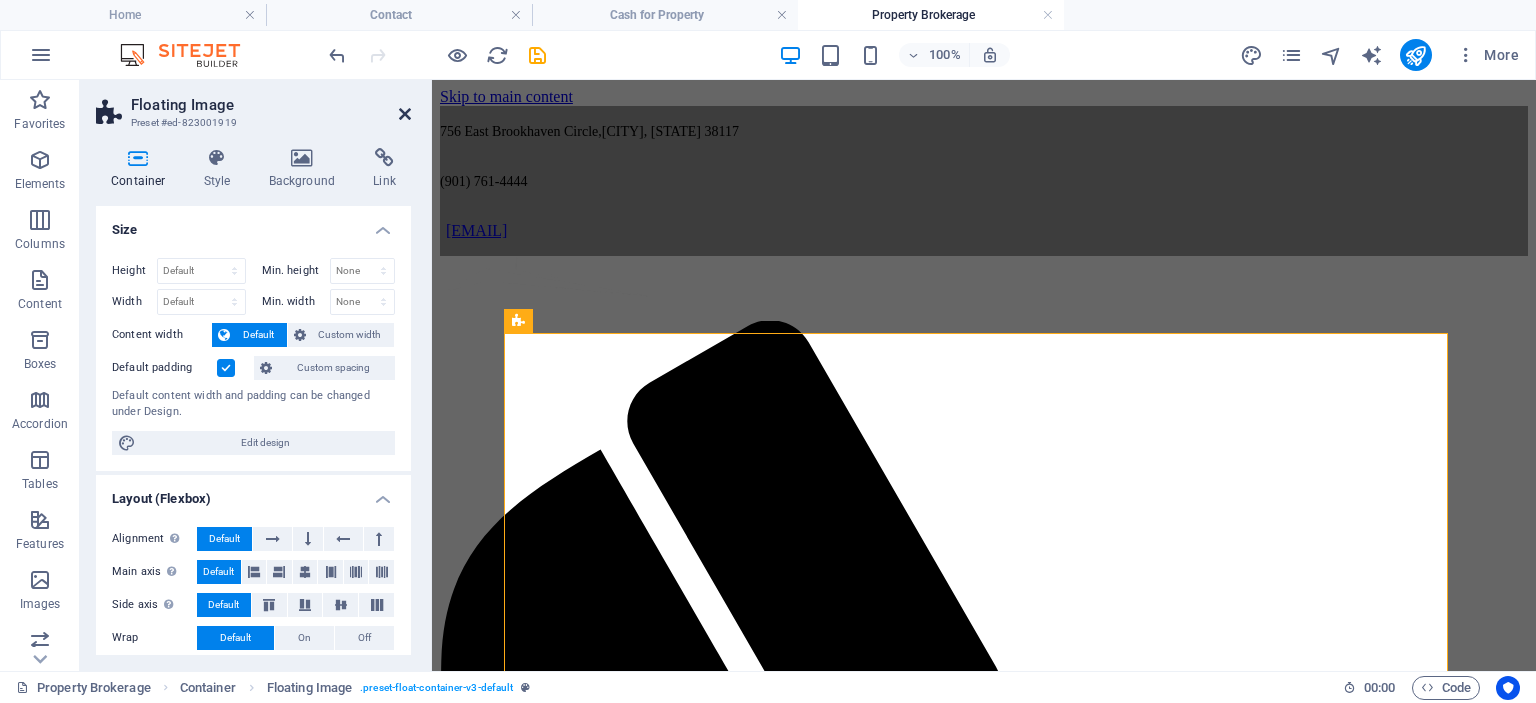 click at bounding box center (405, 114) 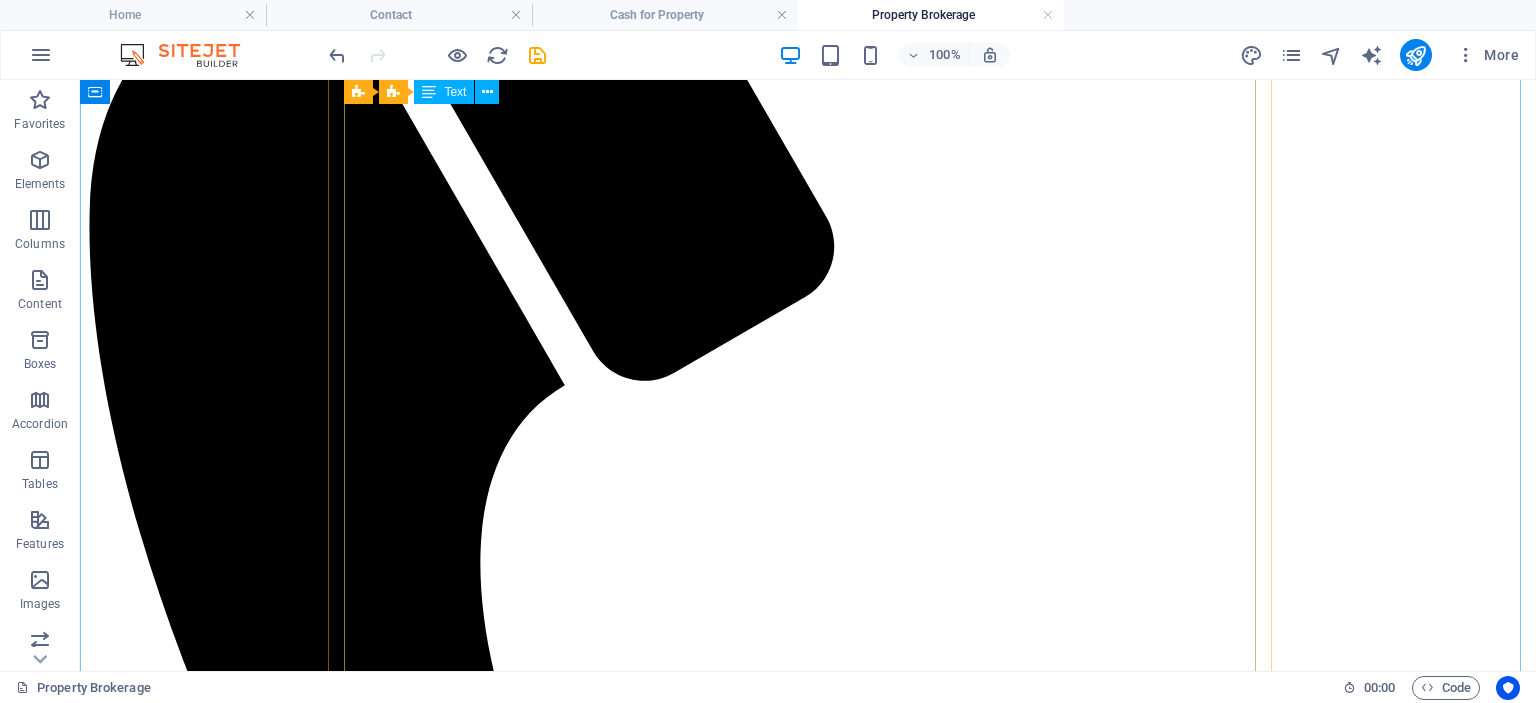 scroll, scrollTop: 562, scrollLeft: 0, axis: vertical 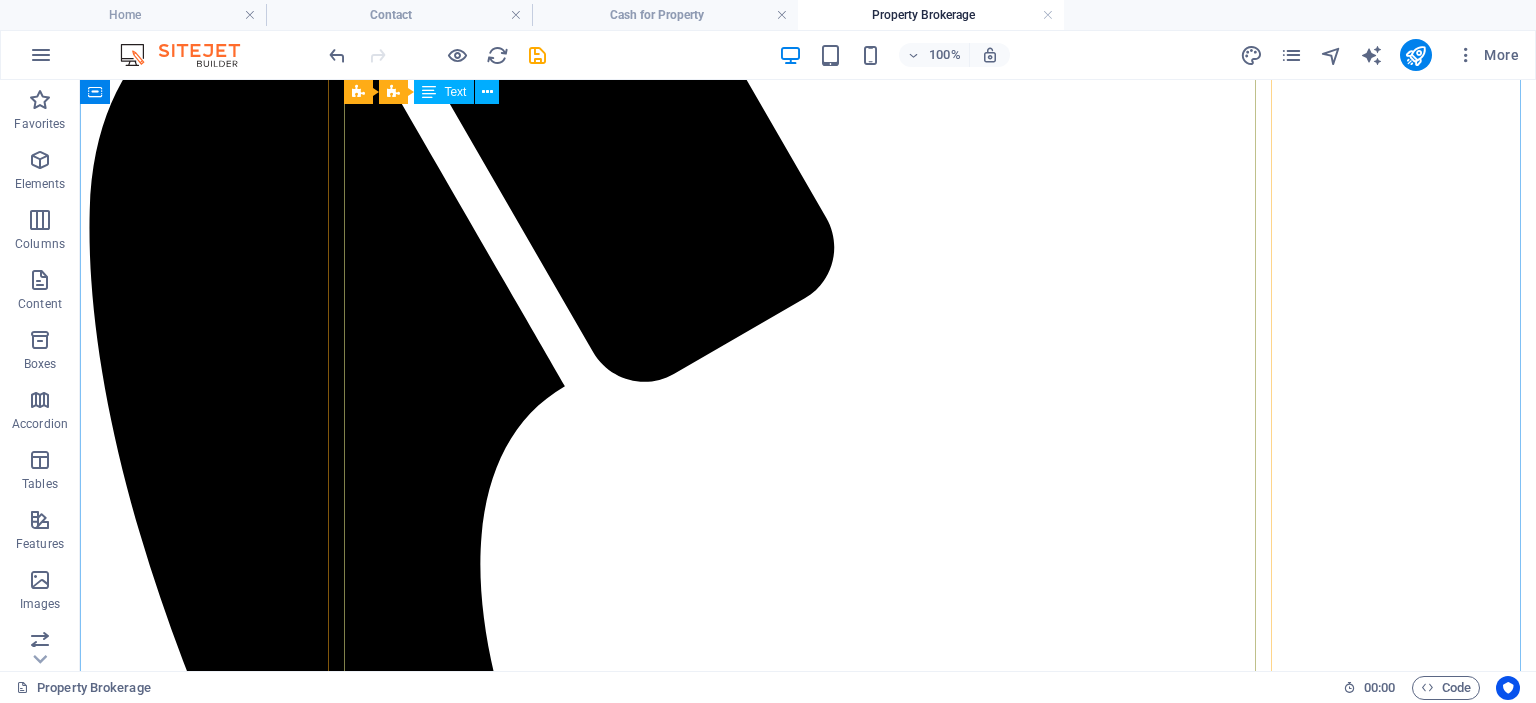 click on "We will help you determine the right asking price for your home. Pricing your property correctly from the beginning can help you net more in the end. Your house will get the most activity within the first two to four weeks on the market, so it is important to not discourage prospects by asking an unreasonably high price. In general, the difference between the asking price and selling price is lowest during the first month on the market, because buyers are paying market value or are very close to it. We will research the recent sales of homes in your neighborhood and help you determine the market value and set the right price.  We will help to sort out the prospective buyers. Through our wide range of real estate experience, we have learned how to qualify buyers--that is, how to measure their level of motivation and ability to buy. Furthermore, we can assist non-cash buyers in finding mortgage money to purchase your home." at bounding box center [808, 3095] 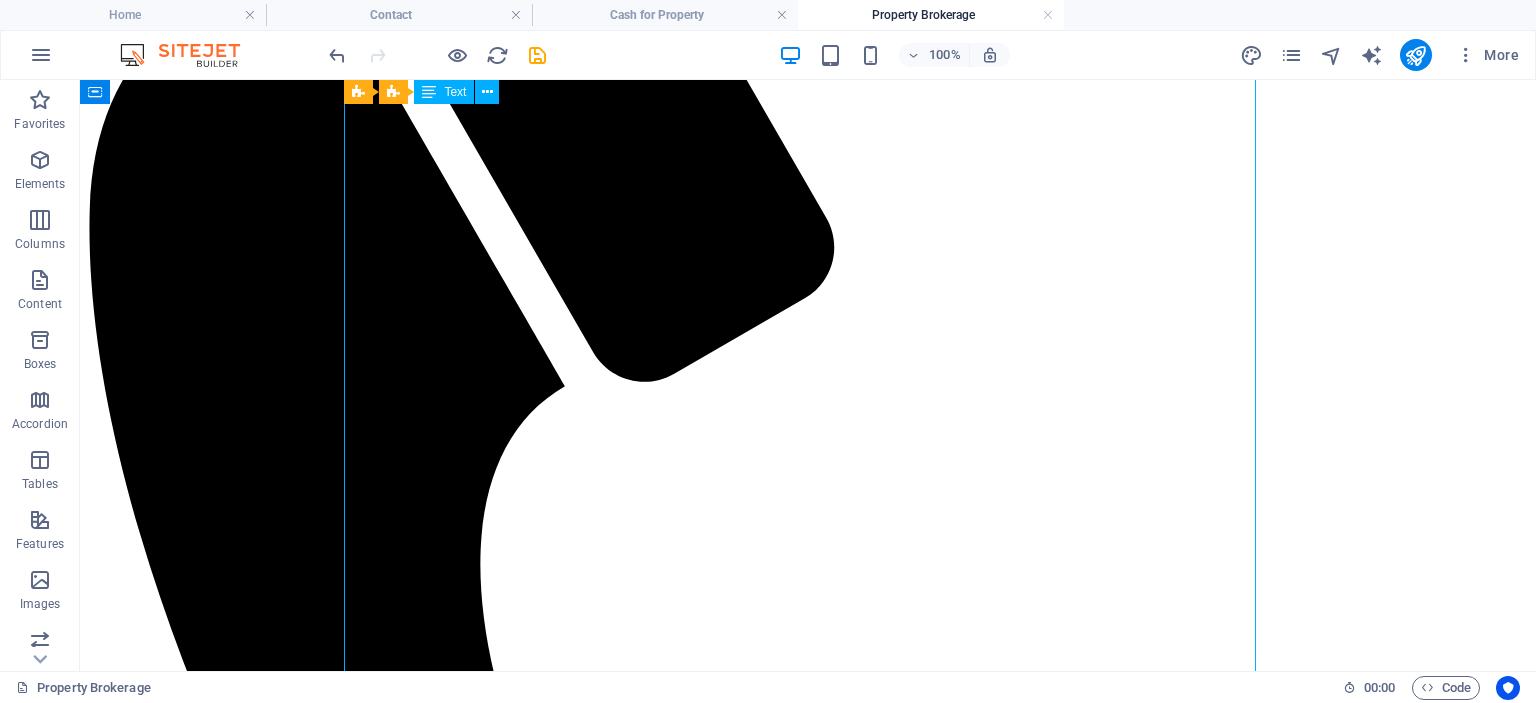 click on "We will help you determine the right asking price for your home. Pricing your property correctly from the beginning can help you net more in the end. Your house will get the most activity within the first two to four weeks on the market, so it is important to not discourage prospects by asking an unreasonably high price. In general, the difference between the asking price and selling price is lowest during the first month on the market, because buyers are paying market value or are very close to it. We will research the recent sales of homes in your neighborhood and help you determine the market value and set the right price.  We will help to sort out the prospective buyers. Through our wide range of real estate experience, we have learned how to qualify buyers--that is, how to measure their level of motivation and ability to buy. Furthermore, we can assist non-cash buyers in finding mortgage money to purchase your home." at bounding box center (808, 3095) 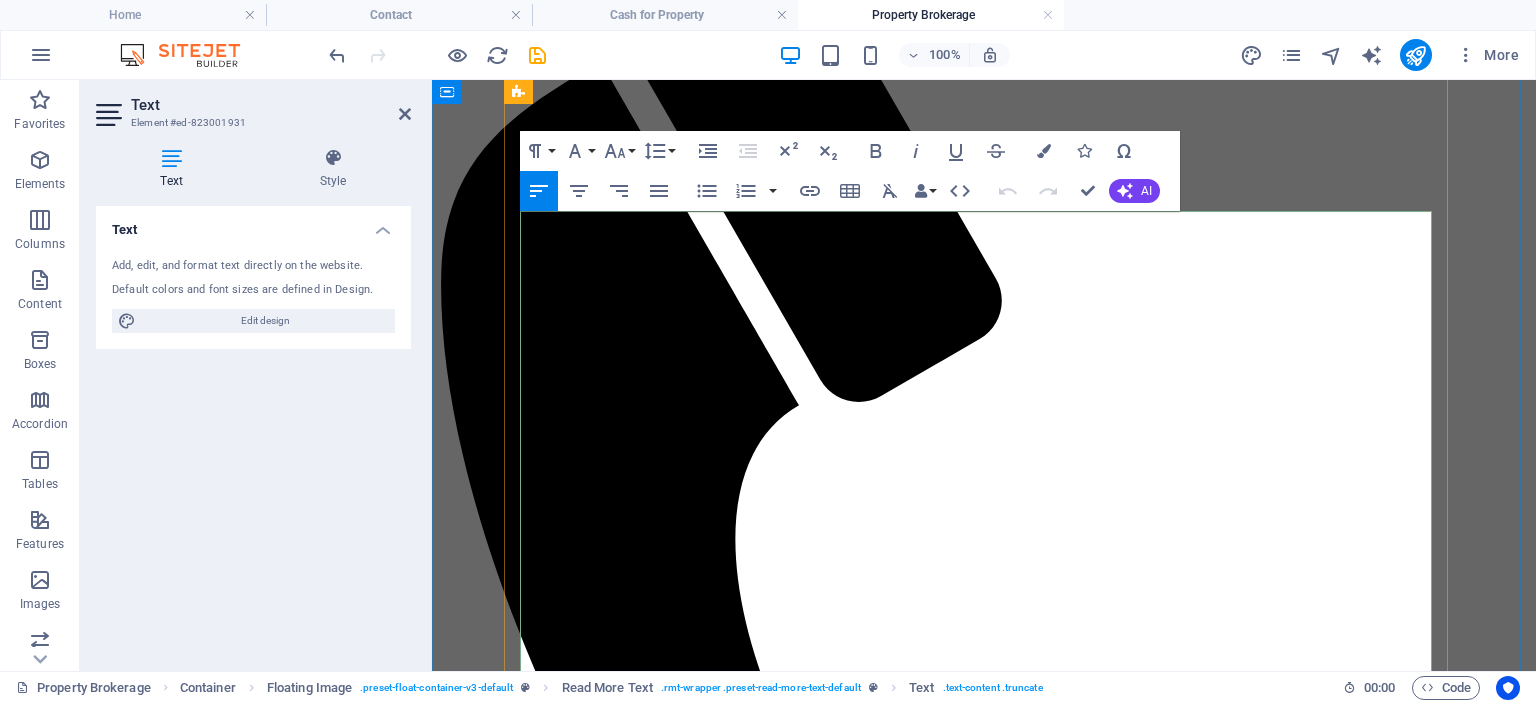 scroll, scrollTop: 396, scrollLeft: 0, axis: vertical 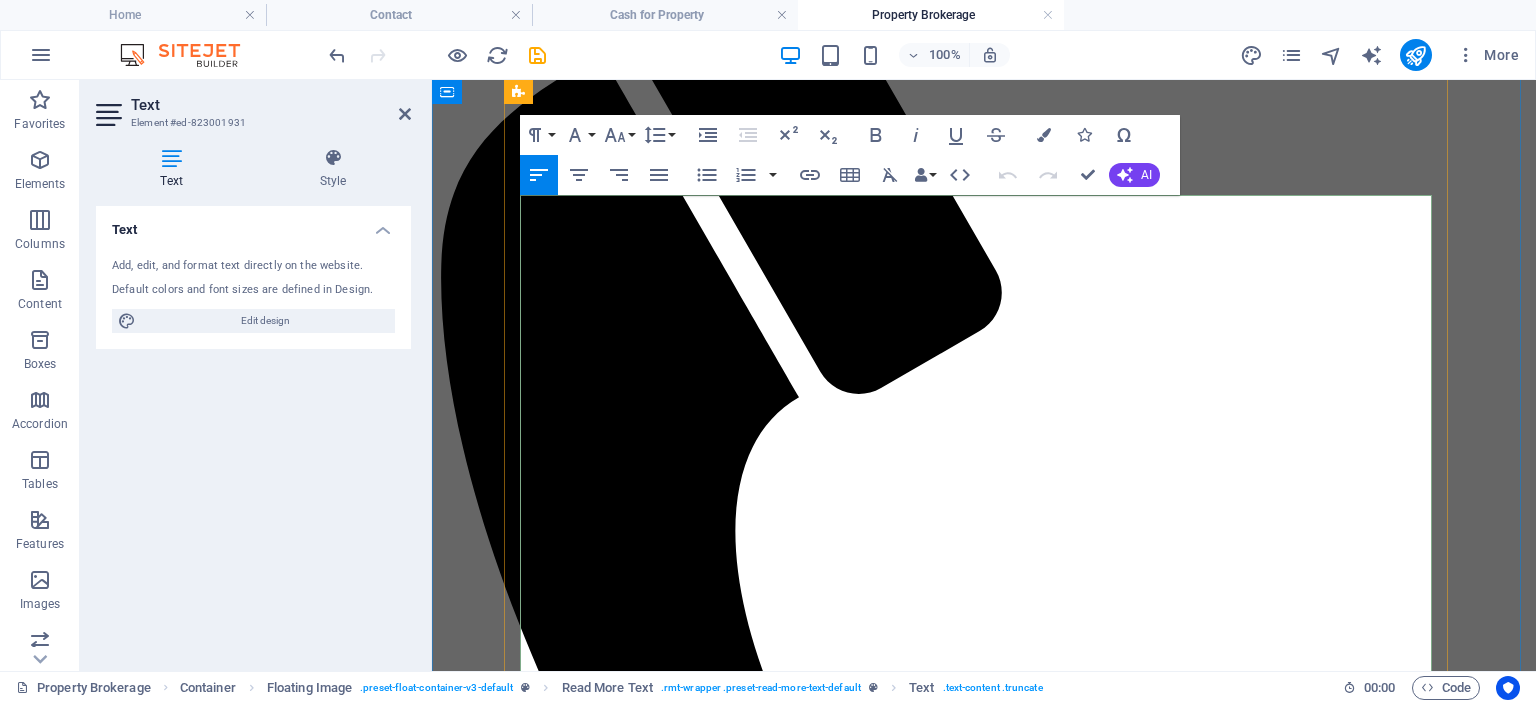click on "We will design a marketing plan for your house, which will go beyond just putting a sign in the yard. We will try to determine what type of person(s) will buy your home and target that group of people. We will enter your home into Realtor.com, which shows your property to the general public. Also, depending on what will work best for your house, we may advertise in various publications, create a brochure, inform neighbors, and/or employ other marketing techniques." at bounding box center [984, 2583] 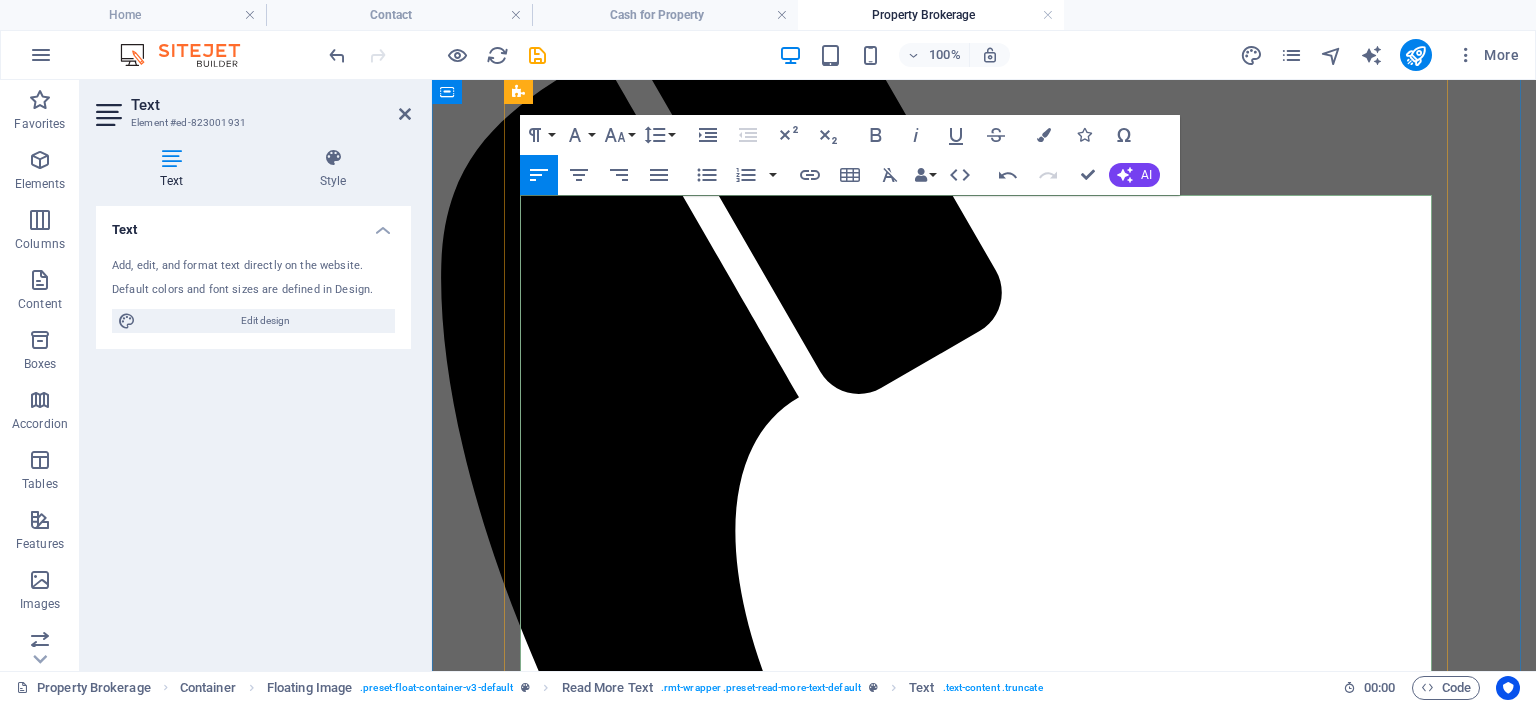 click on "We will design a marketing plan for your house, which will go beyond just putting a sign in the yard. We will try to determine what type of person(s) will buy your home and target that group of people. We will enter your home into Realtor.com, which allows  your property to the general public. Also, depending on what will work best for your house, we may advertise in various publications, create a brochure, inform neighbors, and/or employ other marketing techniques." at bounding box center [984, 2583] 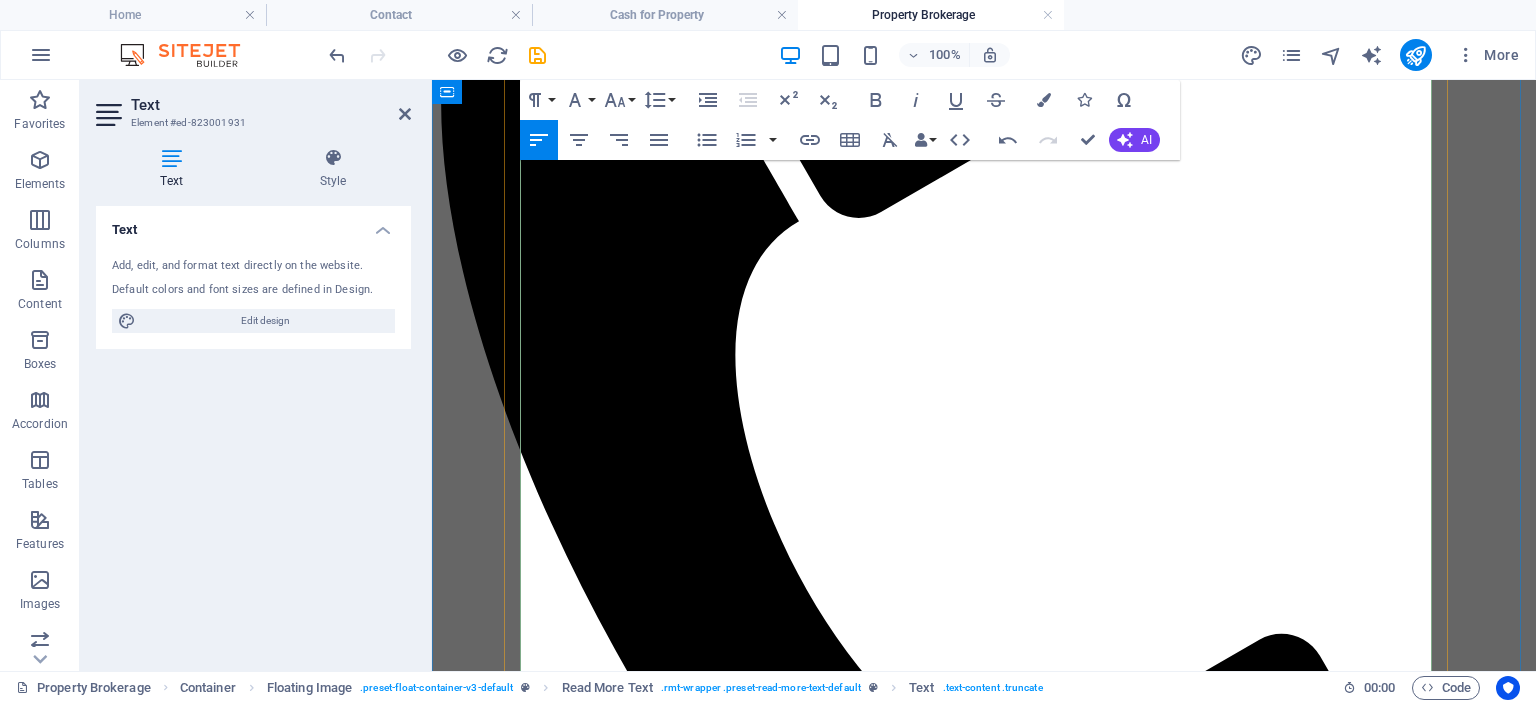scroll, scrollTop: 574, scrollLeft: 0, axis: vertical 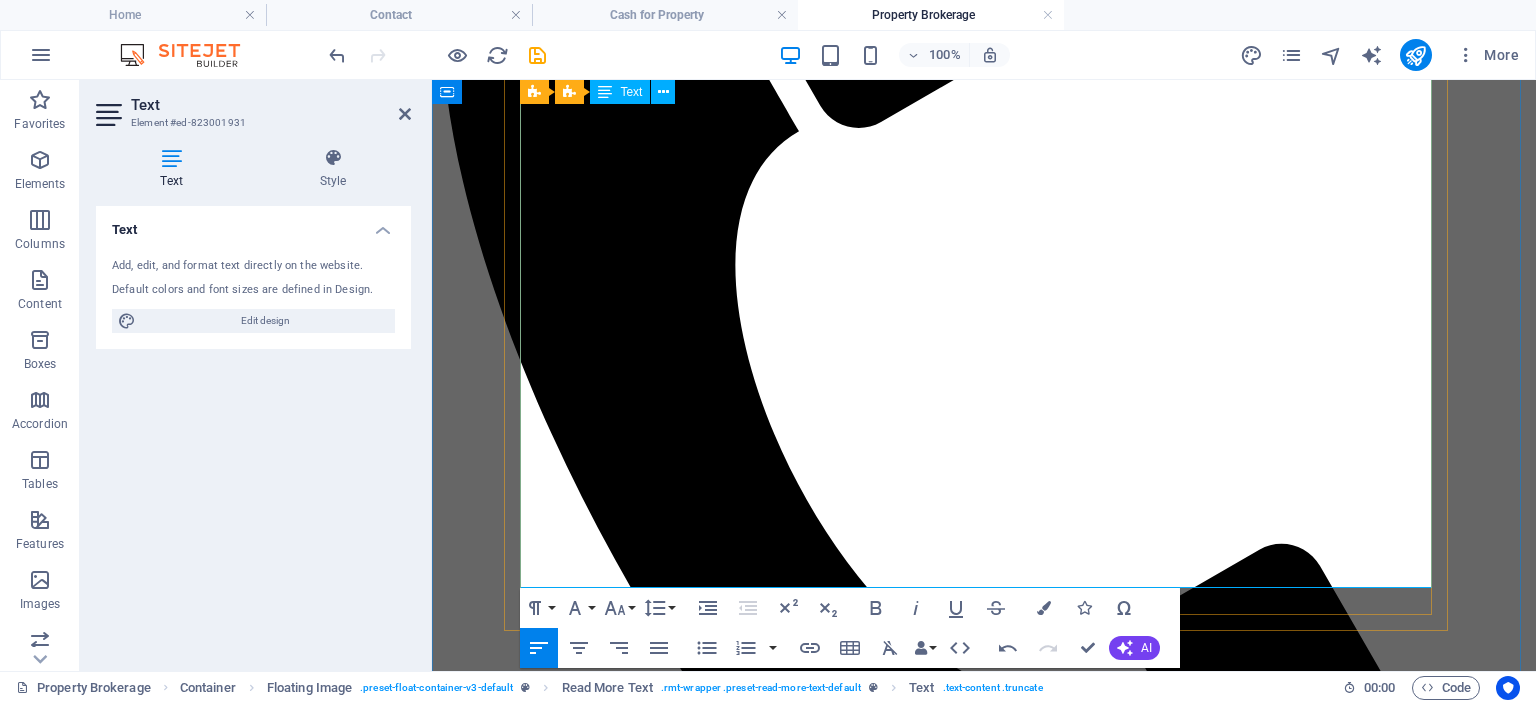 click on "We will help to sort out the prospective buyers. Through our wide range of real estate experience, we have learned how to qualify buyers--that is, how to measure their level of motivation and ability to buy. Furthermore, we can assist non-cash buyers in finding mortgage money to purchase your home." at bounding box center [984, 2412] 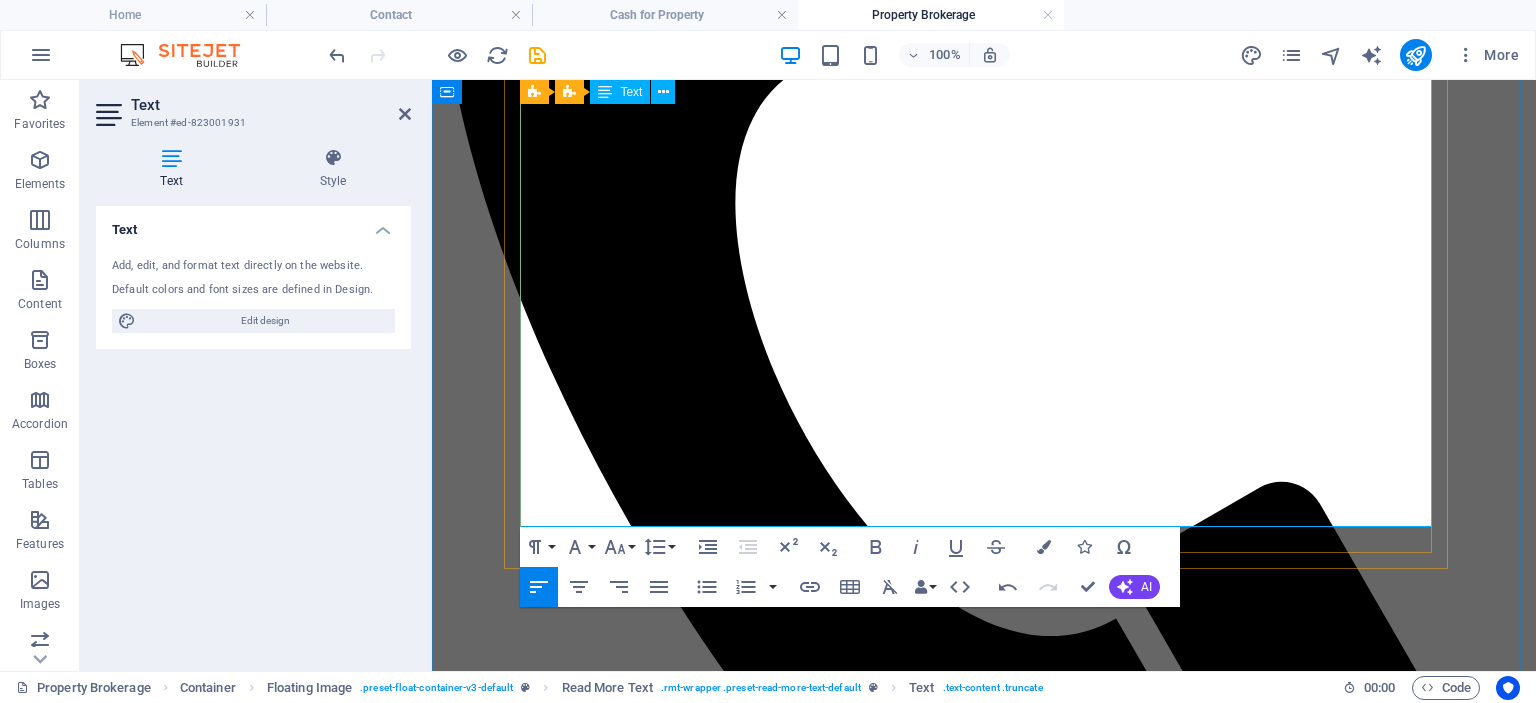 scroll, scrollTop: 752, scrollLeft: 0, axis: vertical 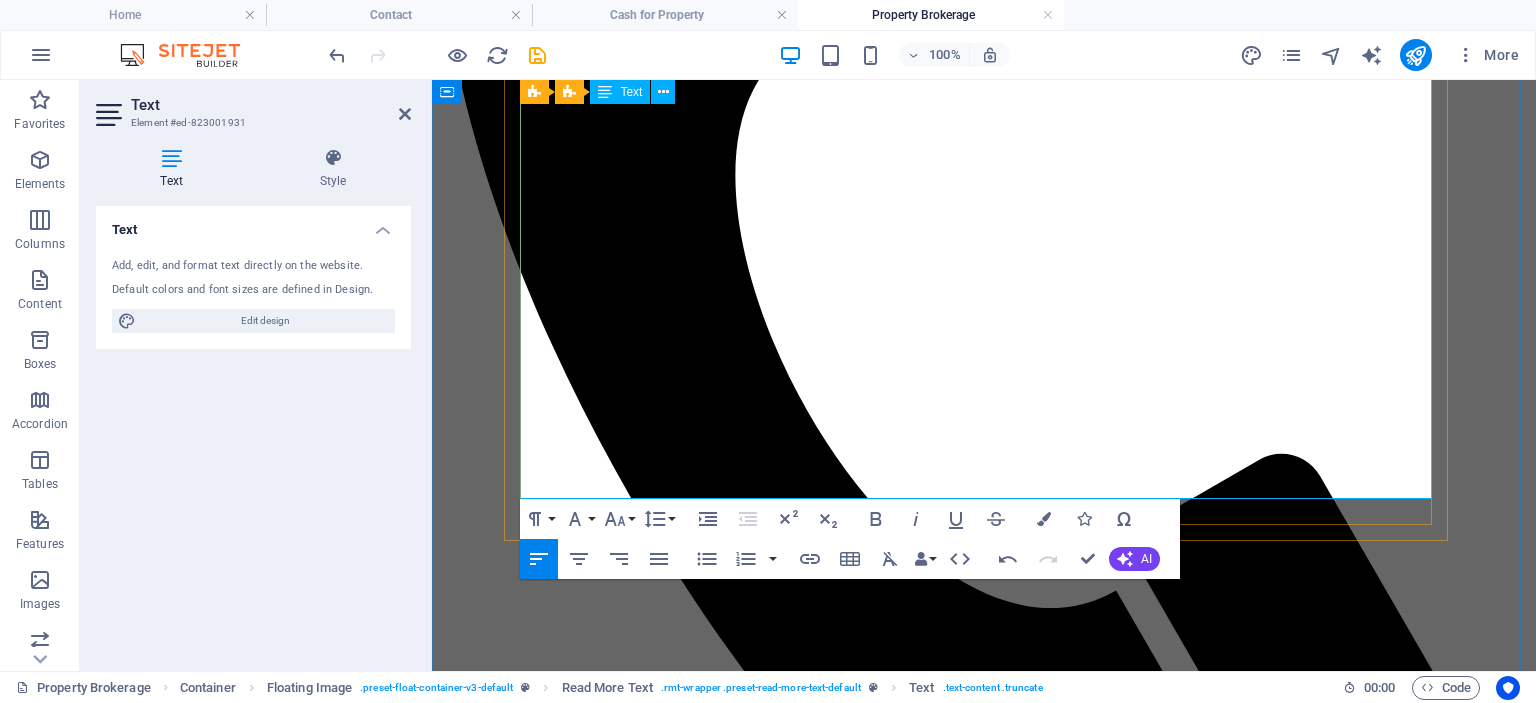 click on "We will negotiate and explain every offer, and we pledge to present you all purchase offers. As a third party, we will act as negotiators; and, as such, we are in a better position than you would be to help maintain the asking price without losing the buyer's interest. In many cases, this service alone makes up more than the fee for service involved in the sale. In addition to presenting an offer, we will explain the specific terms of the offer and prepare a net proceeds estimate so that you know exactly where you stand." at bounding box center [984, 2426] 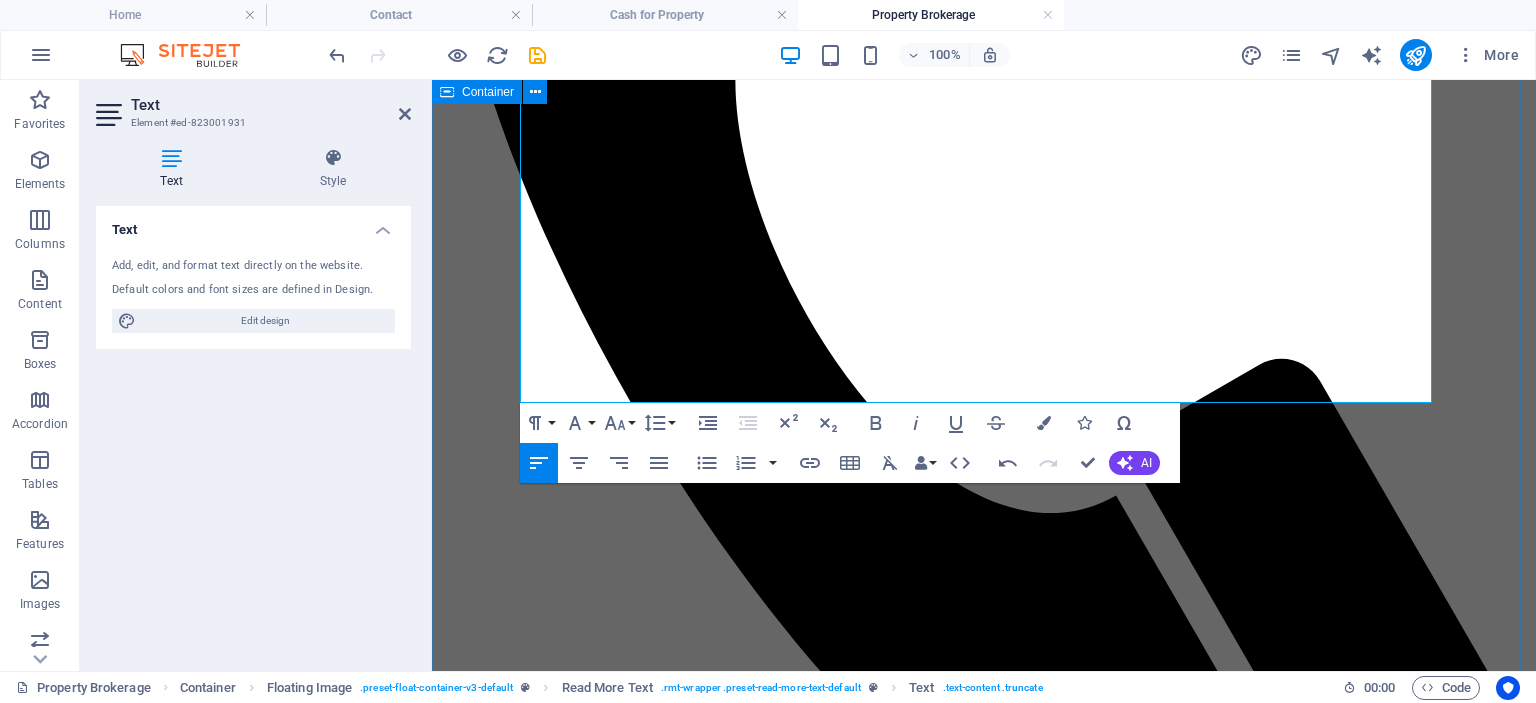 scroll, scrollTop: 848, scrollLeft: 0, axis: vertical 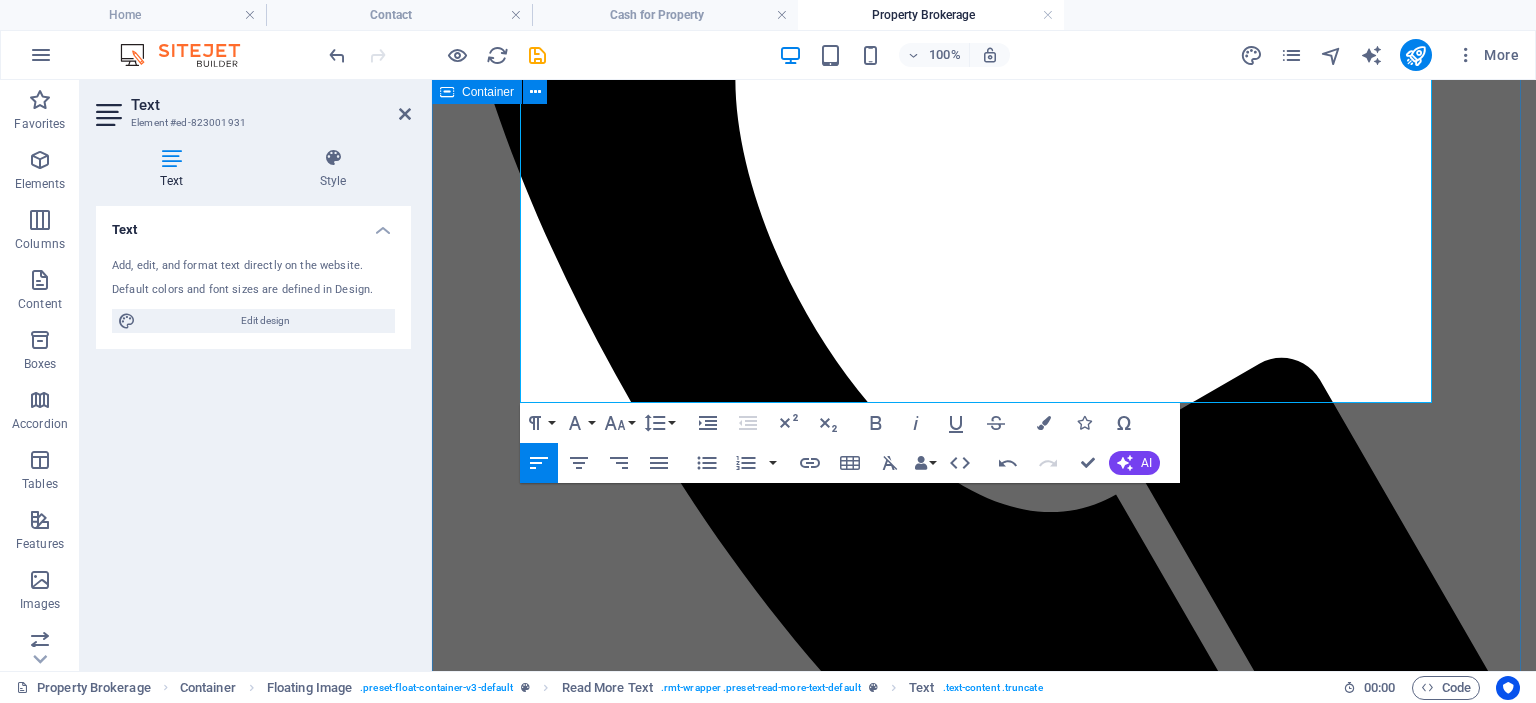 click on "Property brokerage Selling Property You want to sell your house at the best price, in the least amount of time, and with the fewest problems possible. Mid-South Realty is dedicated to helping you achieve that goal. We will give you tips on how to make your home more attractive to prospects. Our experience in showing, buying, and selling properties has enabled us to offer useful suggestions on how to make your home "market ready." We will give you a checklist of features to inspect, a printout of useful tips on how to make your home show better, and a list of items specific to your home that need special attention prior to listing.  We will help to sort out the prospective buyers. Through our wide range of real estate experience, we have learned how to qualify buyers--that is, how to measure their level of motivation and ability to buy. Furthermore, we can assist non-cash buyers in finding money for a mortgage to purchase your home.  Read more Buying Property Read more" at bounding box center (984, 2090) 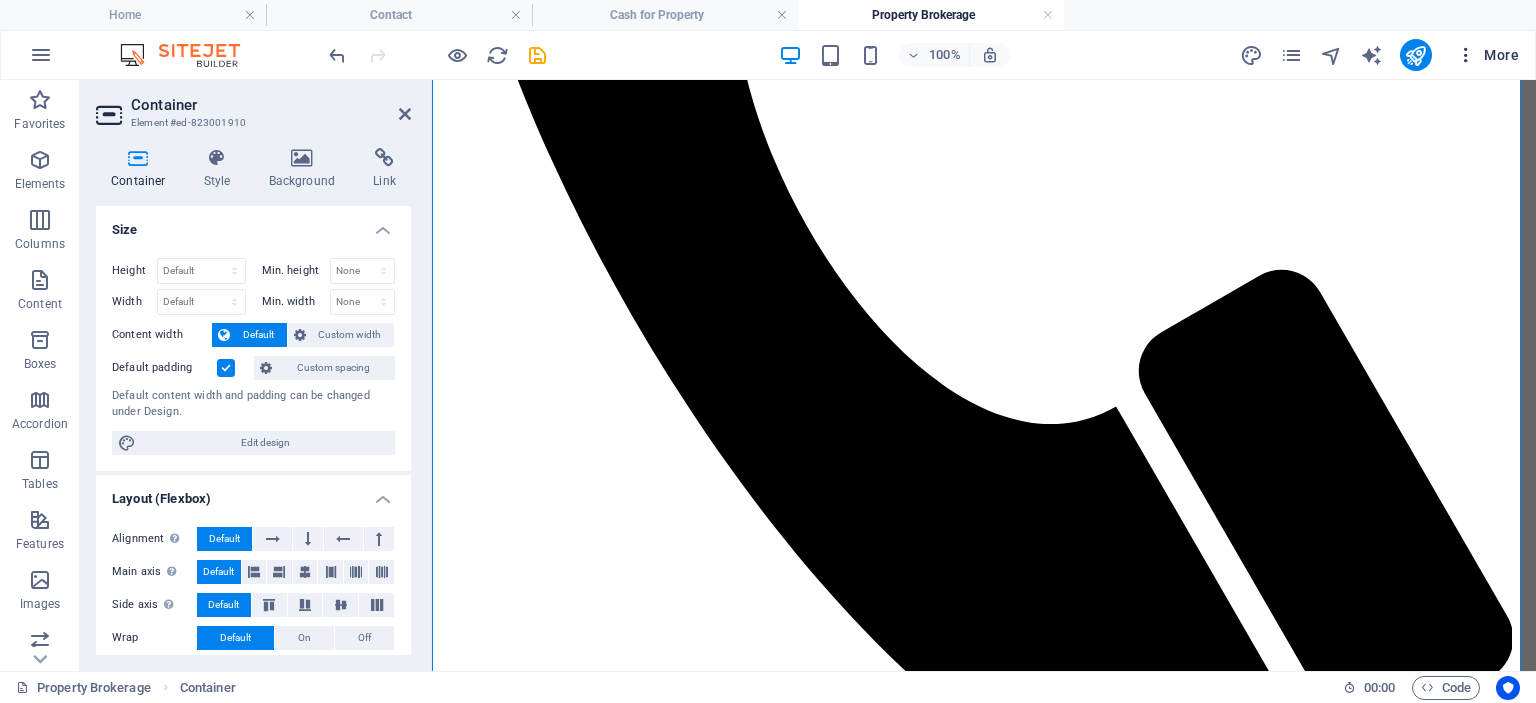 scroll, scrollTop: 938, scrollLeft: 0, axis: vertical 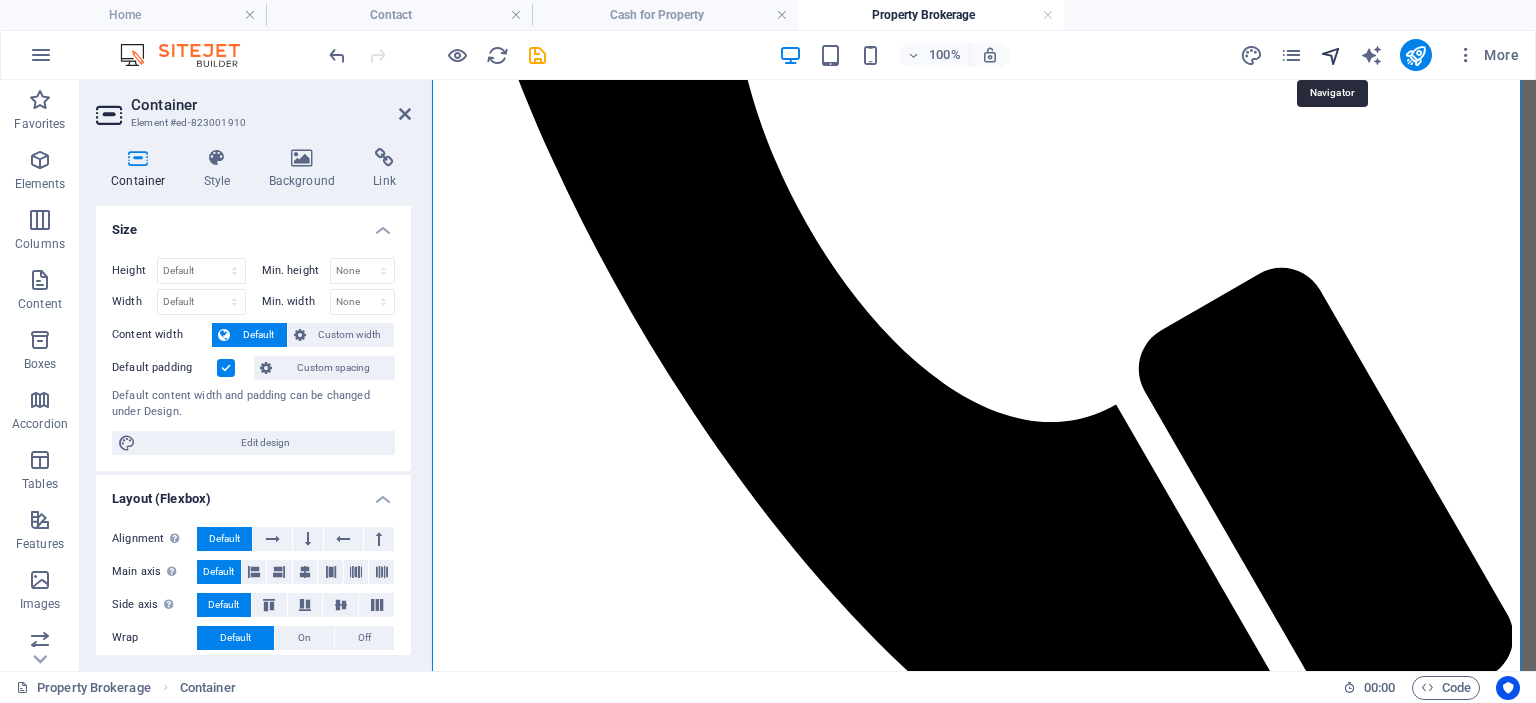 click at bounding box center (1331, 55) 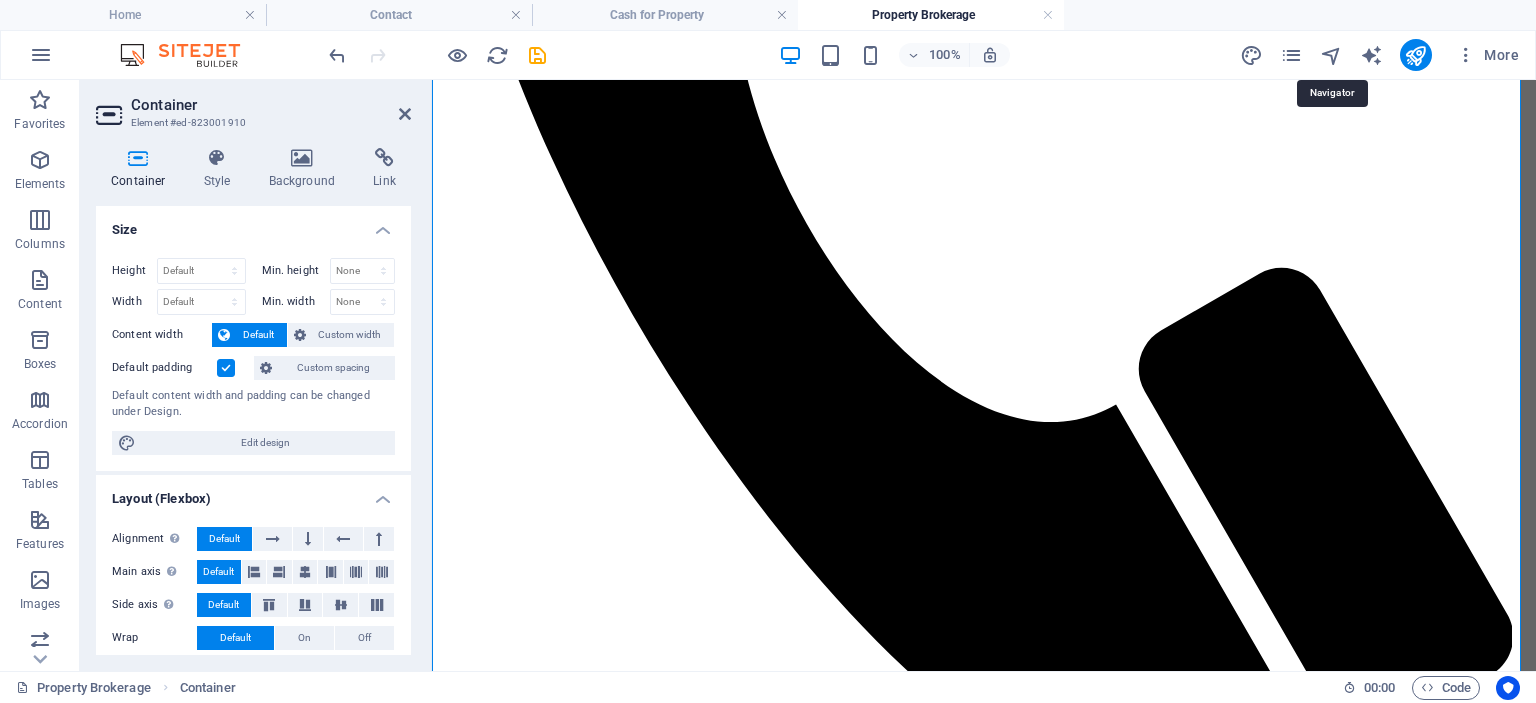 select on "15843609-en" 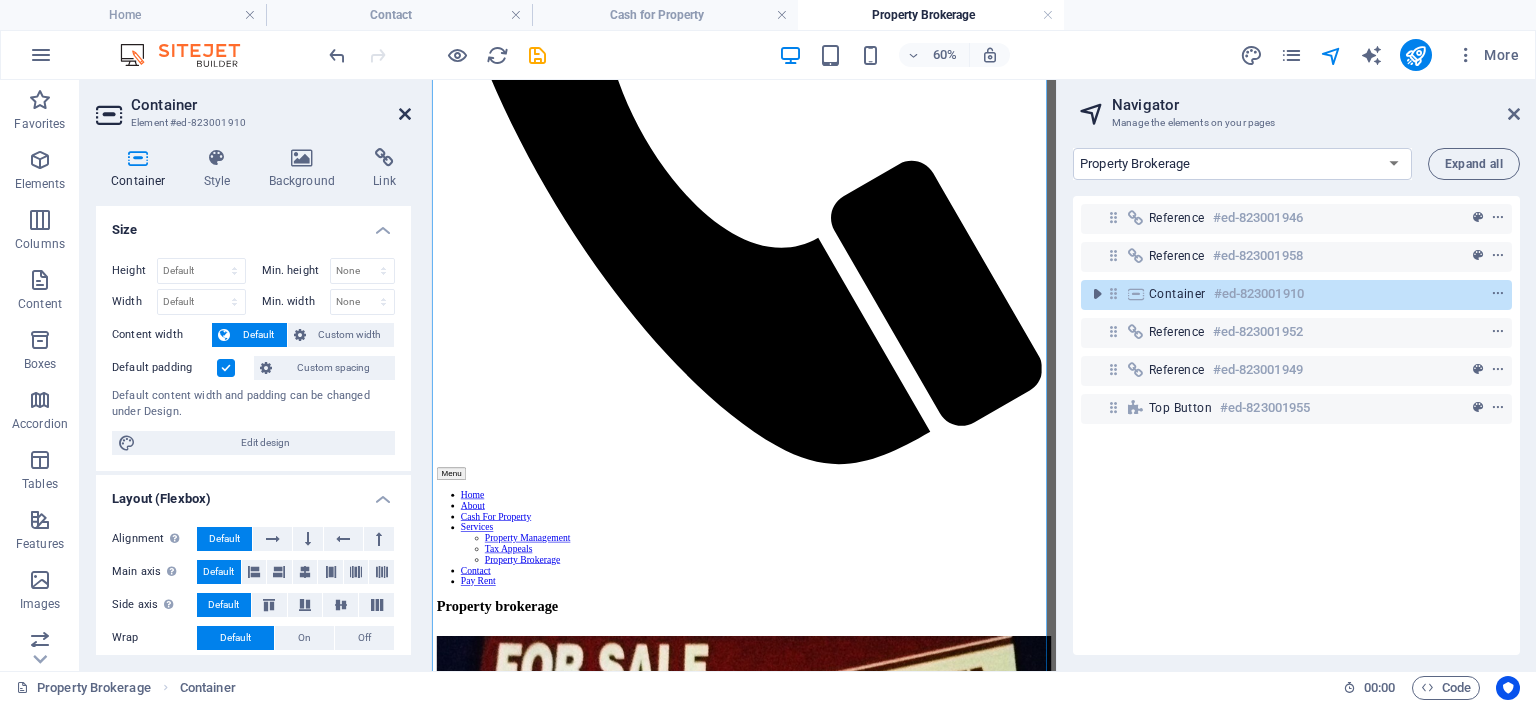 click at bounding box center [405, 114] 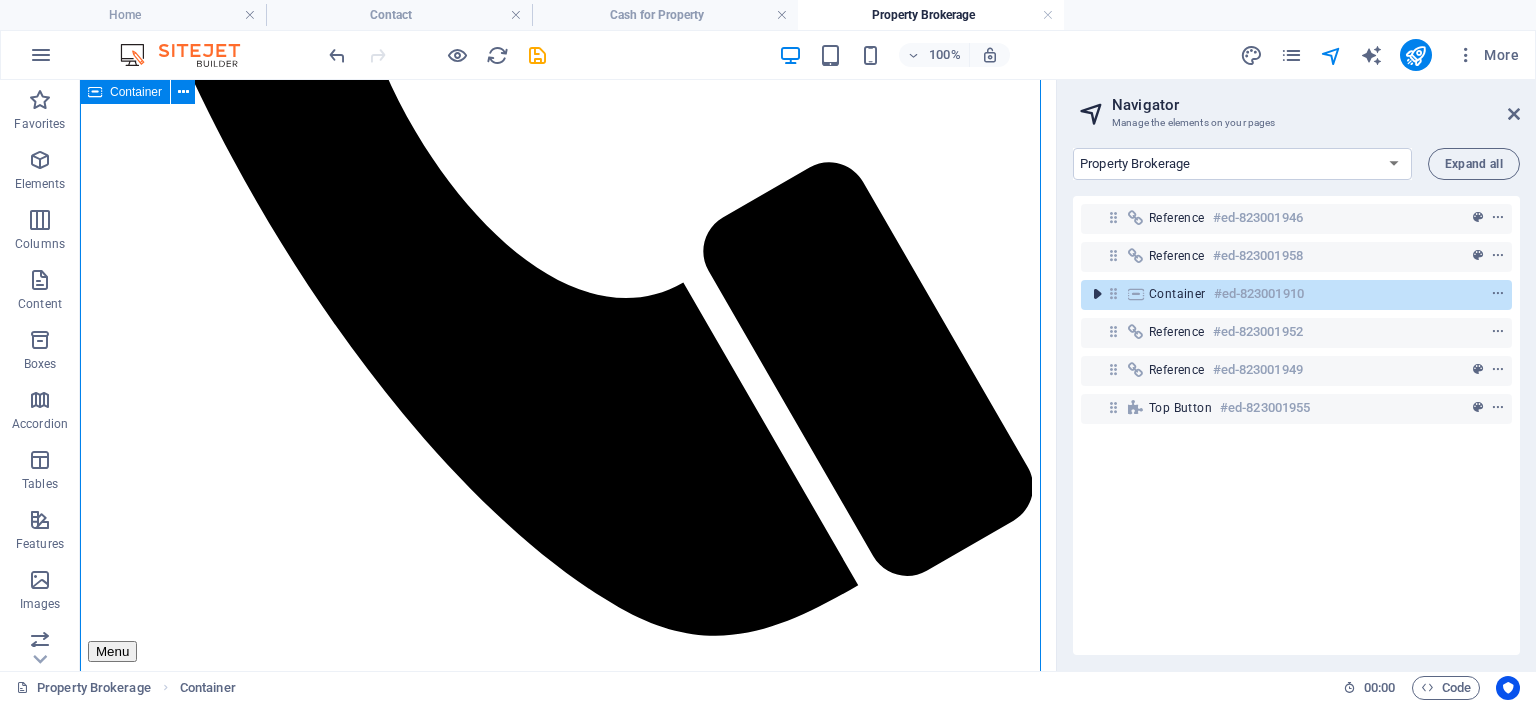 click at bounding box center (1097, 294) 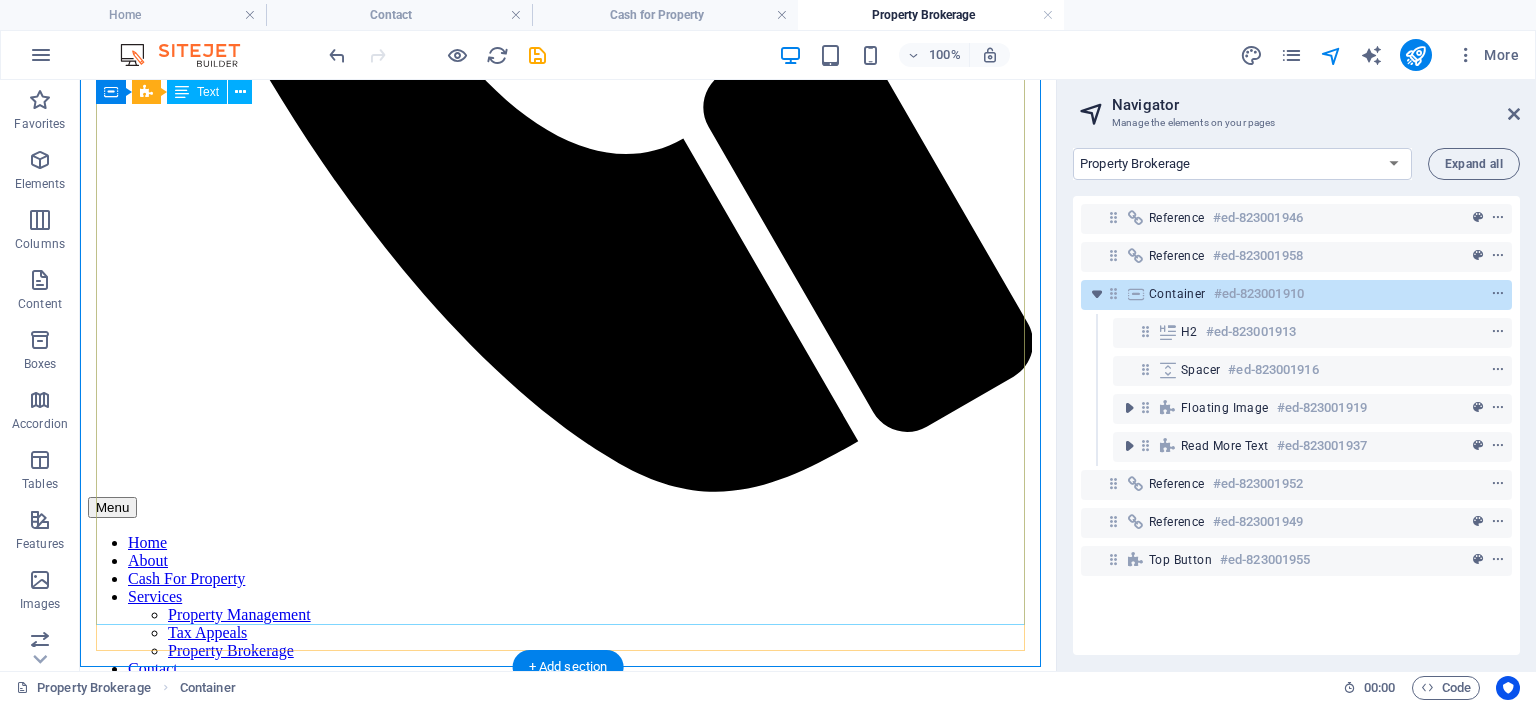 scroll, scrollTop: 938, scrollLeft: 0, axis: vertical 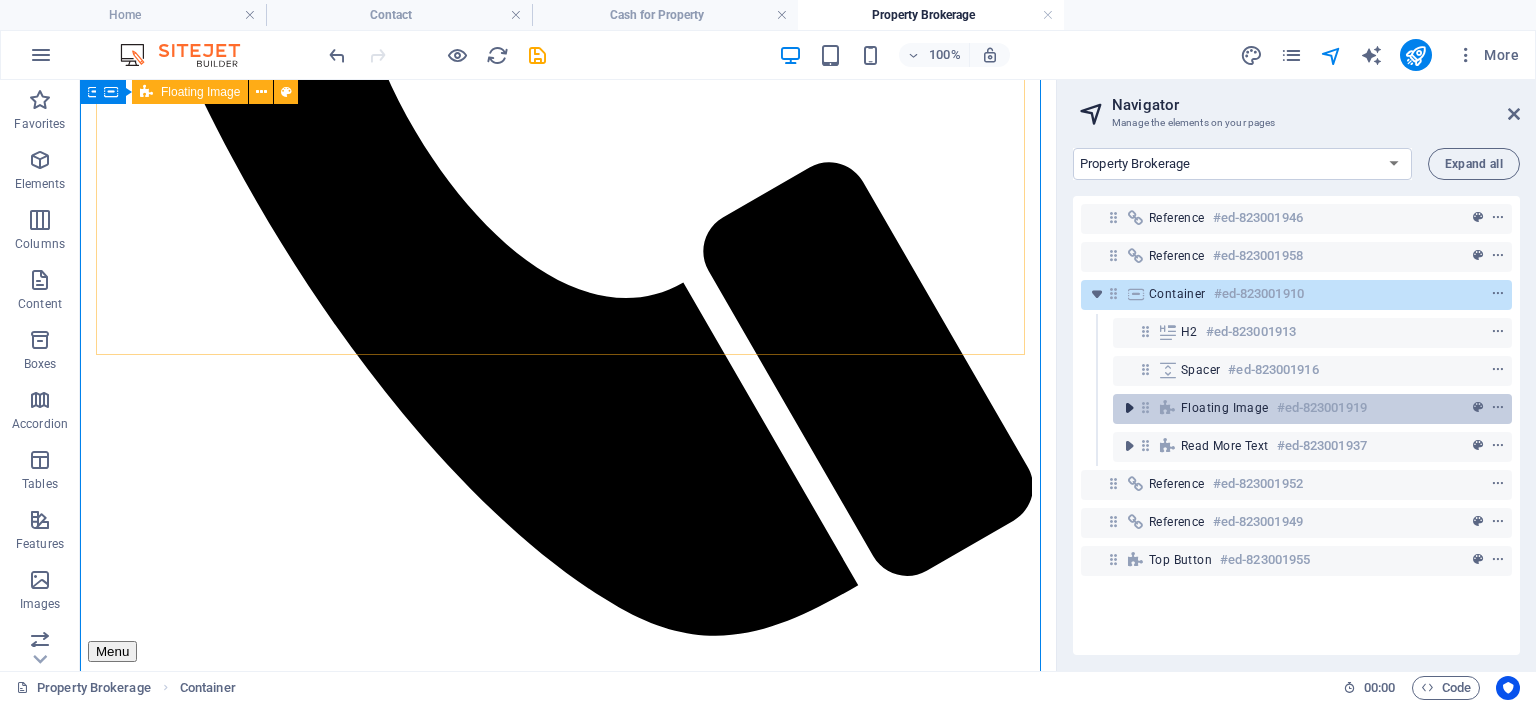 click at bounding box center [1129, 408] 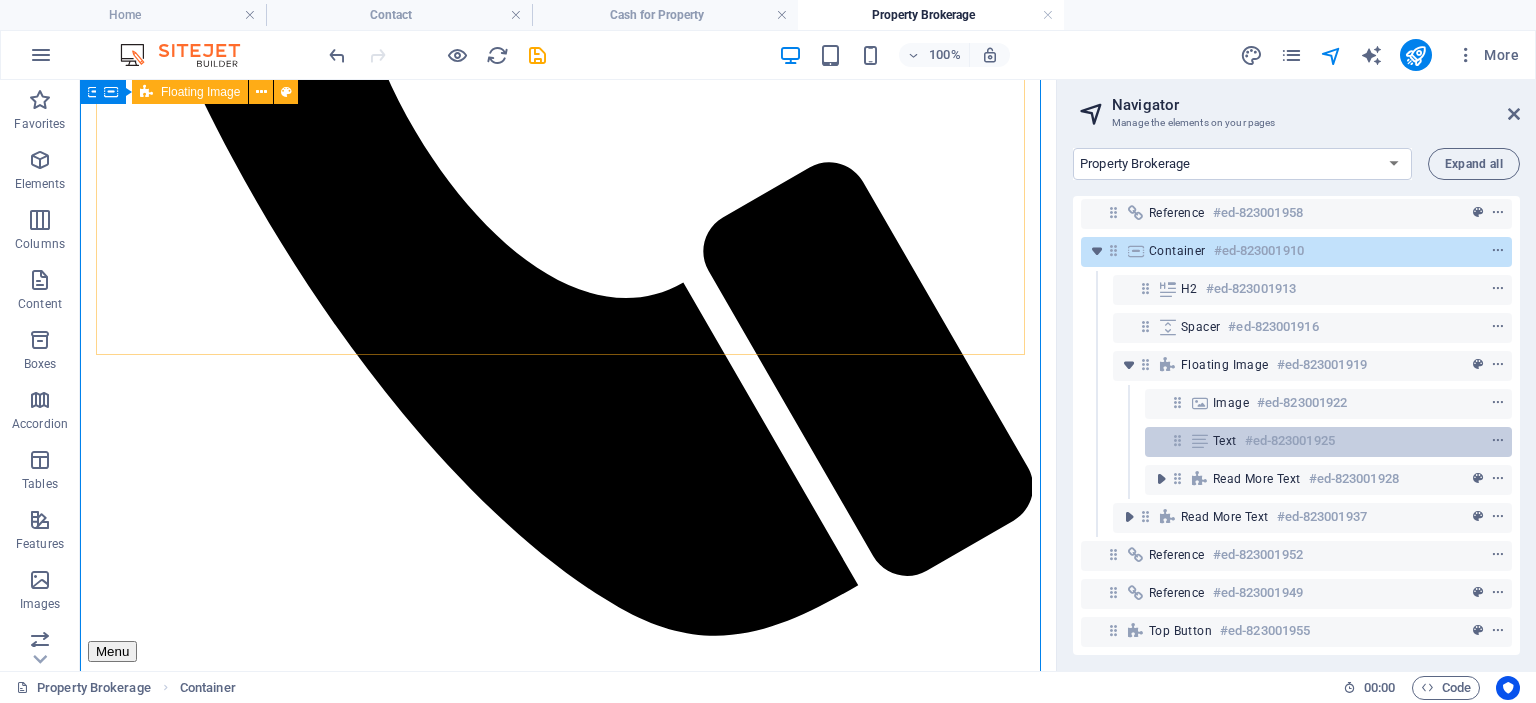 scroll, scrollTop: 58, scrollLeft: 0, axis: vertical 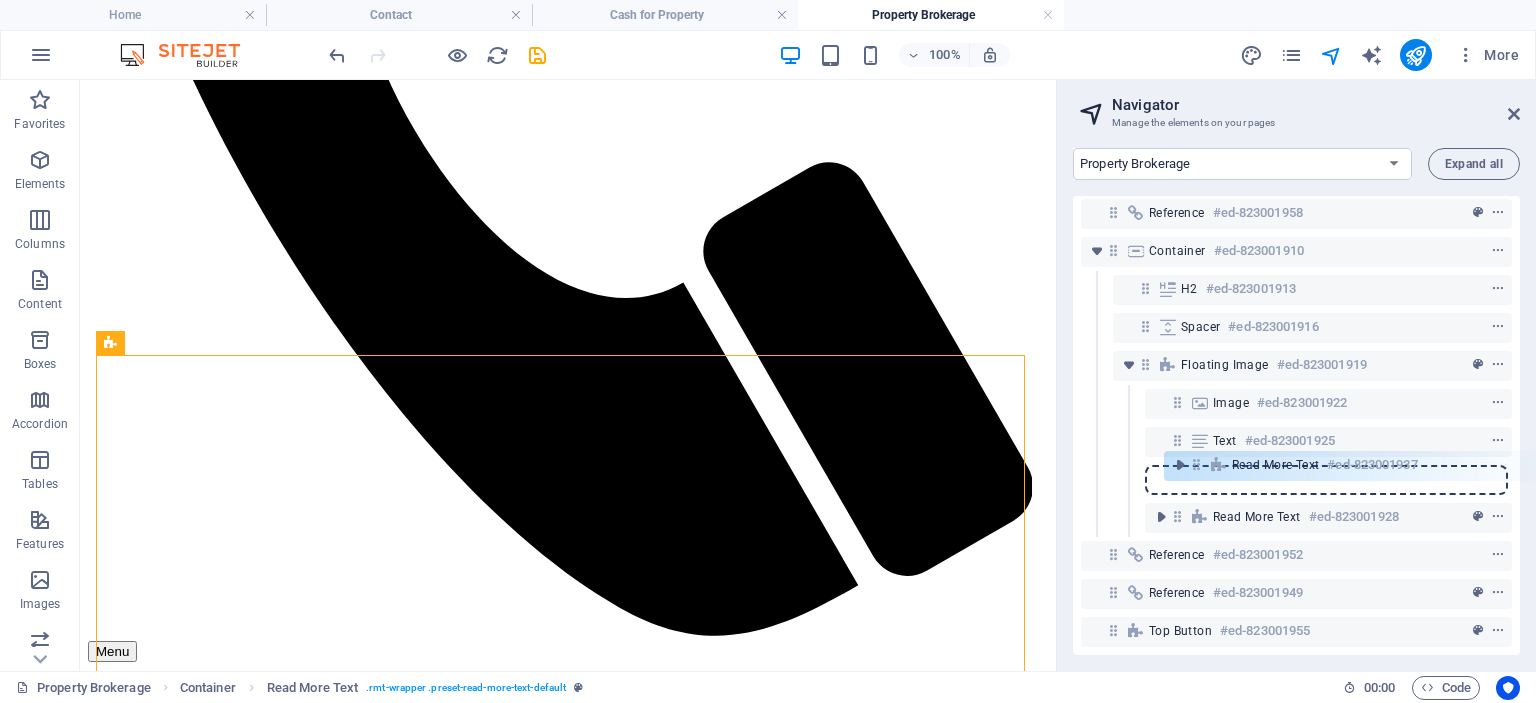 drag, startPoint x: 1146, startPoint y: 501, endPoint x: 1203, endPoint y: 463, distance: 68.50548 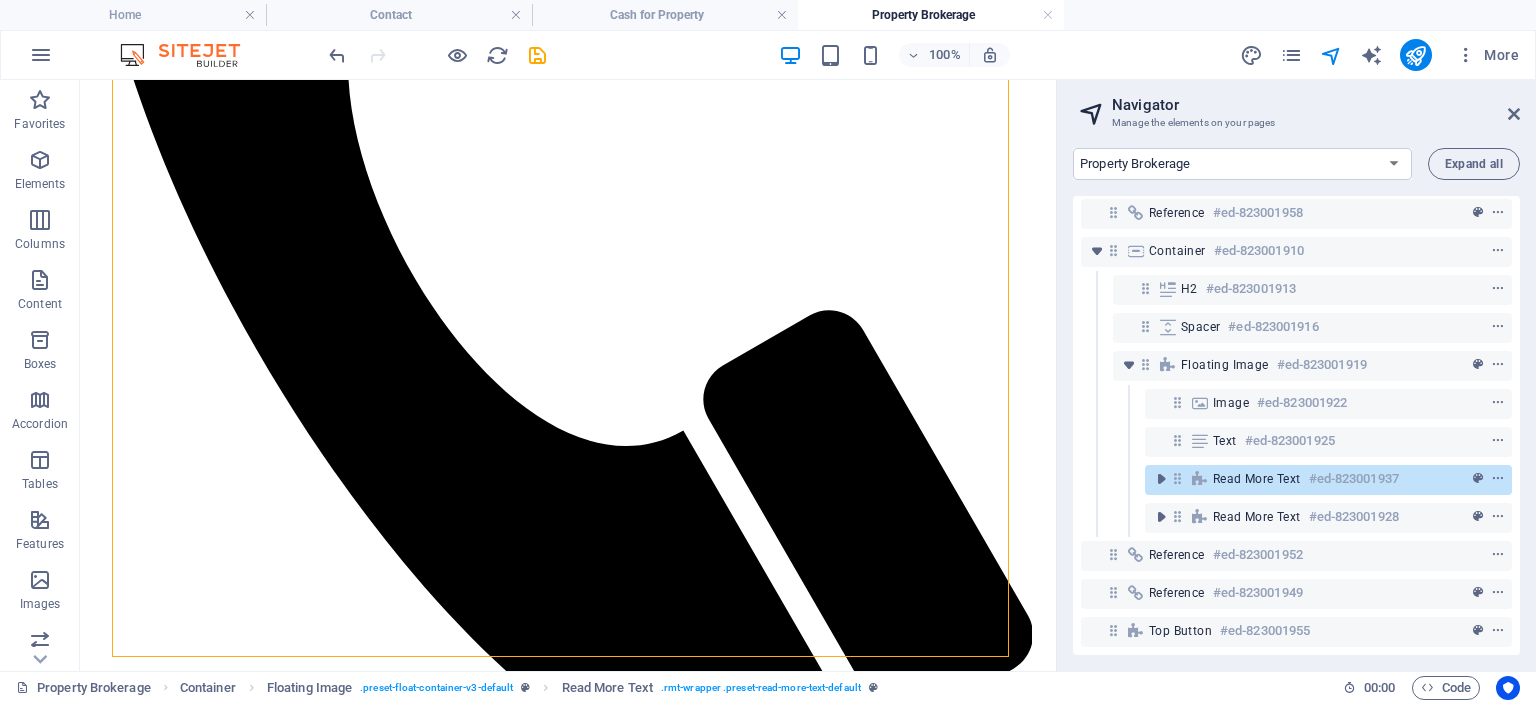 scroll, scrollTop: 591, scrollLeft: 0, axis: vertical 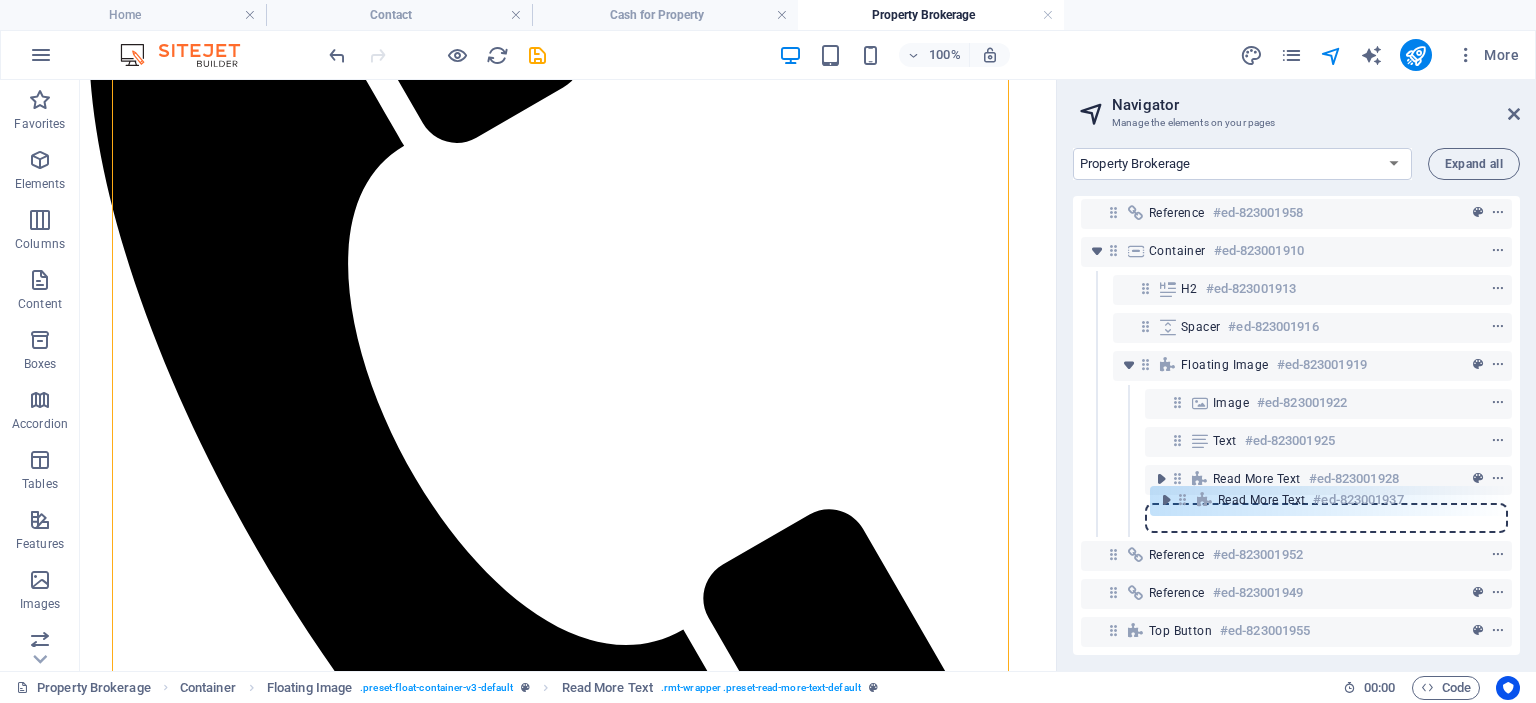 drag, startPoint x: 1179, startPoint y: 462, endPoint x: 1188, endPoint y: 503, distance: 41.976185 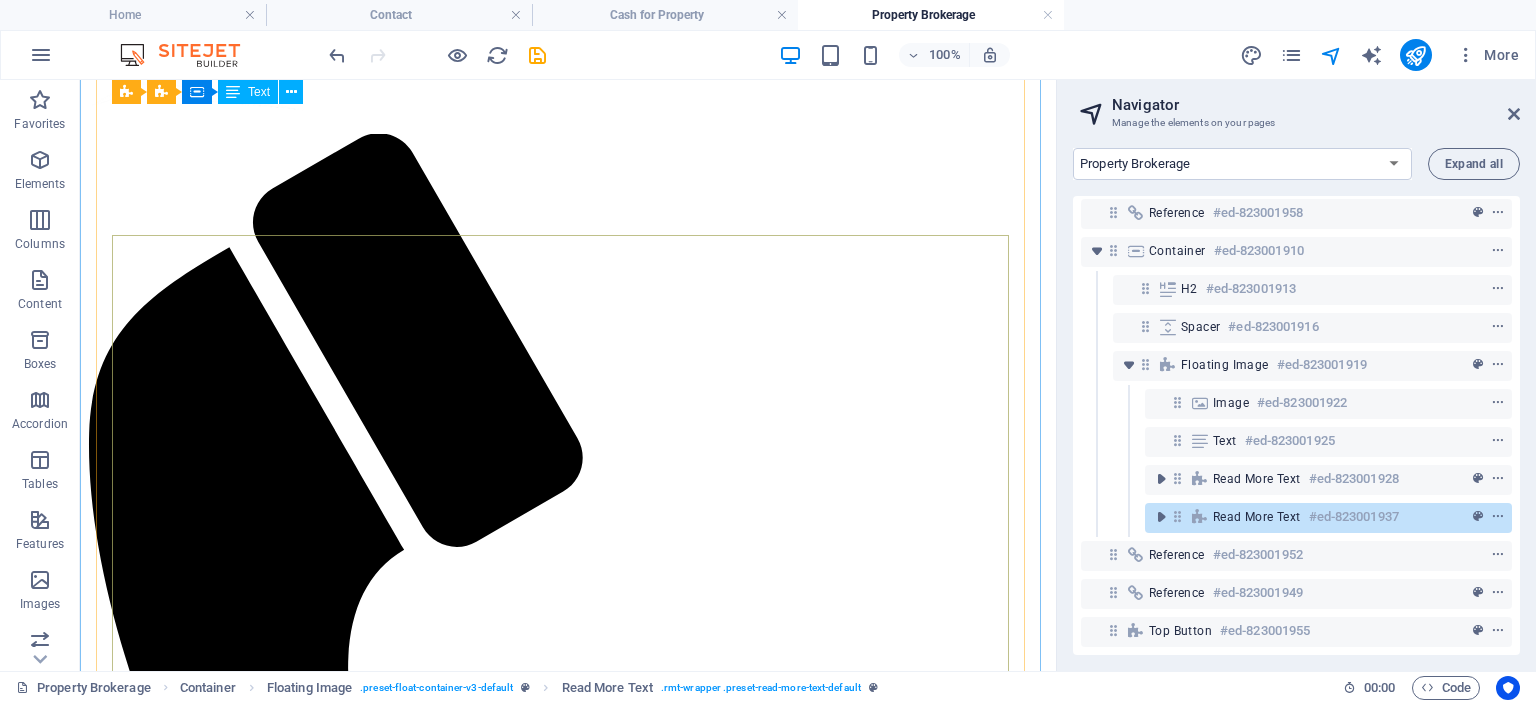 scroll, scrollTop: 0, scrollLeft: 0, axis: both 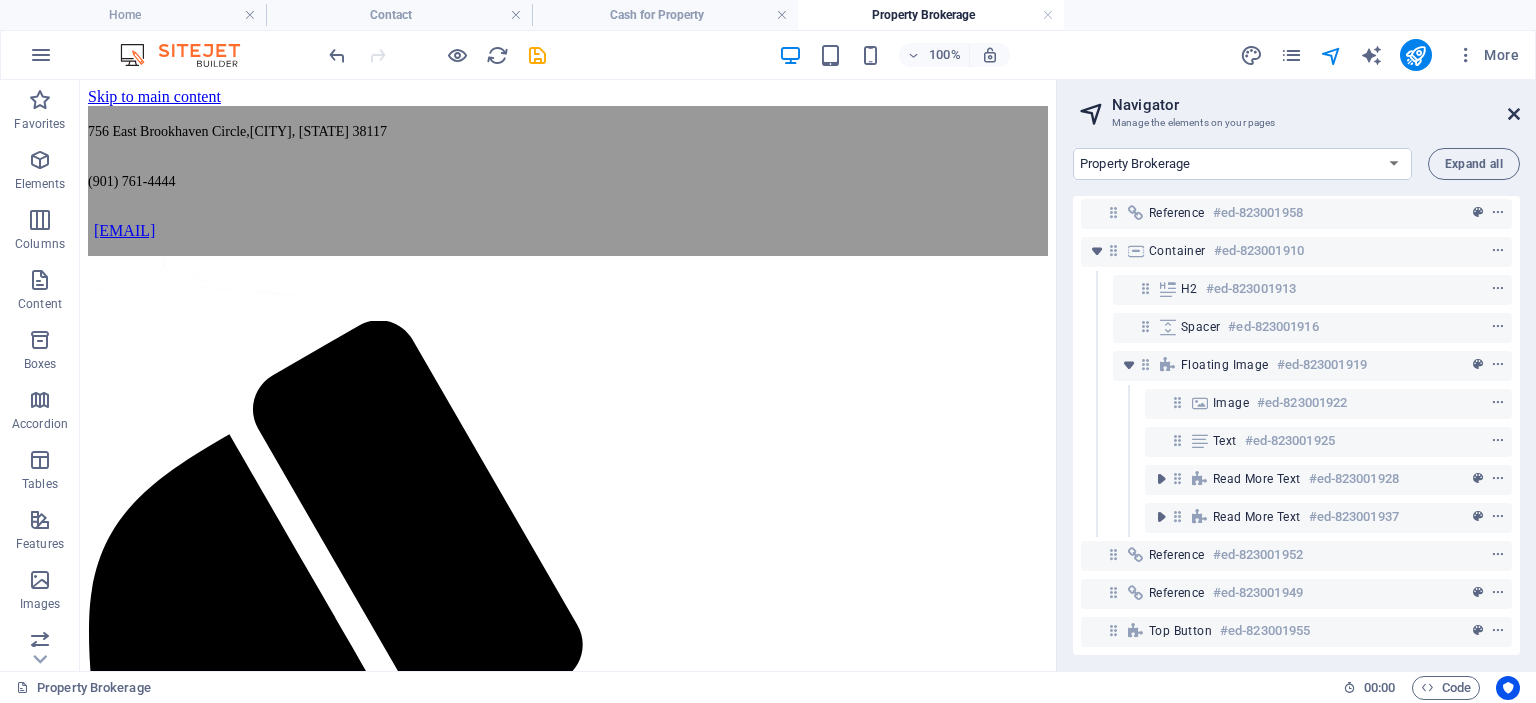click at bounding box center [1514, 114] 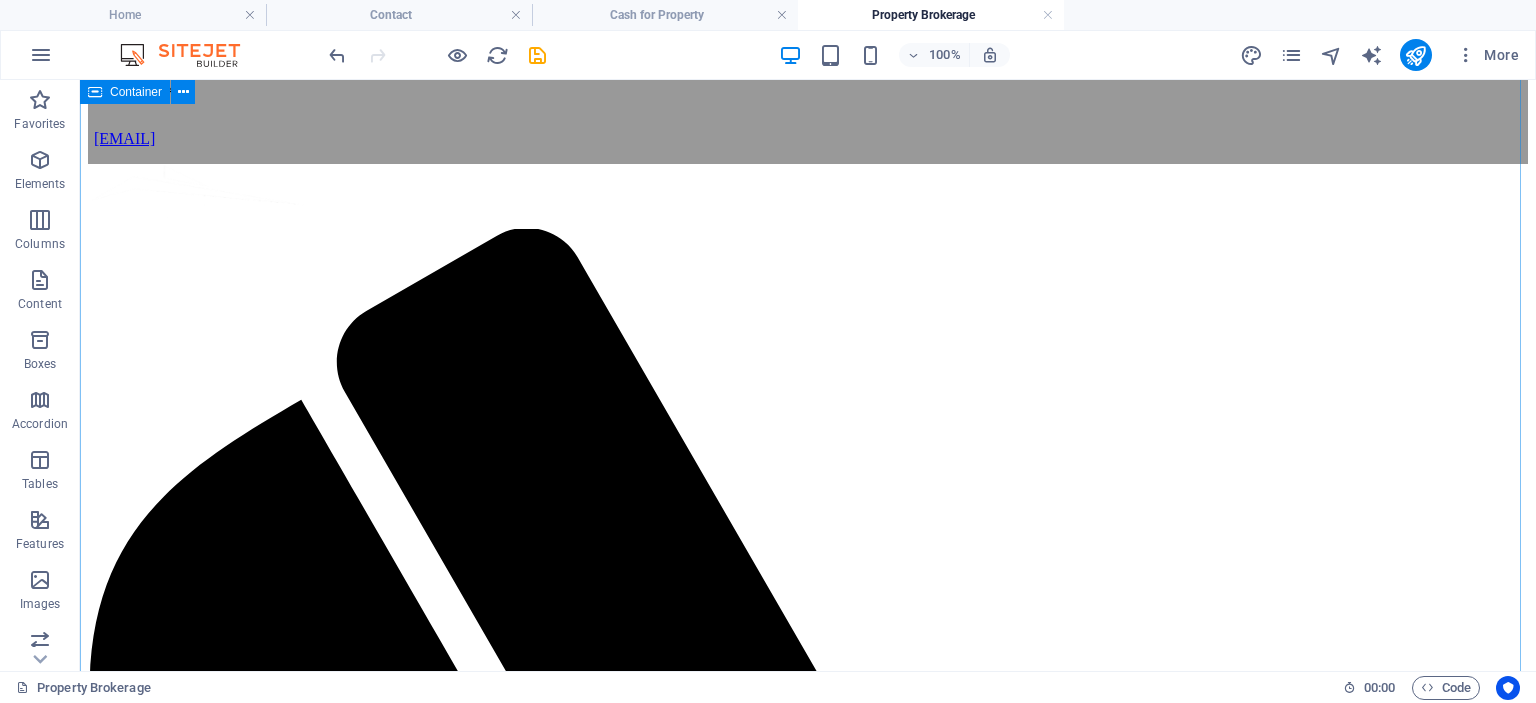 scroll, scrollTop: 0, scrollLeft: 0, axis: both 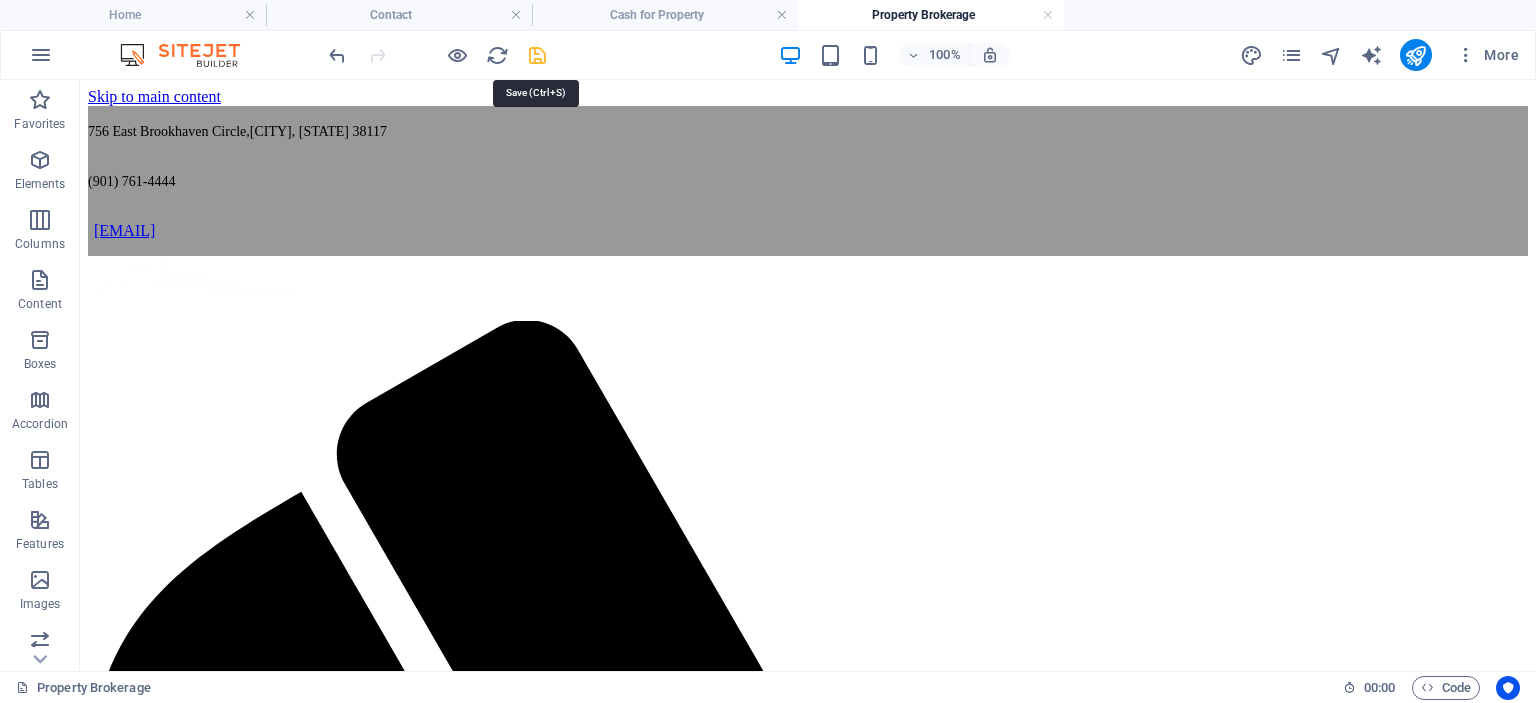 click at bounding box center (537, 55) 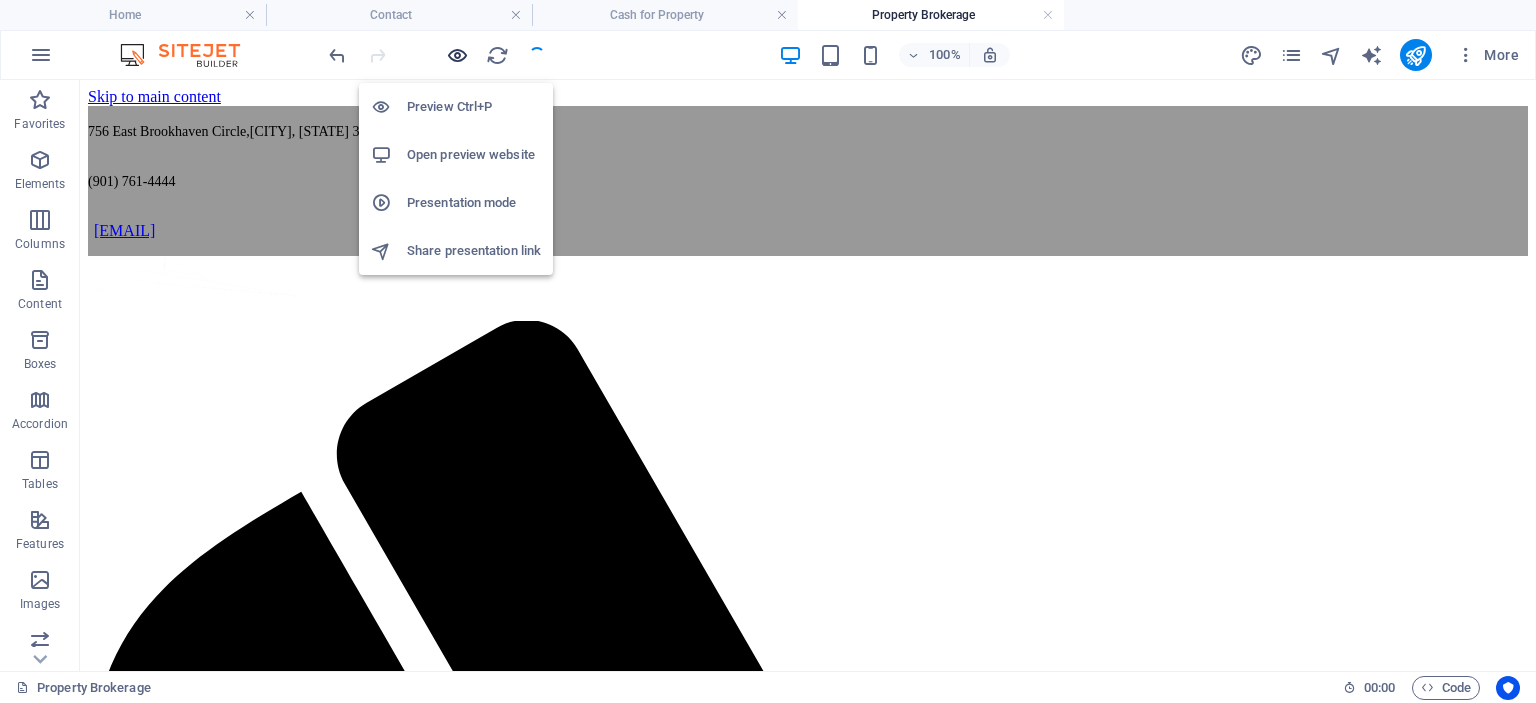 click at bounding box center [457, 55] 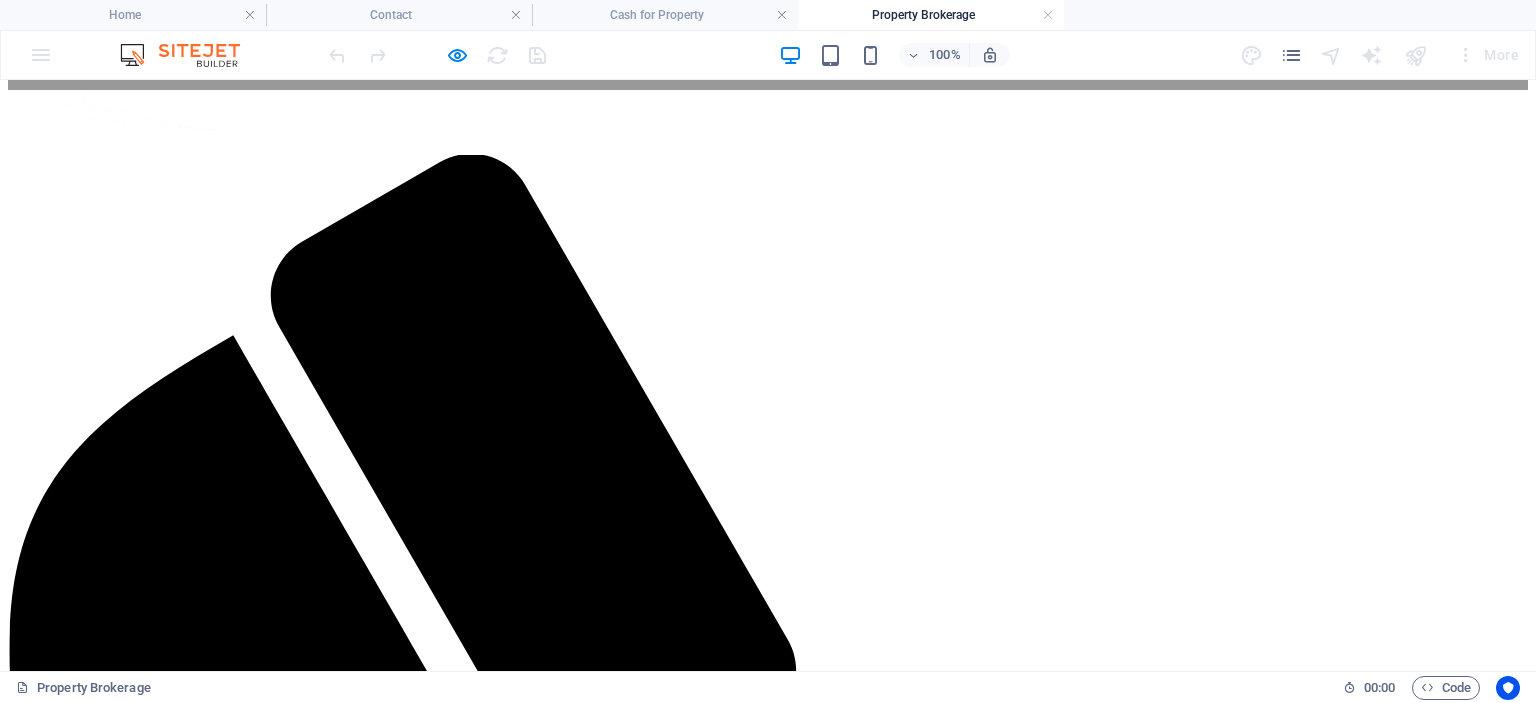 scroll, scrollTop: 0, scrollLeft: 0, axis: both 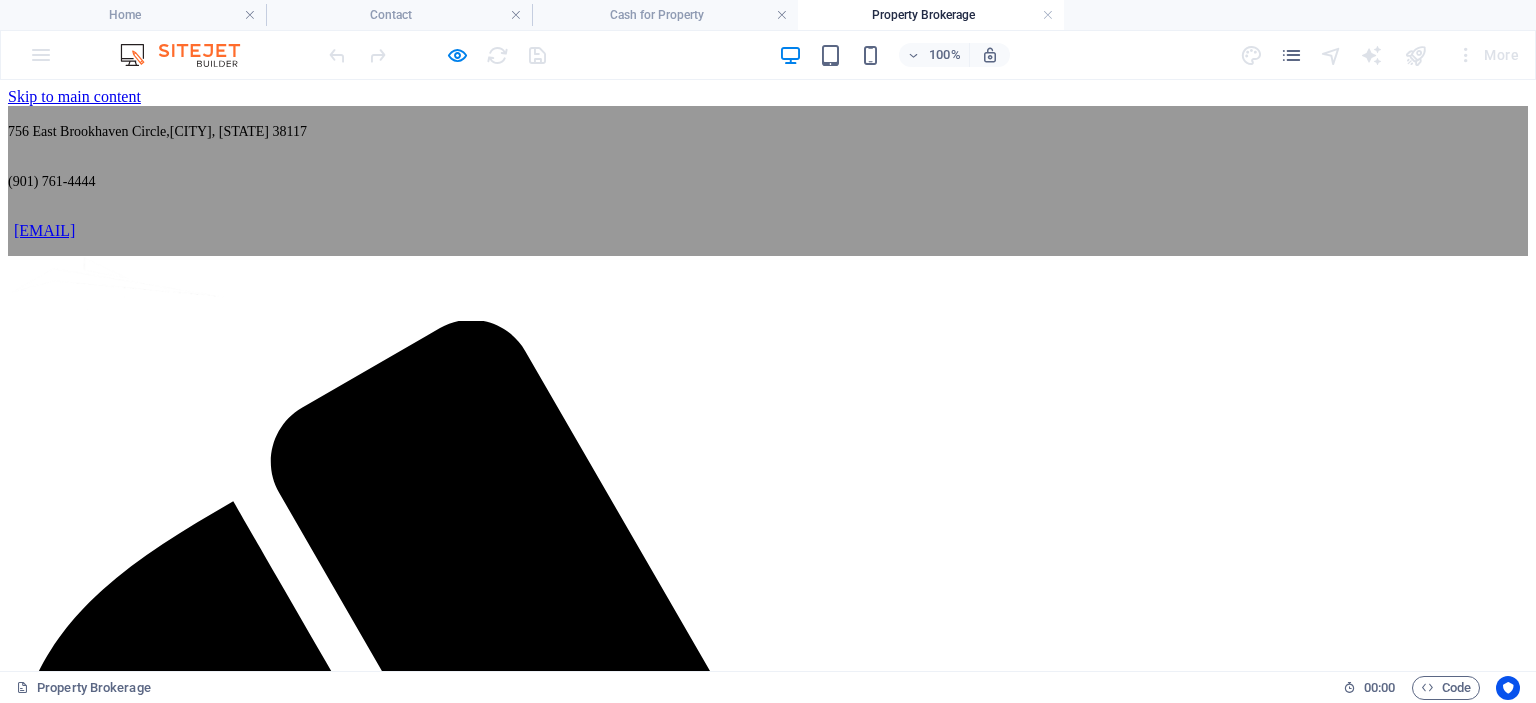 click on "Cash For Property" at bounding box center (106, 2403) 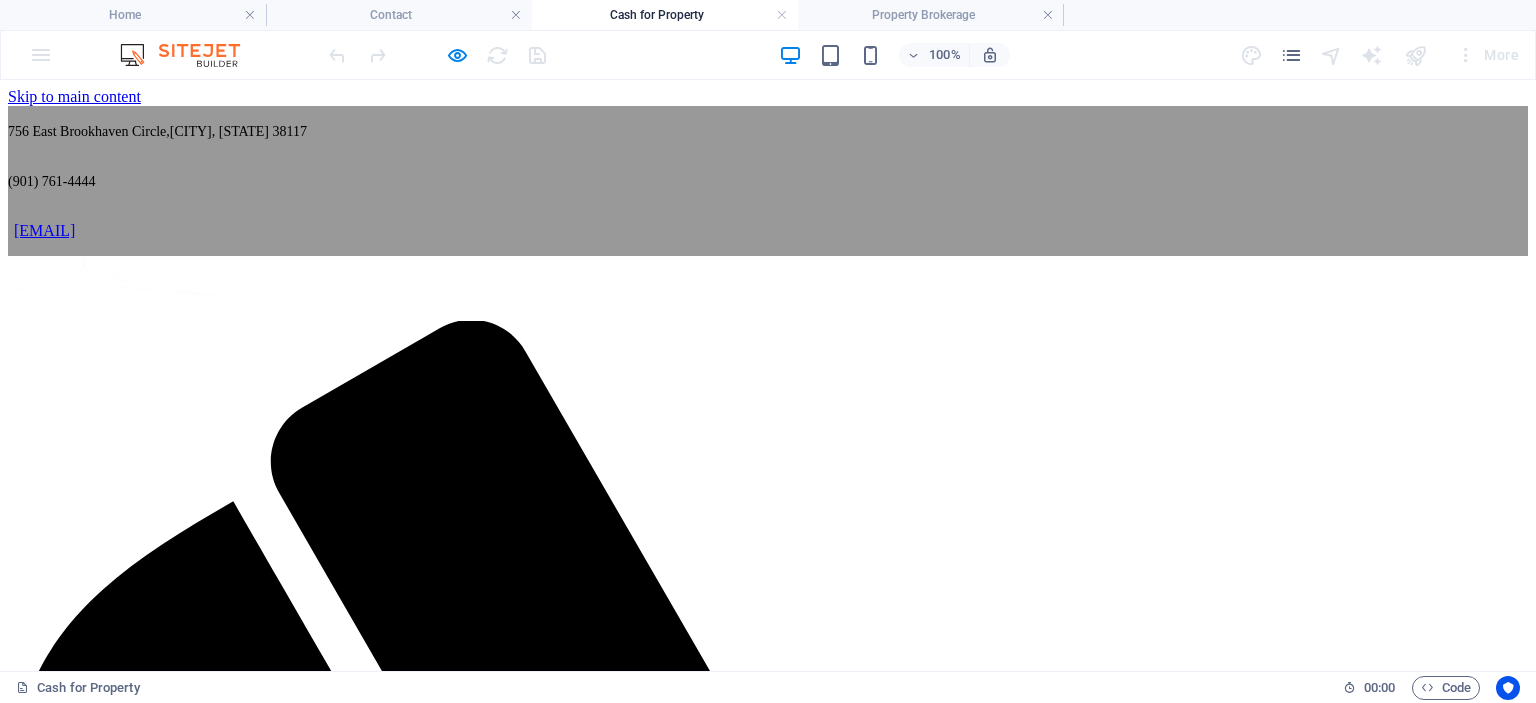 click on "Property Brokerage" at bounding box center (151, 2475) 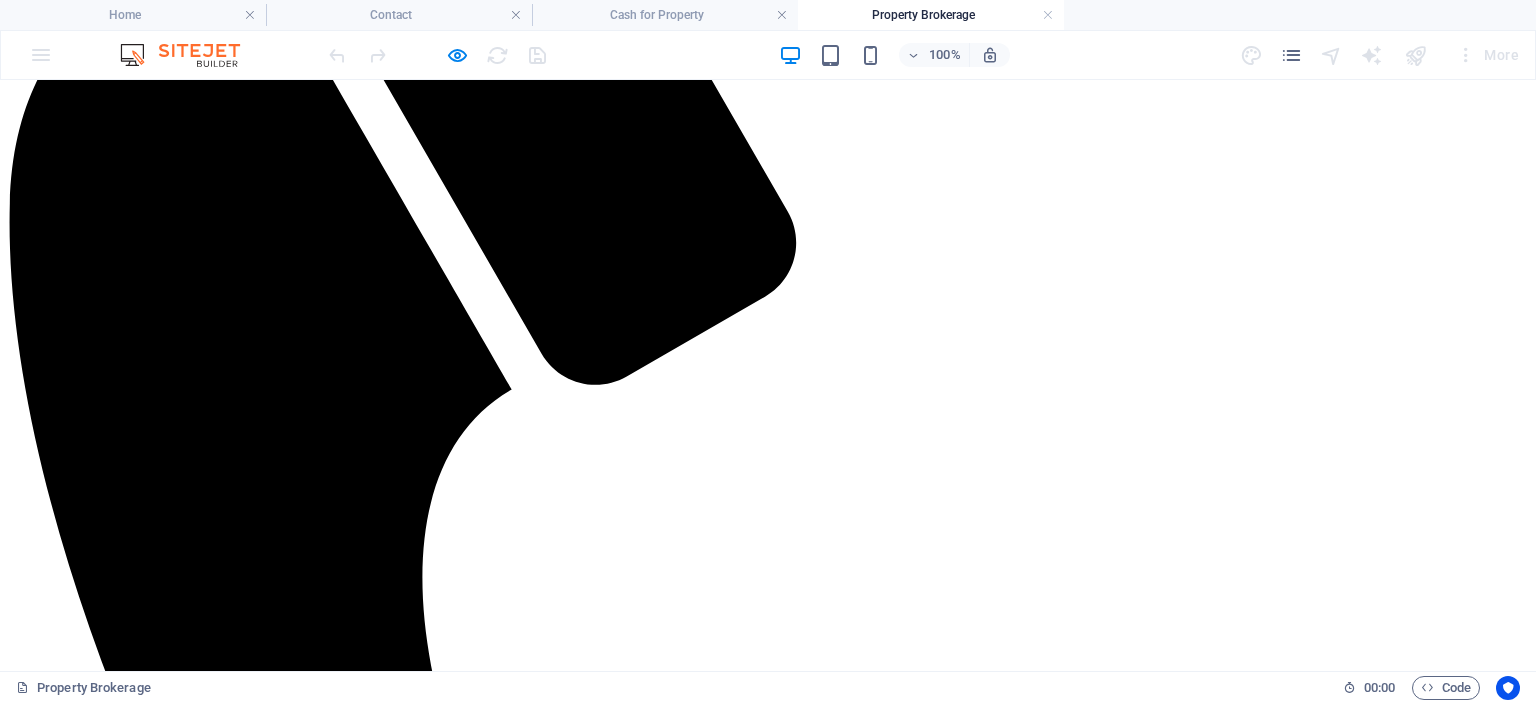 scroll, scrollTop: 638, scrollLeft: 0, axis: vertical 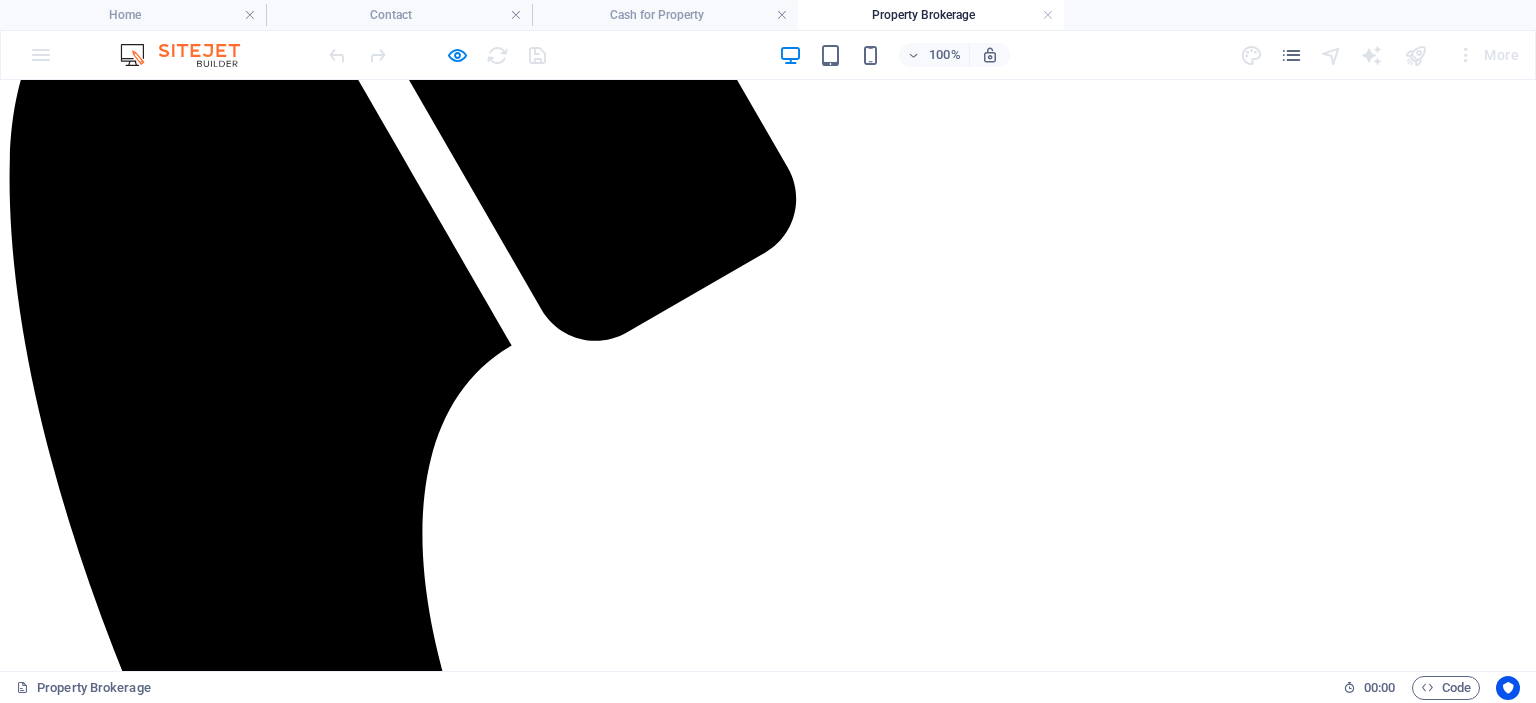 click on "Read more" at bounding box center [43, 3400] 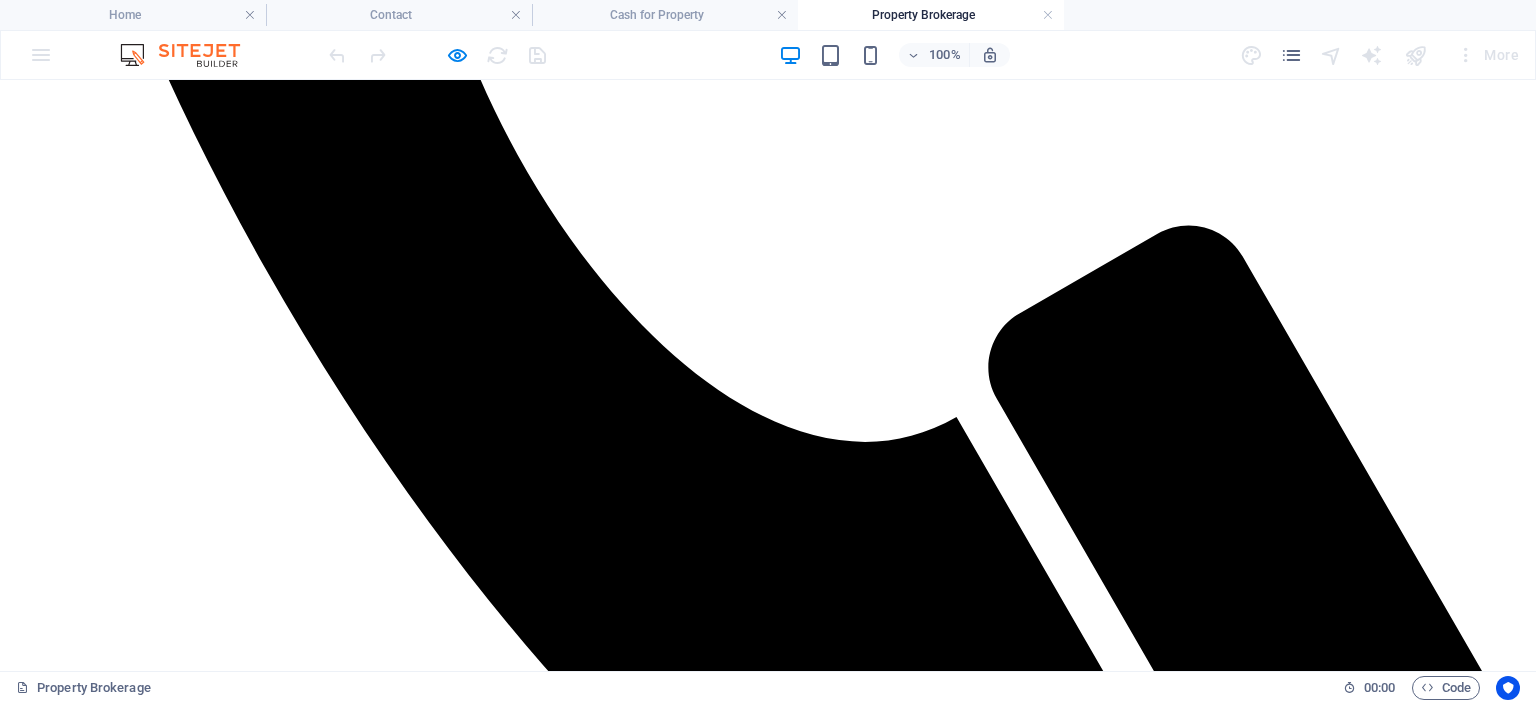 click on "Read more" at bounding box center [43, 3240] 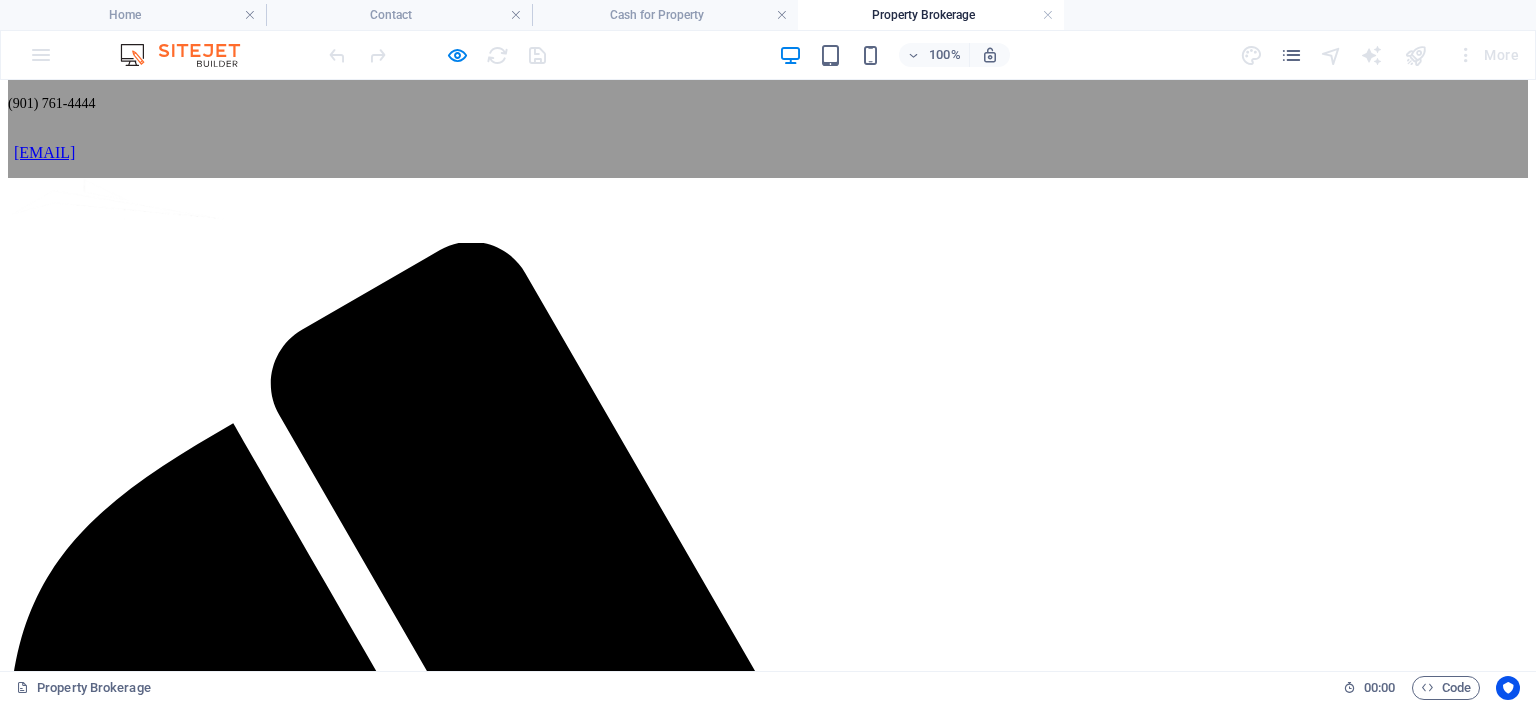 scroll, scrollTop: 0, scrollLeft: 0, axis: both 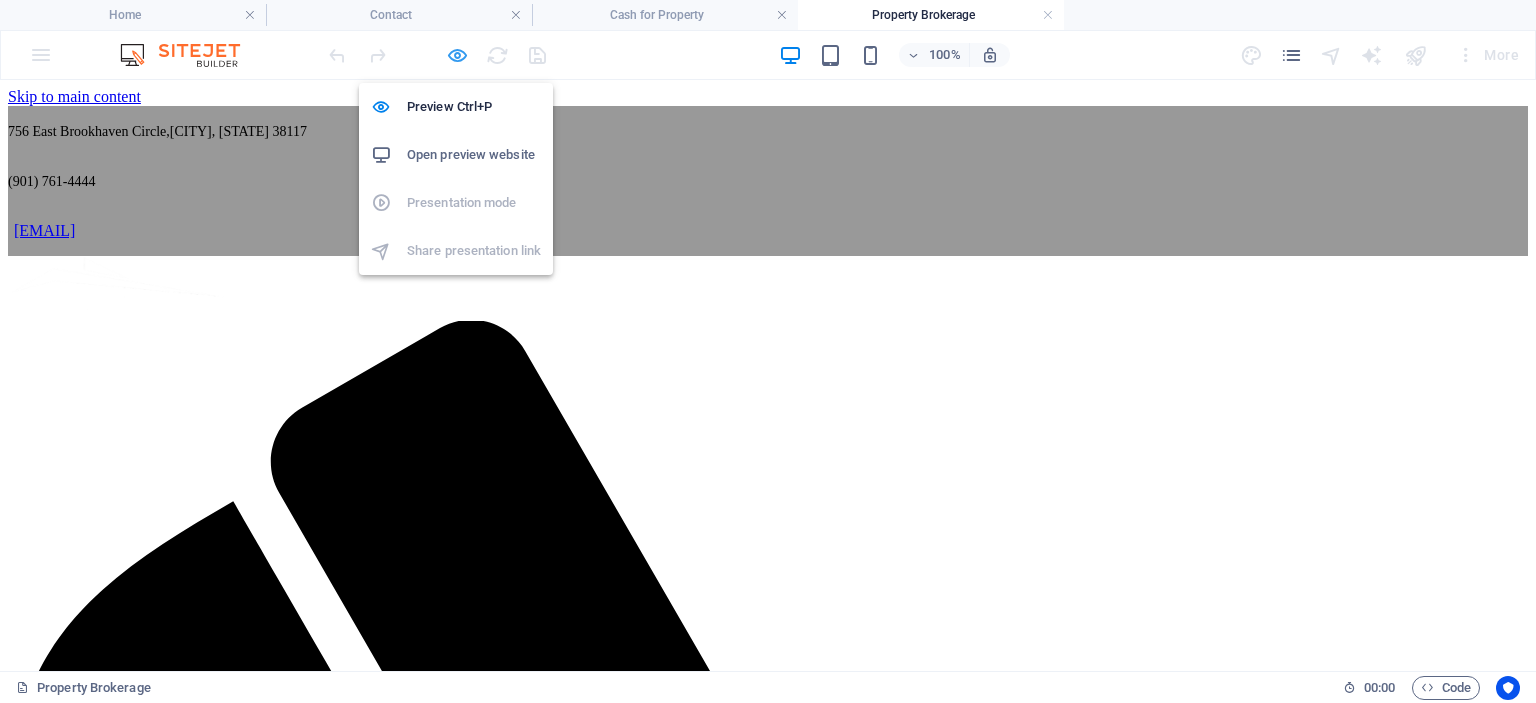 click at bounding box center [457, 55] 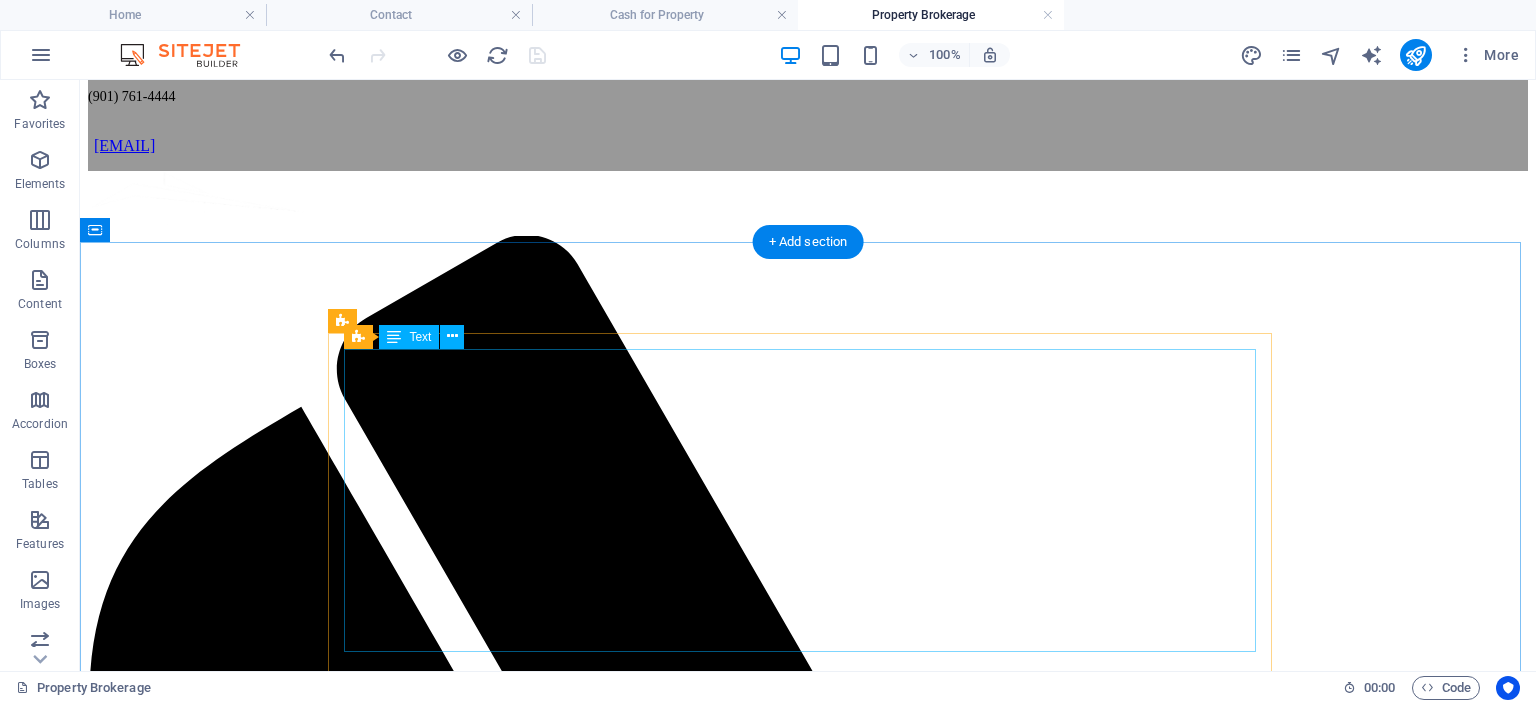 scroll, scrollTop: 100, scrollLeft: 0, axis: vertical 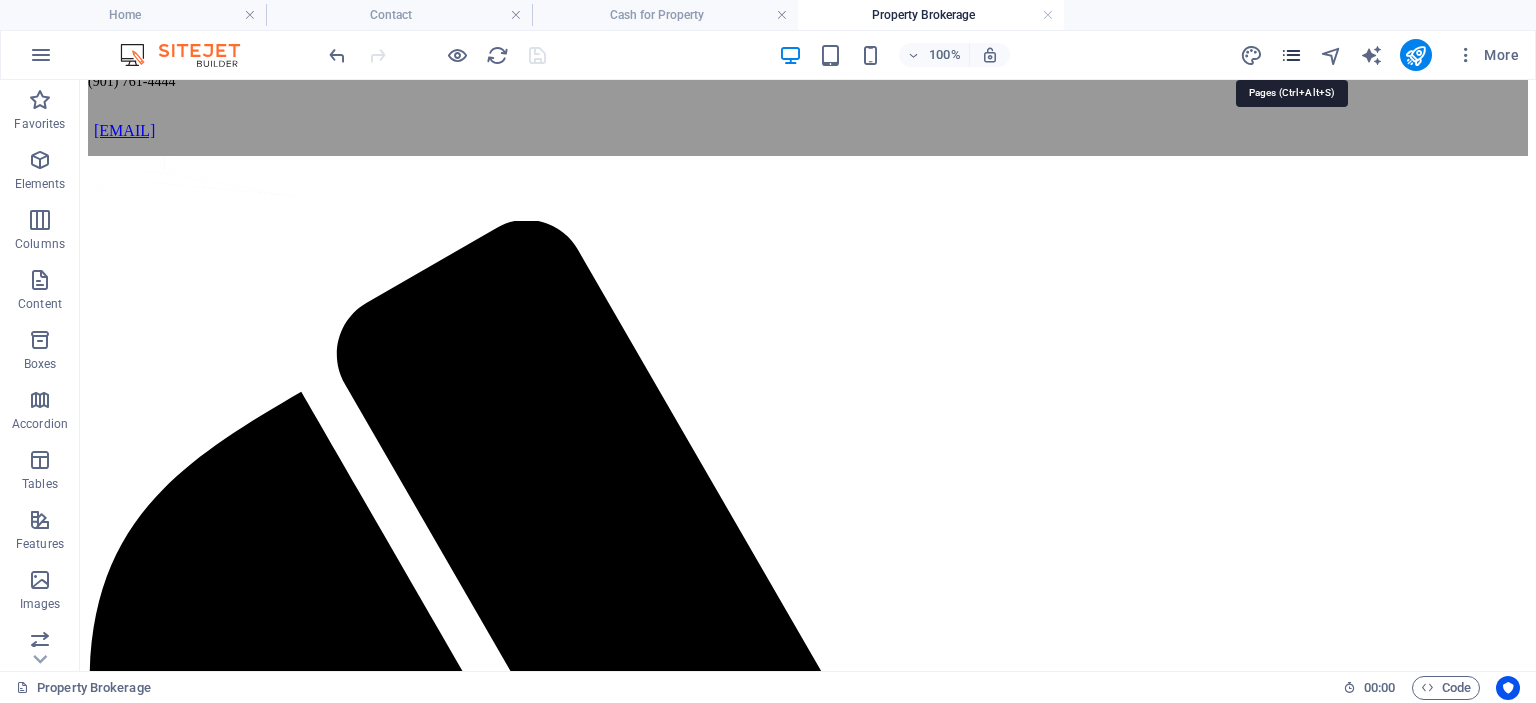 click at bounding box center [1291, 55] 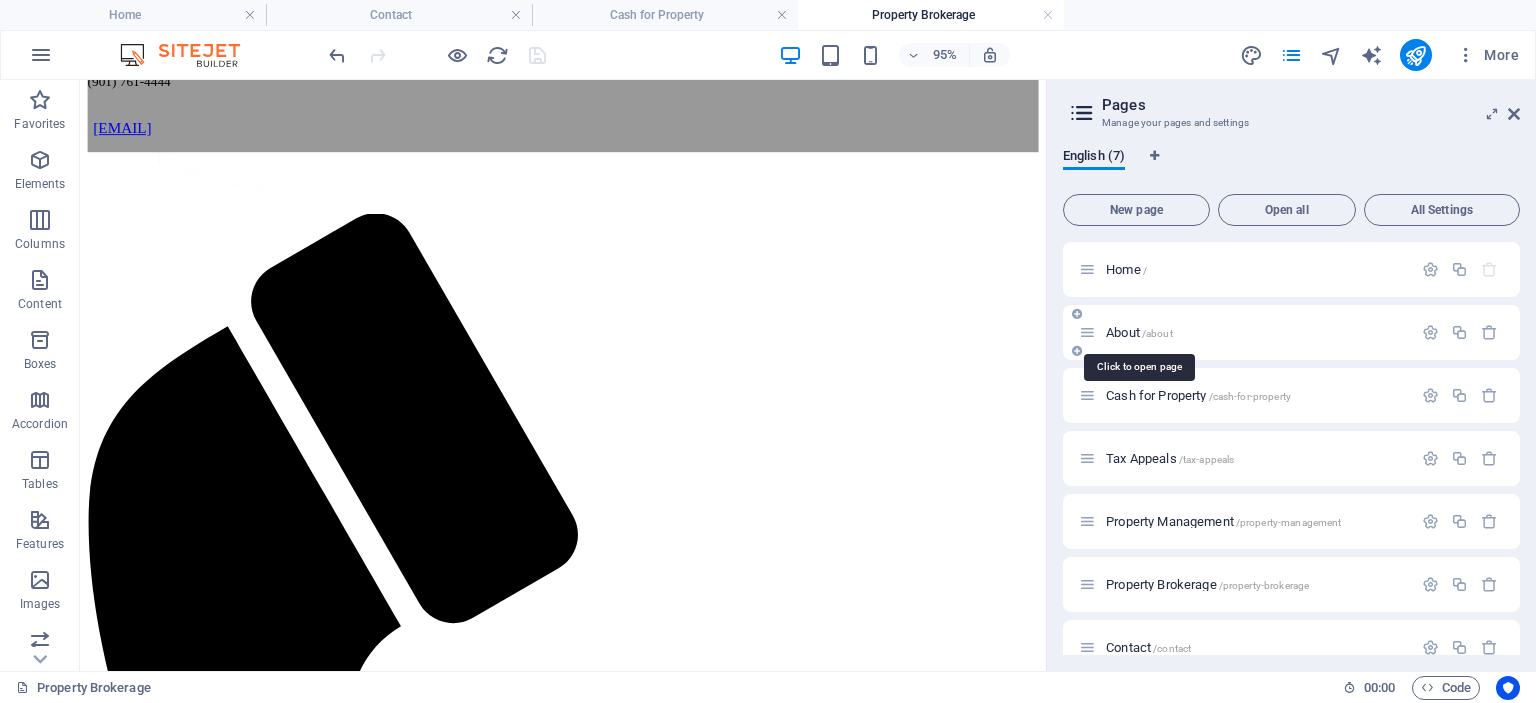 click on "About /about" at bounding box center [1139, 332] 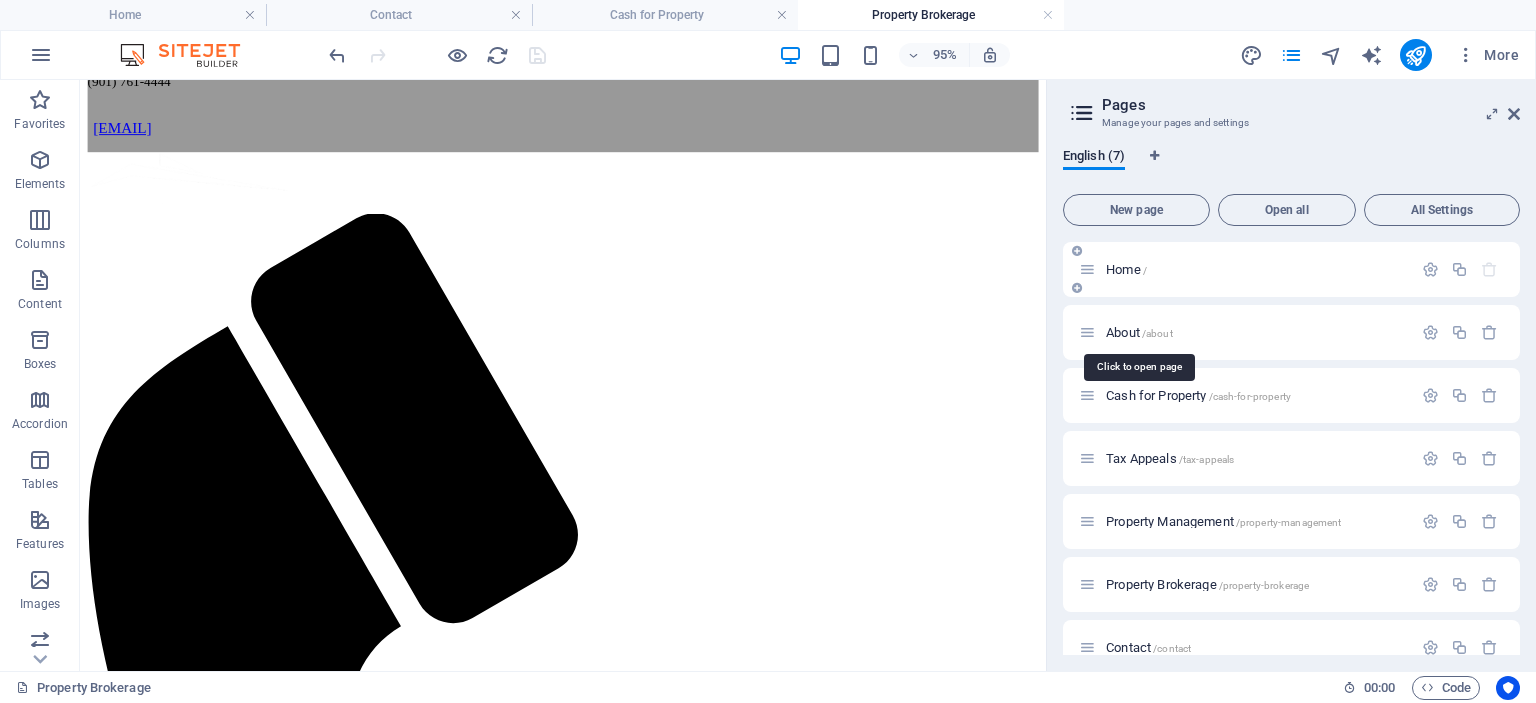 scroll, scrollTop: 0, scrollLeft: 0, axis: both 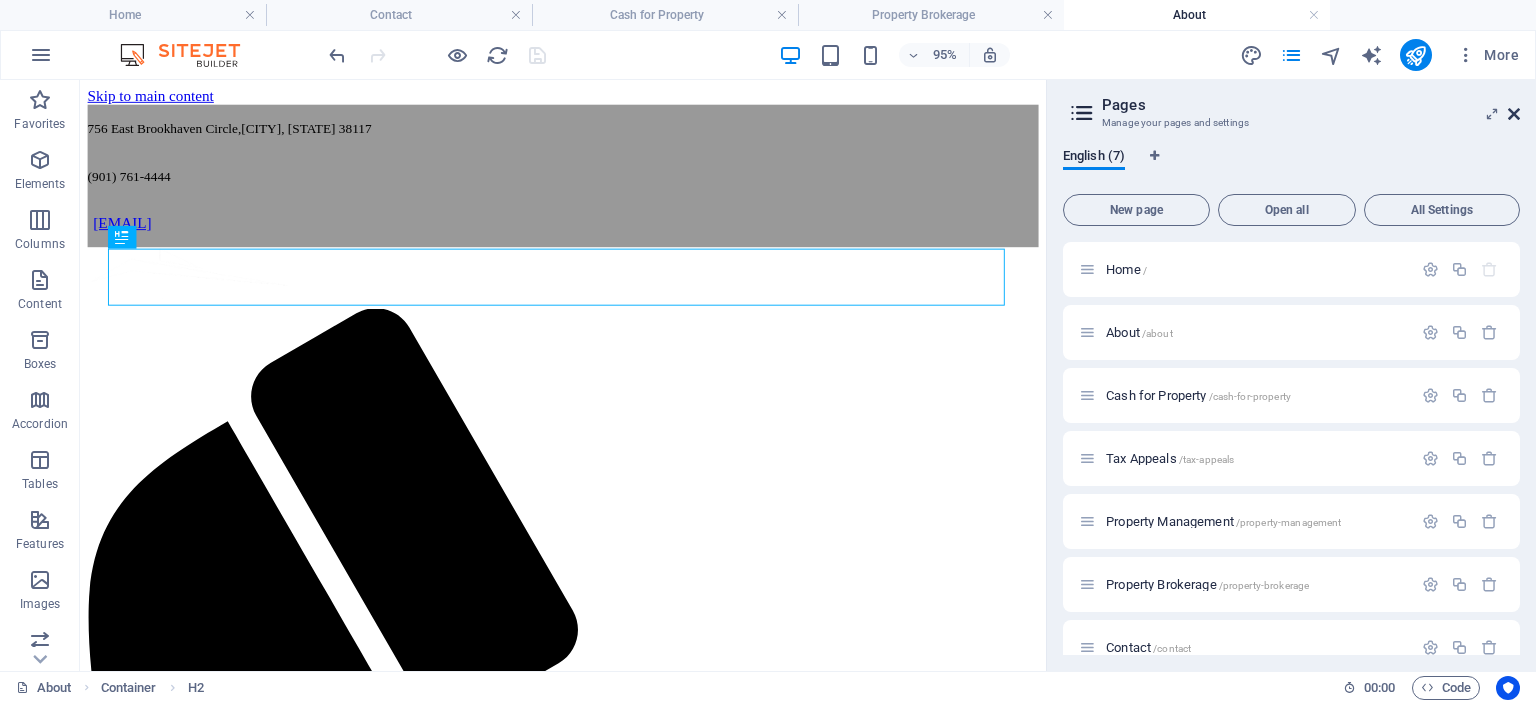 drag, startPoint x: 1514, startPoint y: 114, endPoint x: 1420, endPoint y: 38, distance: 120.880104 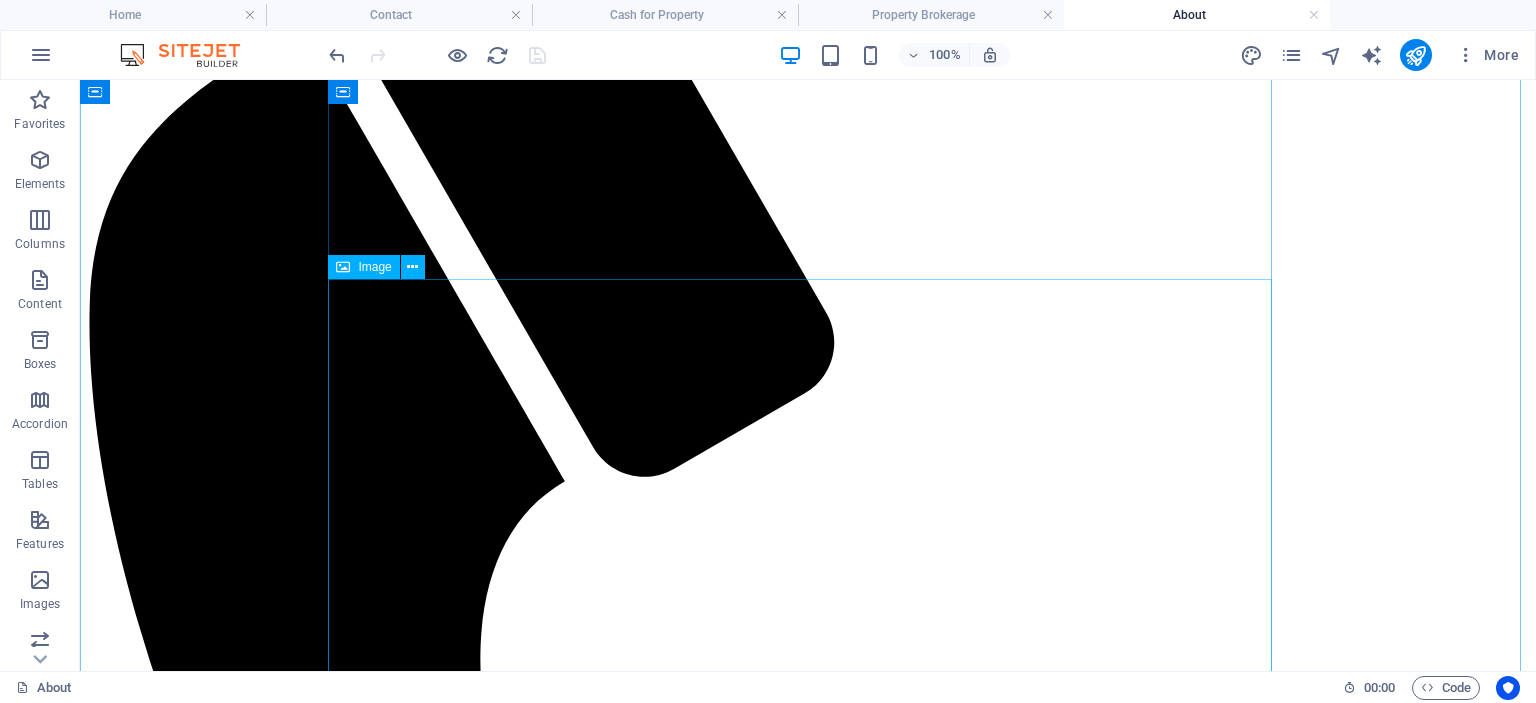 scroll, scrollTop: 0, scrollLeft: 0, axis: both 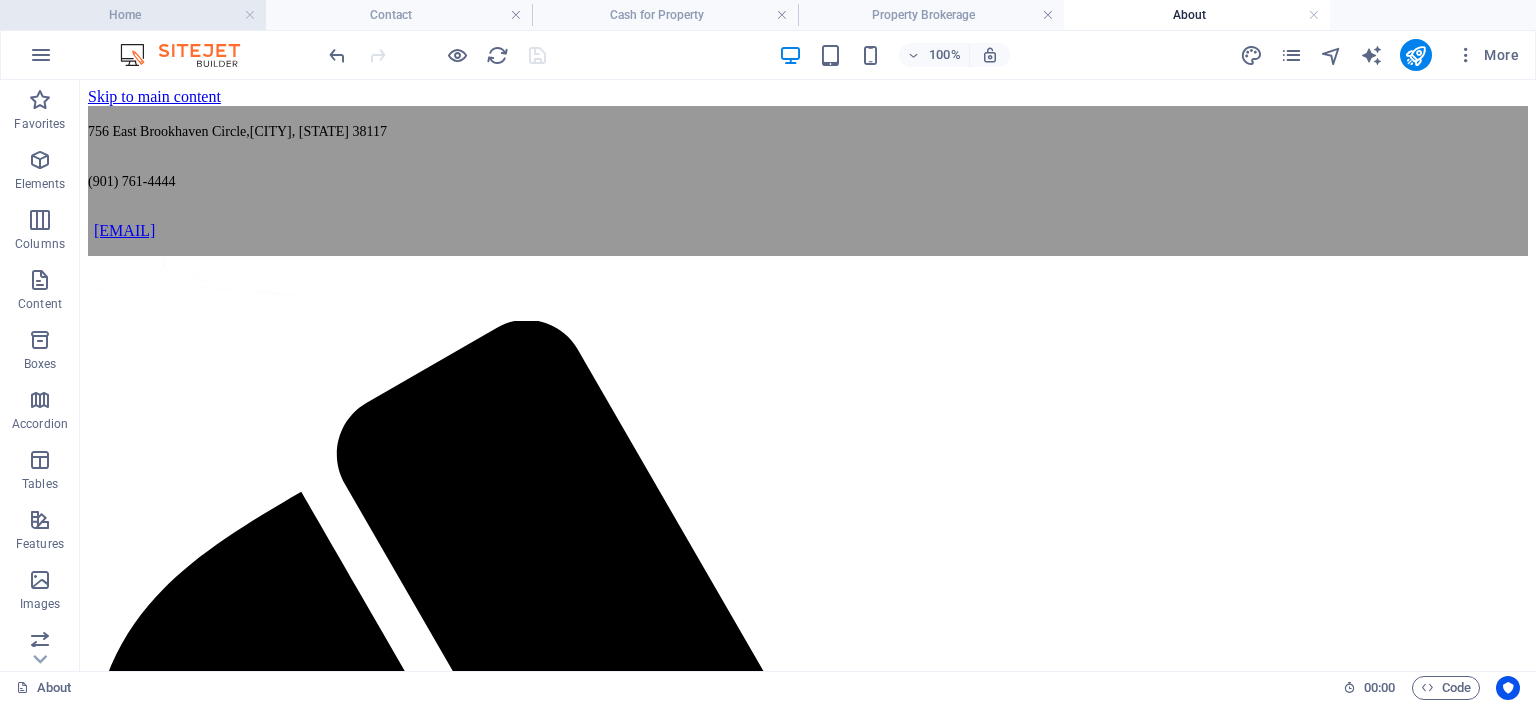 click on "Home" at bounding box center (133, 15) 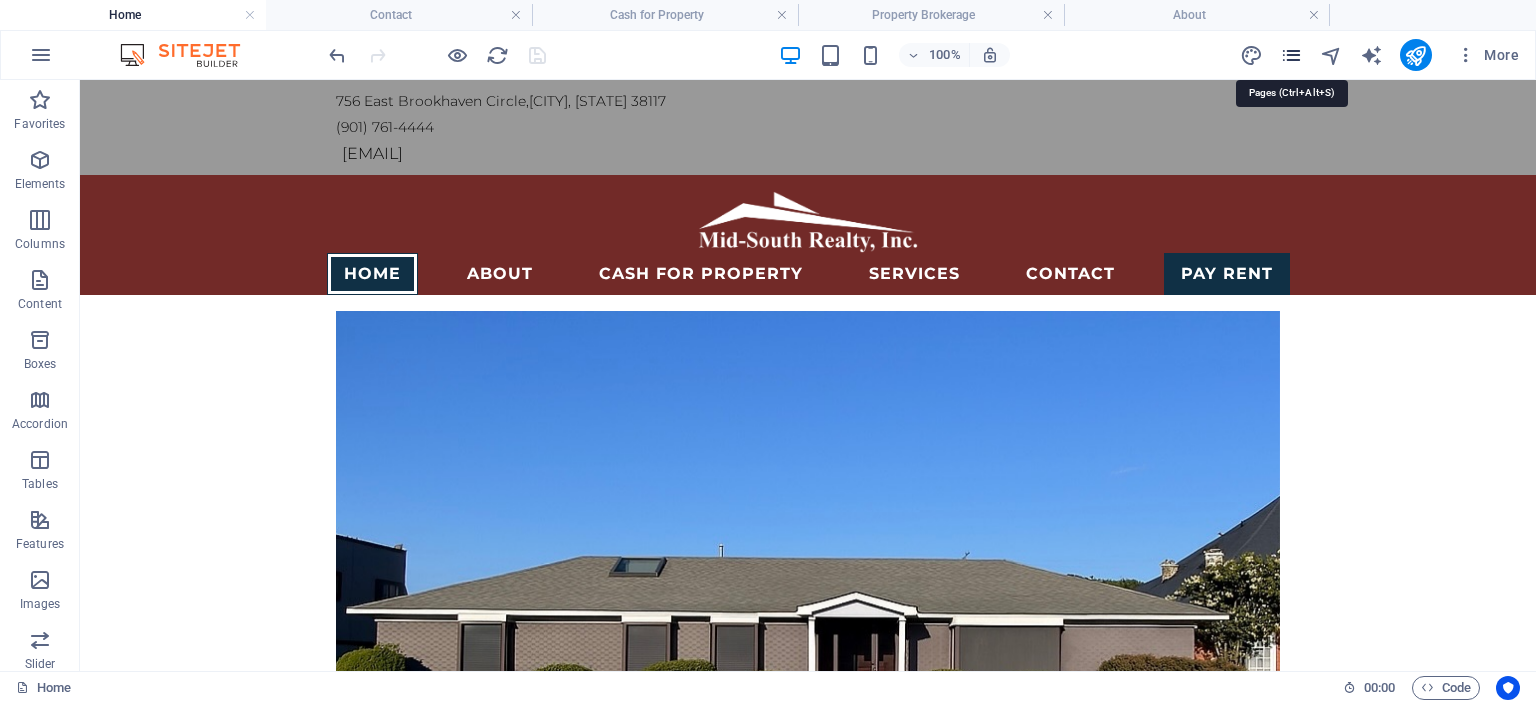 click at bounding box center [1291, 55] 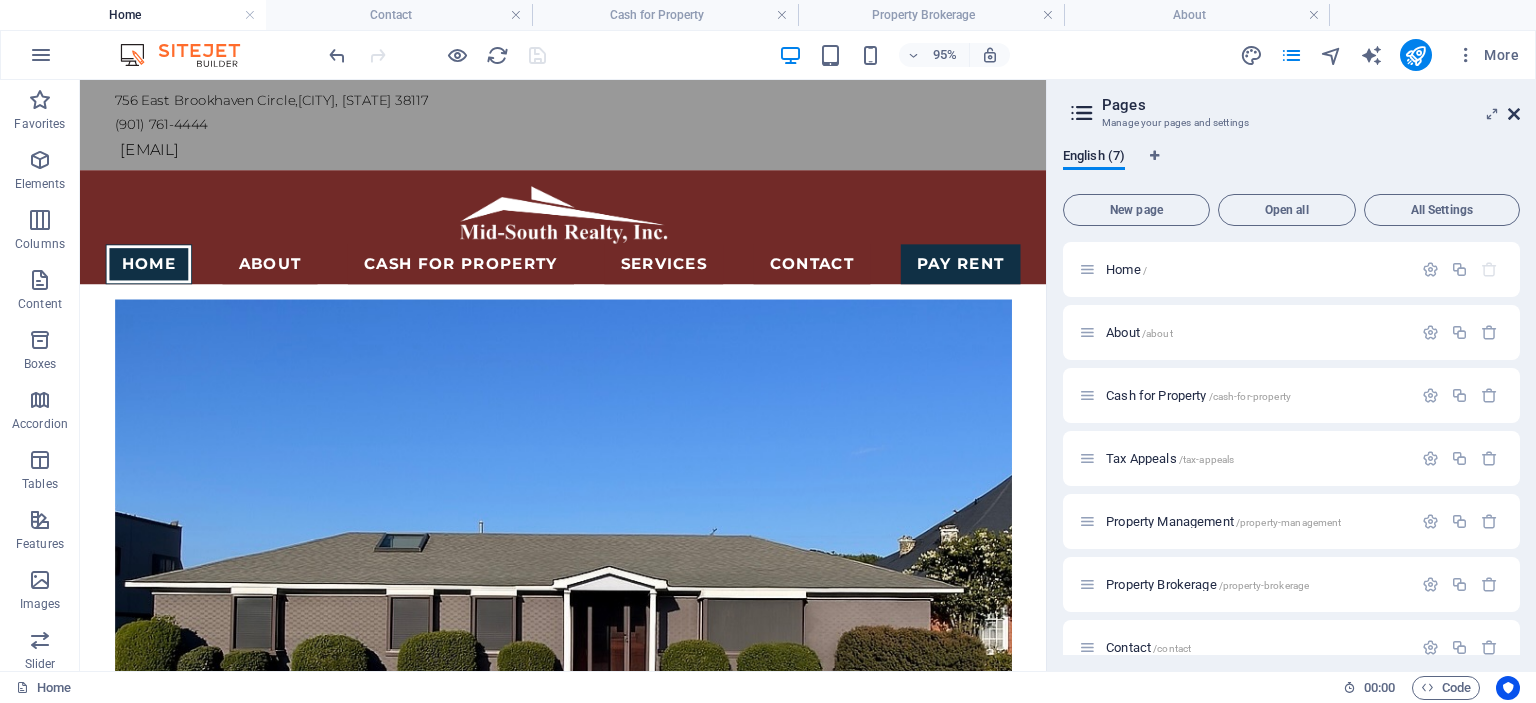 drag, startPoint x: 1518, startPoint y: 115, endPoint x: 1365, endPoint y: 77, distance: 157.64835 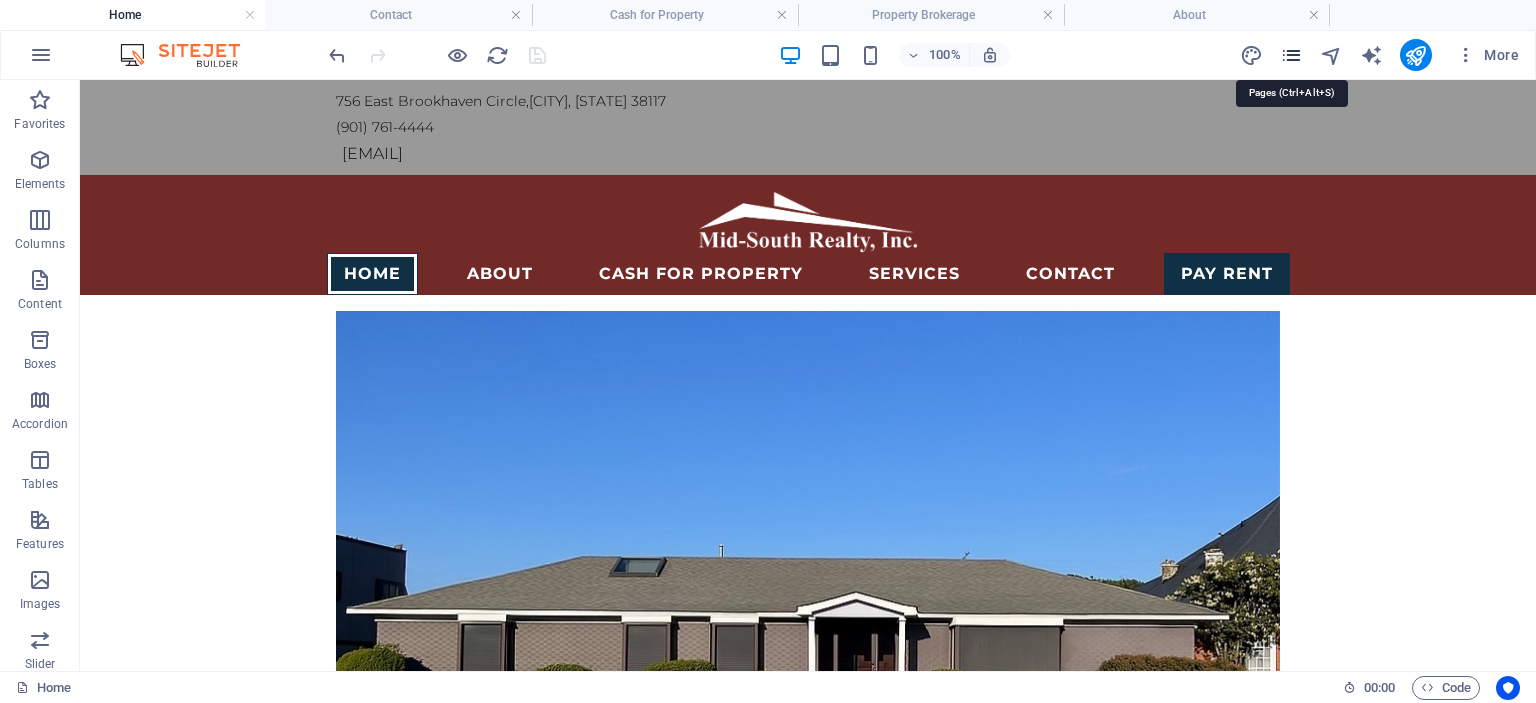 click at bounding box center (1291, 55) 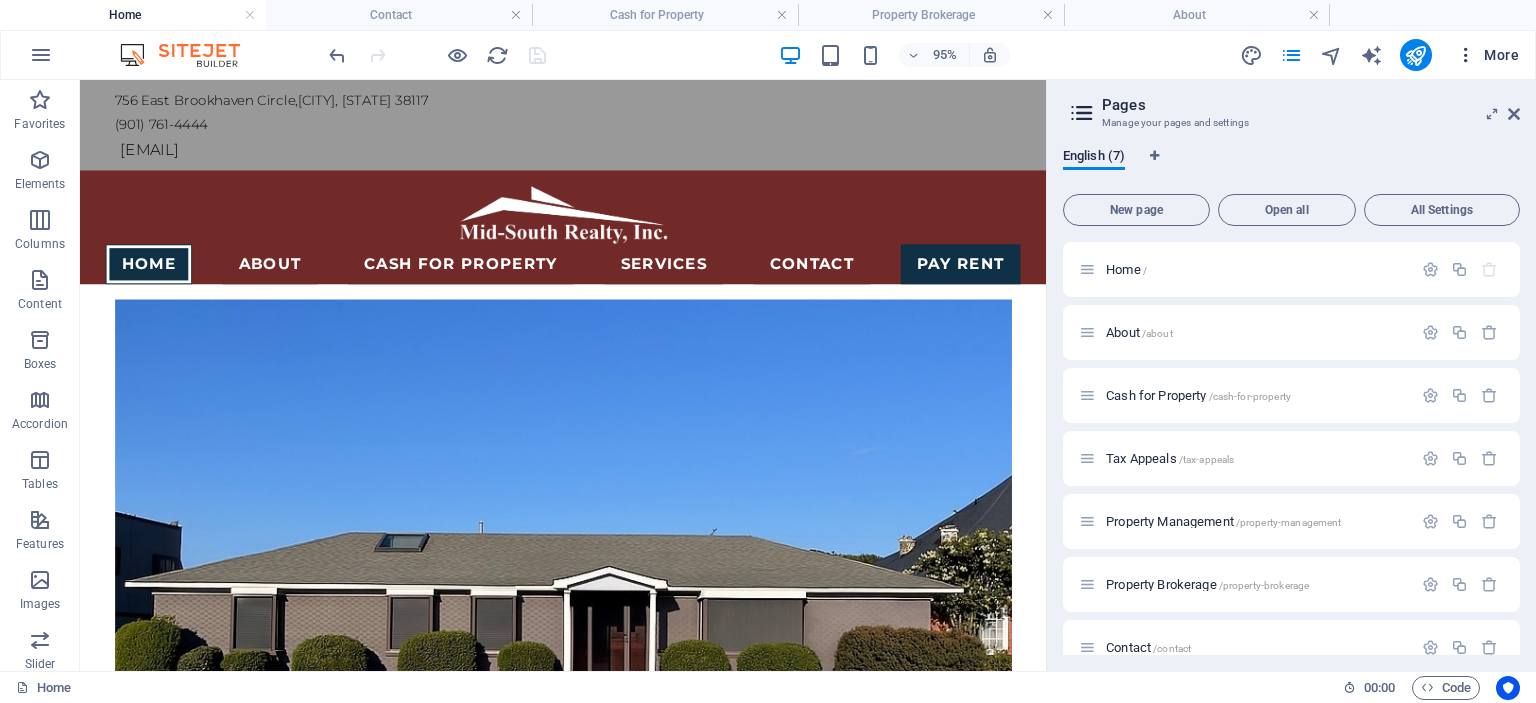 click on "More" at bounding box center (1487, 55) 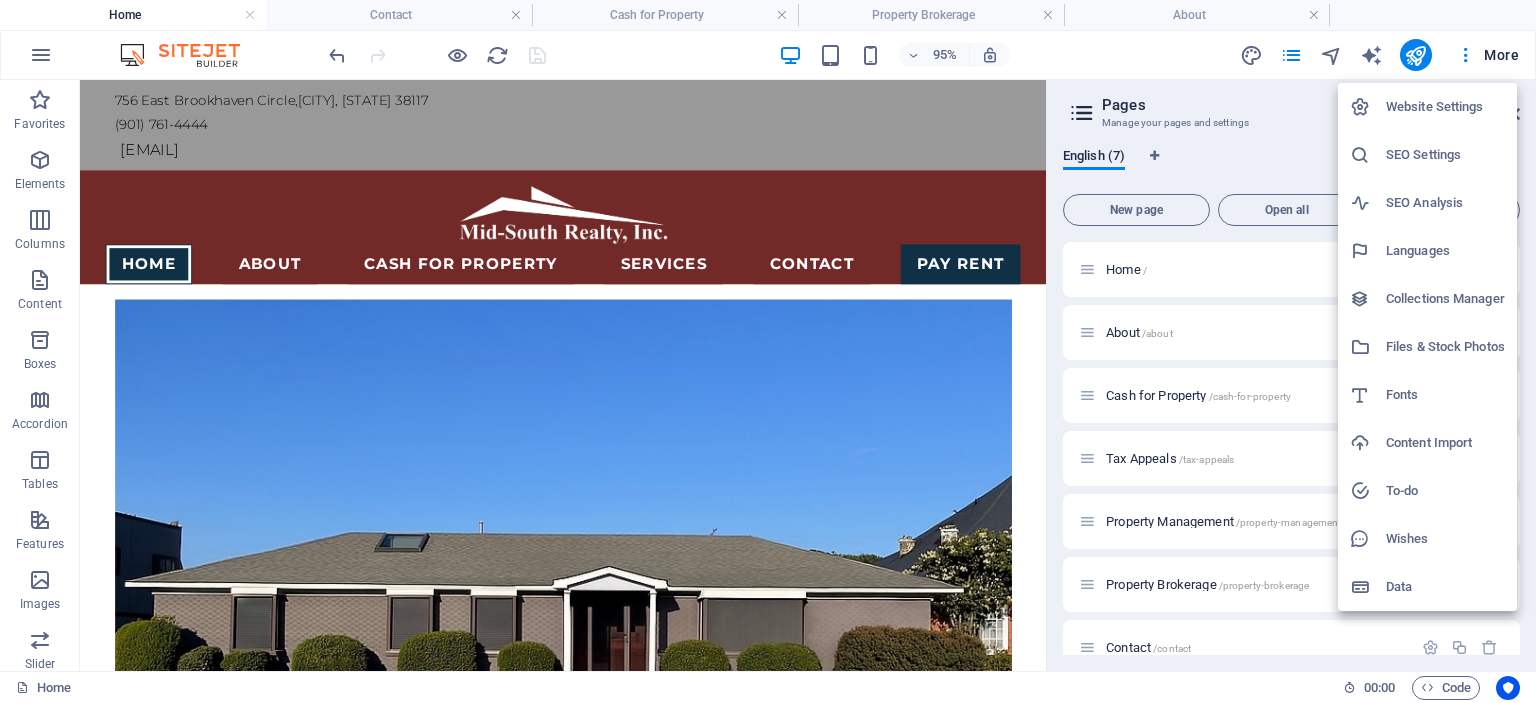 click on "Website Settings" at bounding box center [1445, 107] 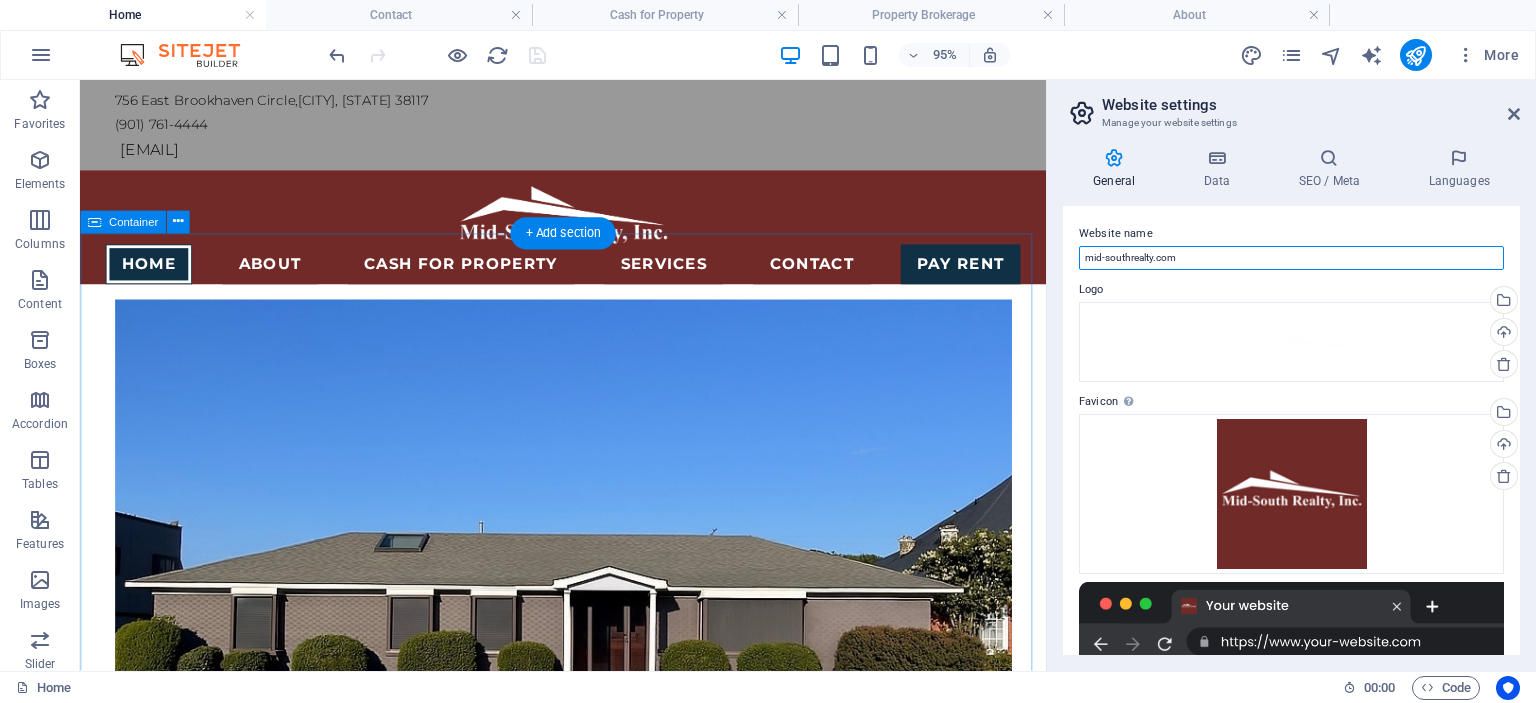 drag, startPoint x: 1258, startPoint y: 335, endPoint x: 1055, endPoint y: 244, distance: 222.46349 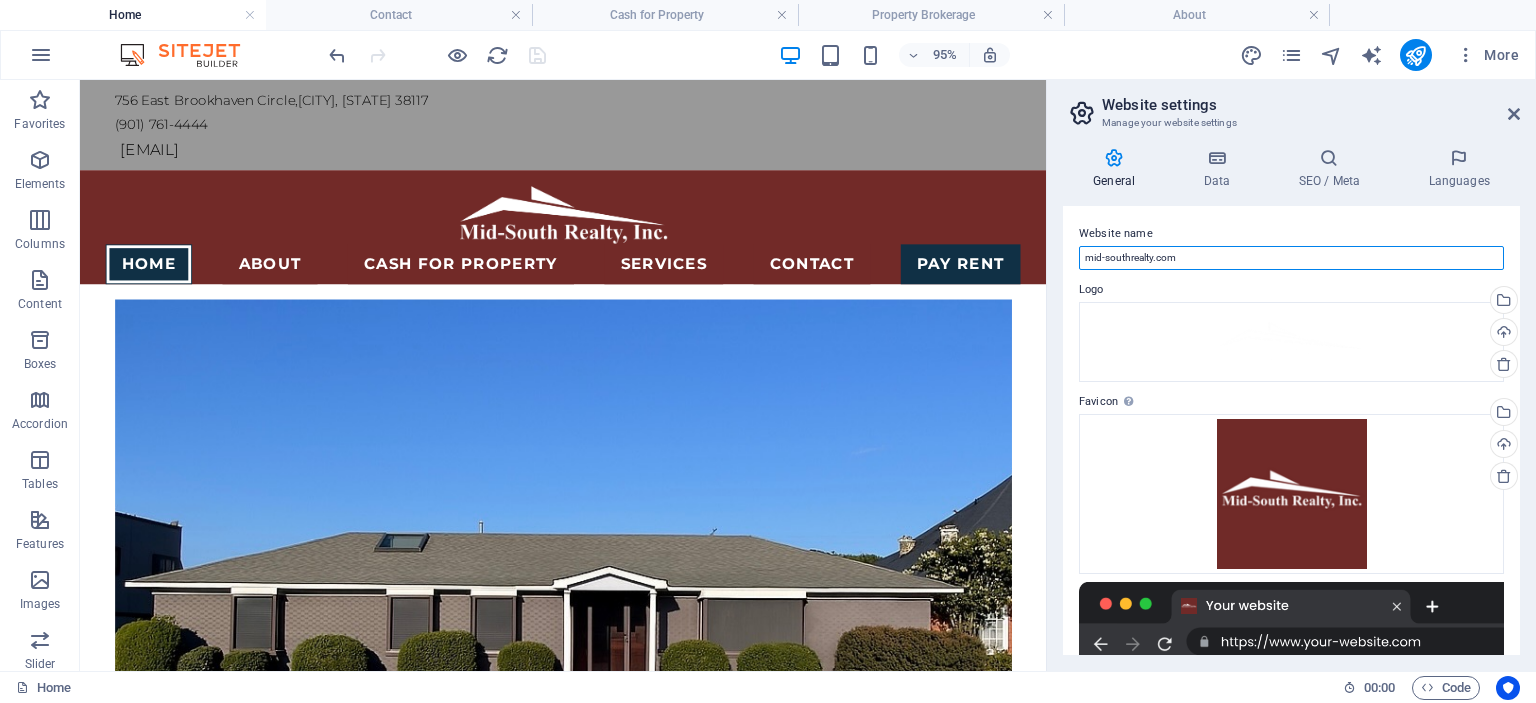 click on "mid-southrealty.com" at bounding box center (1291, 258) 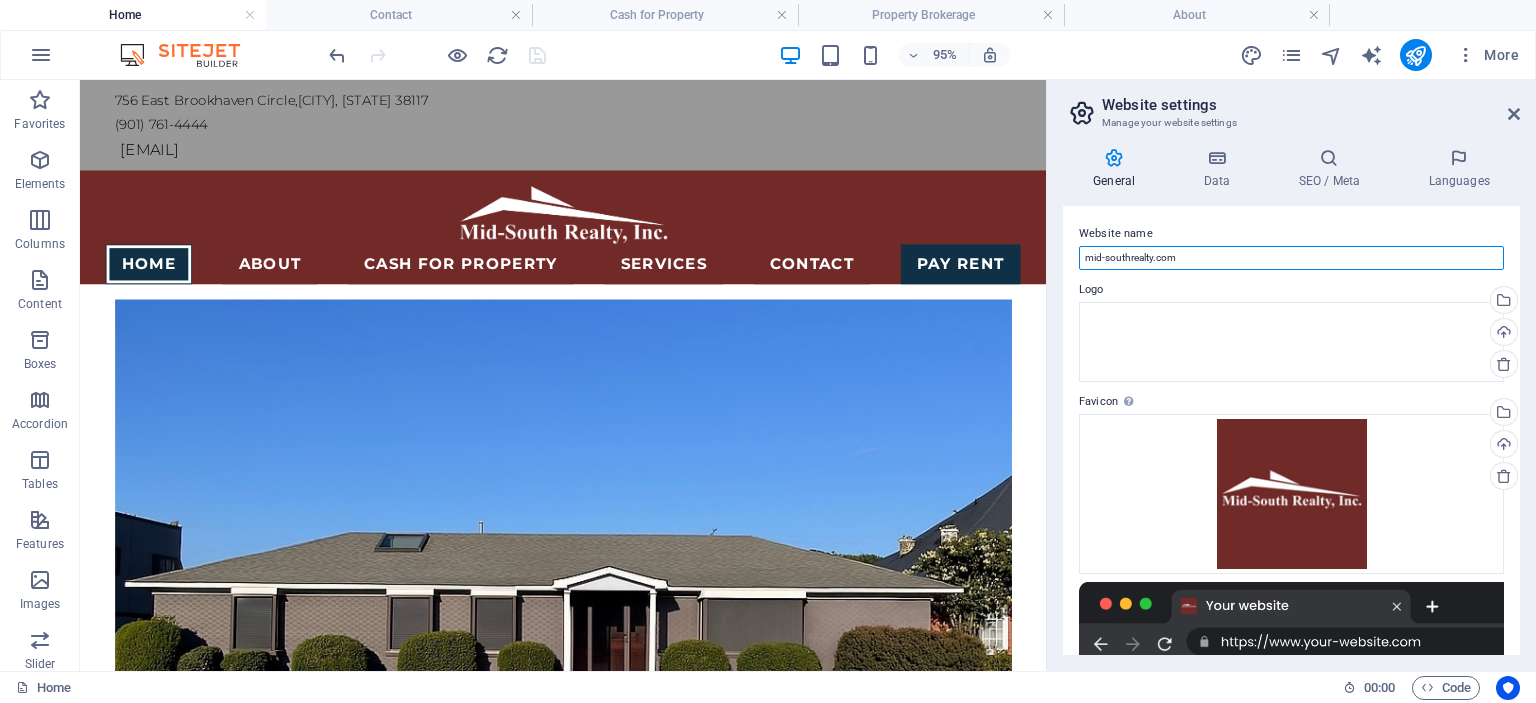drag, startPoint x: 1245, startPoint y: 256, endPoint x: 1057, endPoint y: 247, distance: 188.2153 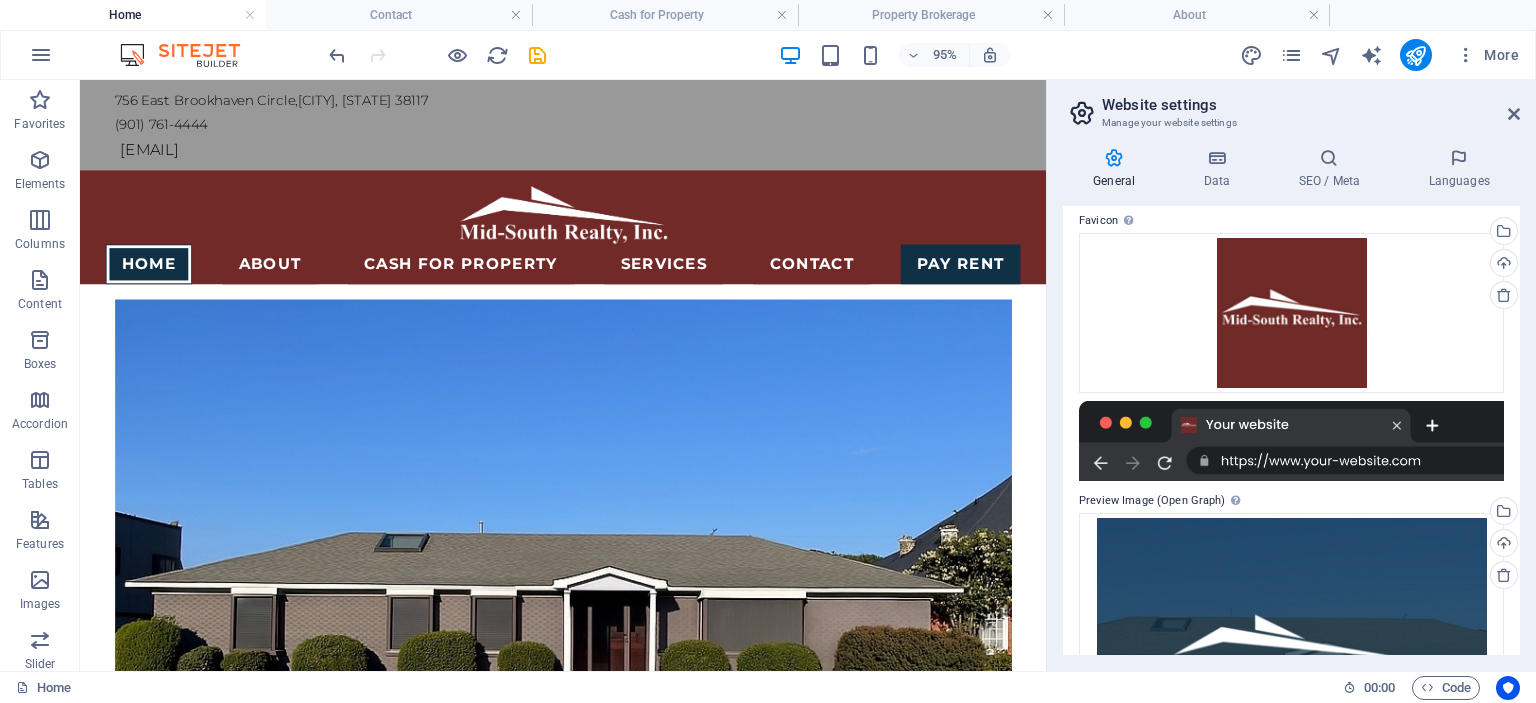 scroll, scrollTop: 0, scrollLeft: 0, axis: both 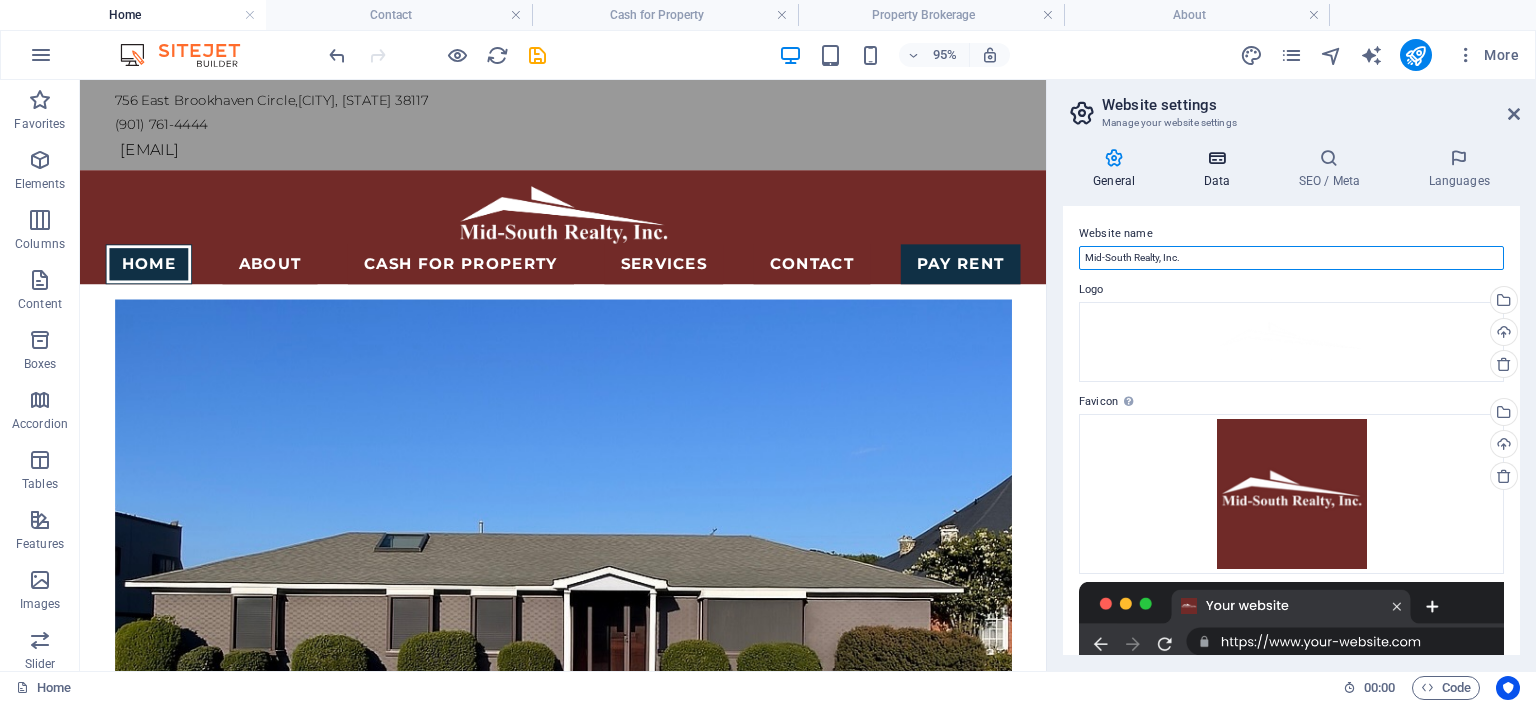 type on "Mid-South Realty, Inc." 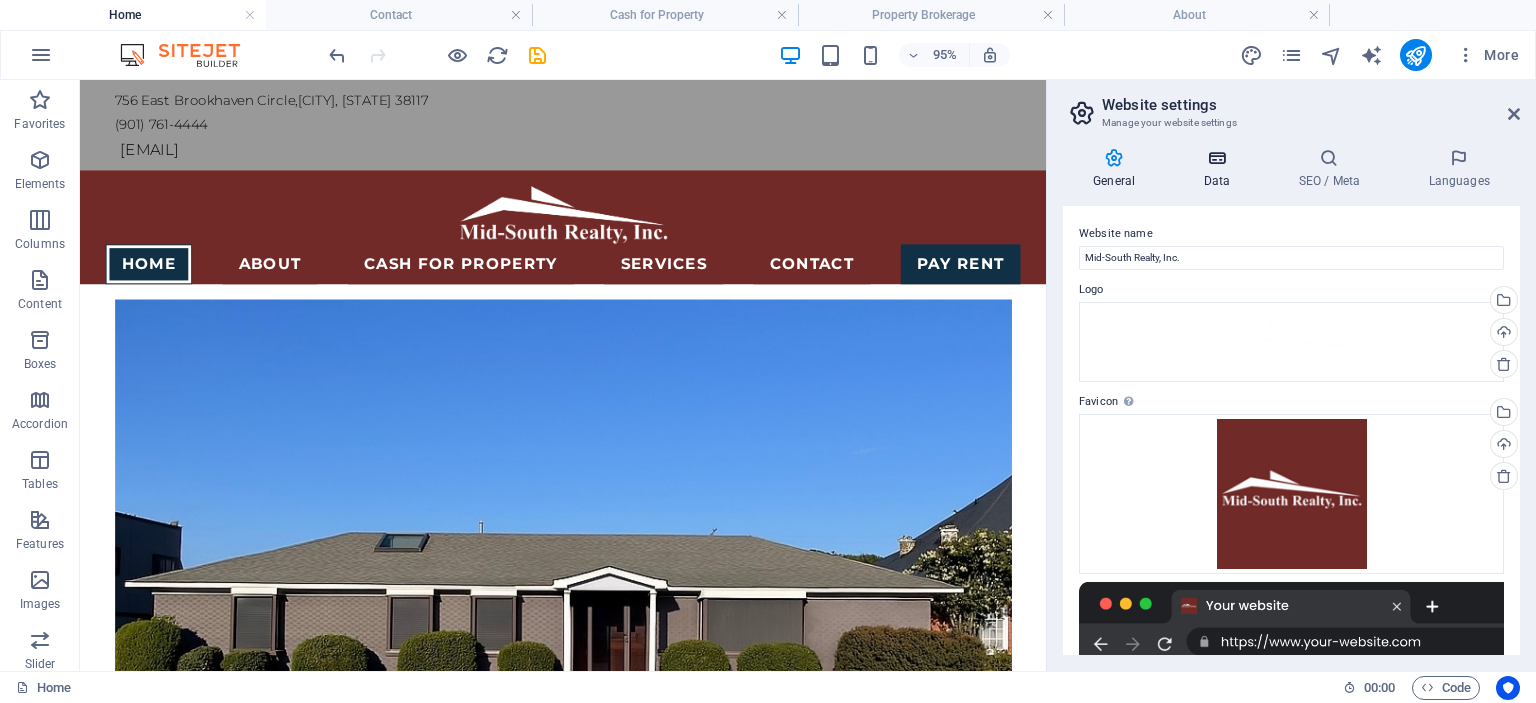 click at bounding box center [1216, 158] 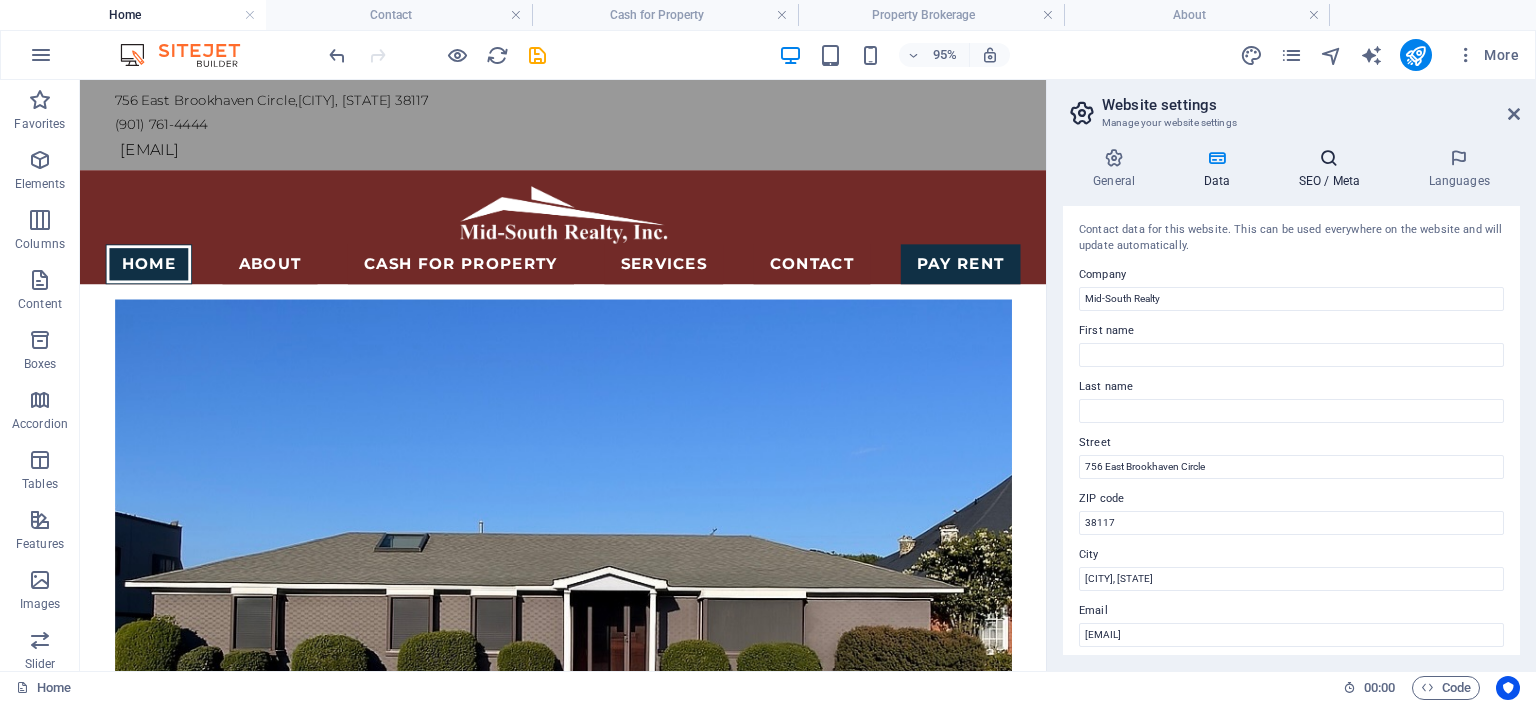 click at bounding box center (1329, 158) 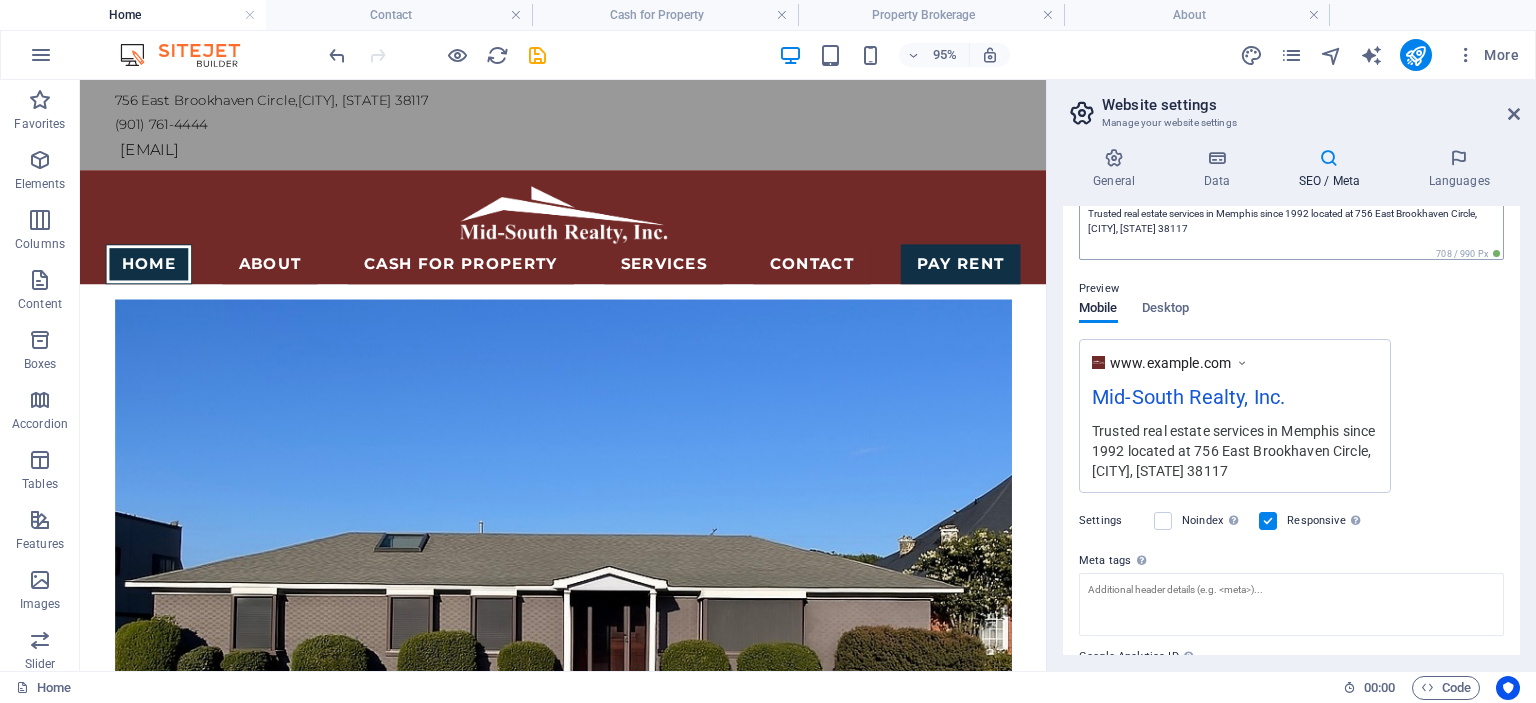 scroll, scrollTop: 0, scrollLeft: 0, axis: both 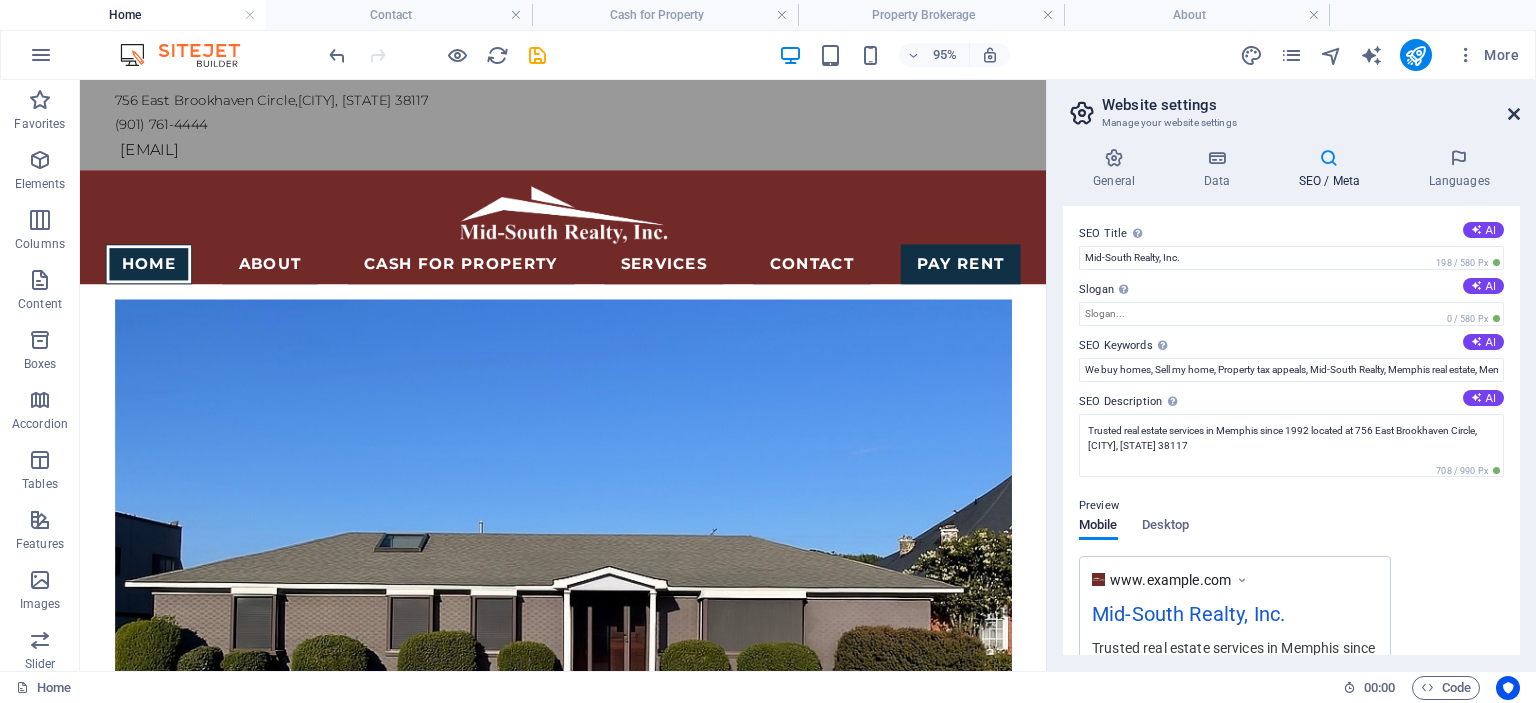 drag, startPoint x: 1517, startPoint y: 112, endPoint x: 1432, endPoint y: 27, distance: 120.20815 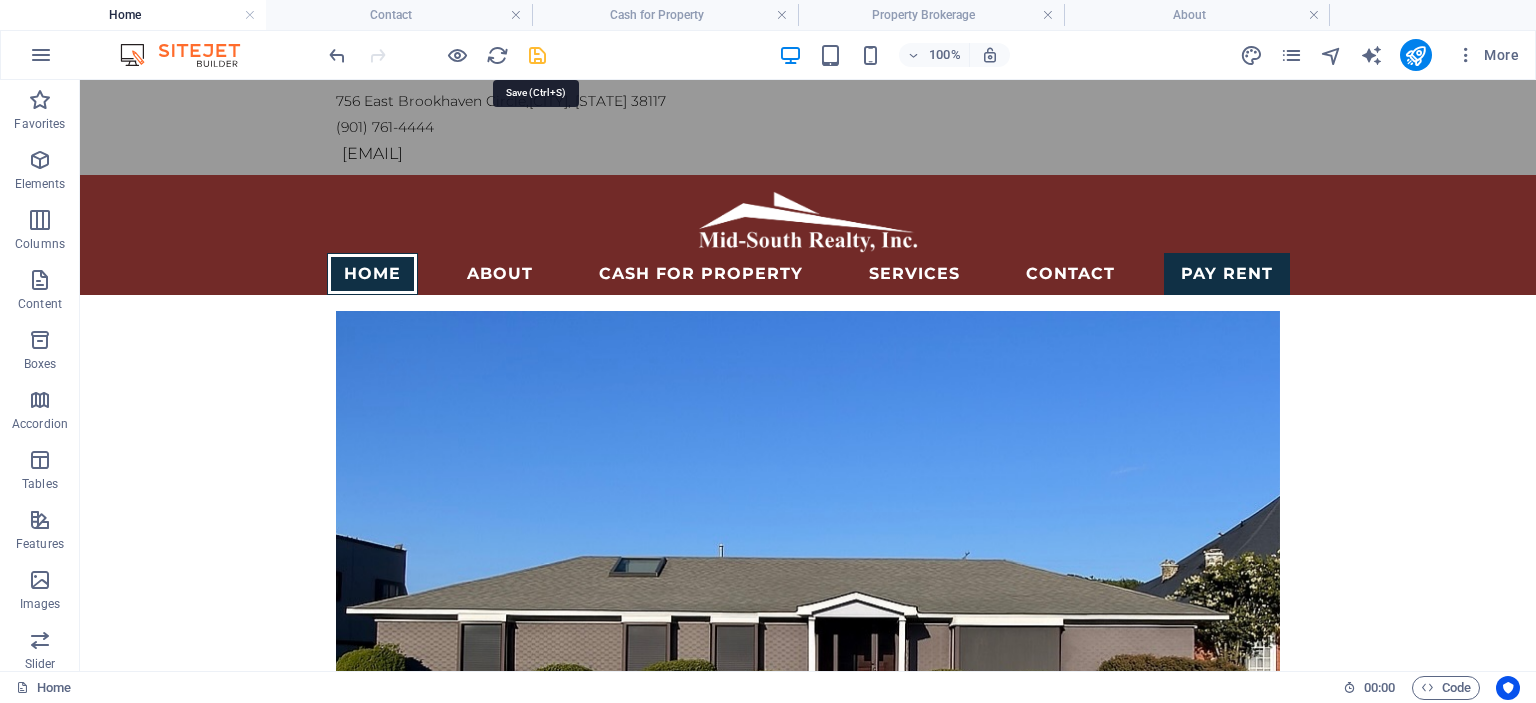 click at bounding box center (537, 55) 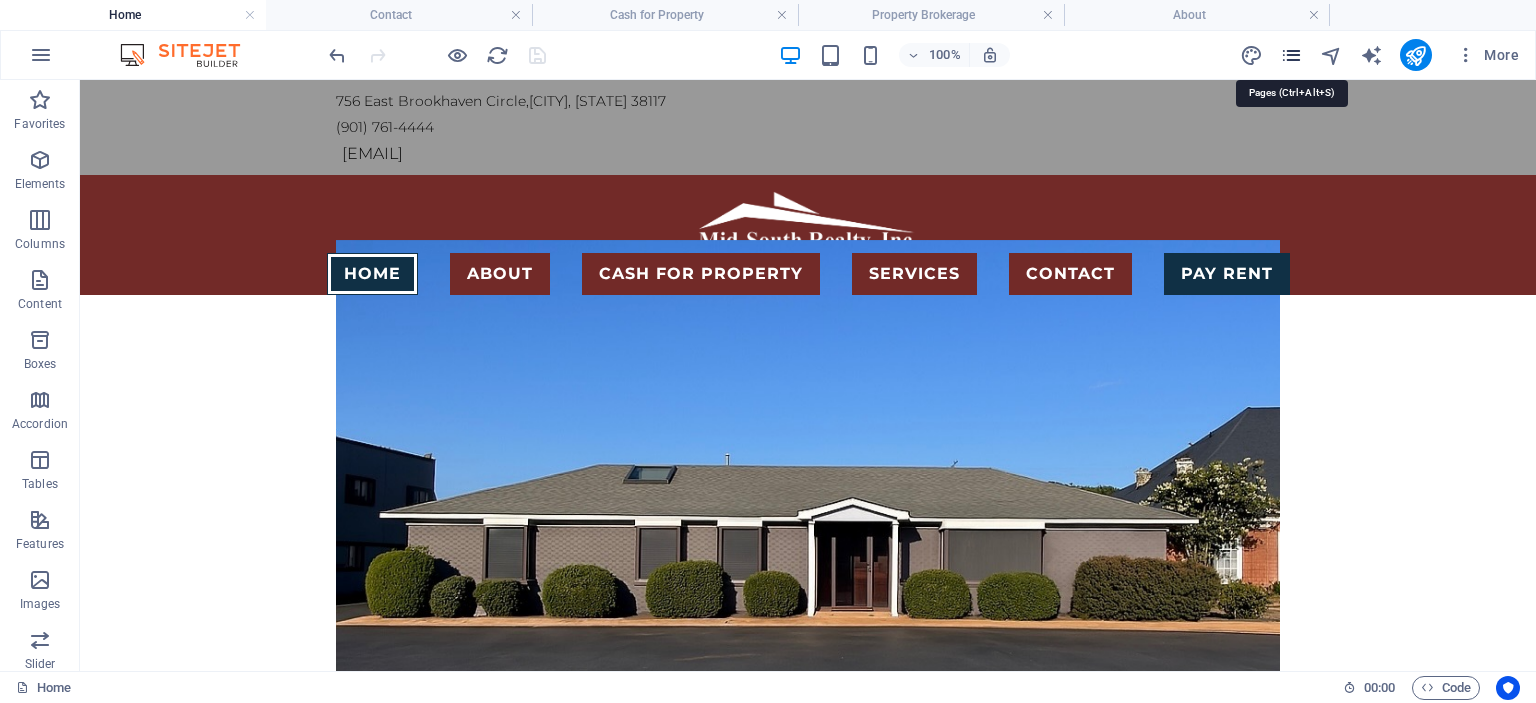 click at bounding box center (1291, 55) 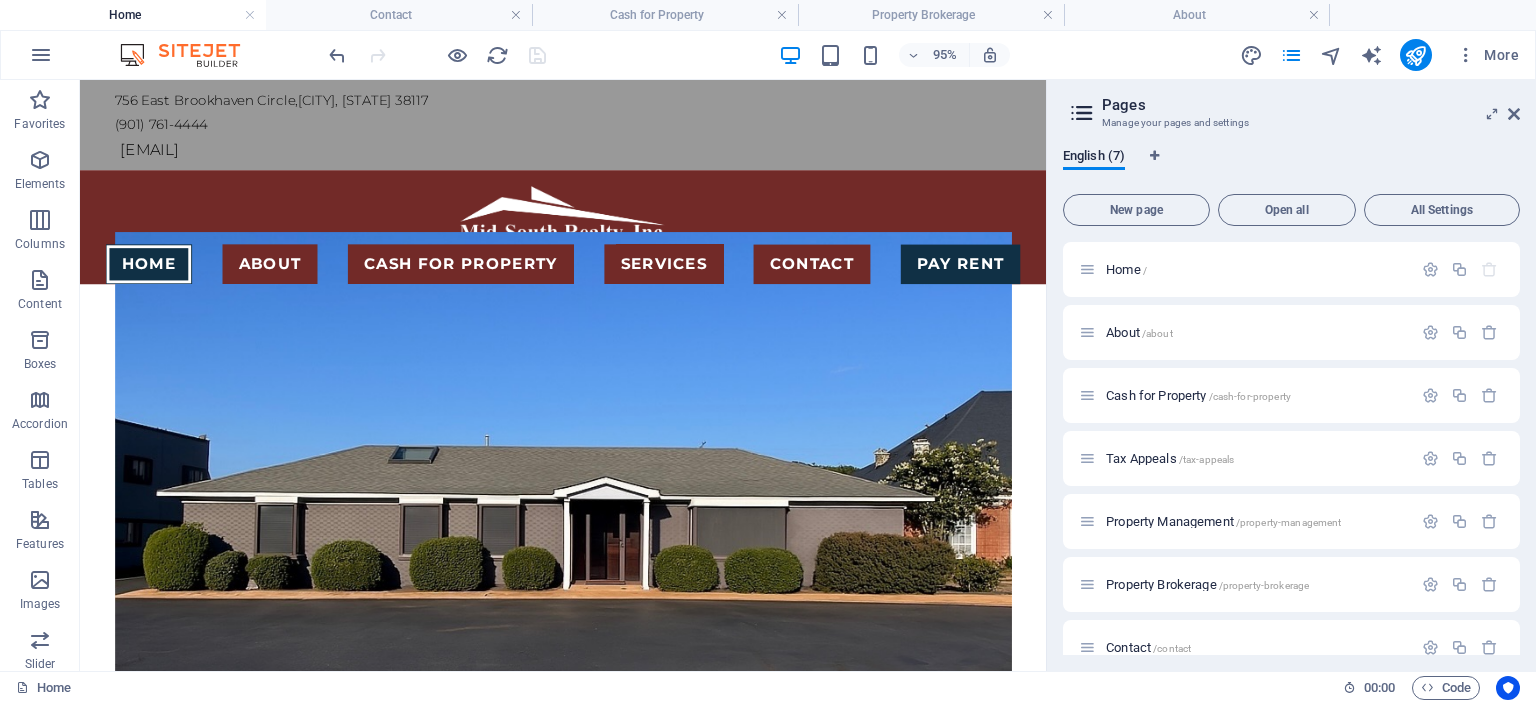 drag, startPoint x: 1518, startPoint y: 113, endPoint x: 1437, endPoint y: 64, distance: 94.66784 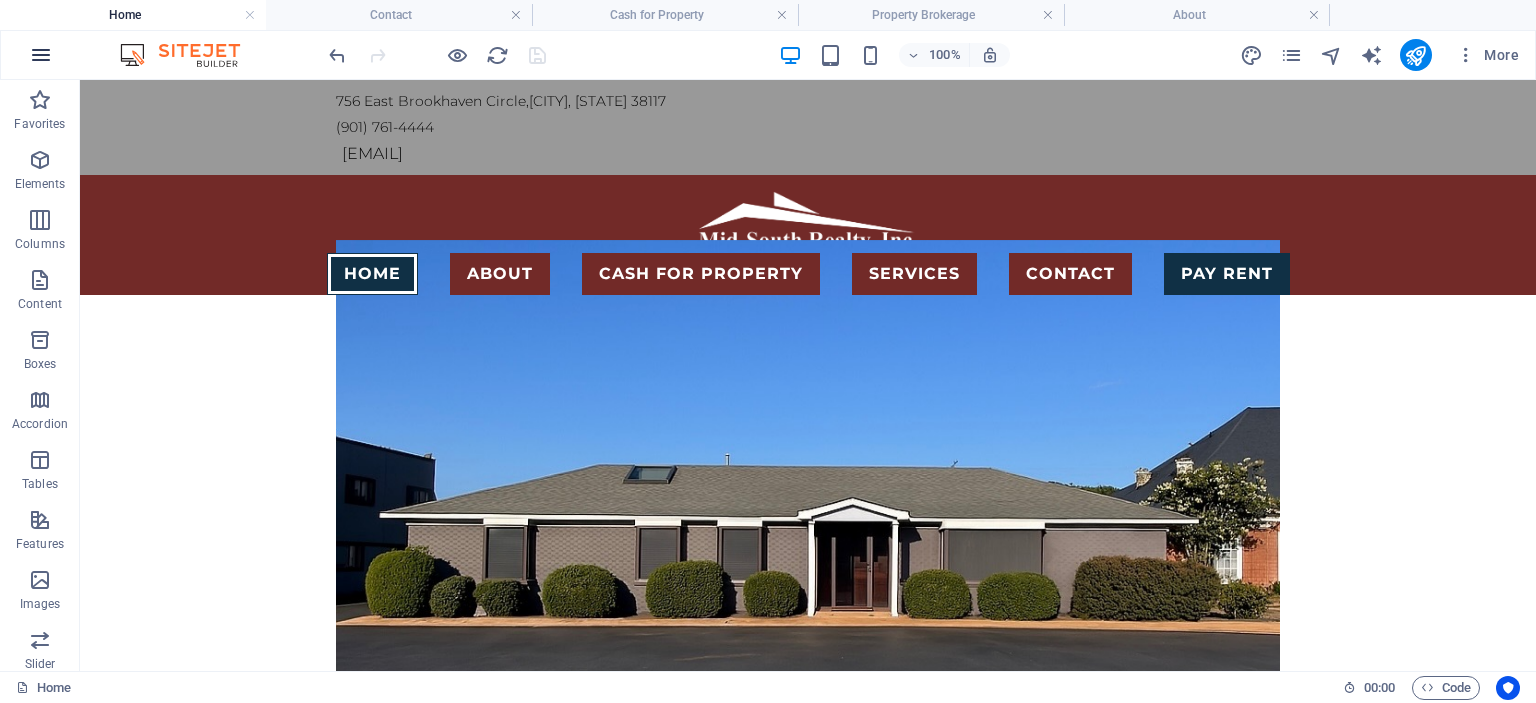 click at bounding box center [41, 55] 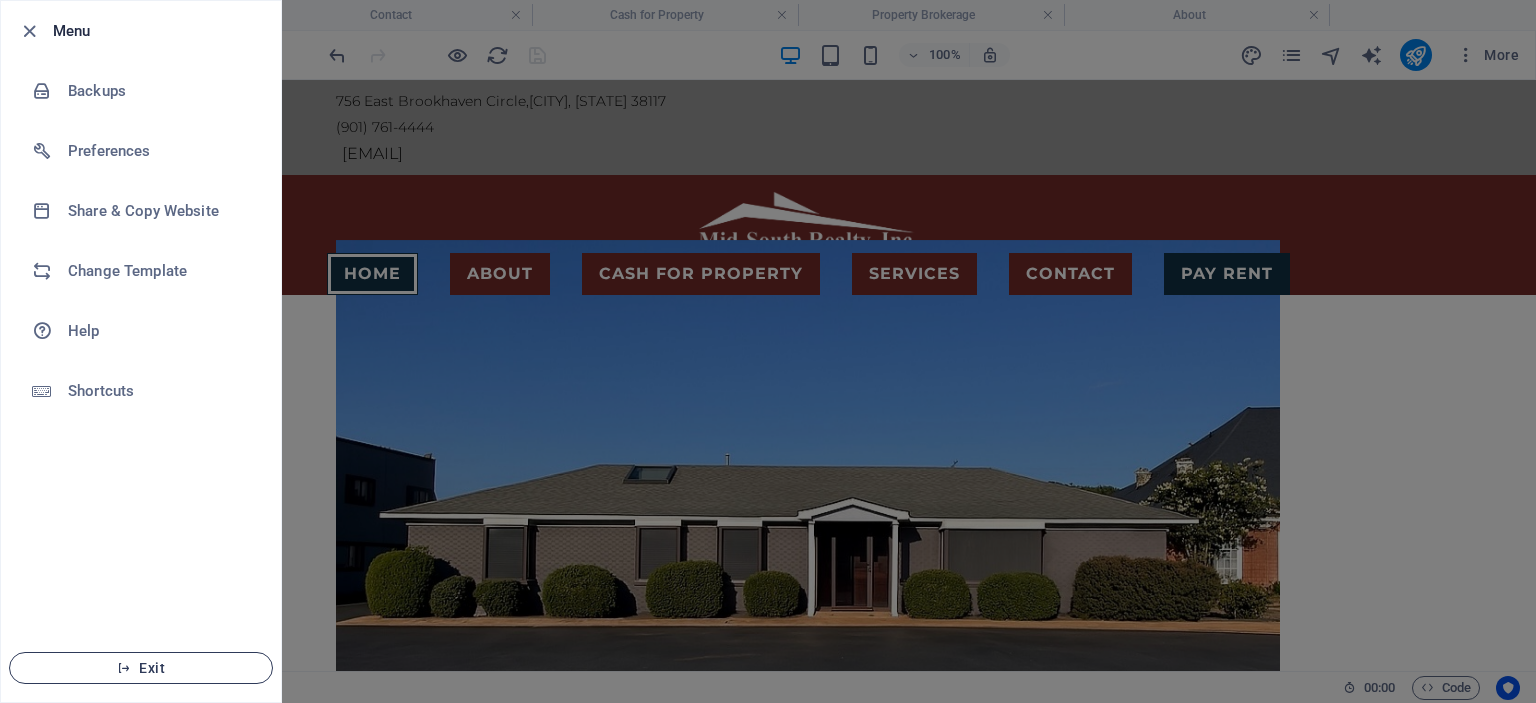 click on "Exit" at bounding box center (141, 668) 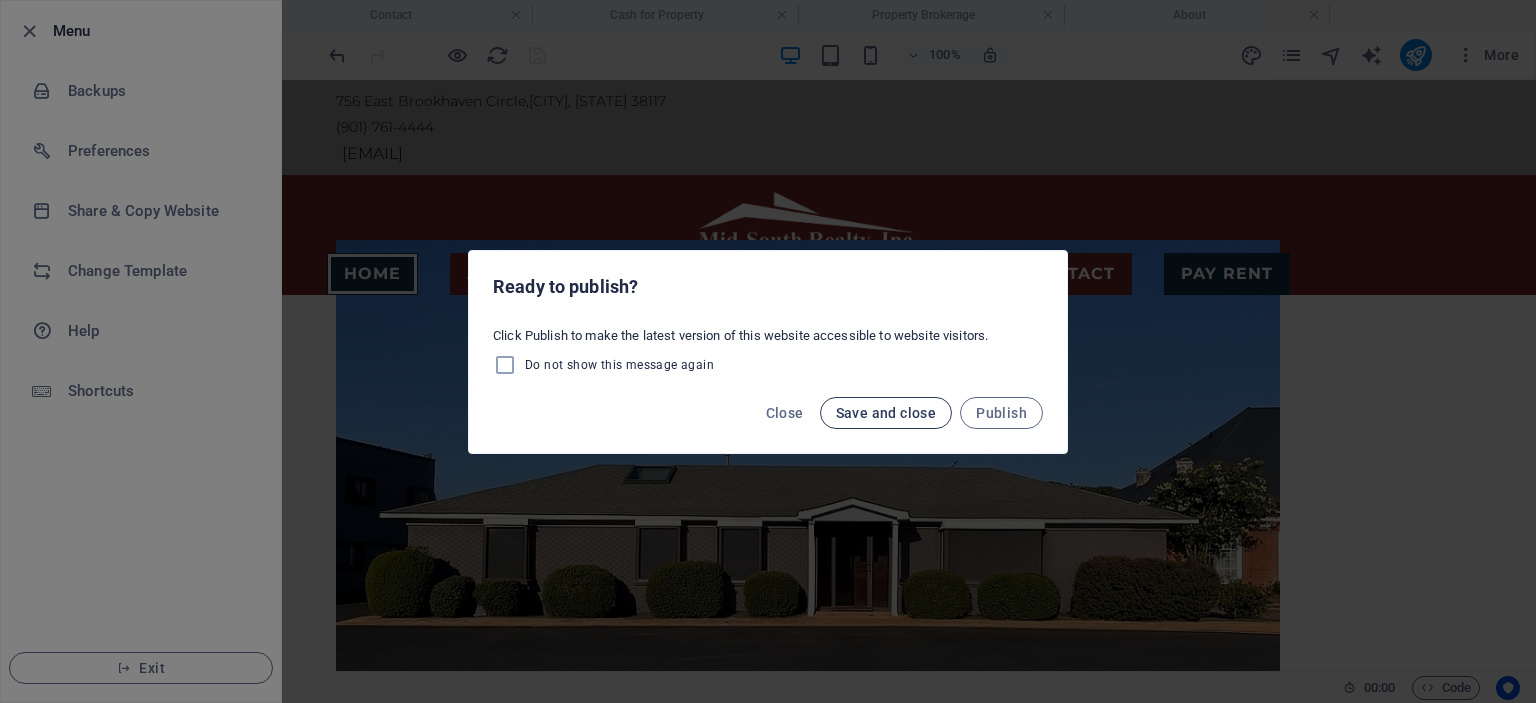 click on "Save and close" at bounding box center (886, 413) 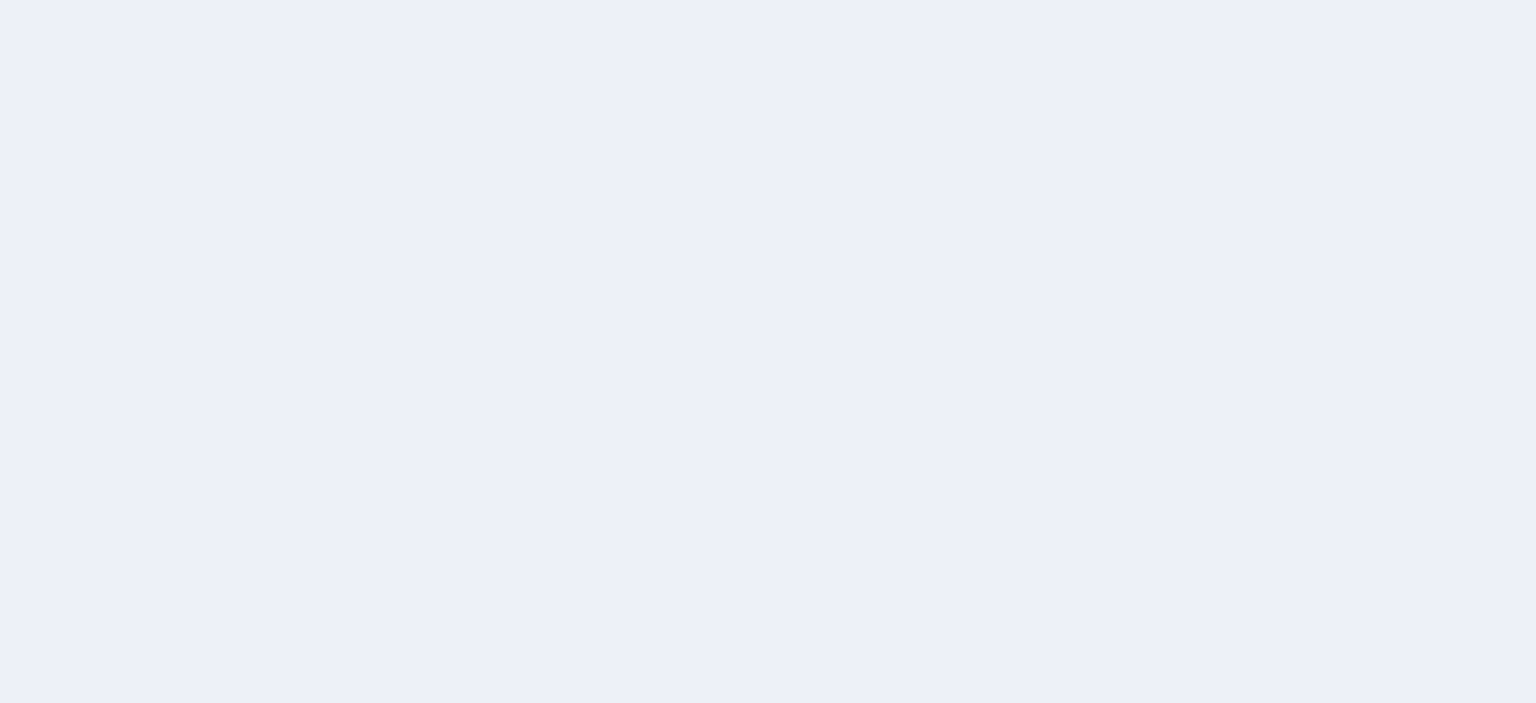 scroll, scrollTop: 0, scrollLeft: 0, axis: both 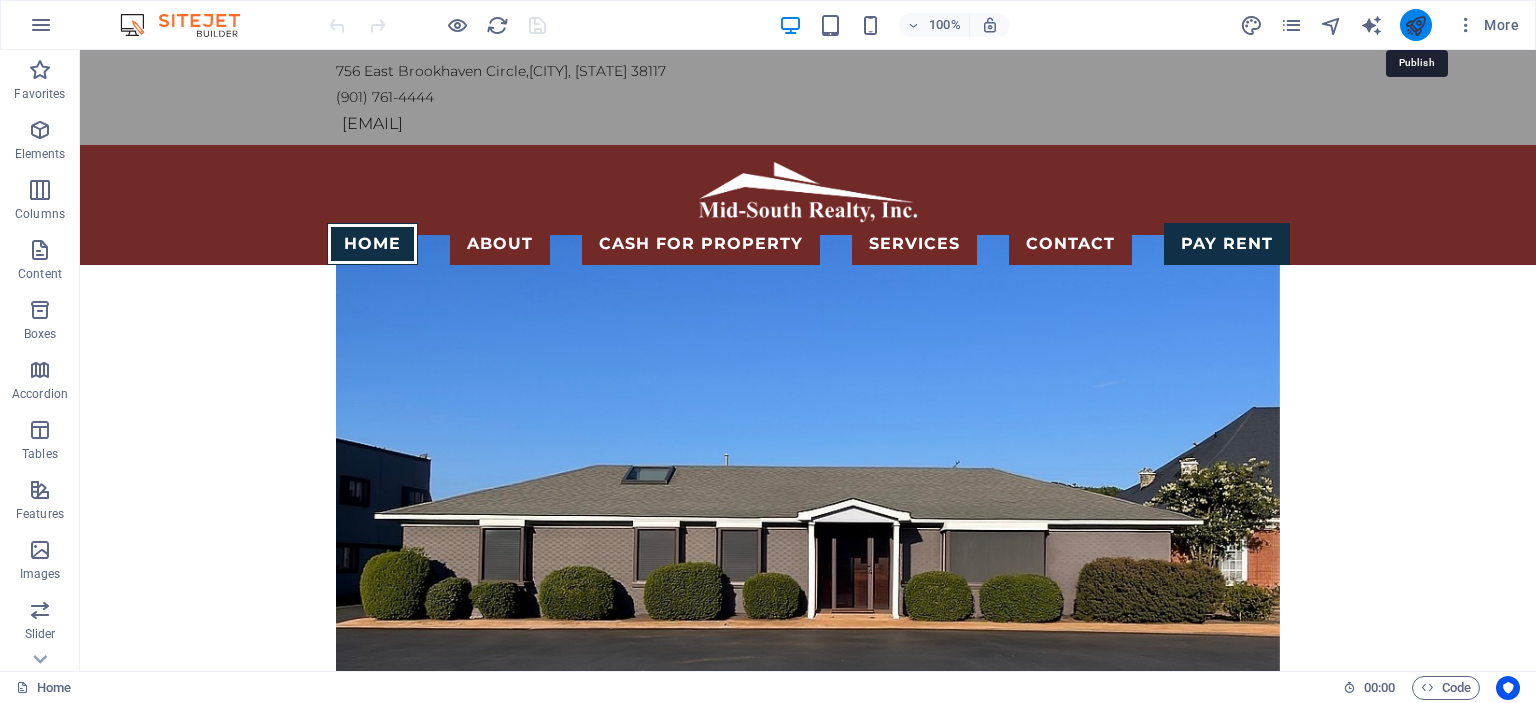 click at bounding box center [1415, 25] 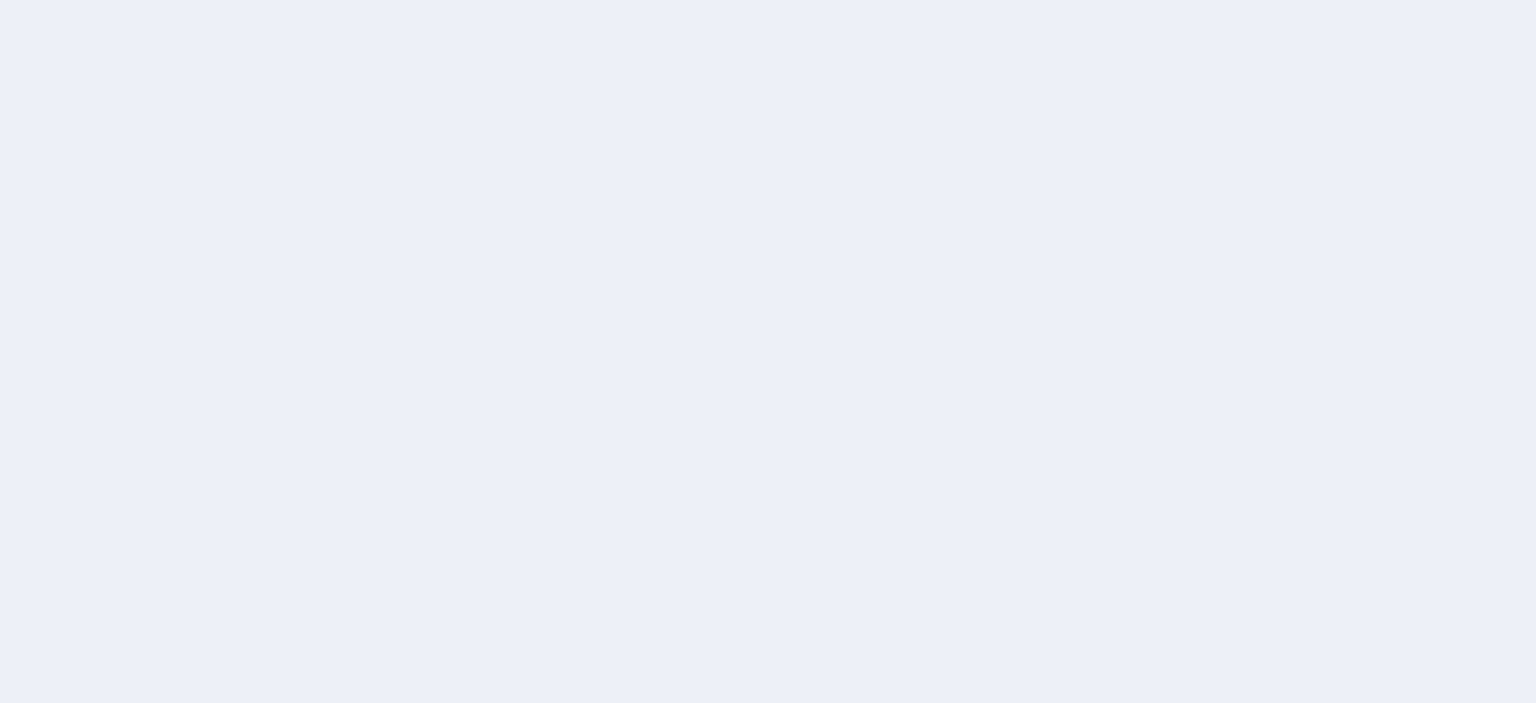 scroll, scrollTop: 0, scrollLeft: 0, axis: both 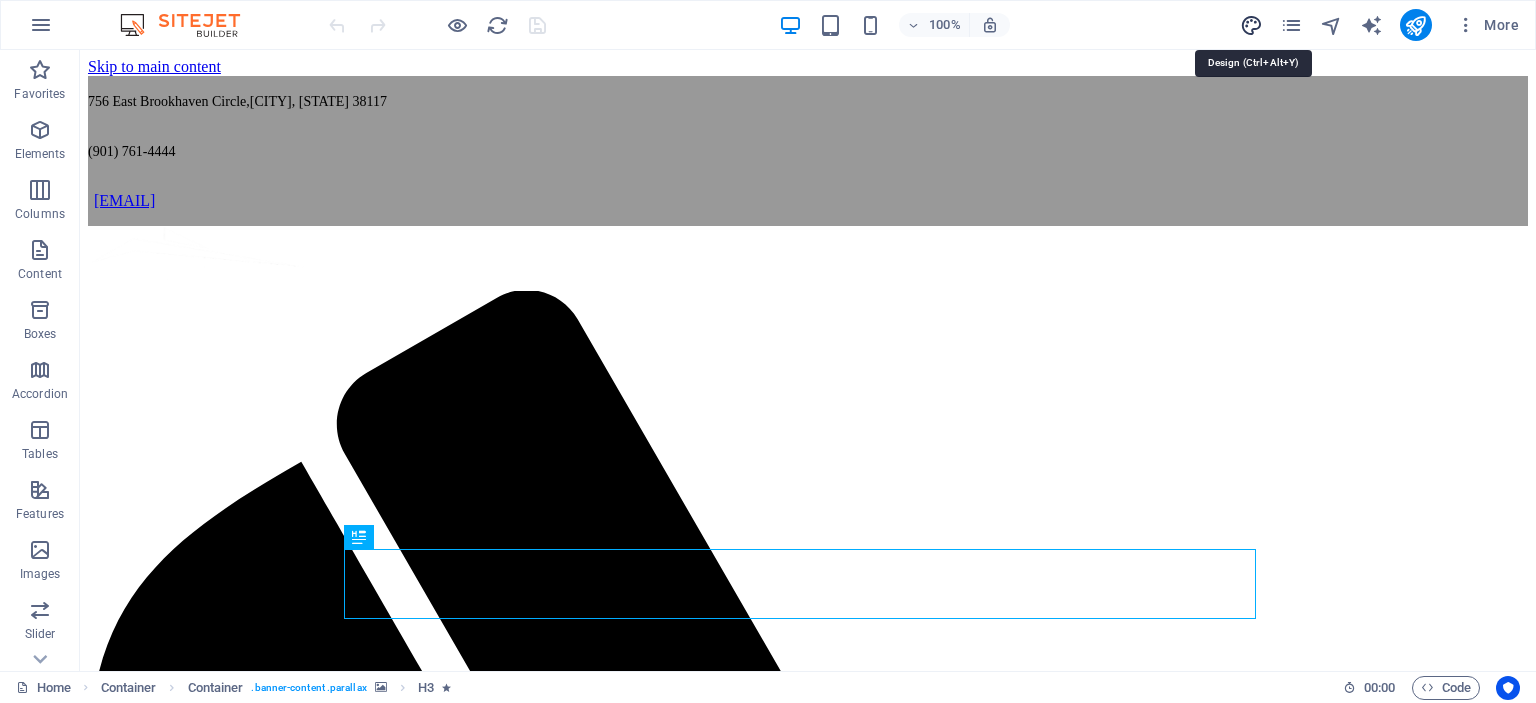 click at bounding box center [1251, 25] 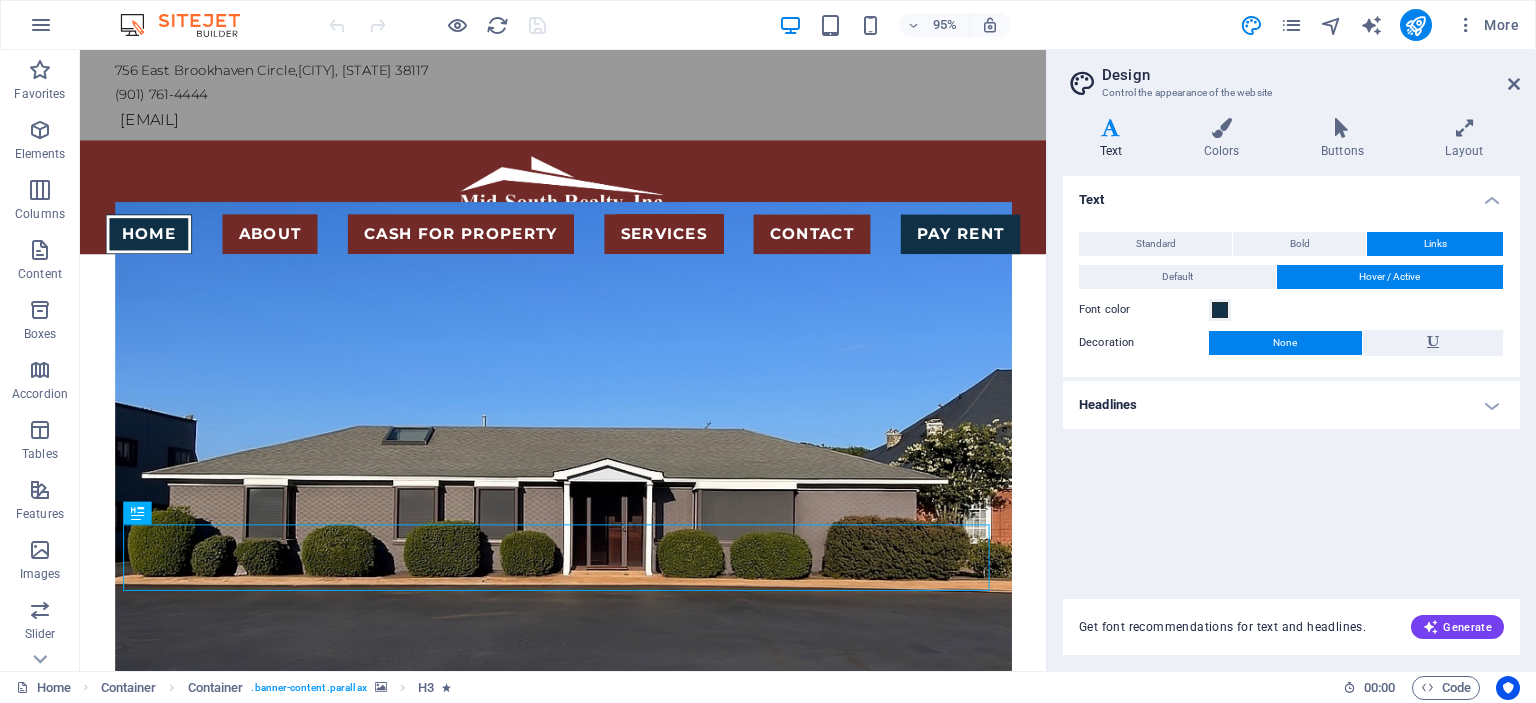 click on "Headlines" at bounding box center (1291, 405) 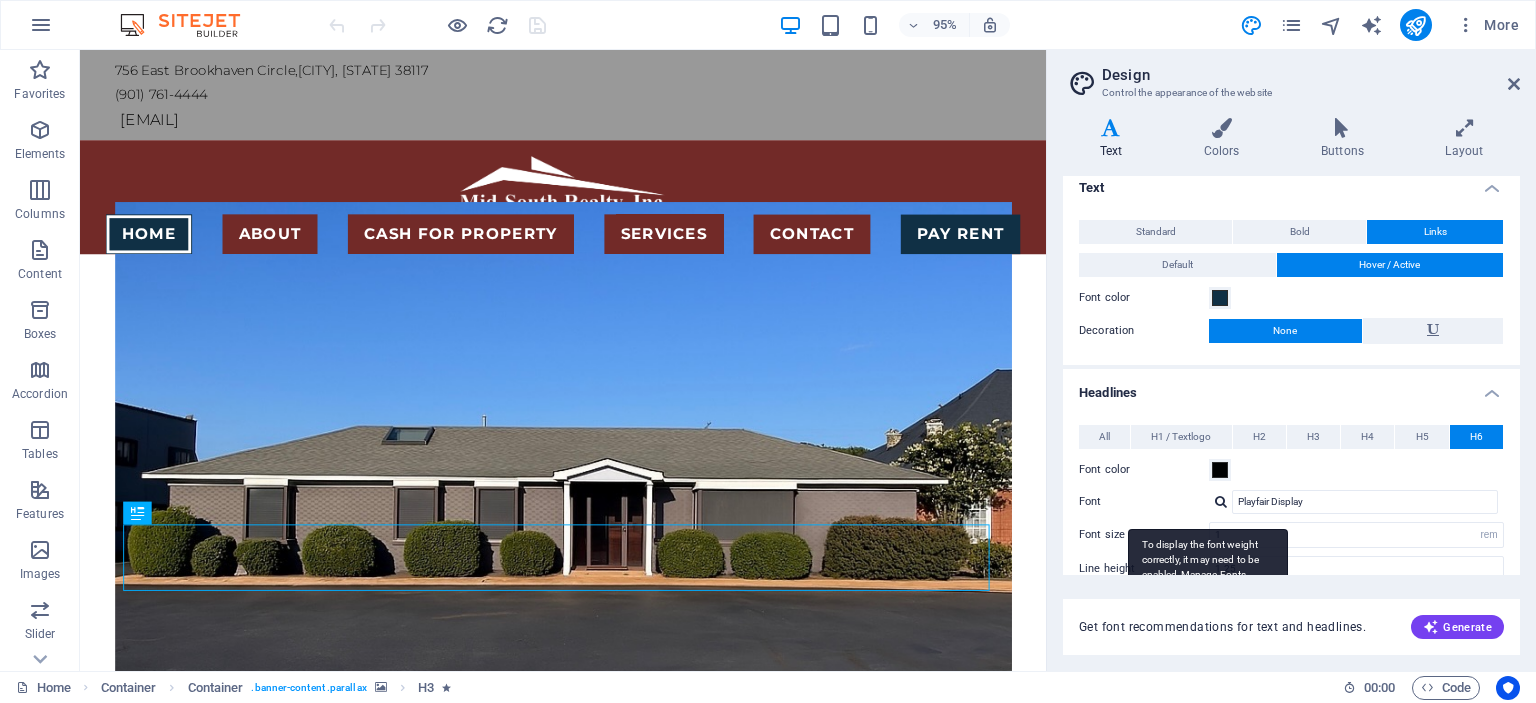 scroll, scrollTop: 0, scrollLeft: 0, axis: both 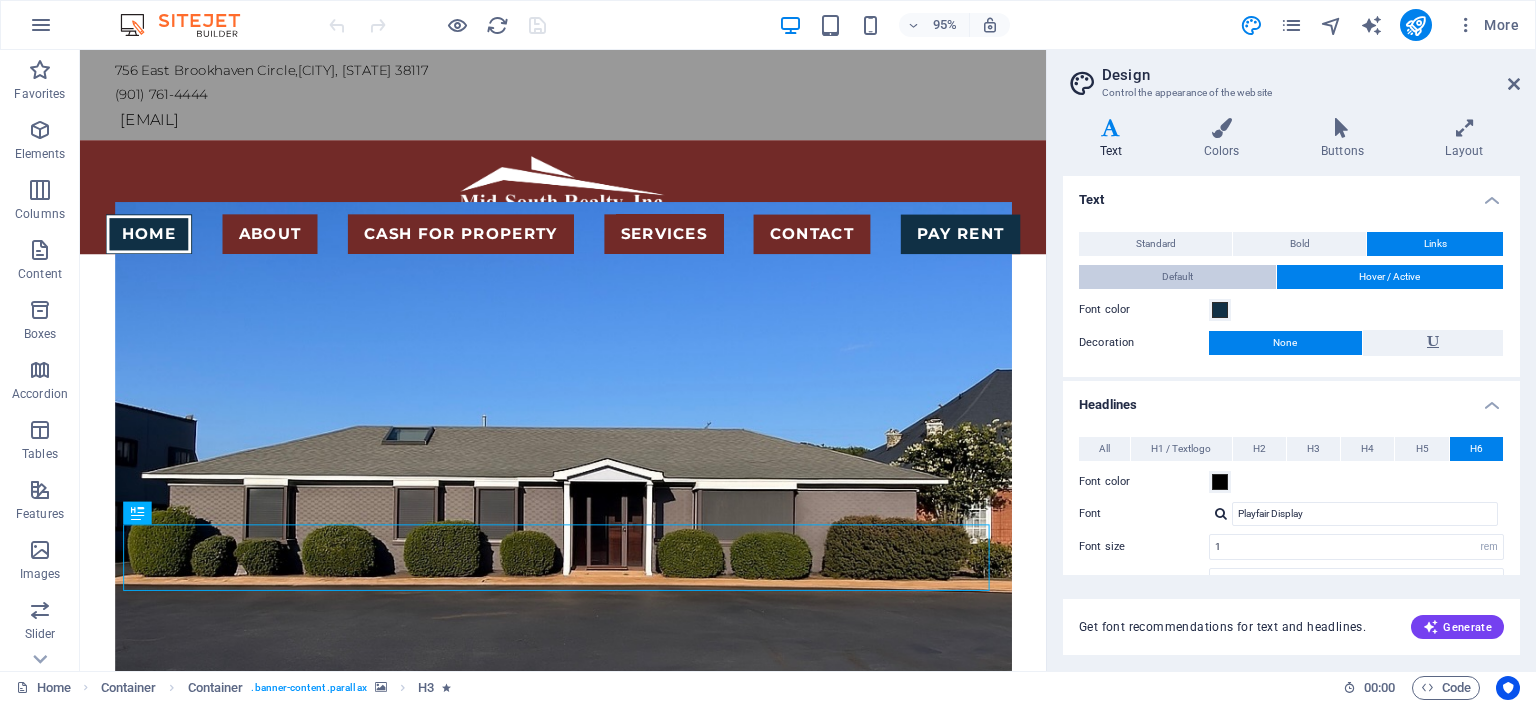 click on "Default" at bounding box center [1177, 277] 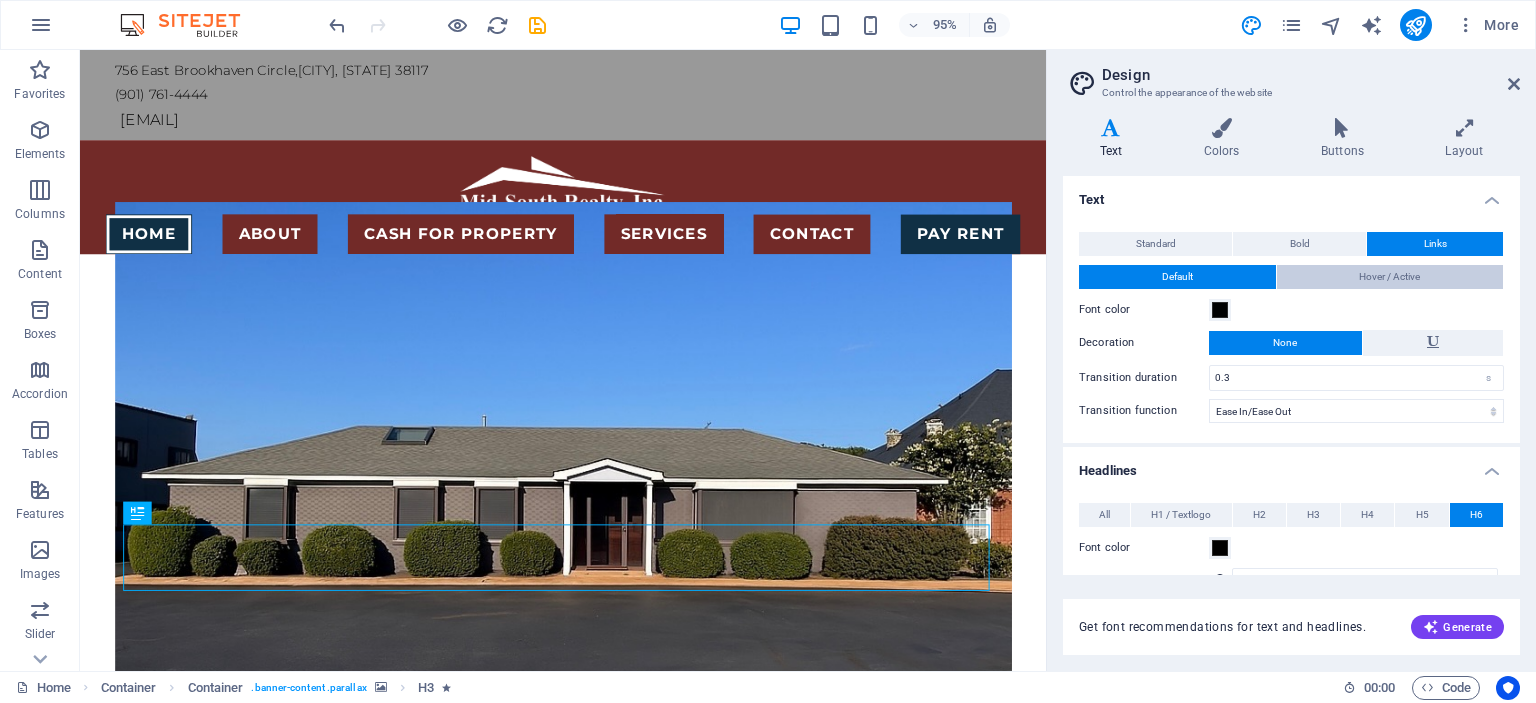 click on "Hover / Active" at bounding box center (1390, 277) 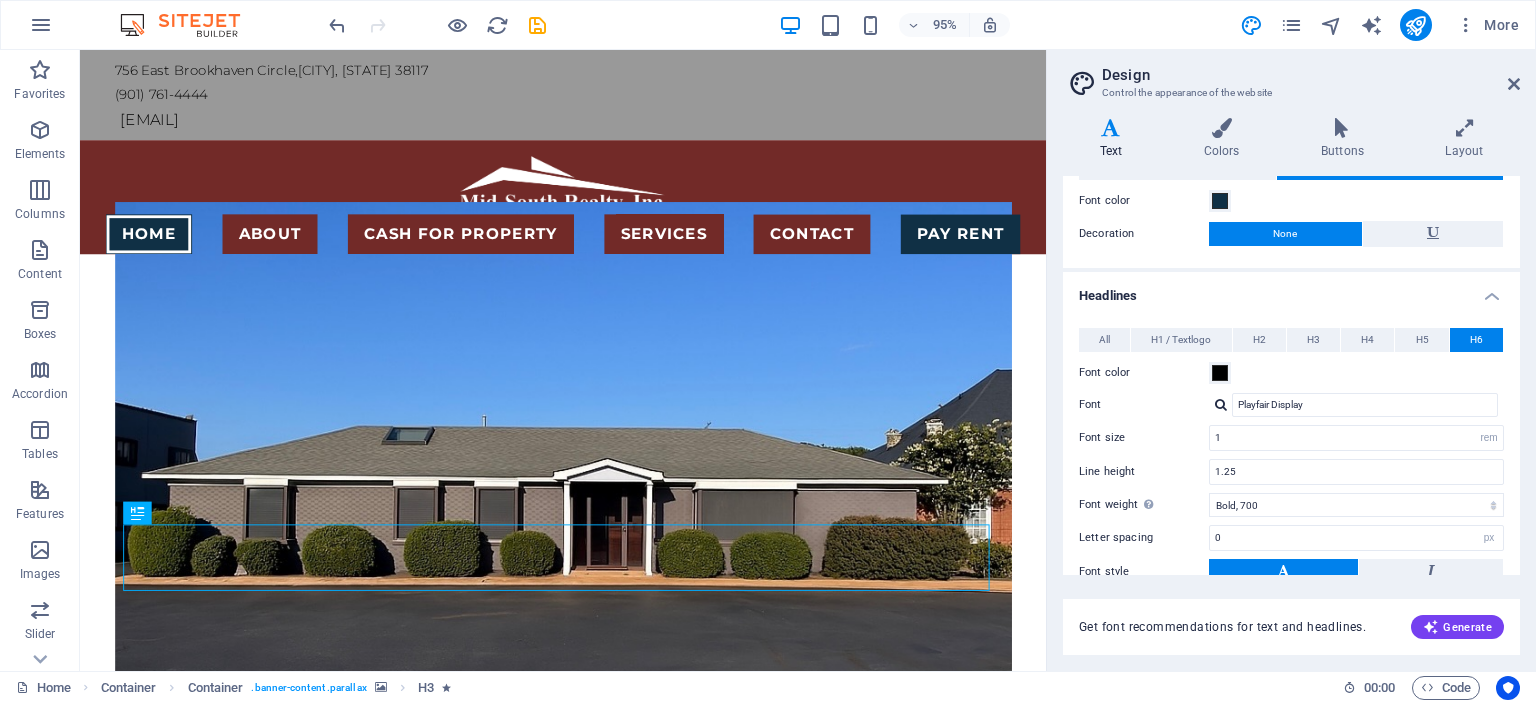 scroll, scrollTop: 0, scrollLeft: 0, axis: both 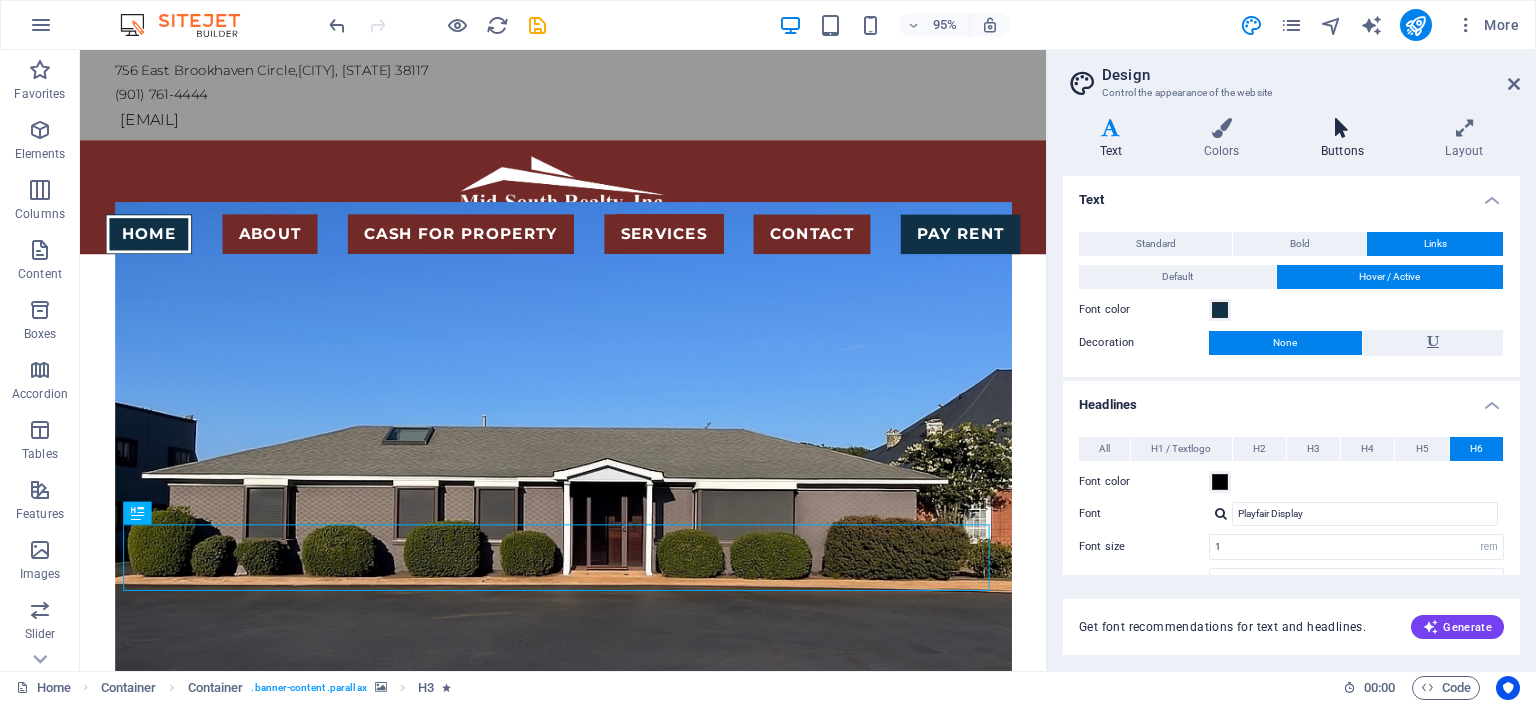 click at bounding box center [1342, 128] 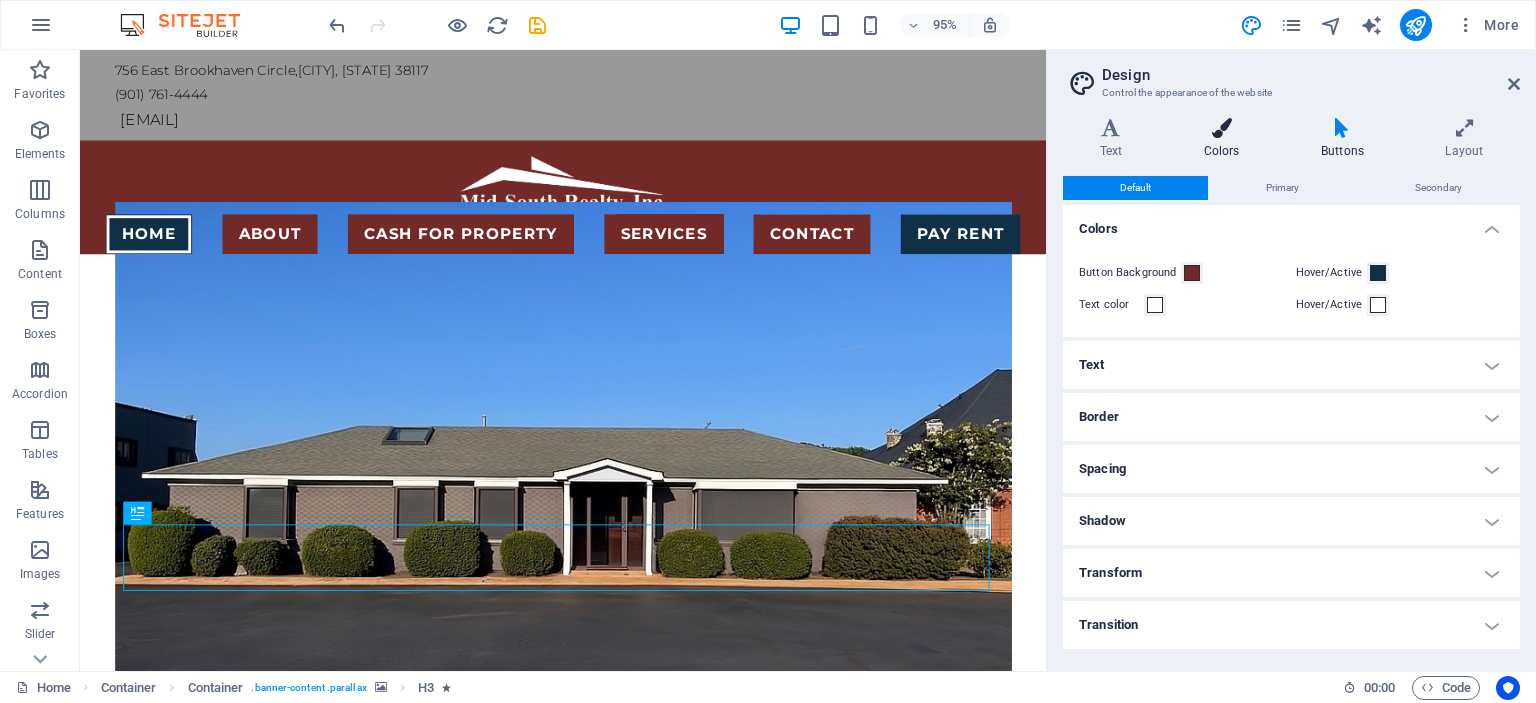 click on "Colors" at bounding box center (1225, 139) 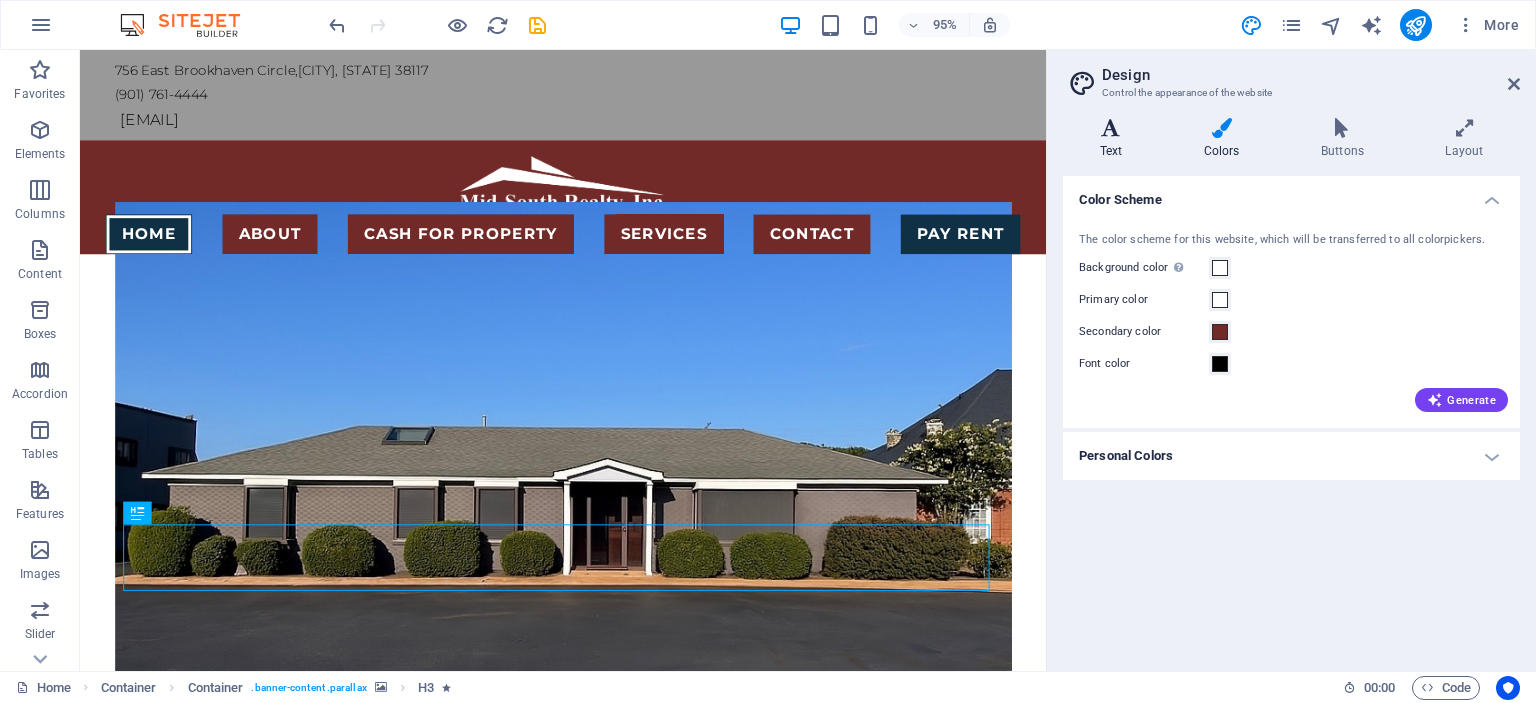 click at bounding box center [1111, 128] 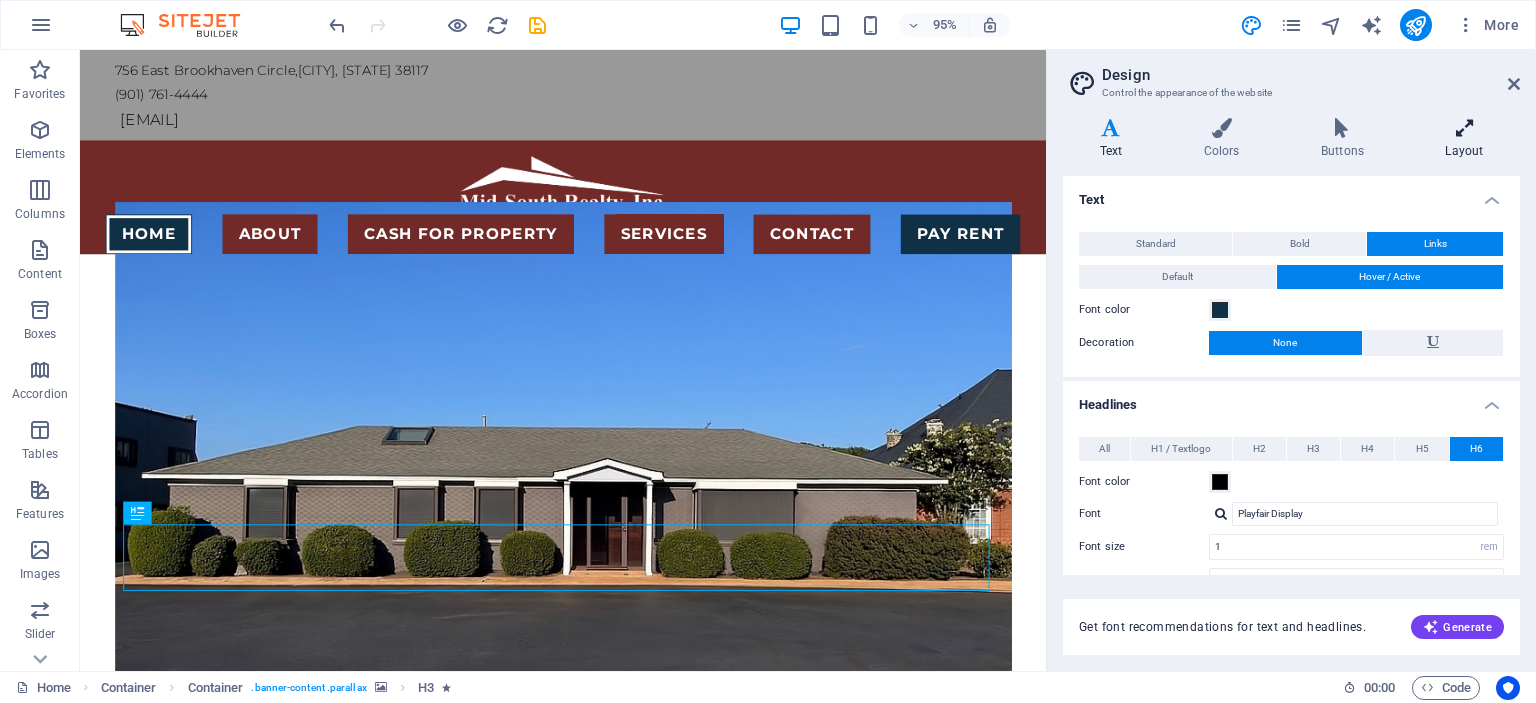 click on "Layout" at bounding box center (1464, 139) 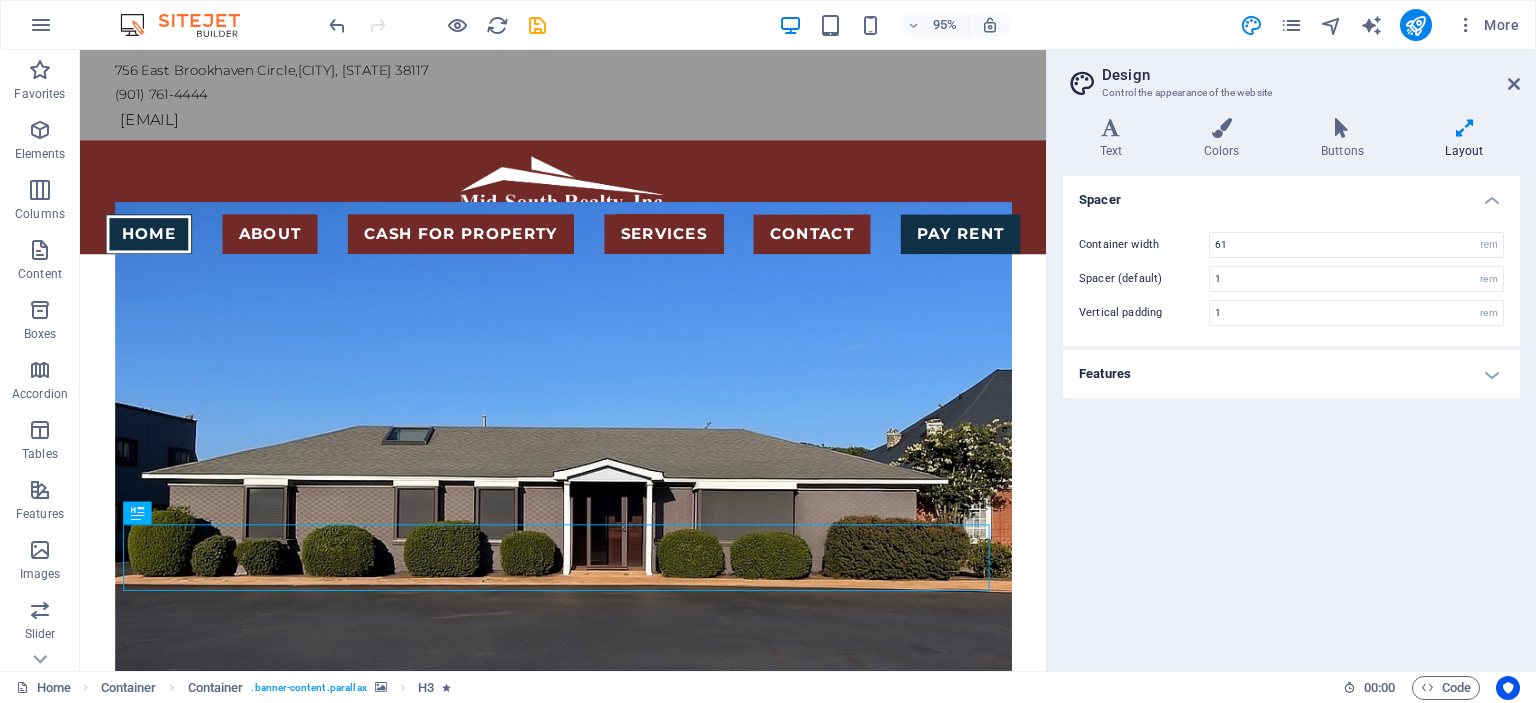 click on "Features" at bounding box center [1291, 374] 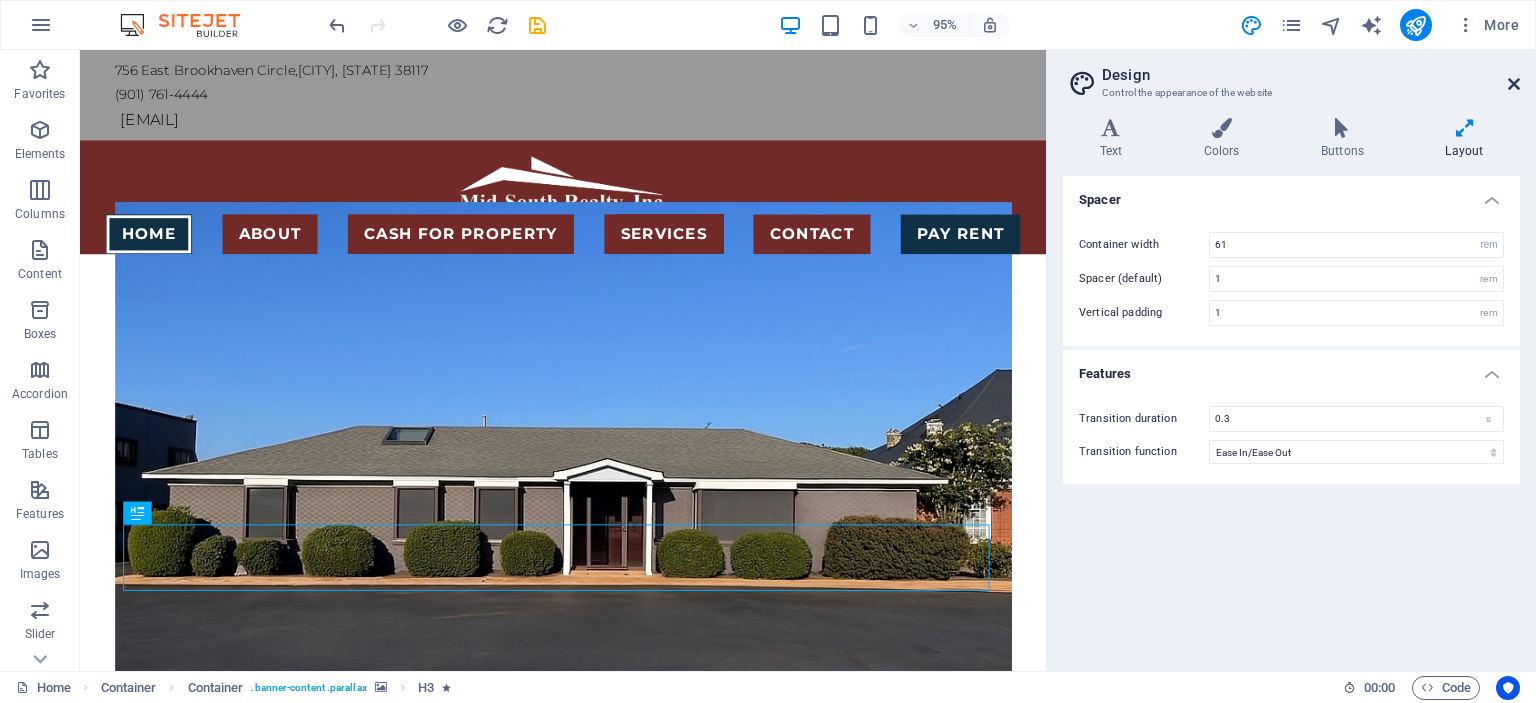 click at bounding box center [1514, 84] 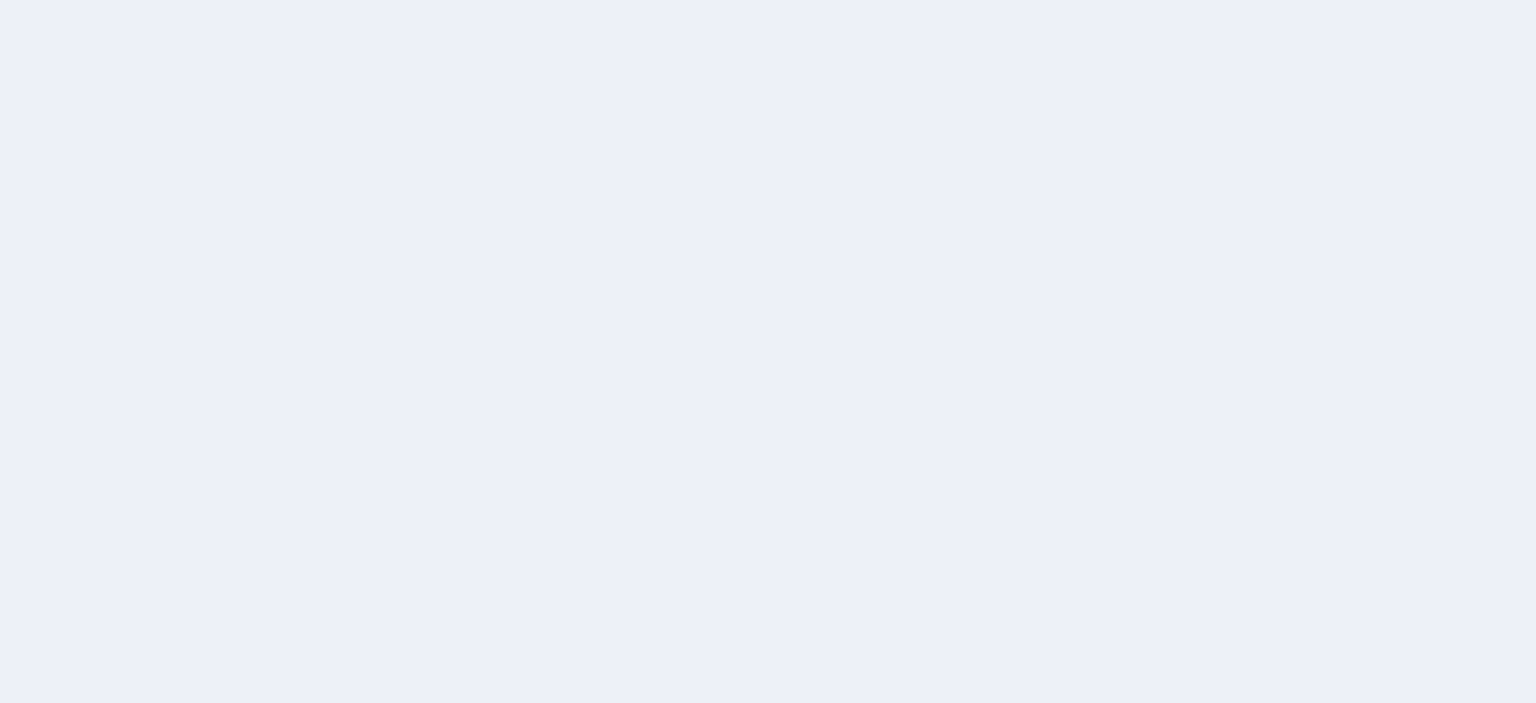 scroll, scrollTop: 0, scrollLeft: 0, axis: both 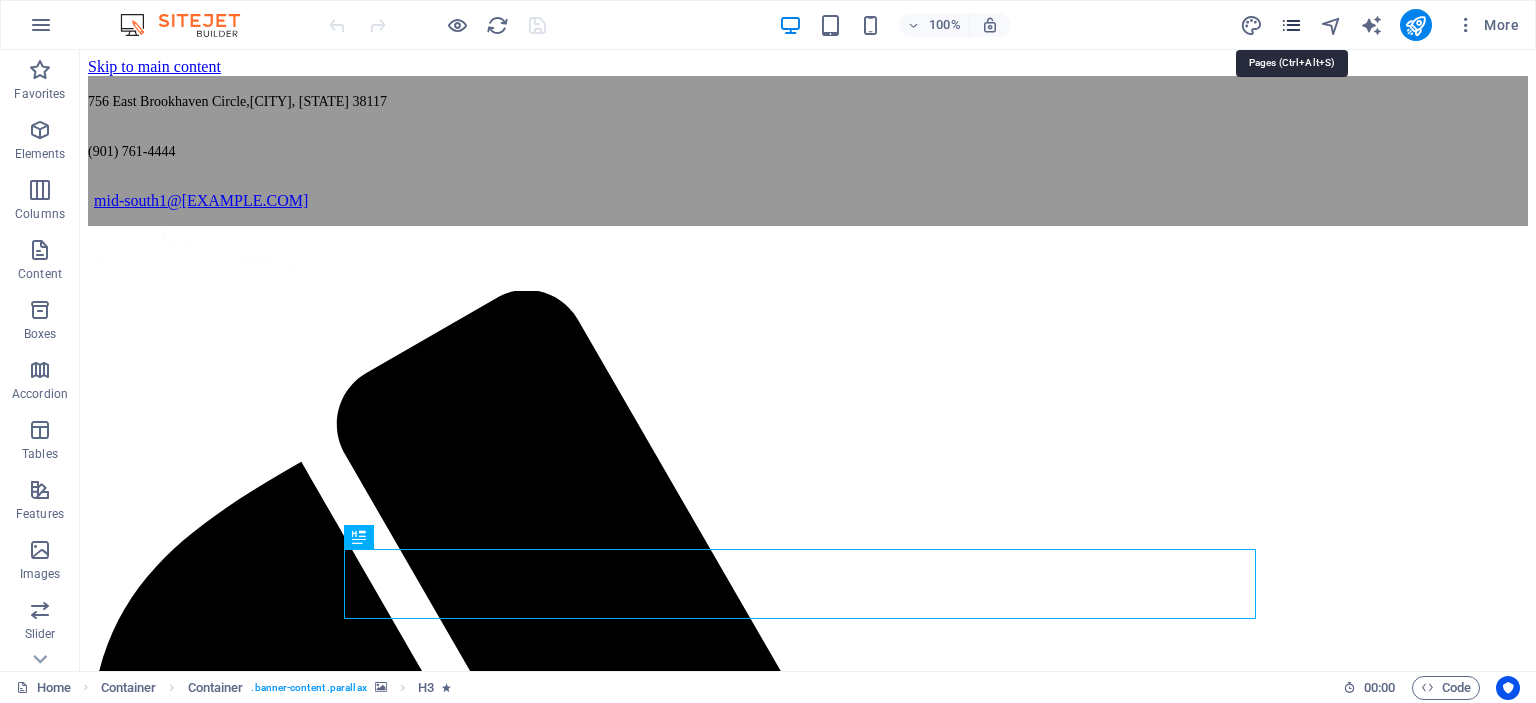 click at bounding box center (1291, 25) 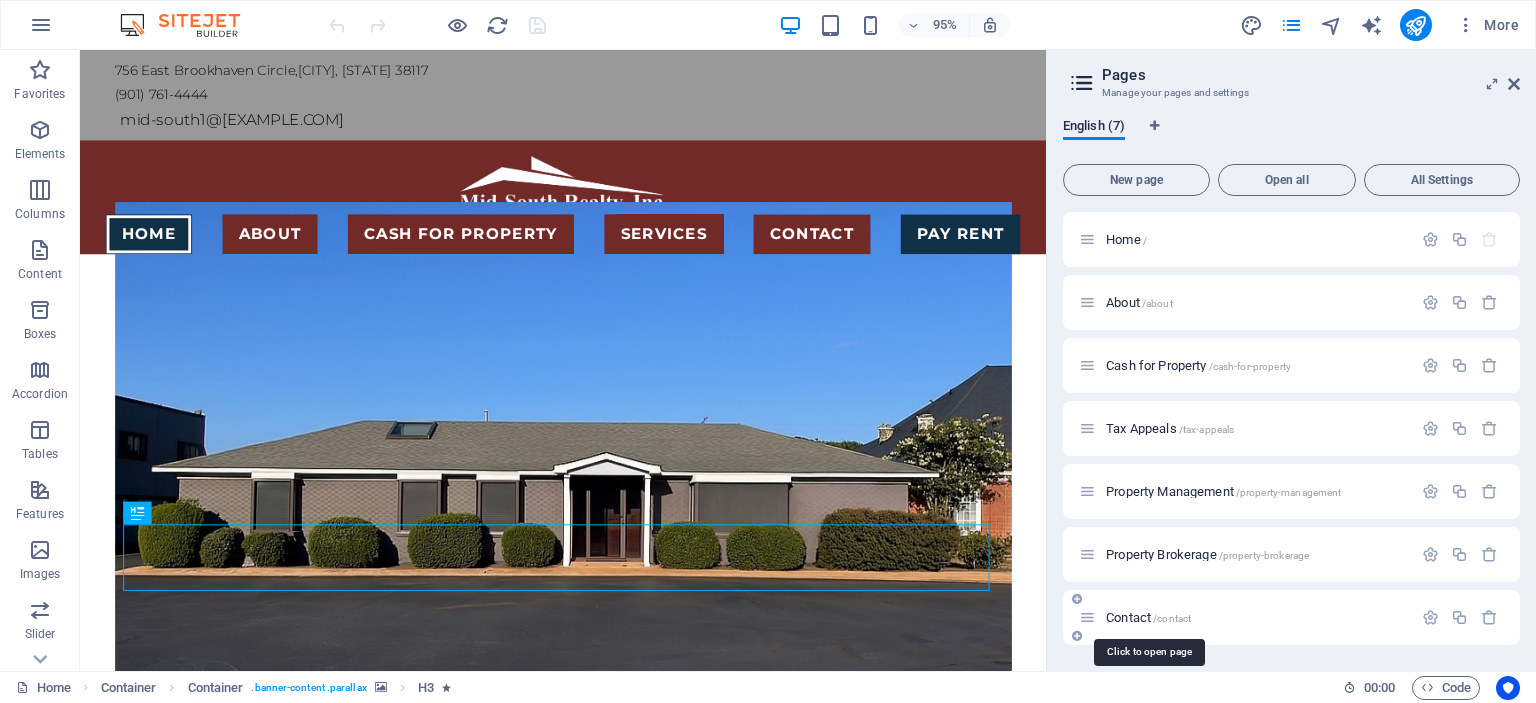 click on "Contact /contact" at bounding box center (1148, 617) 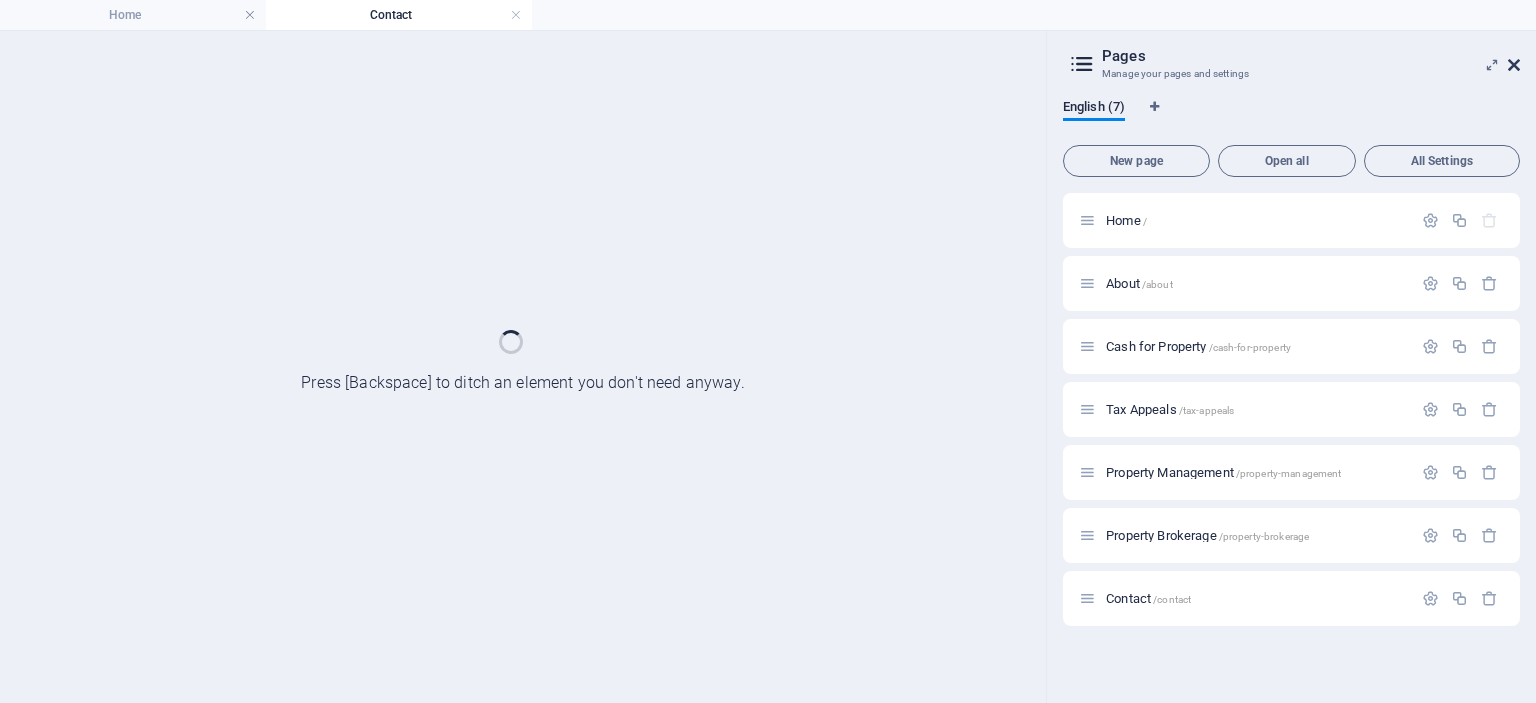 click at bounding box center (1514, 65) 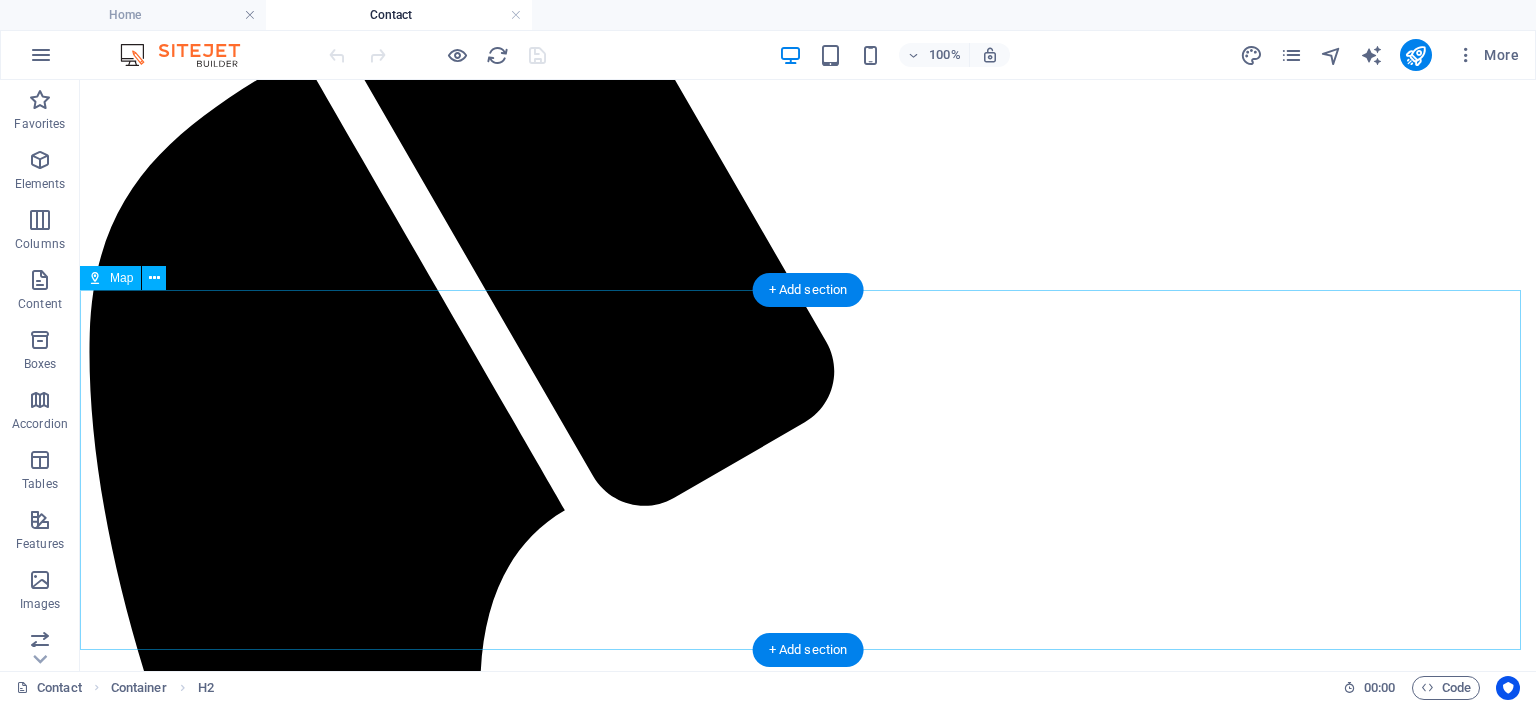scroll, scrollTop: 38, scrollLeft: 0, axis: vertical 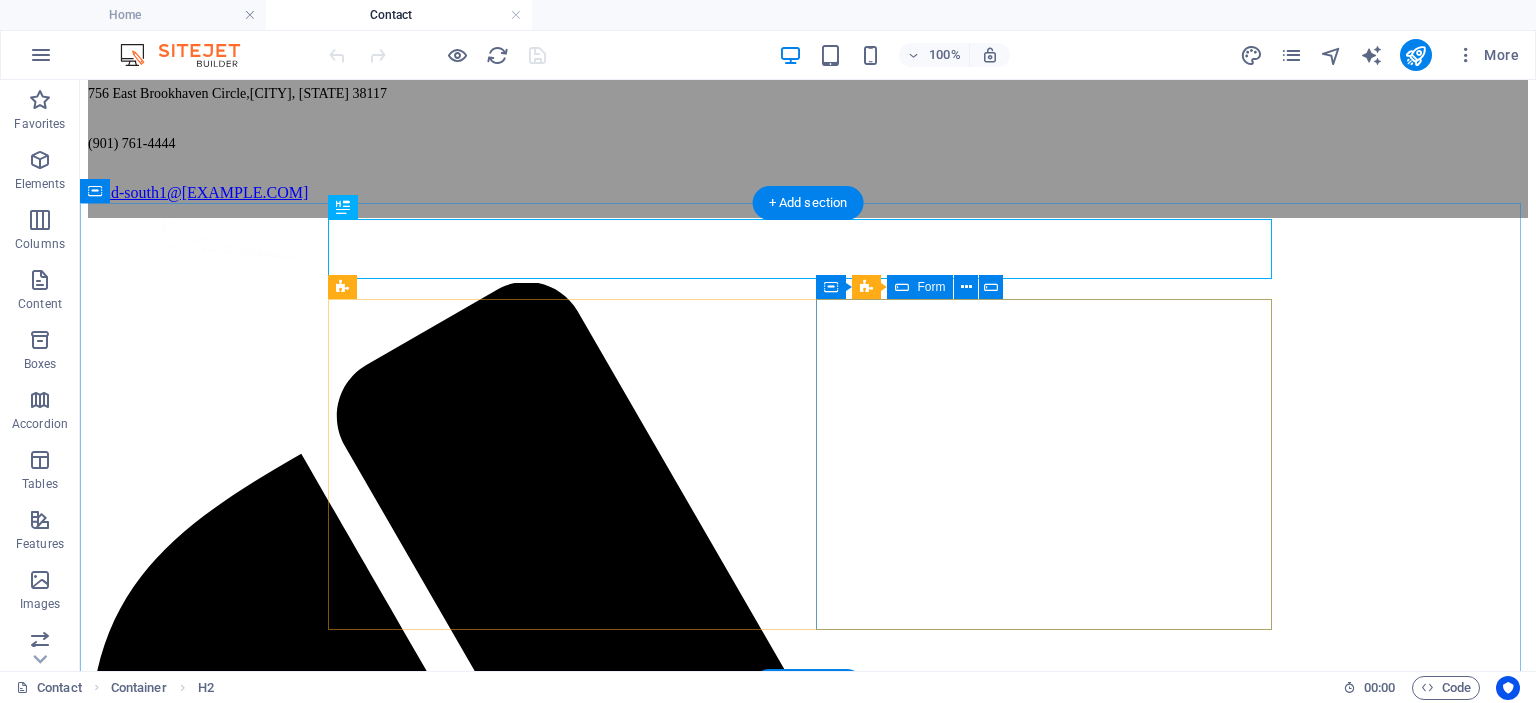click on "Unreadable? Load new Submit" at bounding box center [808, 3049] 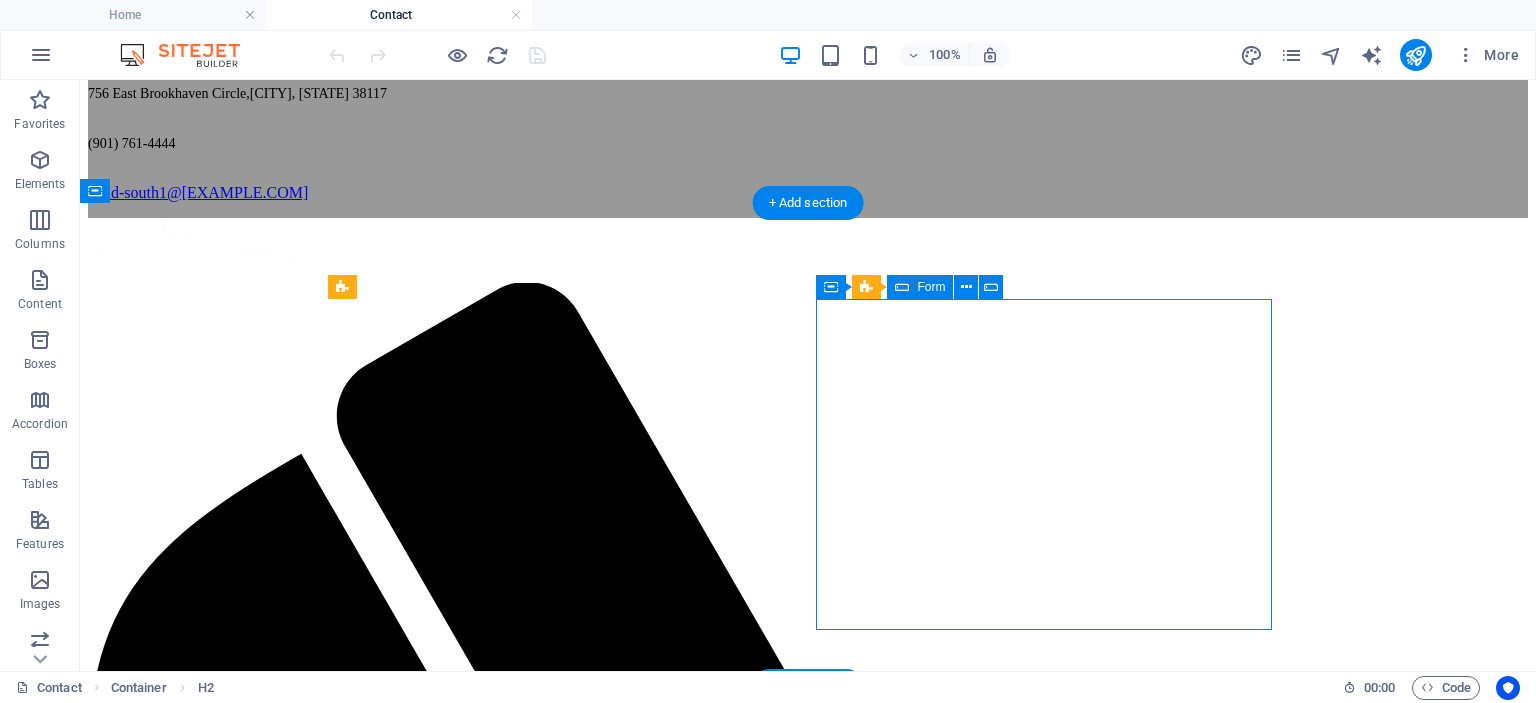click on "Unreadable? Load new Submit" at bounding box center (808, 3049) 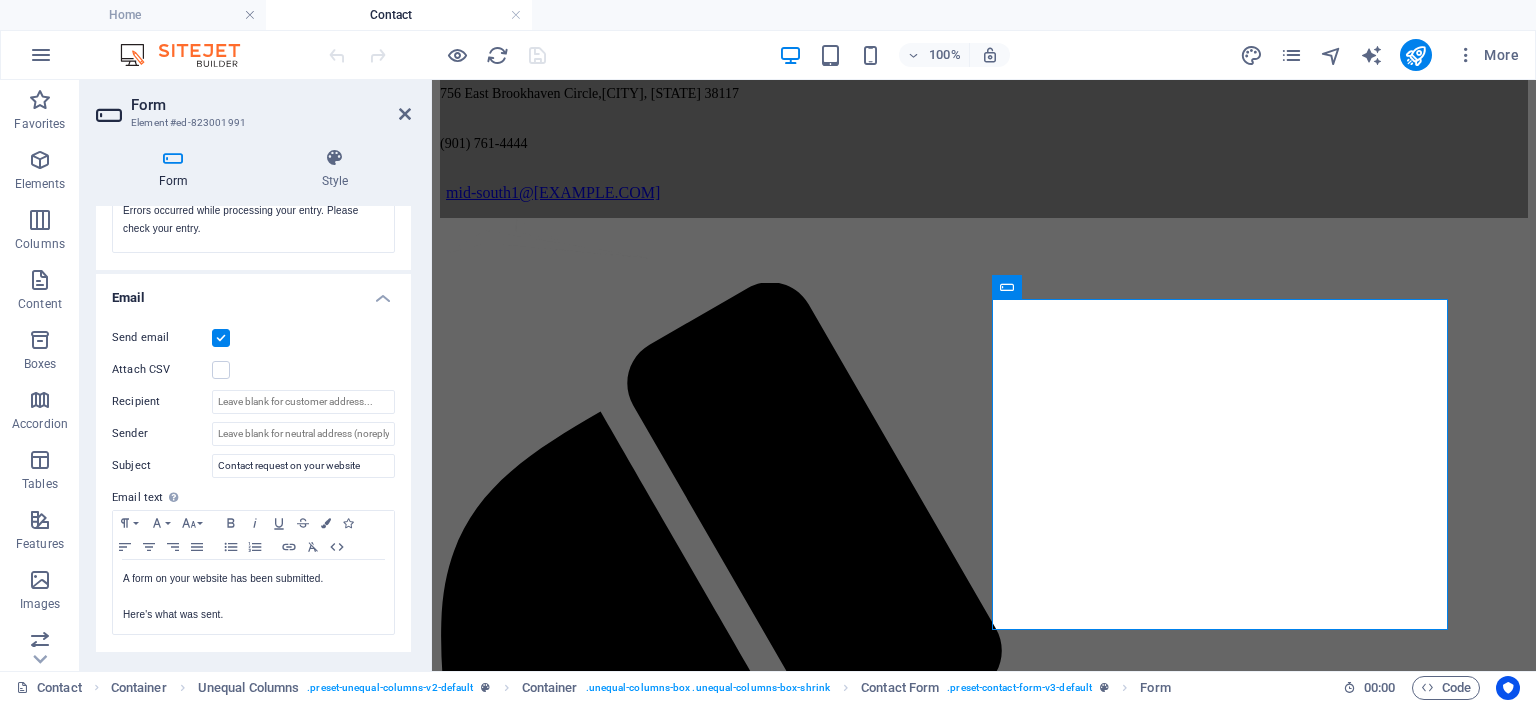 scroll, scrollTop: 368, scrollLeft: 0, axis: vertical 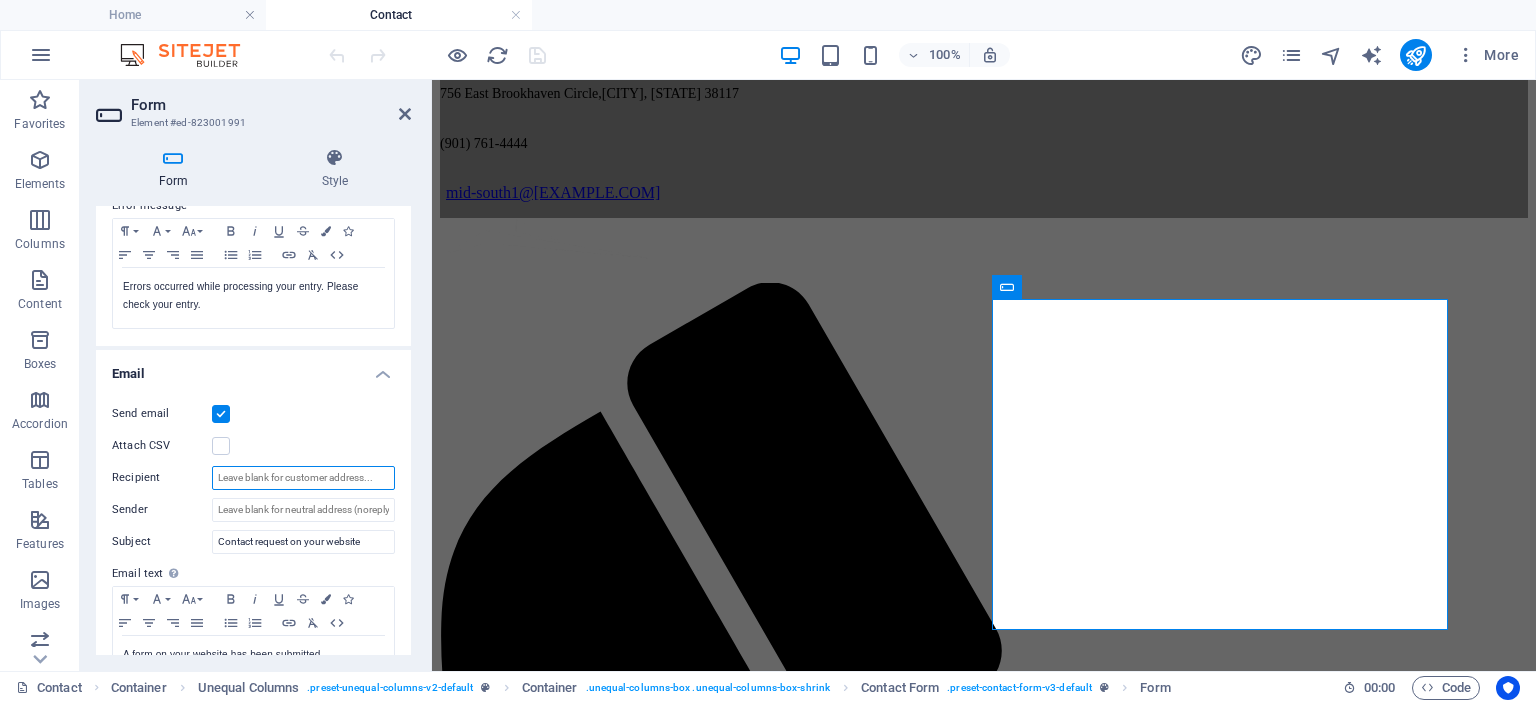 click on "Recipient" at bounding box center (303, 478) 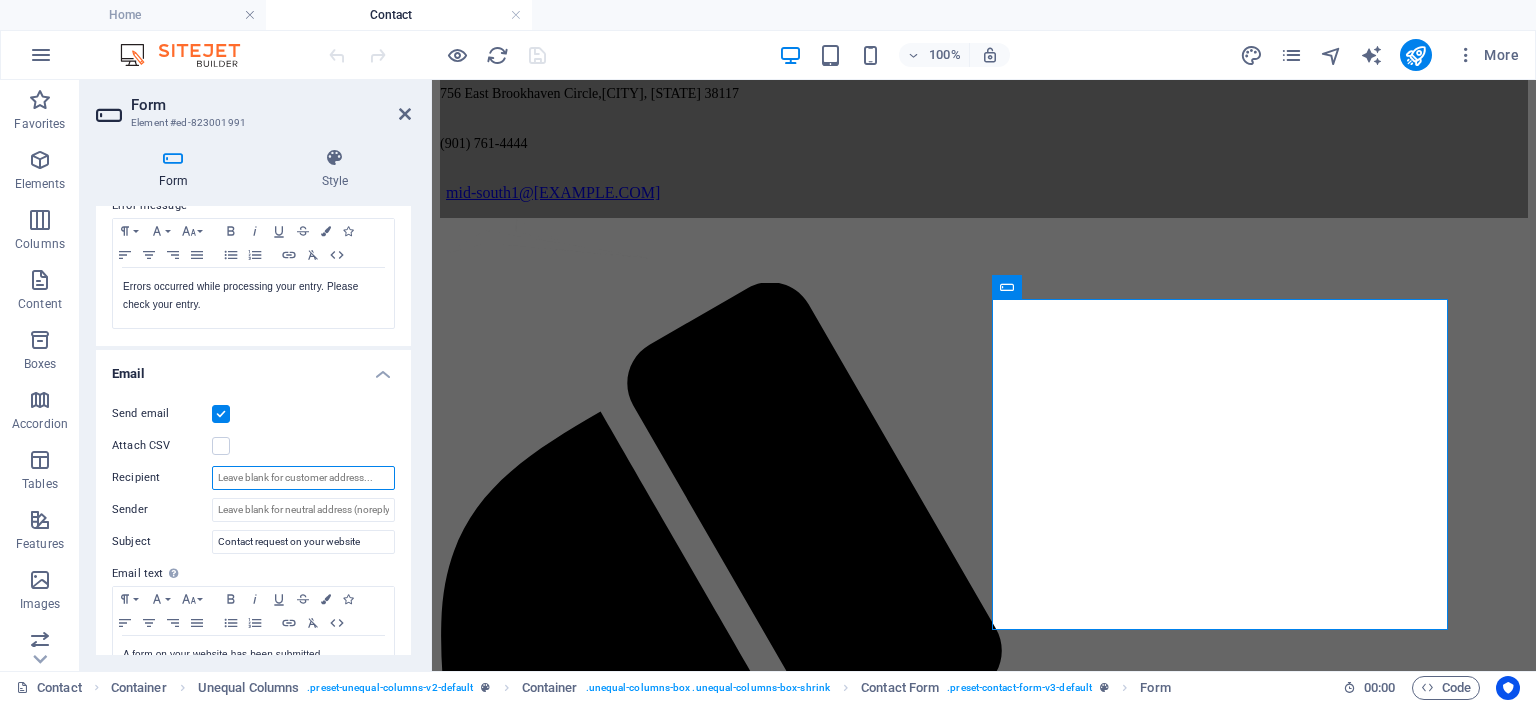 click on "Recipient" at bounding box center (303, 478) 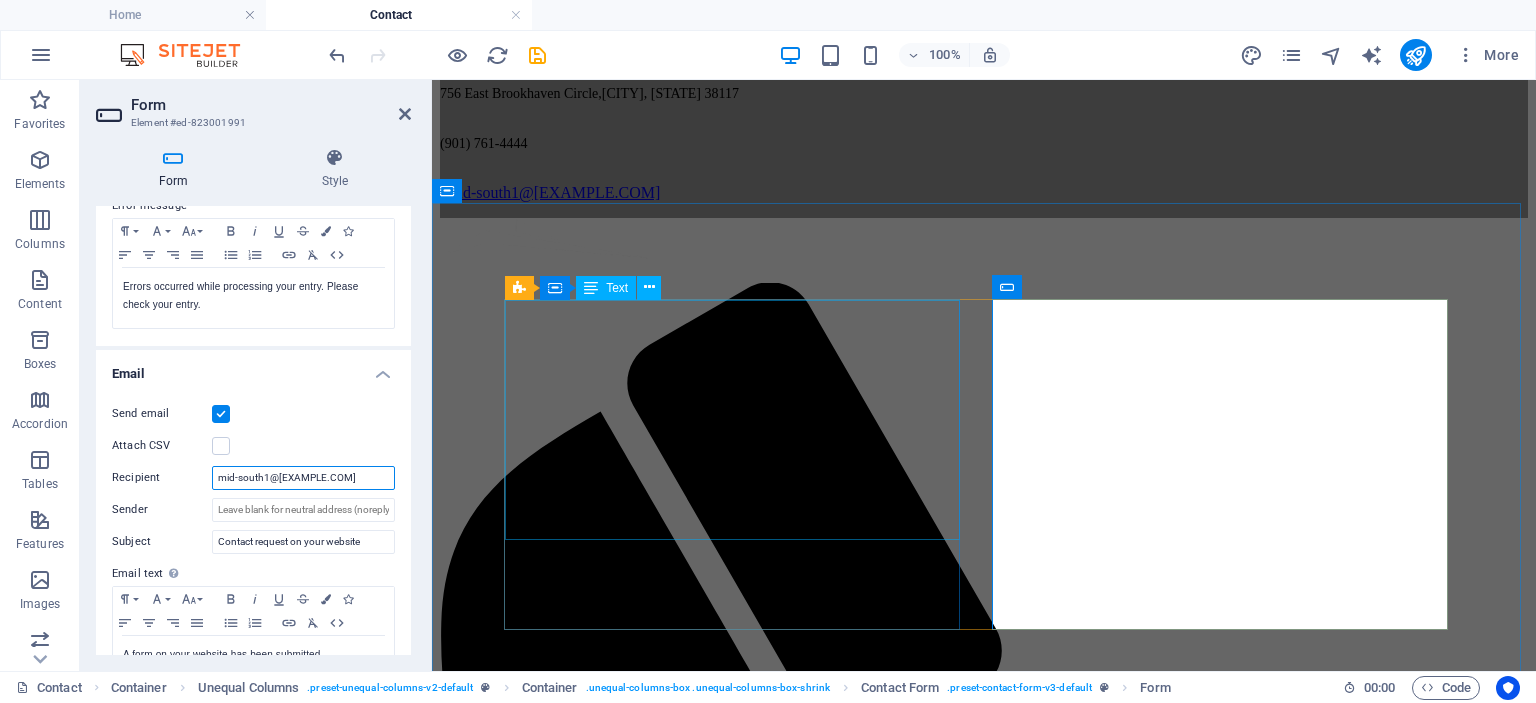 type on "[EMAIL]" 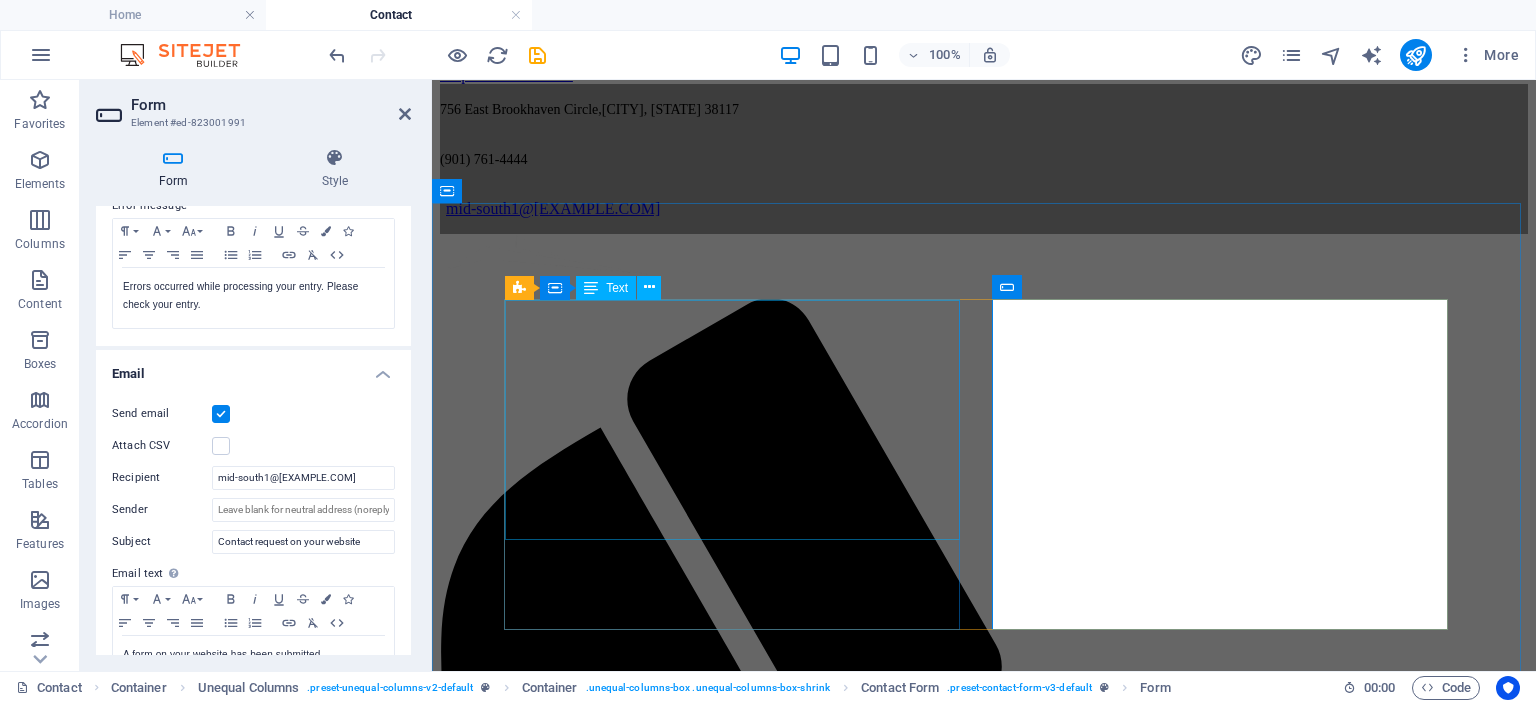 scroll, scrollTop: 0, scrollLeft: 0, axis: both 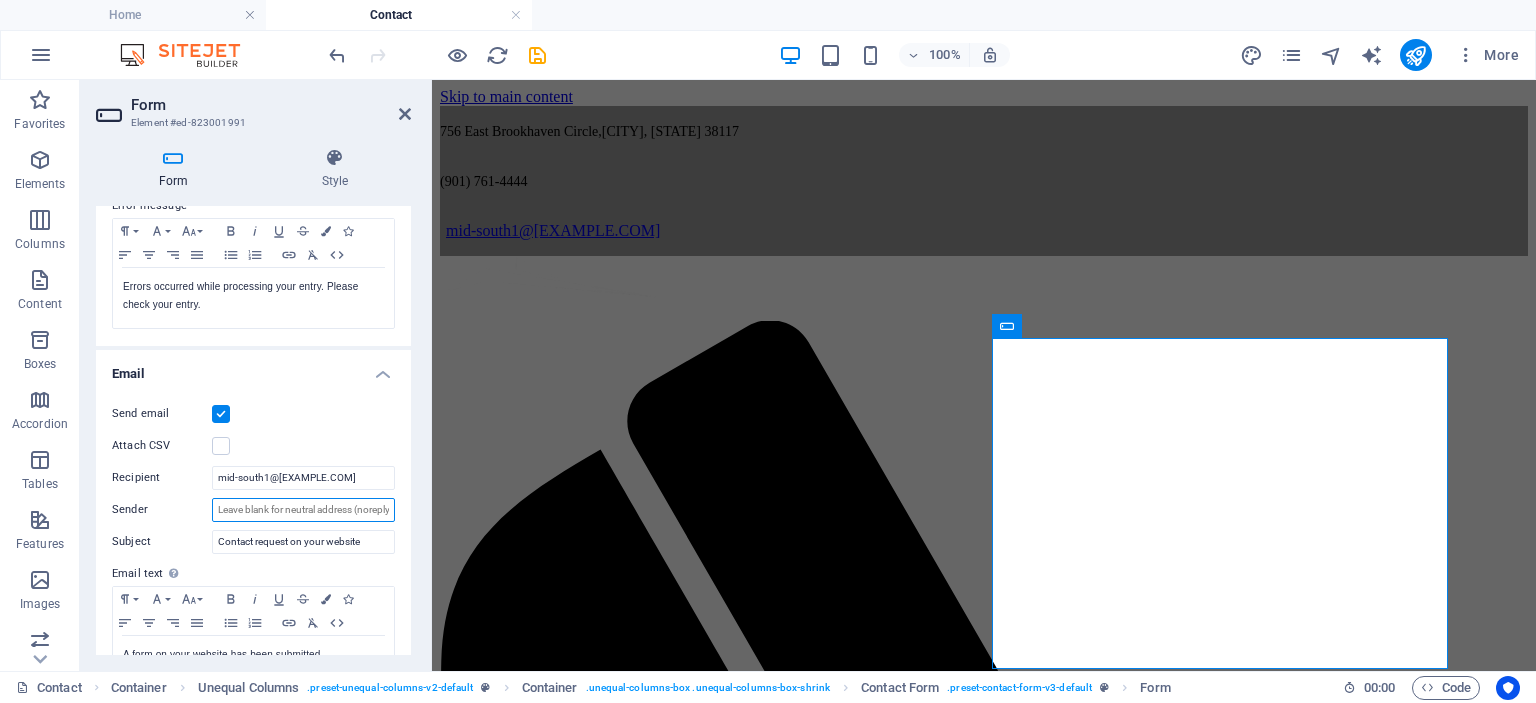 click on "Sender" at bounding box center [303, 510] 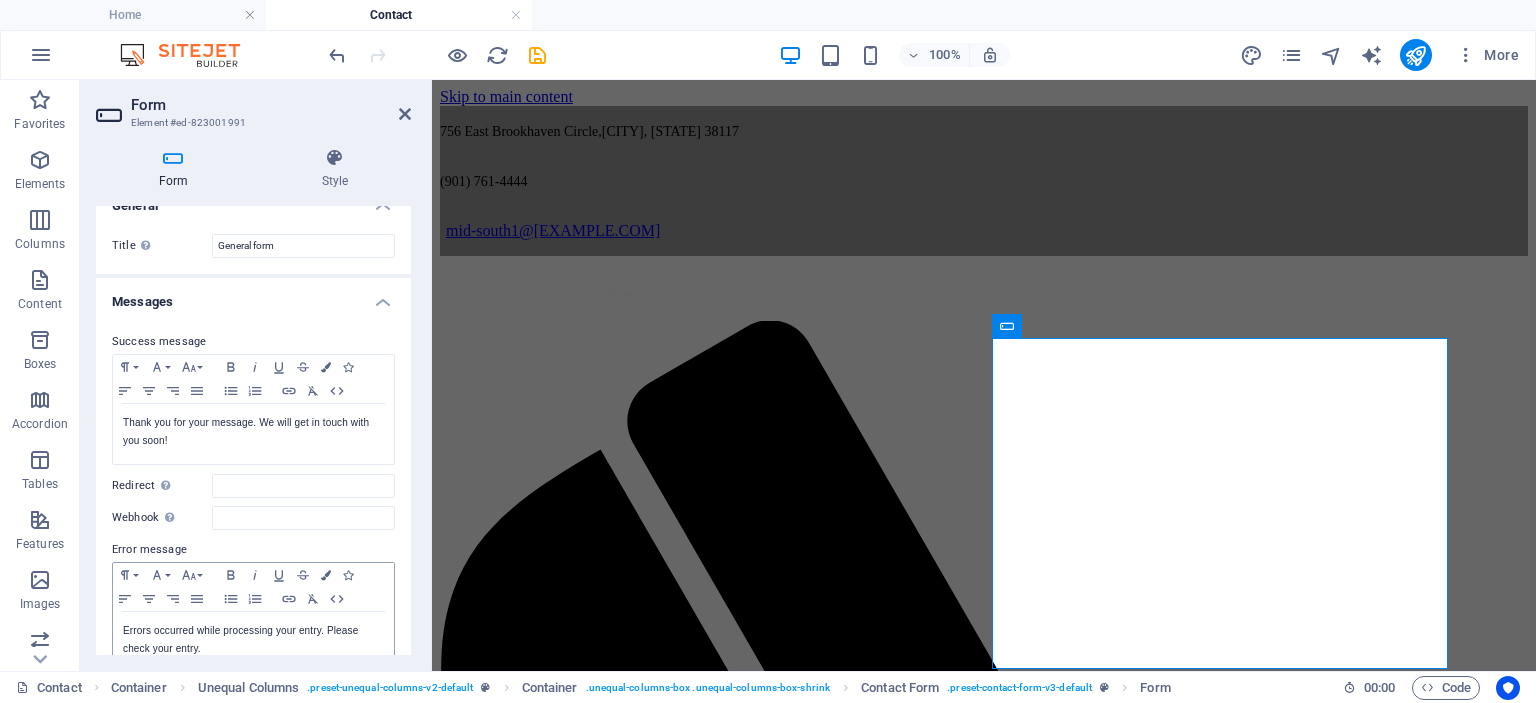 scroll, scrollTop: 0, scrollLeft: 0, axis: both 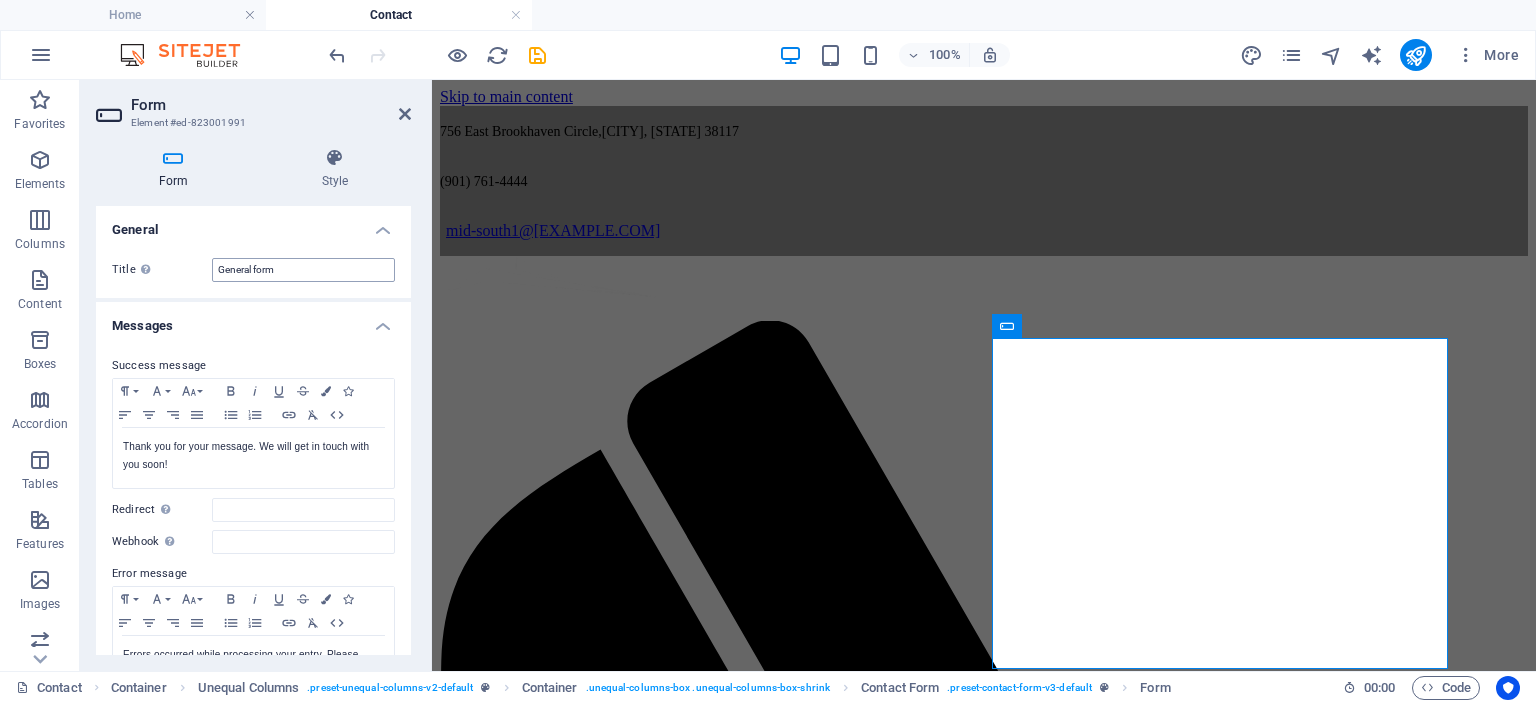 type on "[EMAIL]" 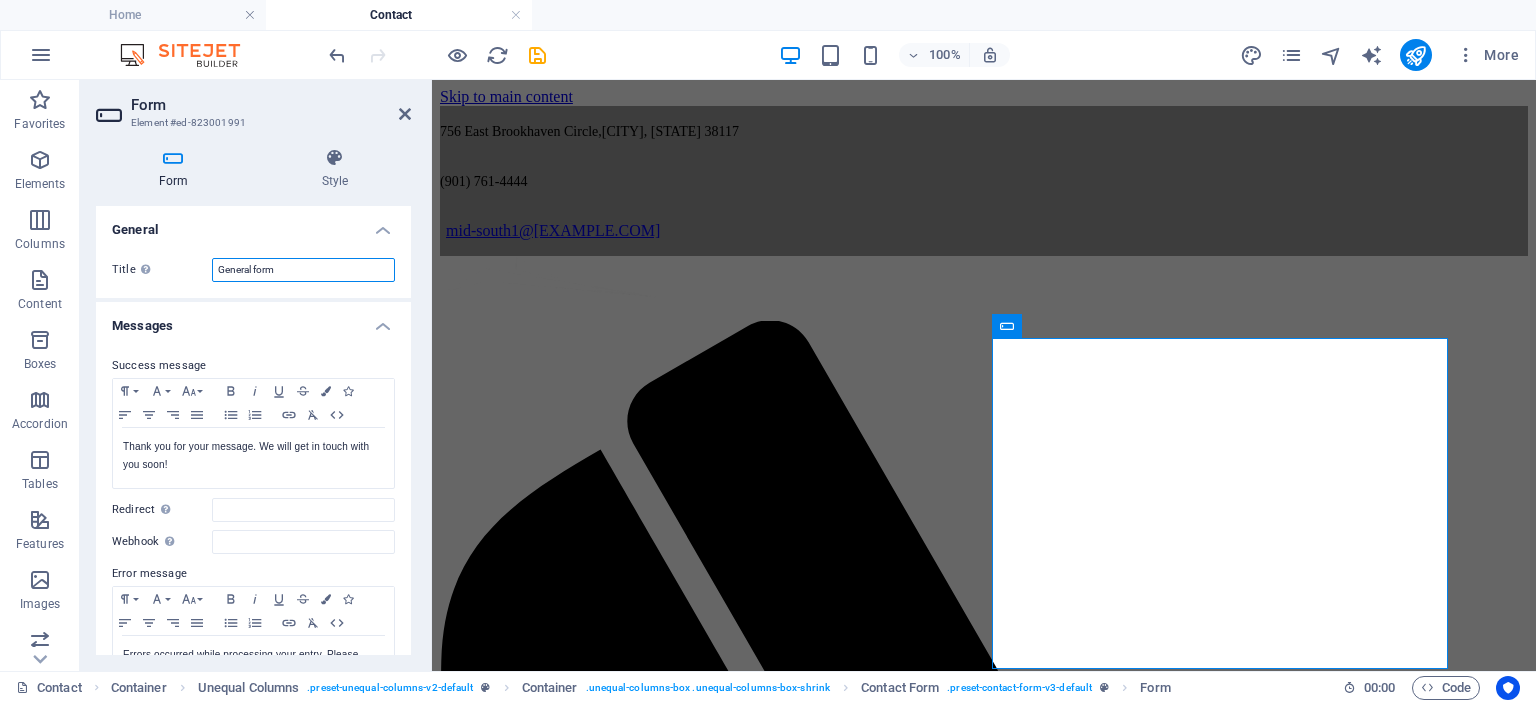 click on "General form" at bounding box center [303, 270] 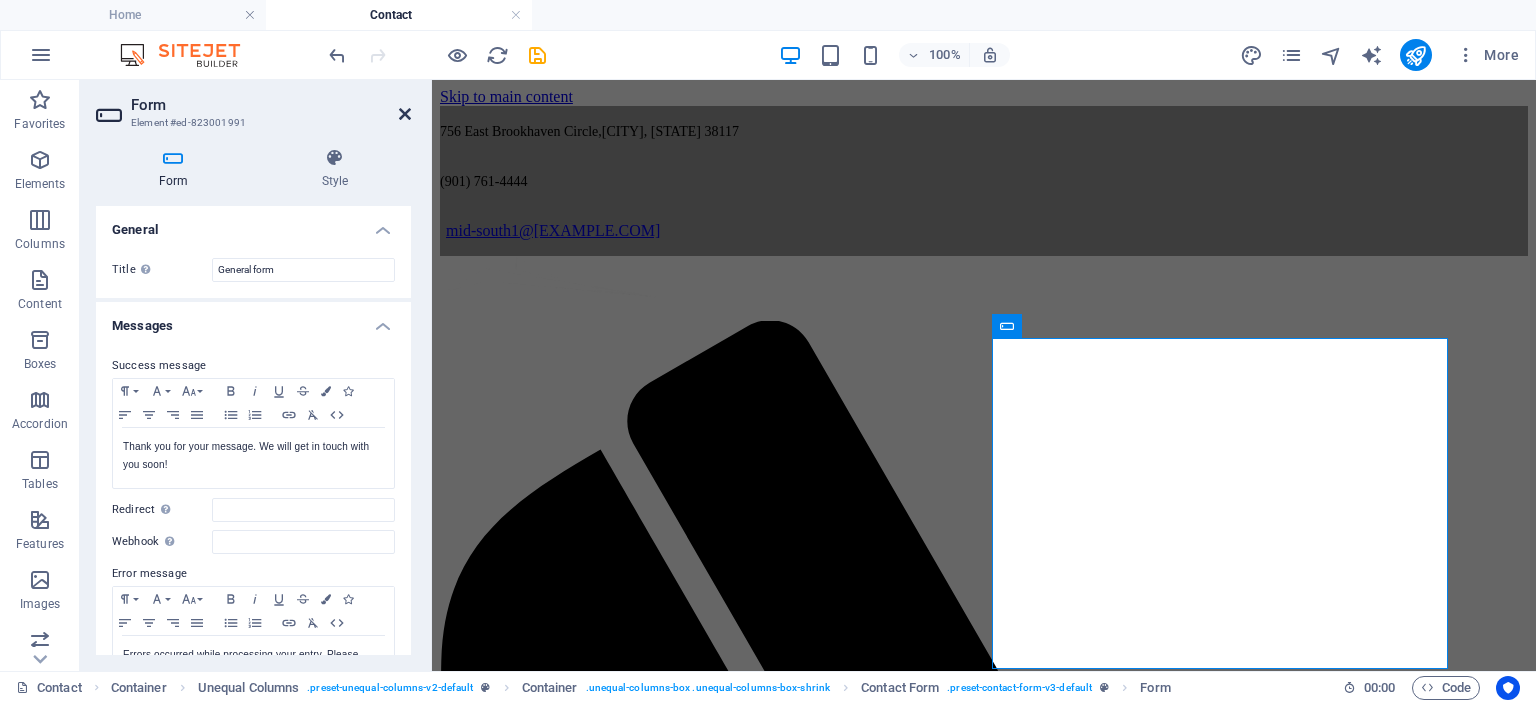 drag, startPoint x: 403, startPoint y: 110, endPoint x: 323, endPoint y: 31, distance: 112.432205 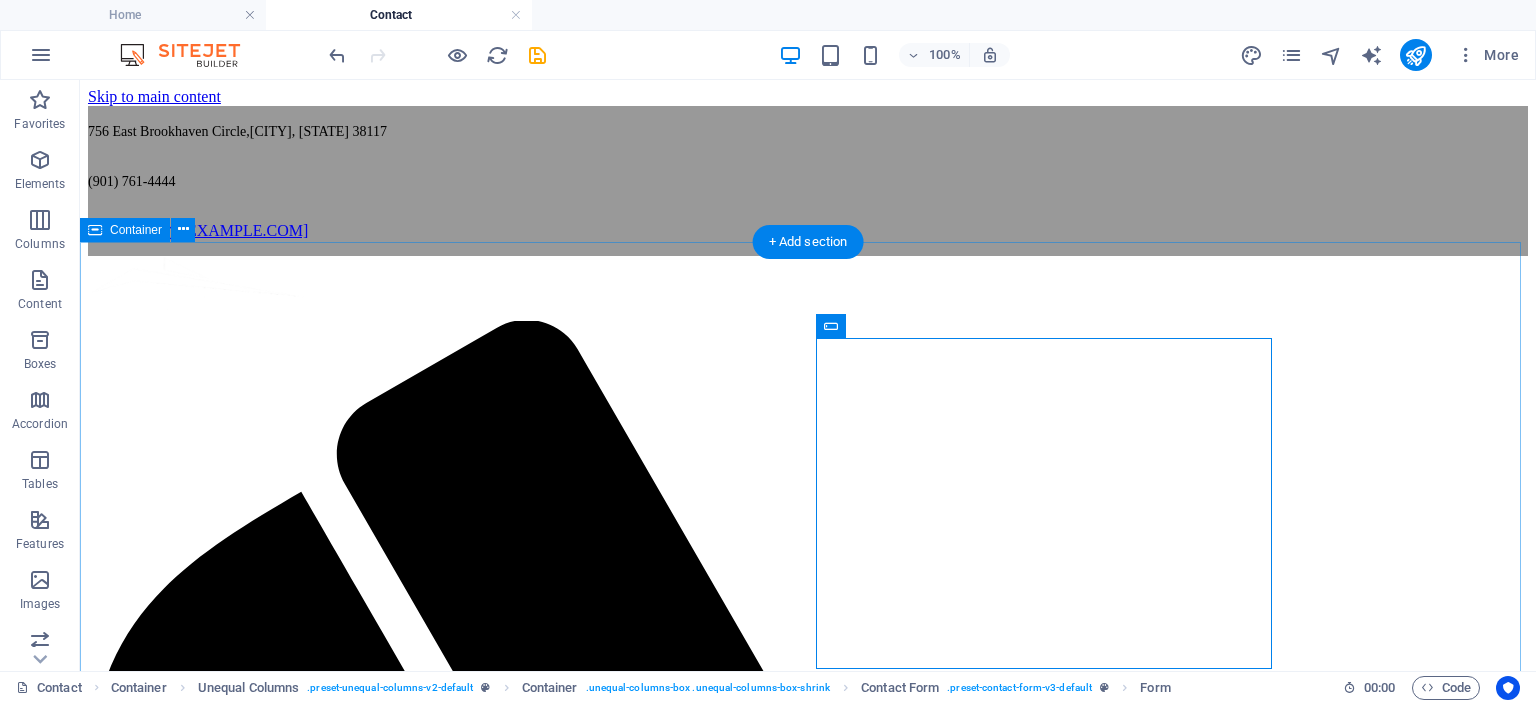 click on "contact us Mid-South Realty , Inc. 756 East Brookhaven Circle Memphis, TN   38117 Phone:  (901) 761-4444 Fax:  (901) 761-0075 mid-south1@mid-southrealty.com Office Hours Monday through Friday 8:00am to 5:00pm Our office, conveniently headquartered in the heart of East Memphis, is just east of the Clark Tower and west of White Station Road. This address functions as both our office site and our mailing address: 756 E. Brookhaven Circle, Memphis, TN 38117. Unreadable? Load new Submit" at bounding box center (808, 2848) 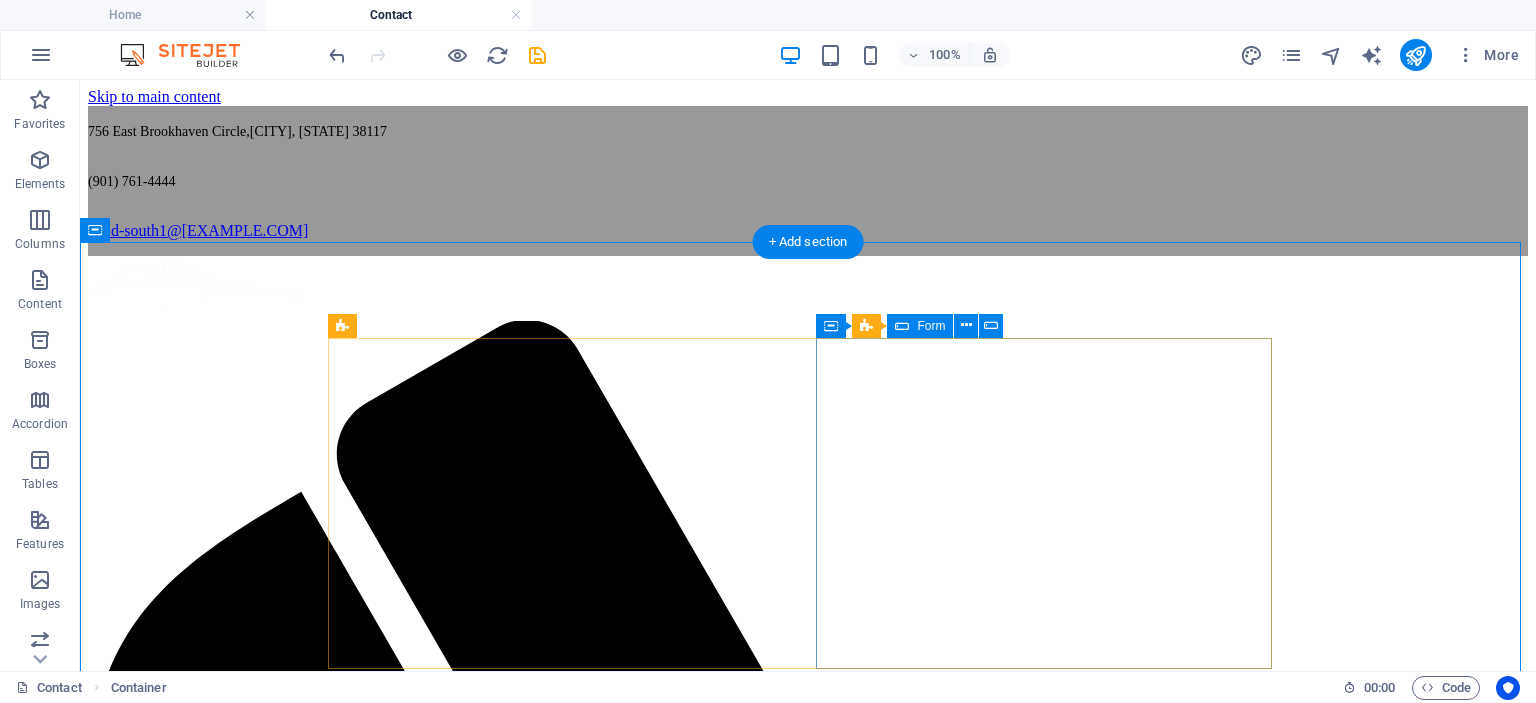 click on "Unreadable? Load new Submit" at bounding box center (808, 3087) 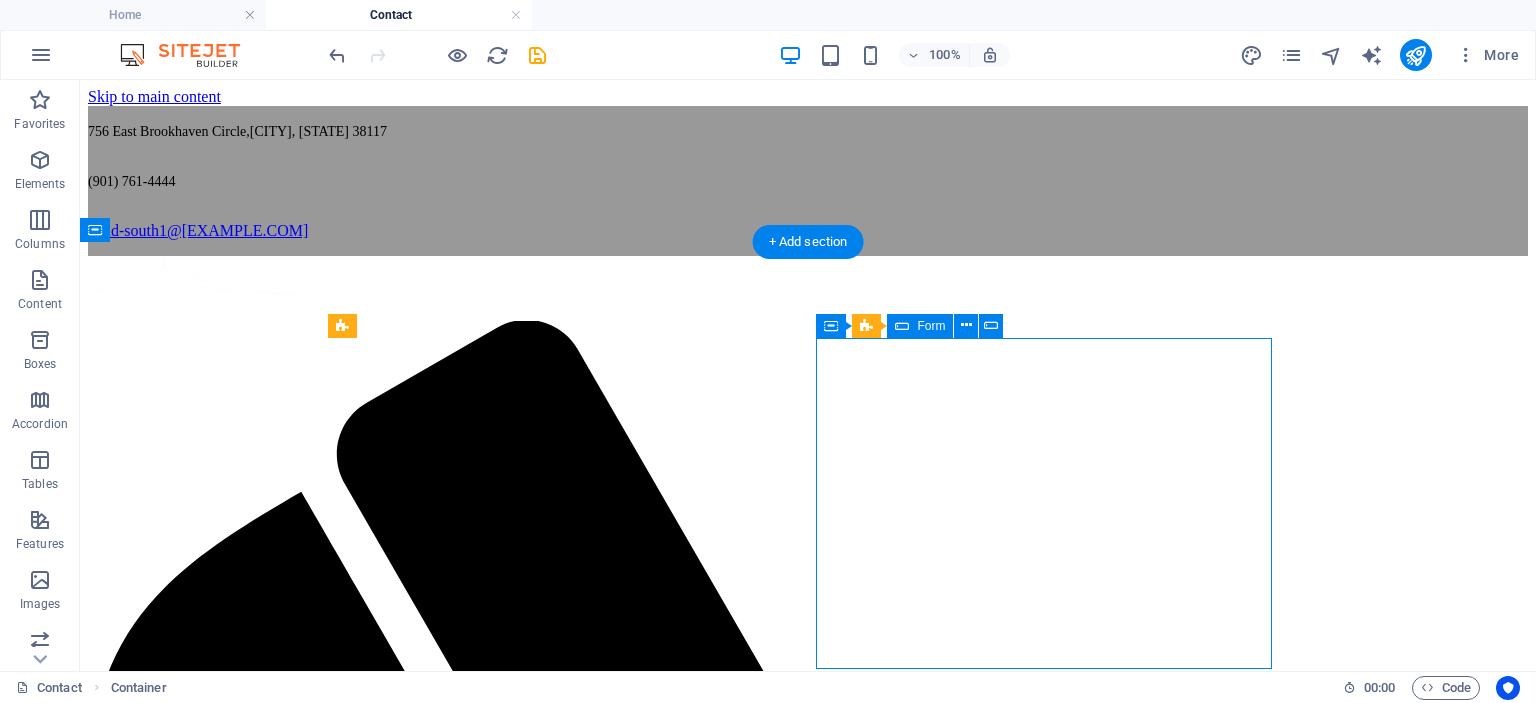 drag, startPoint x: 904, startPoint y: 439, endPoint x: 552, endPoint y: 438, distance: 352.00143 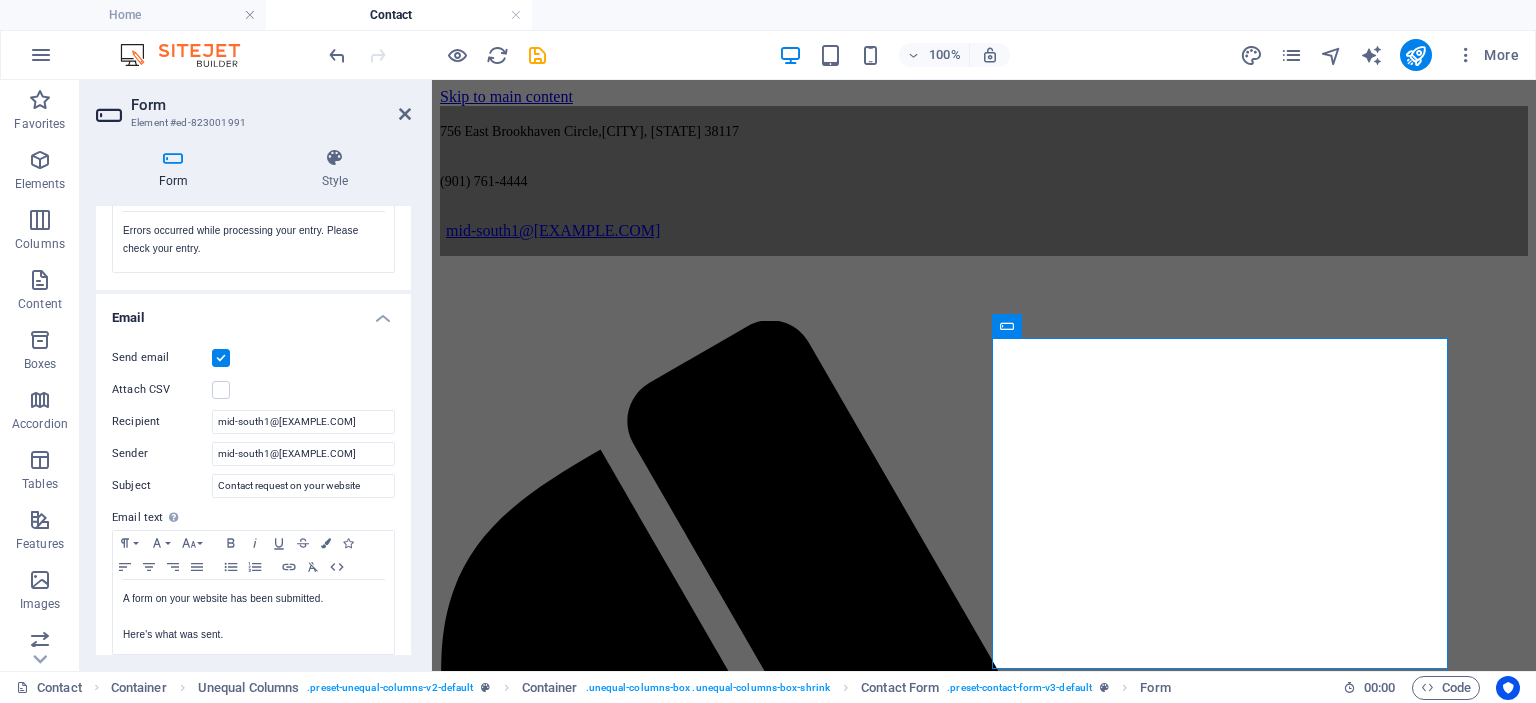 scroll, scrollTop: 500, scrollLeft: 0, axis: vertical 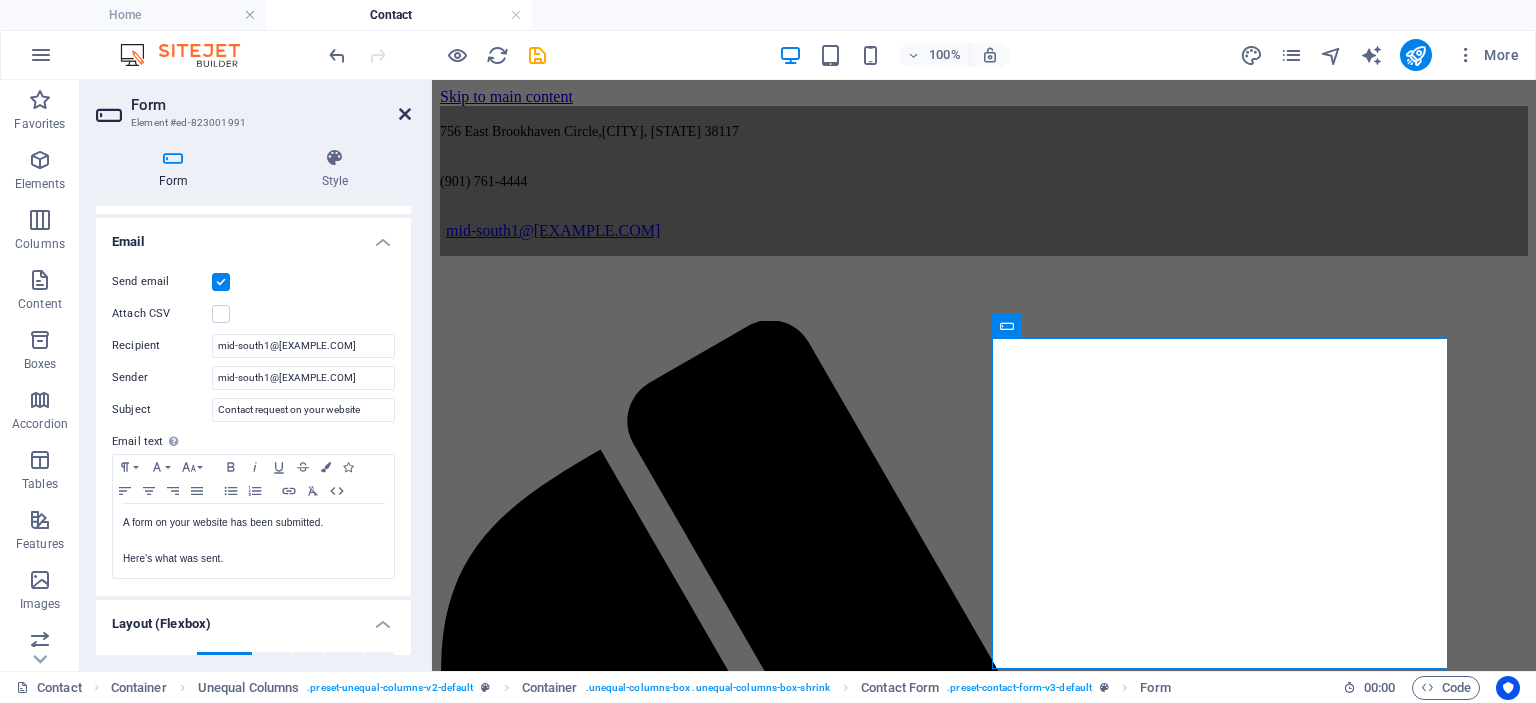 drag, startPoint x: 410, startPoint y: 117, endPoint x: 332, endPoint y: 40, distance: 109.60383 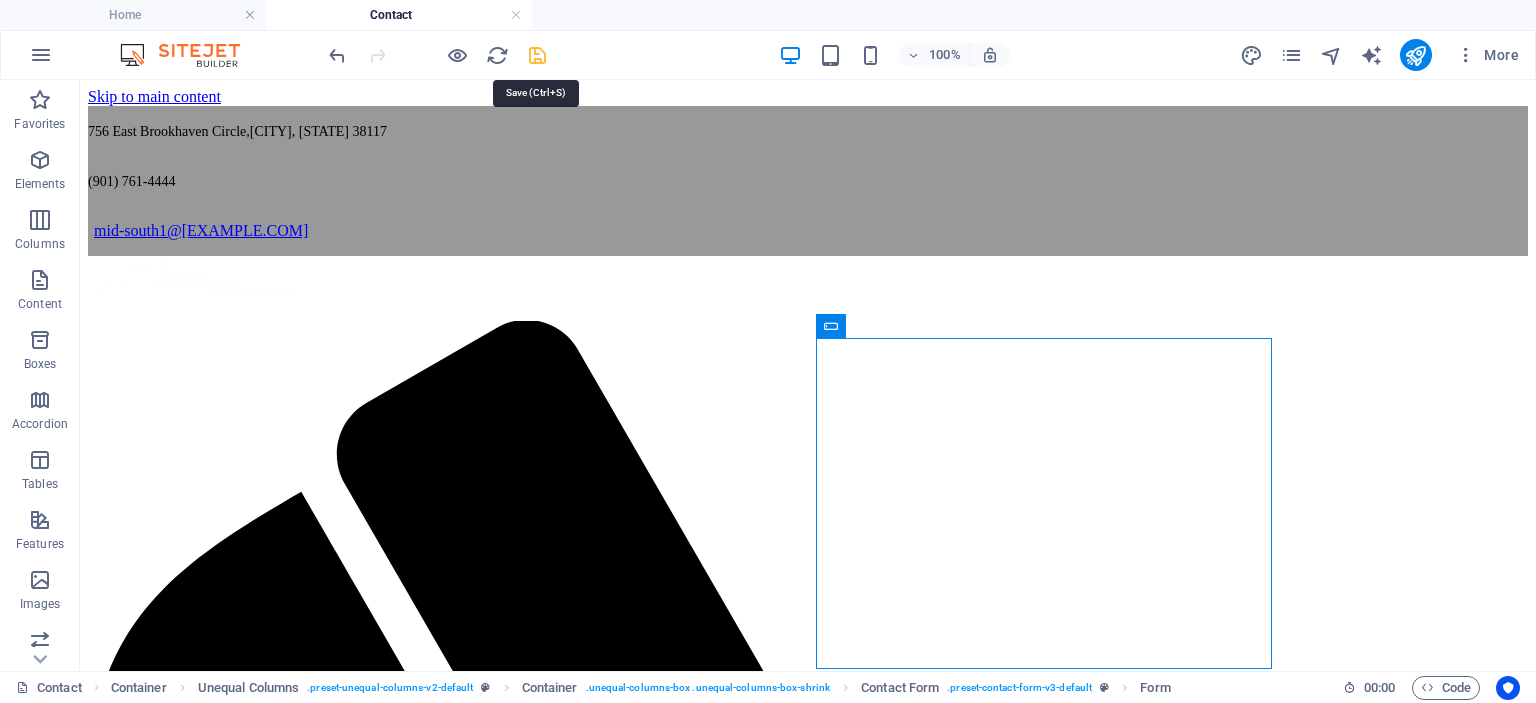 click at bounding box center [537, 55] 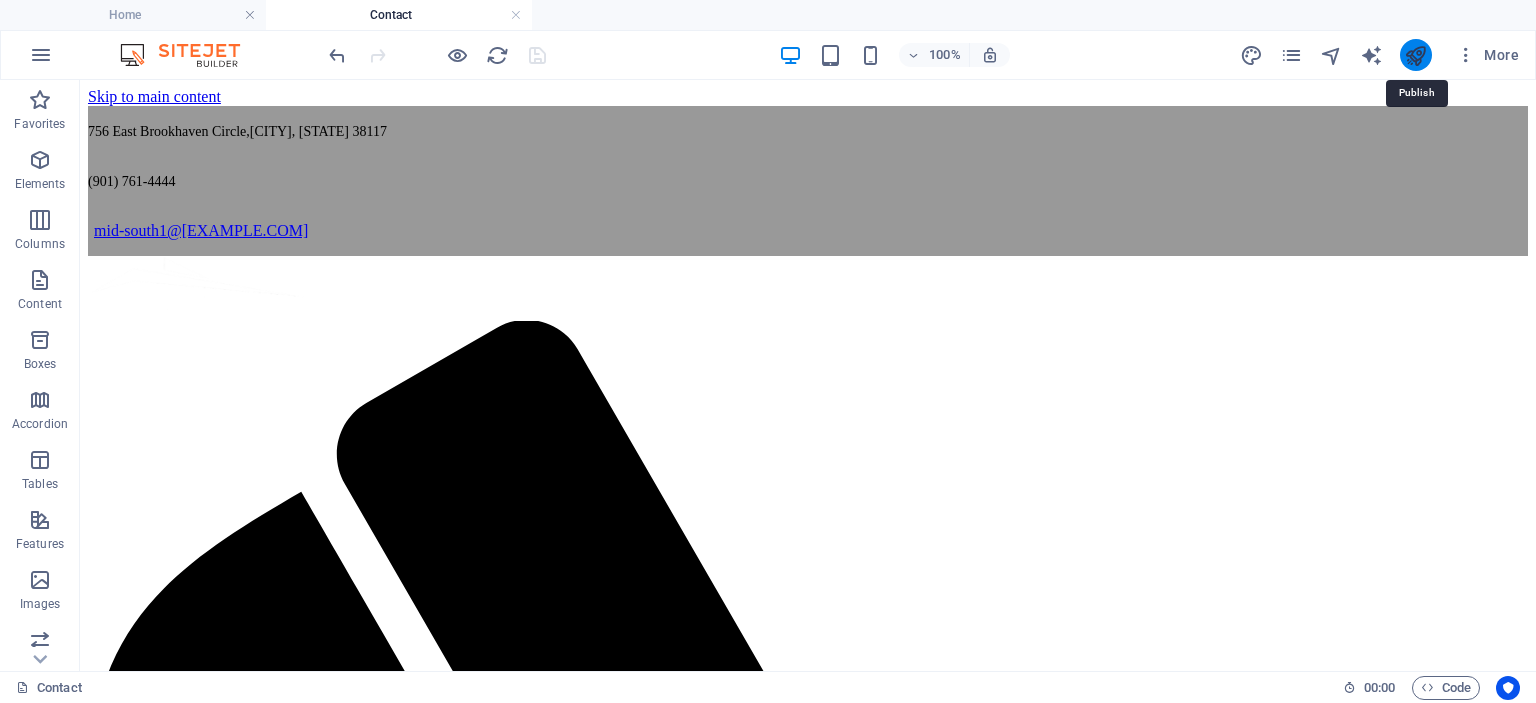 click at bounding box center (1415, 55) 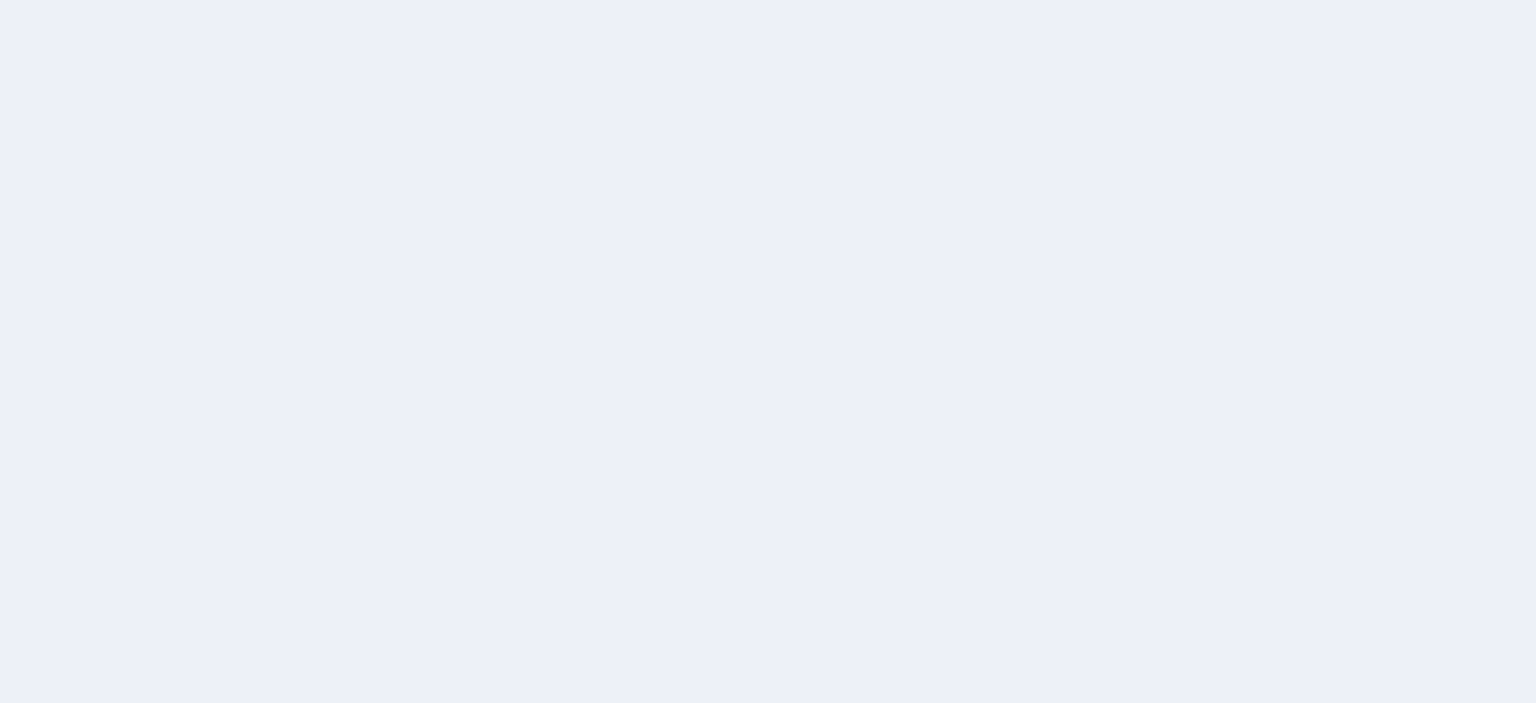scroll, scrollTop: 0, scrollLeft: 0, axis: both 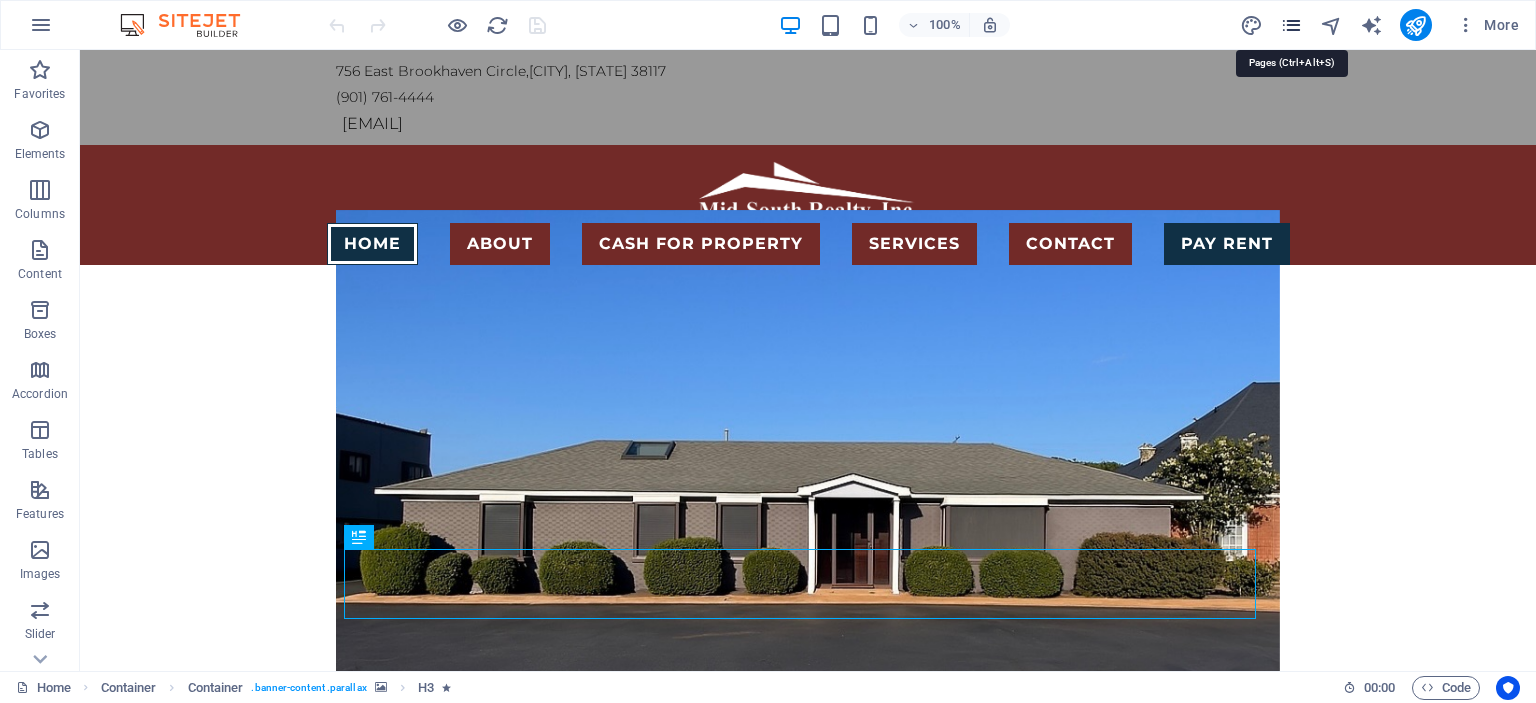click at bounding box center [1291, 25] 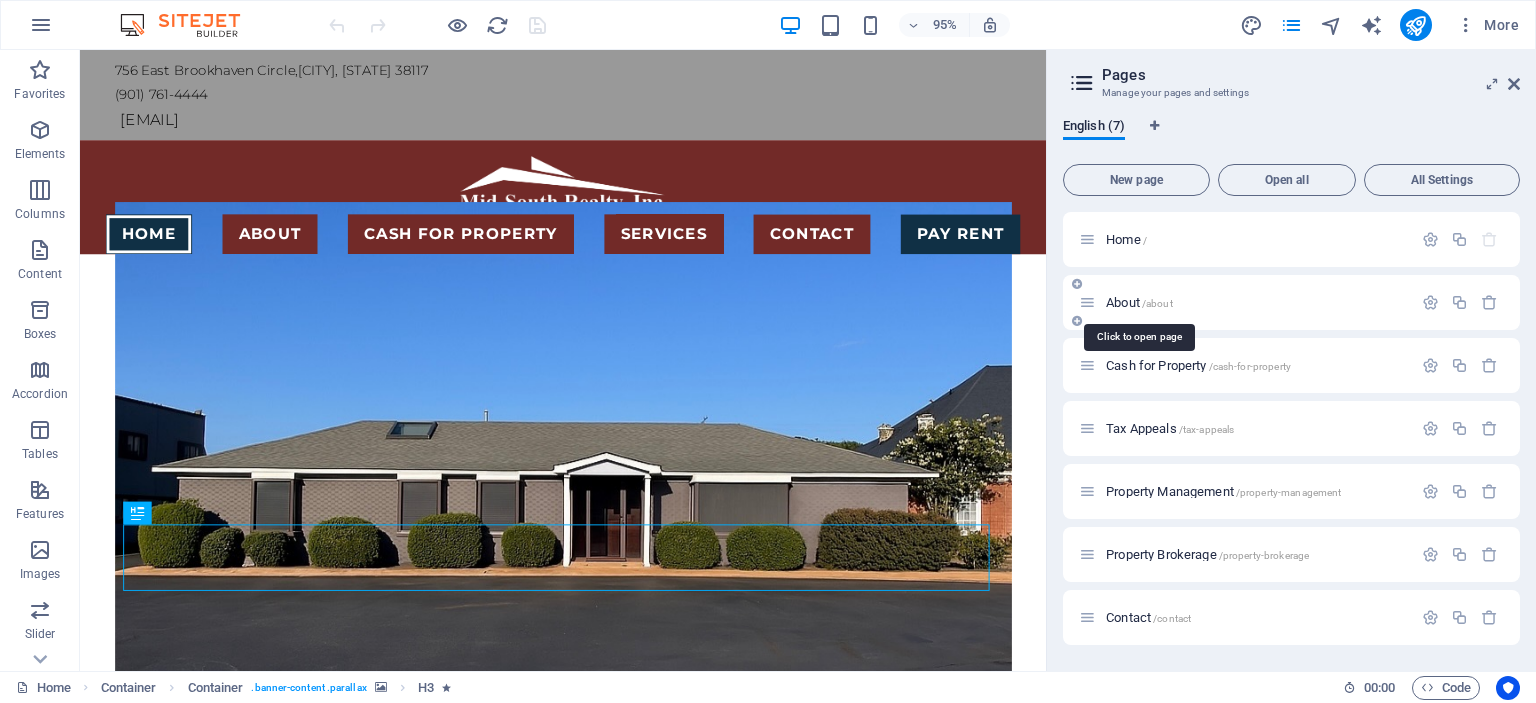 click on "About /about" at bounding box center (1139, 302) 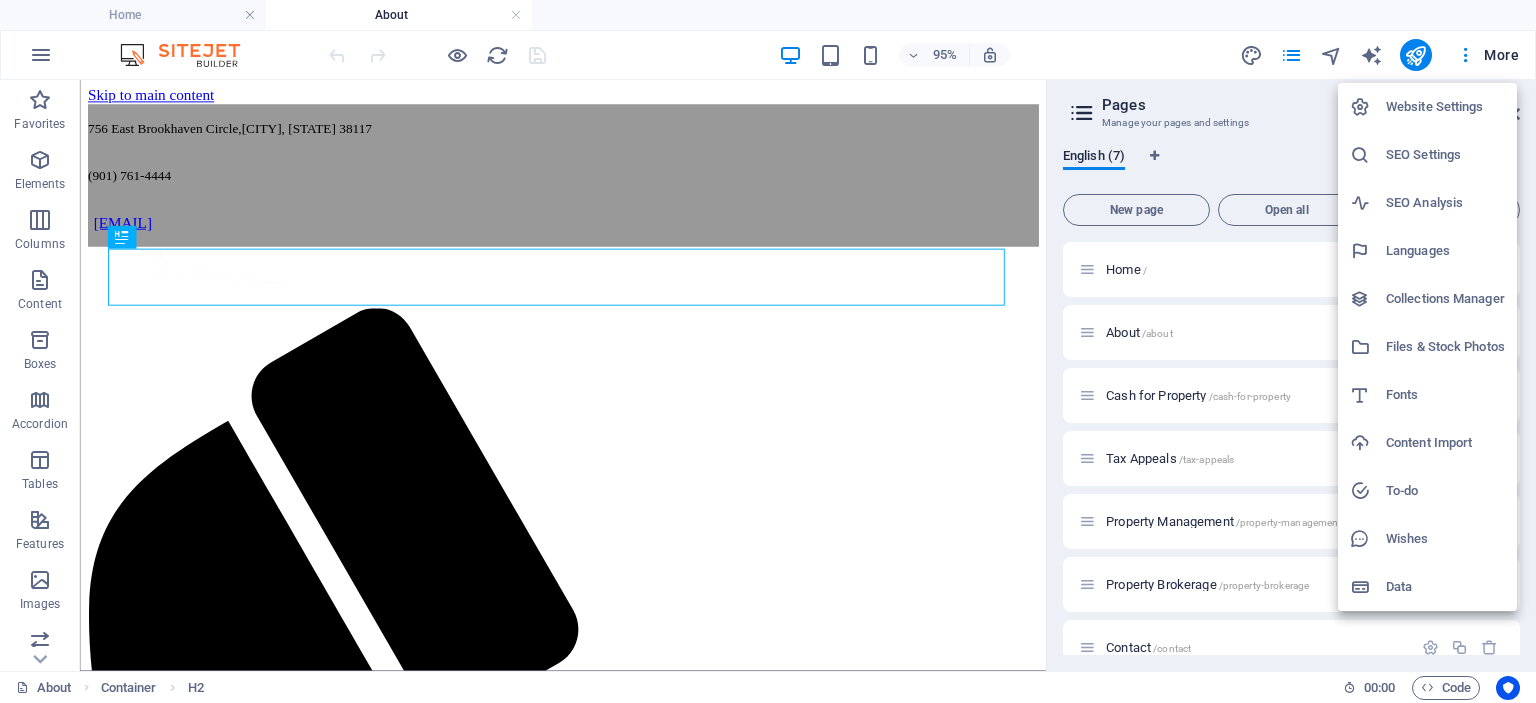 scroll, scrollTop: 0, scrollLeft: 0, axis: both 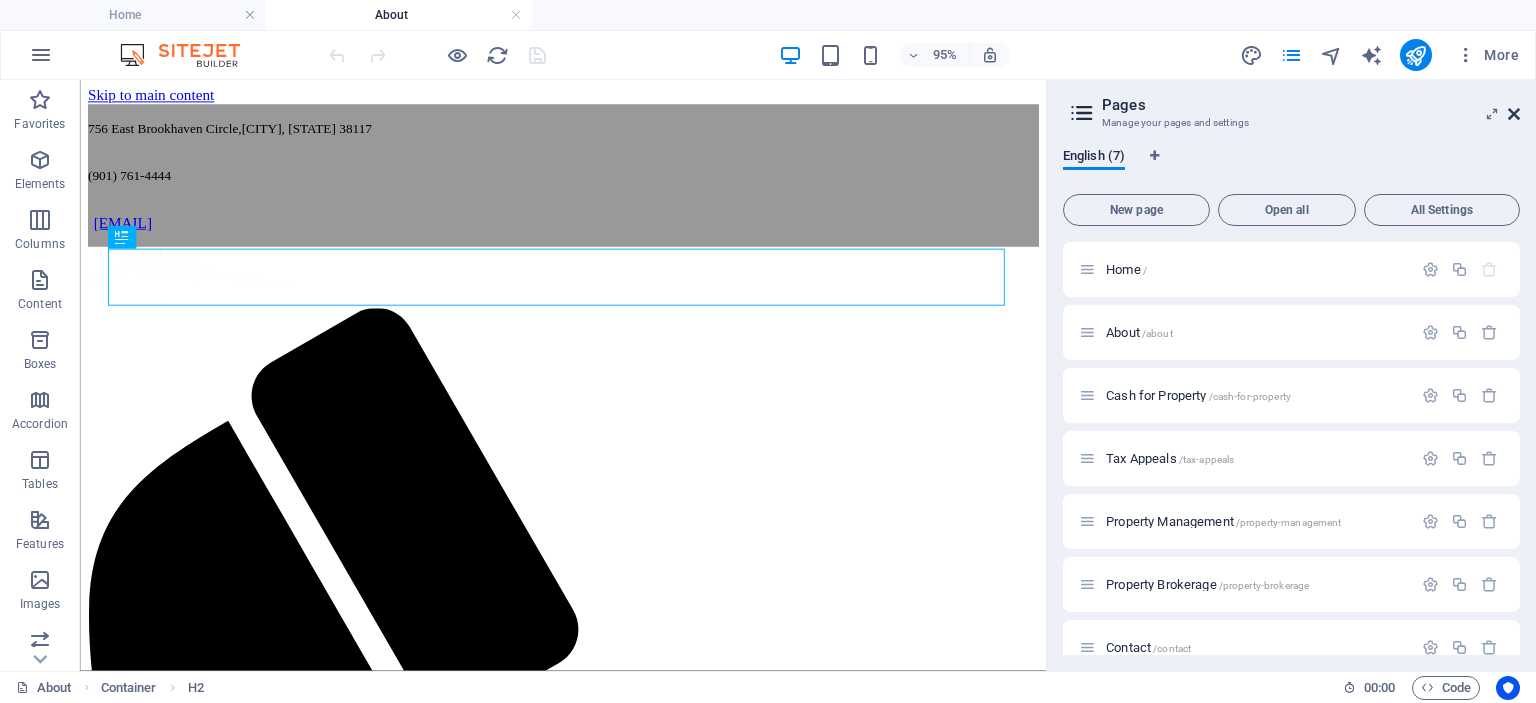click at bounding box center [1514, 114] 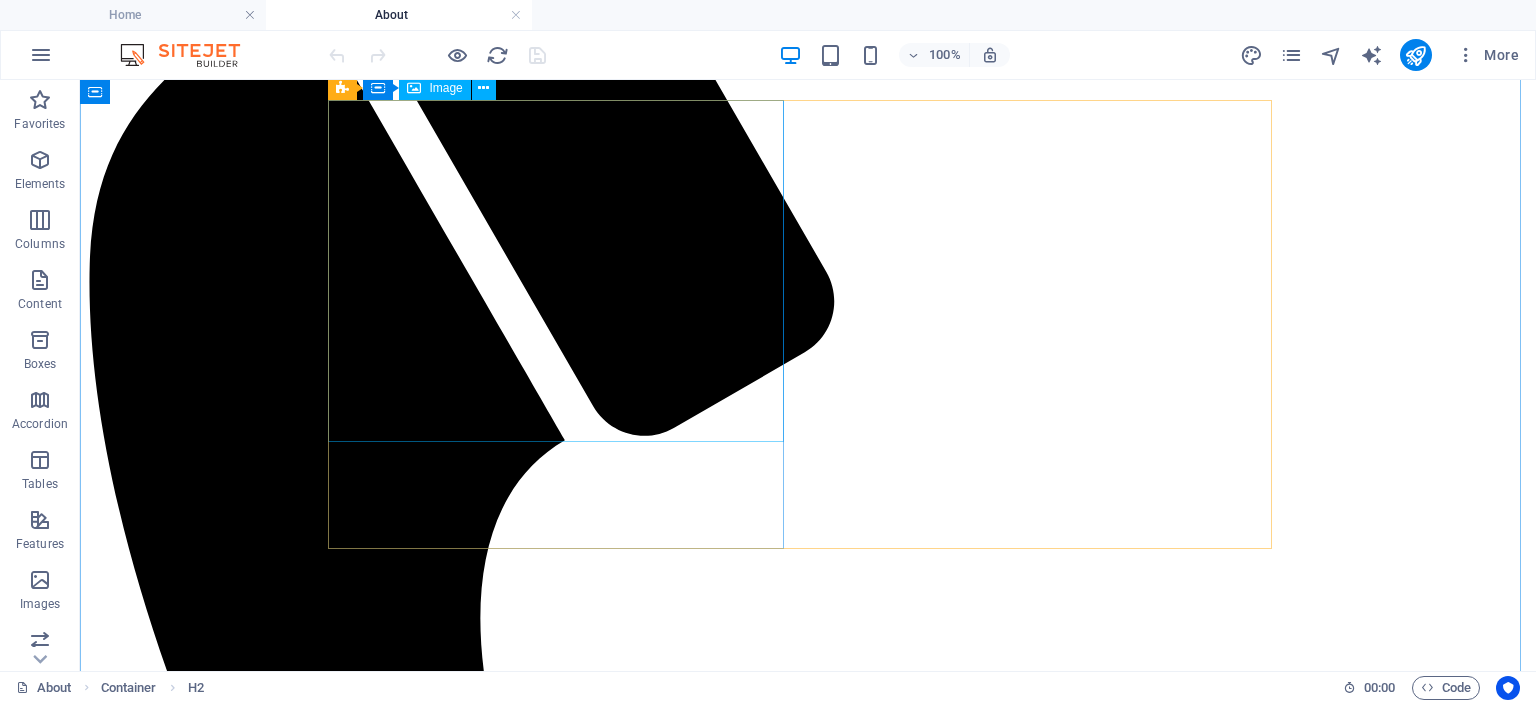 scroll, scrollTop: 538, scrollLeft: 0, axis: vertical 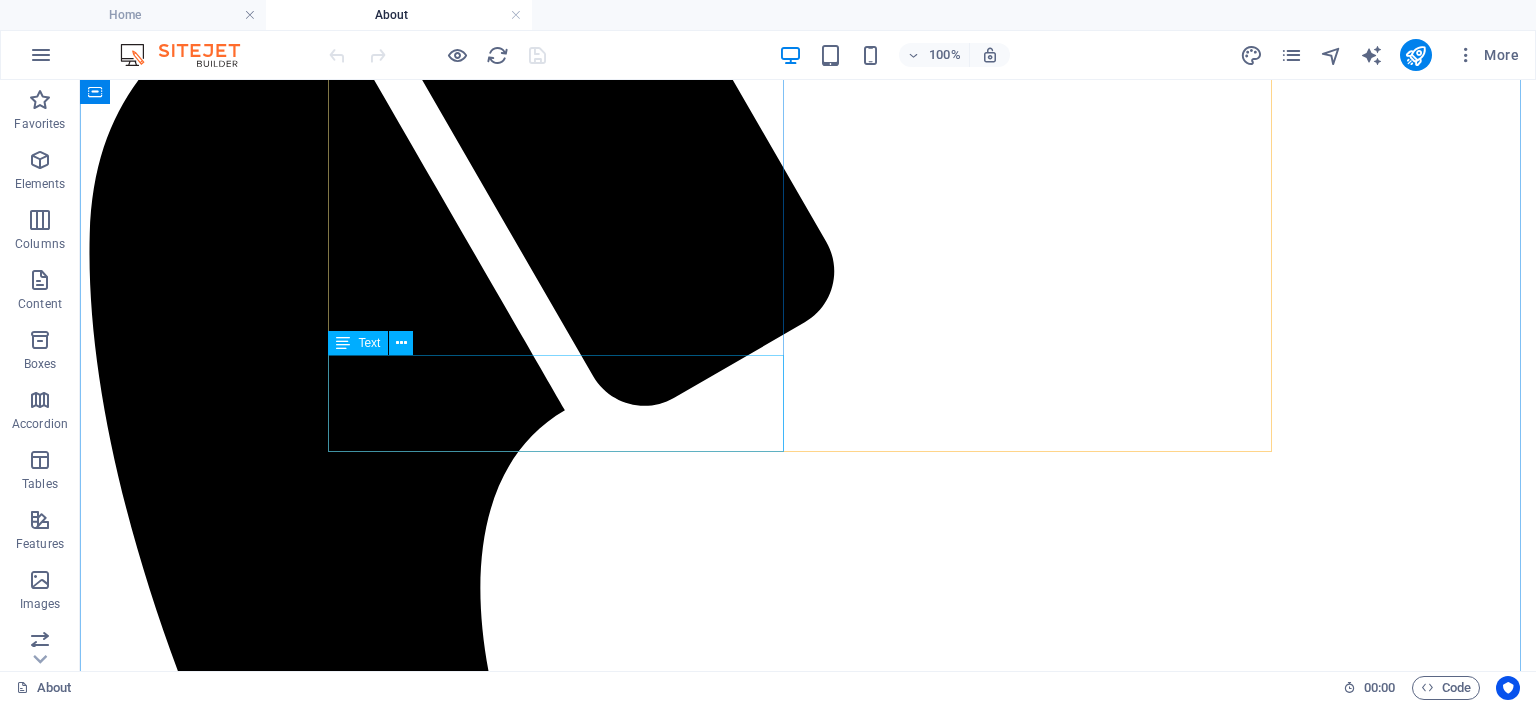 click on "[PERSON]   [EMAIL] [TITLE] Tennessee License ID Number: 23776" at bounding box center [808, 3847] 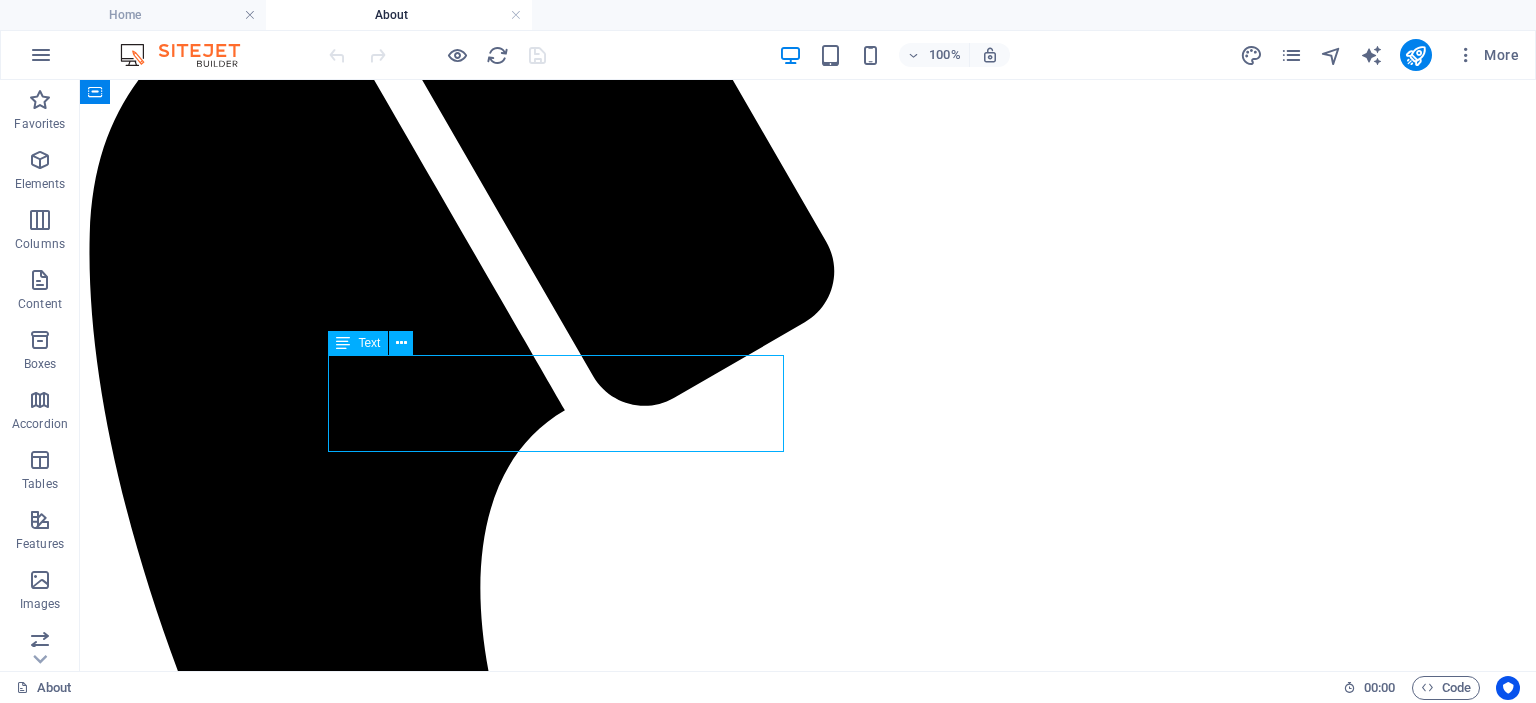 click on "[PERSON]   [EMAIL] [TITLE] Tennessee License ID Number: 23776" at bounding box center (808, 3847) 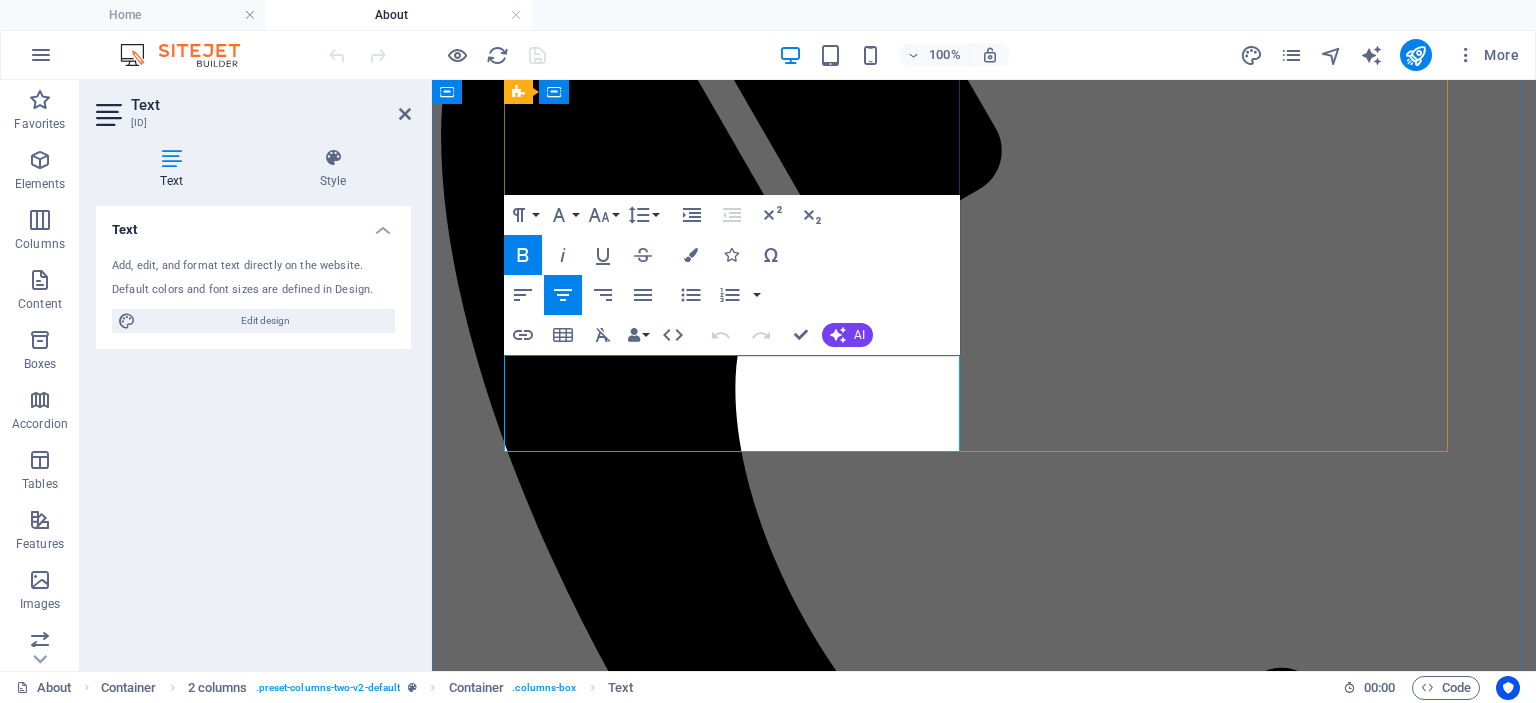 drag, startPoint x: 664, startPoint y: 402, endPoint x: 746, endPoint y: 404, distance: 82.02438 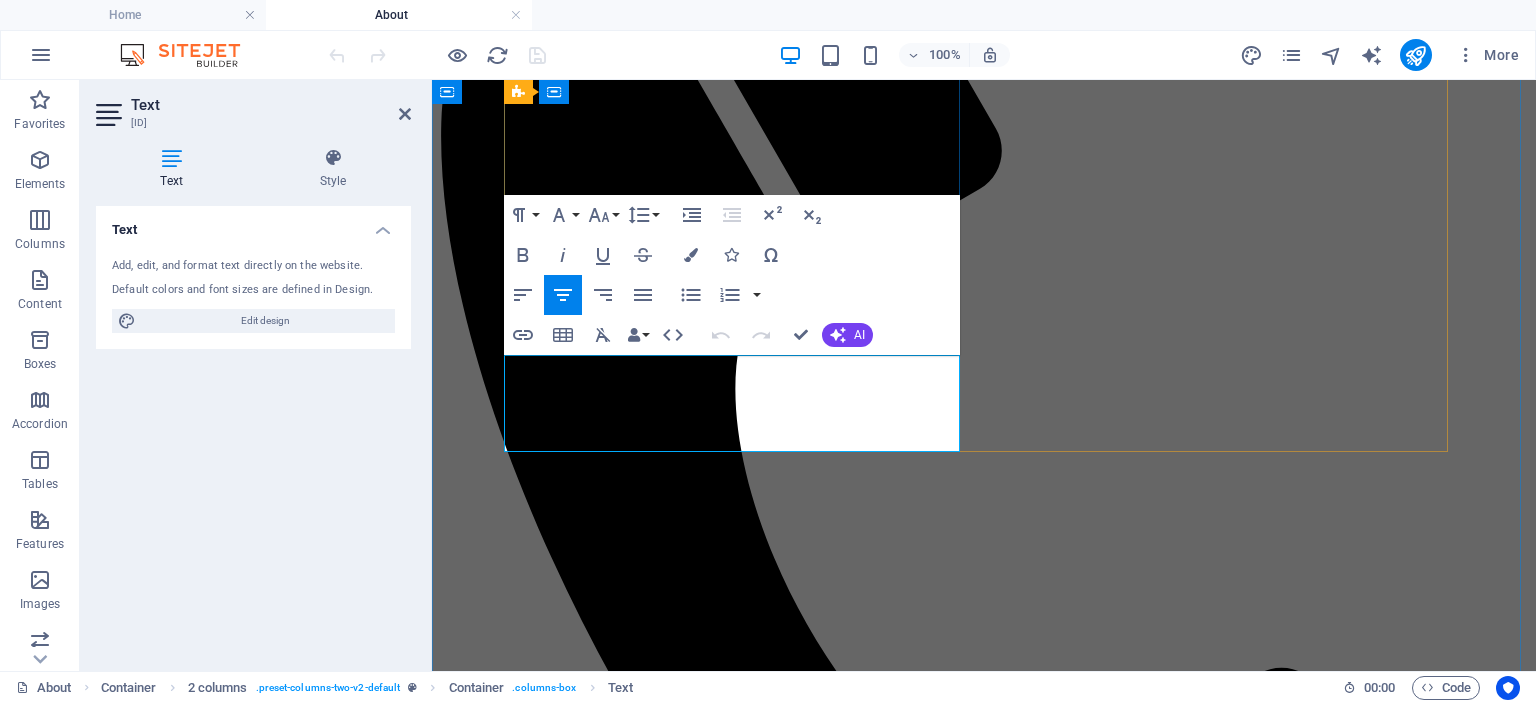 type 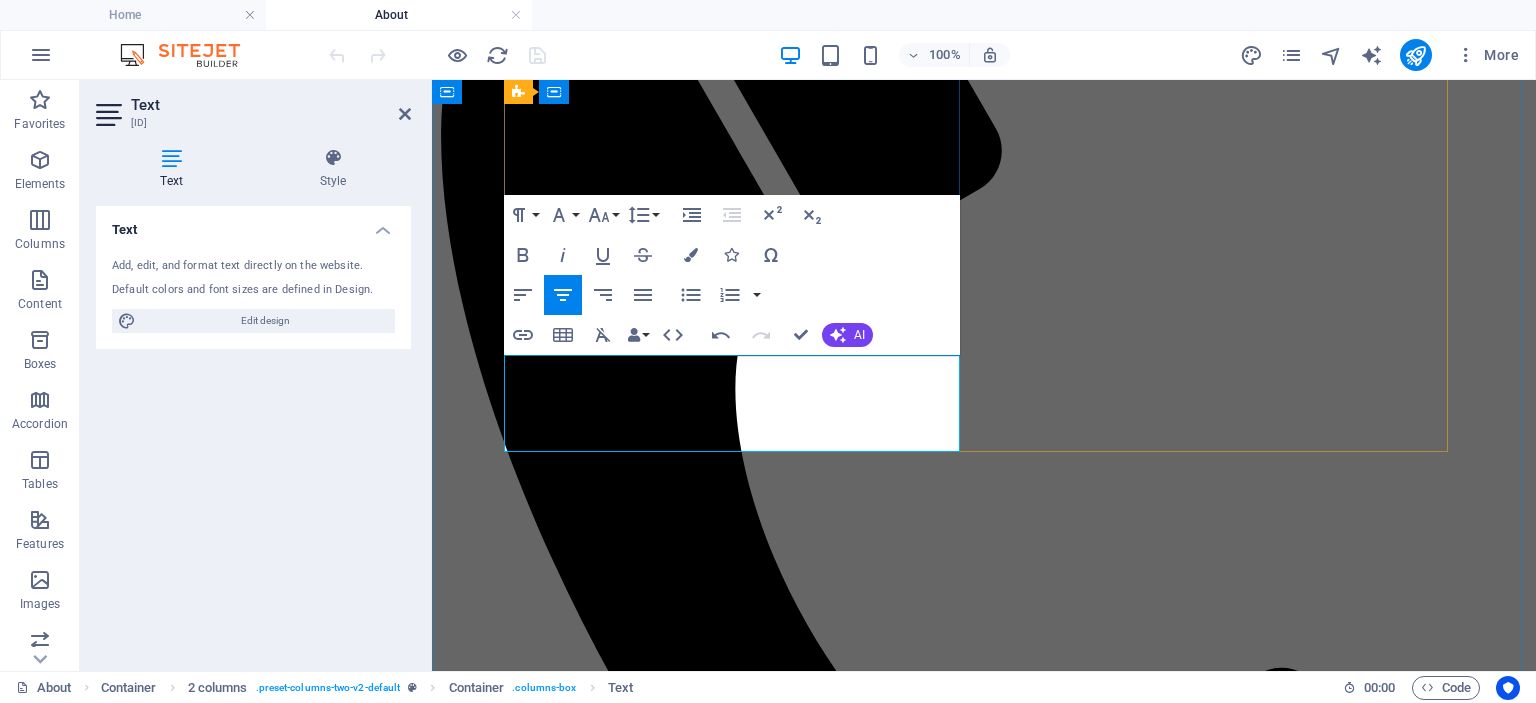 click on "[TITLE]  [TITLE]" at bounding box center (984, 3383) 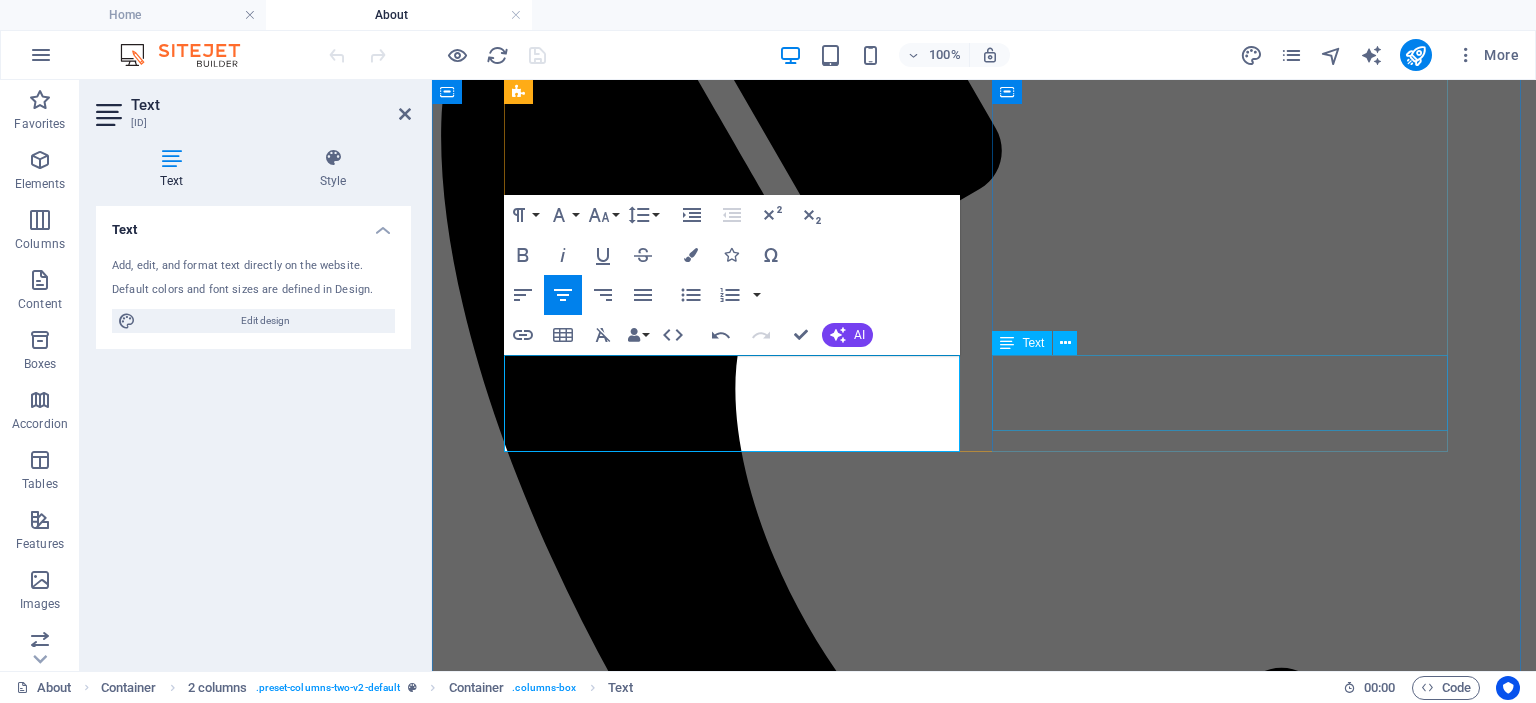 click on "[PERSON] [EMAIL] [TITLE] Tennessee License ID Number: 250466" at bounding box center (984, 4385) 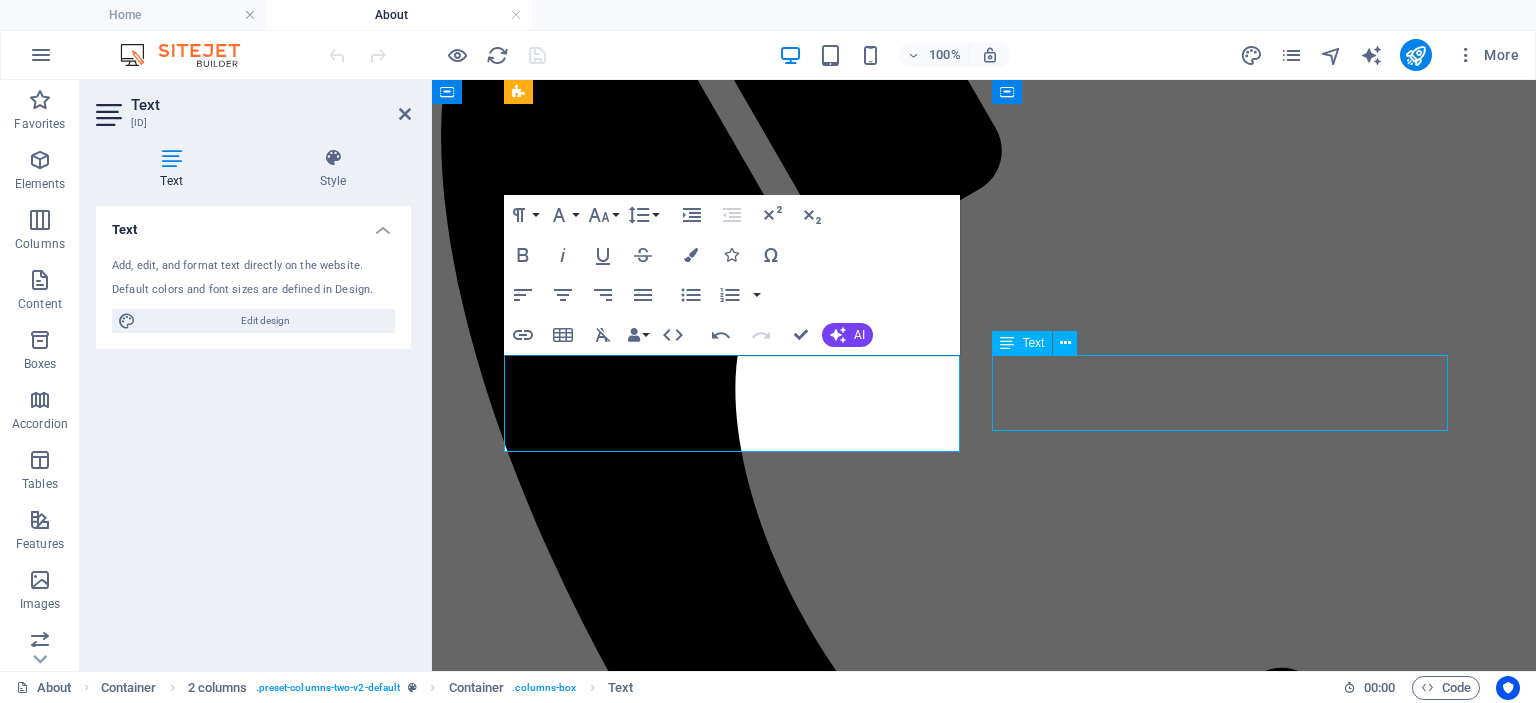 click on "[PERSON] [EMAIL] [TITLE] Tennessee License ID Number: 250466" at bounding box center (984, 4385) 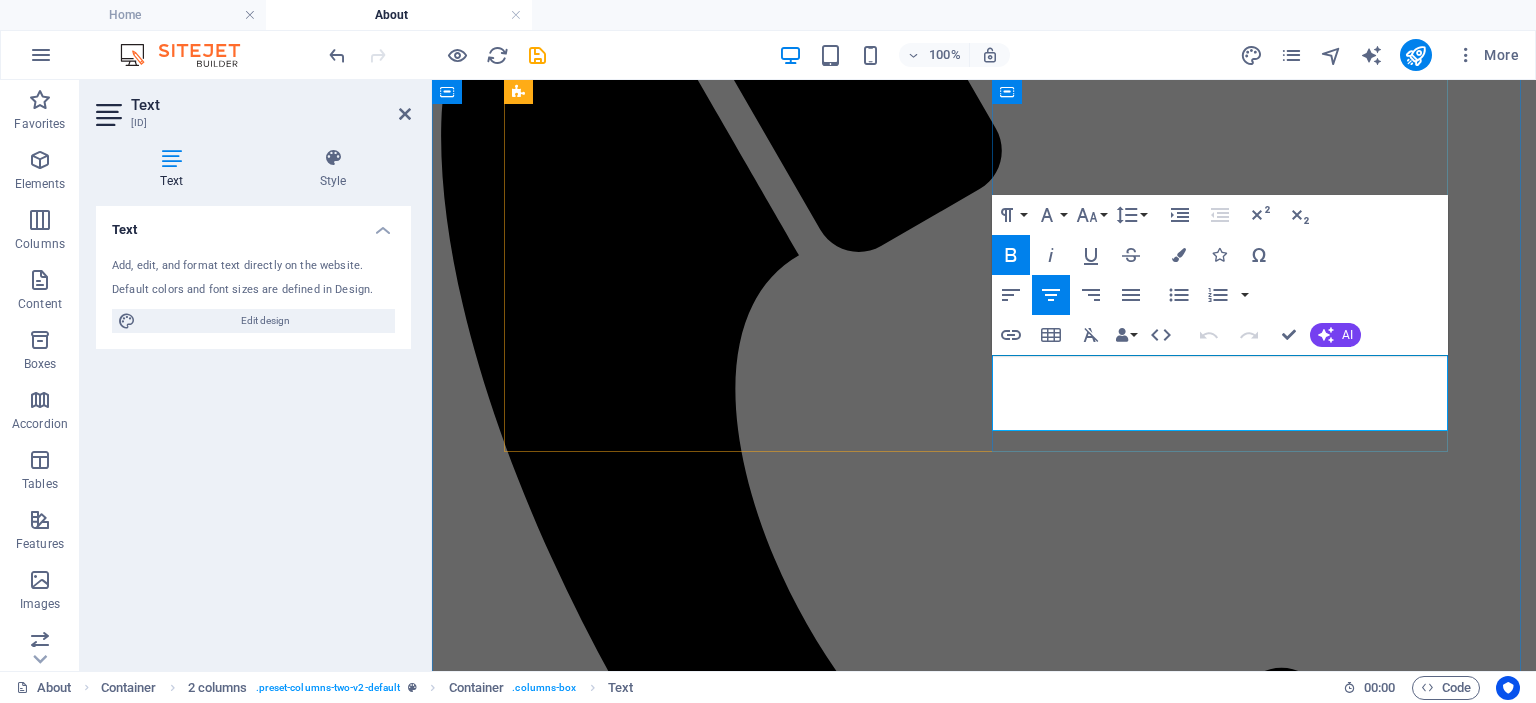 drag, startPoint x: 1148, startPoint y: 404, endPoint x: 1241, endPoint y: 409, distance: 93.13431 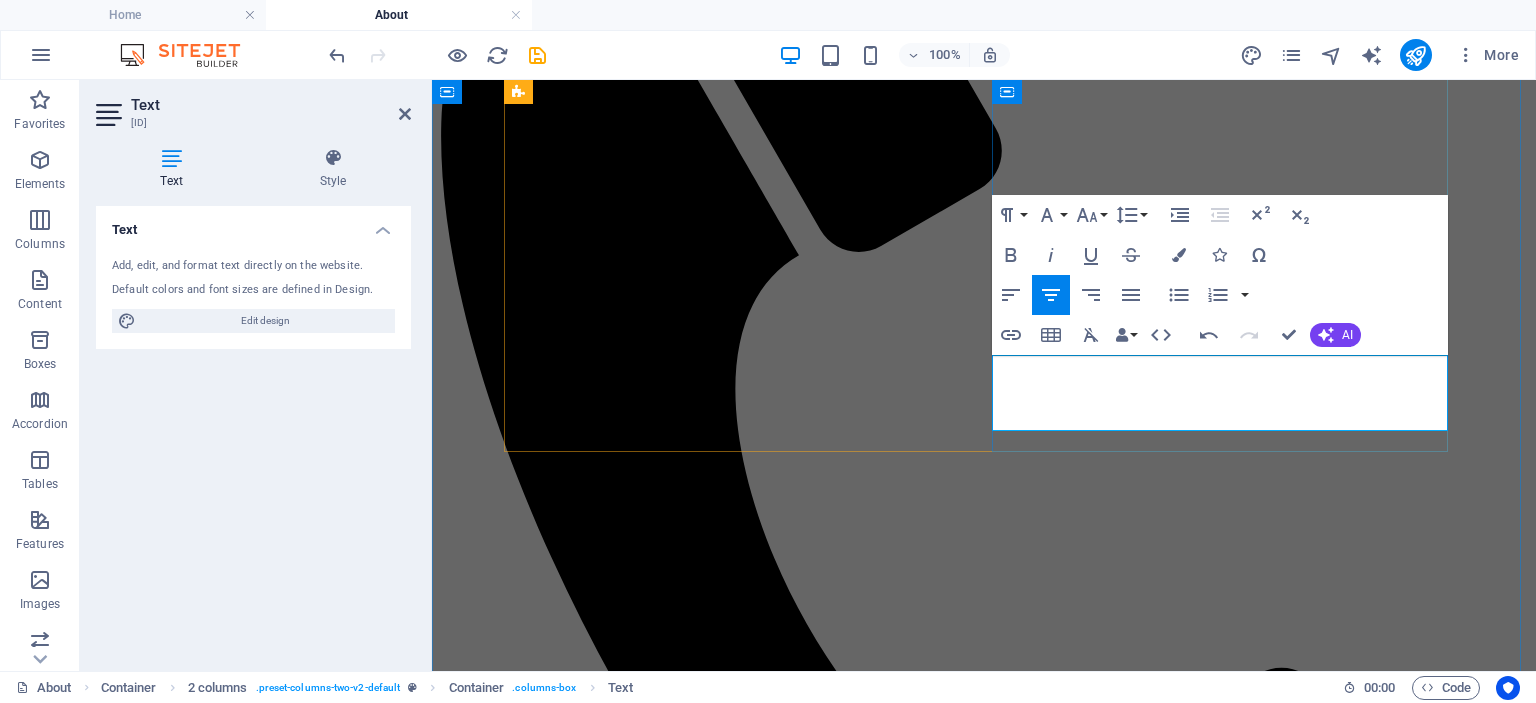 click on "Broker" at bounding box center [984, 4403] 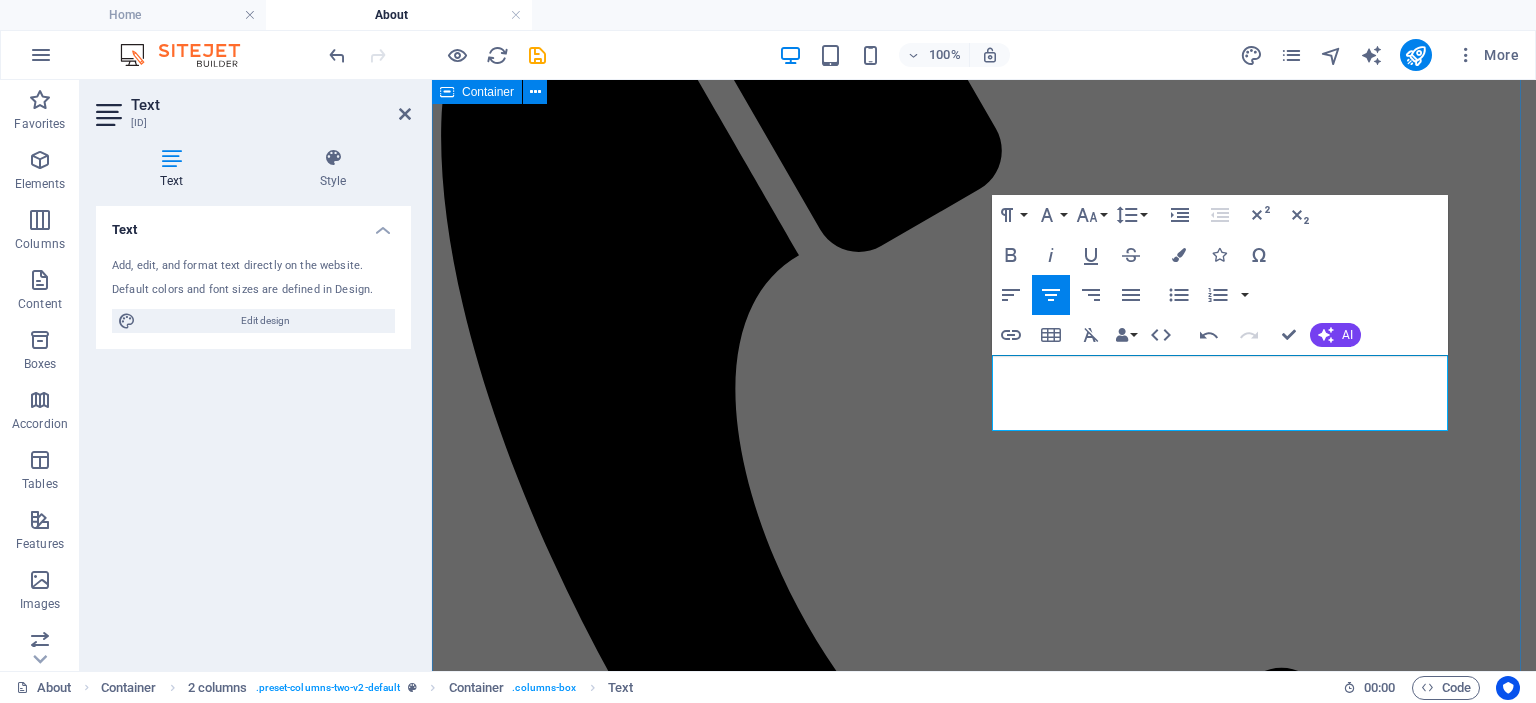 click on "About US           Founded in October, 1992,  Mid-South Realty, Inc.  is a full-service real estate agency that specializes in residential, investment, and commercial properties. Over the past three decades, we've assisted thousands of people in Shelby County to successfully achieve their personal and investment real estate goals.            Our dedicated, hardworking team offers unique knowledge in the local market and has many years of experience in selling both residential and commercial properties. Whether you need help buying or selling, managing investment properties, appealing property taxes, or even liquidating your home quickly, Mid-South Realty is your one-stop resource for your real estate goals. Our mission is simple: to deliver results-driven, honest, reliable, and personalized service and help you achieve your real estate goals with confidence. Meet the Brothers Jerry Couloubaritsis   jerry@mid-southrealty.com Principal Broker/Owner Tennessee License ID Number: 242526 Broker/Owner" at bounding box center (984, 4376) 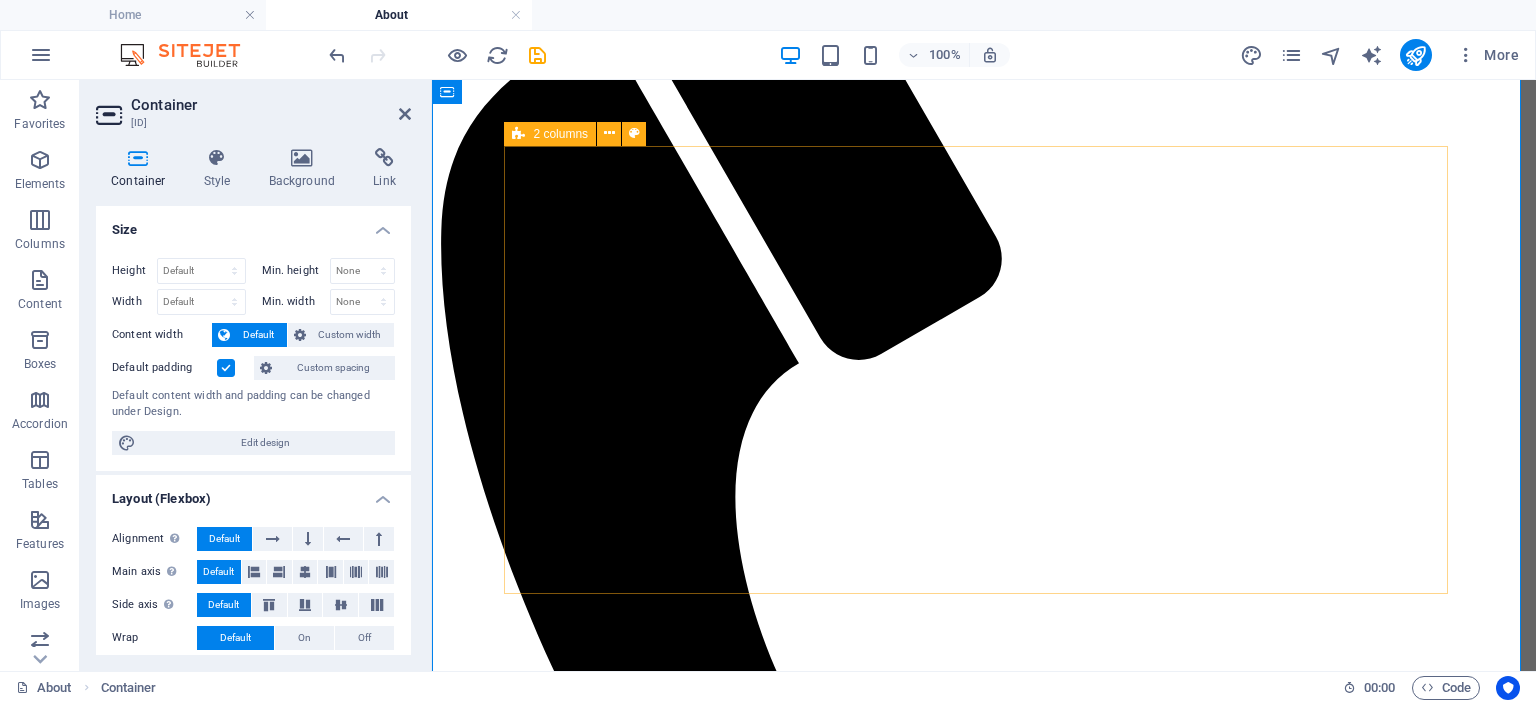 scroll, scrollTop: 438, scrollLeft: 0, axis: vertical 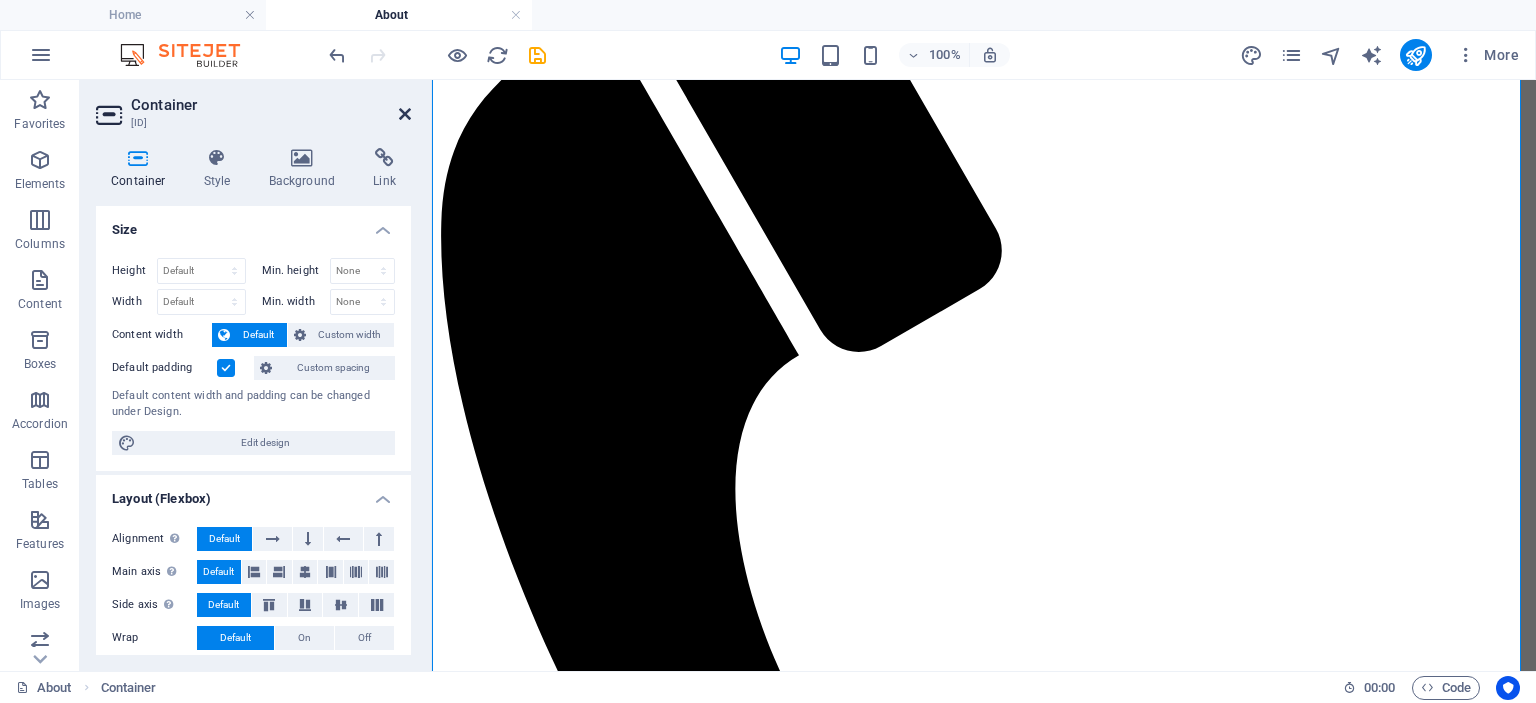 click at bounding box center (405, 114) 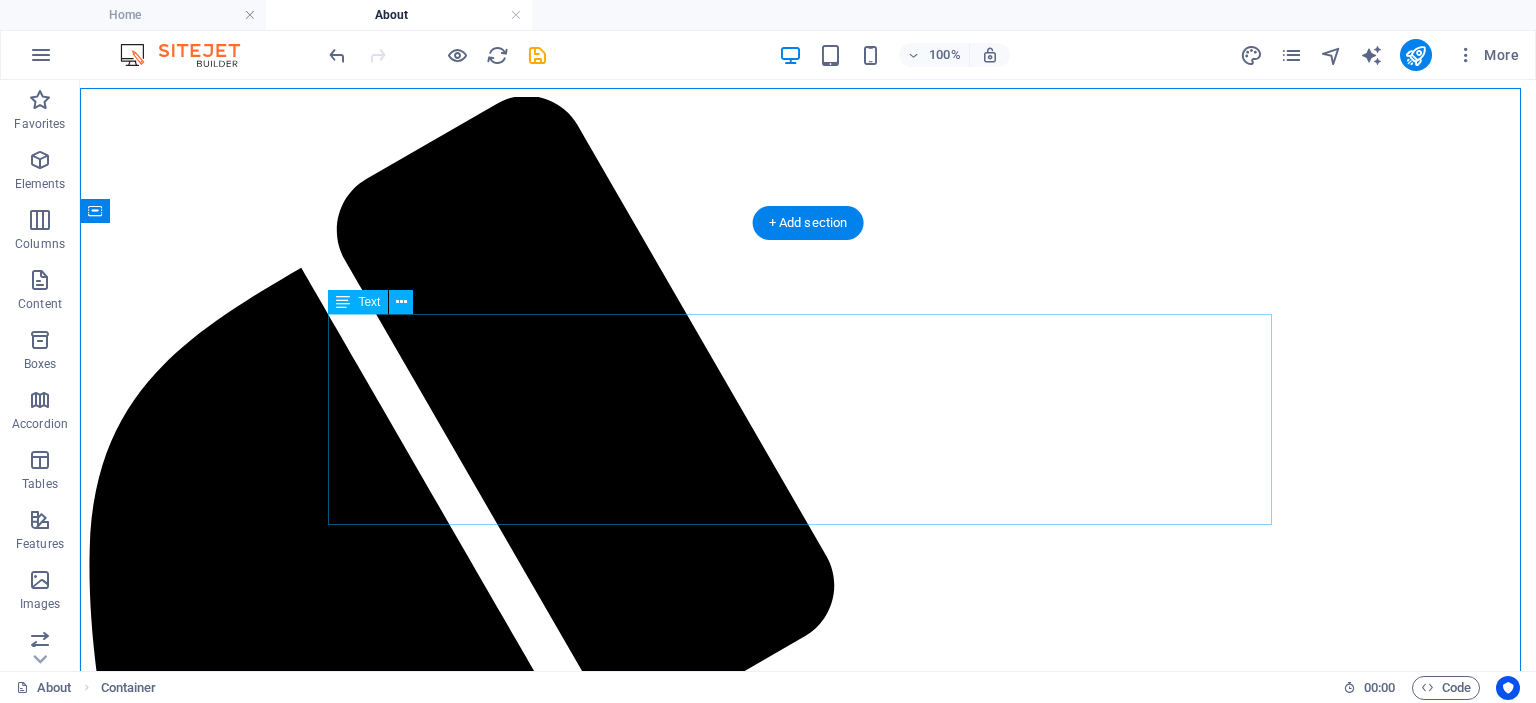 scroll, scrollTop: 0, scrollLeft: 0, axis: both 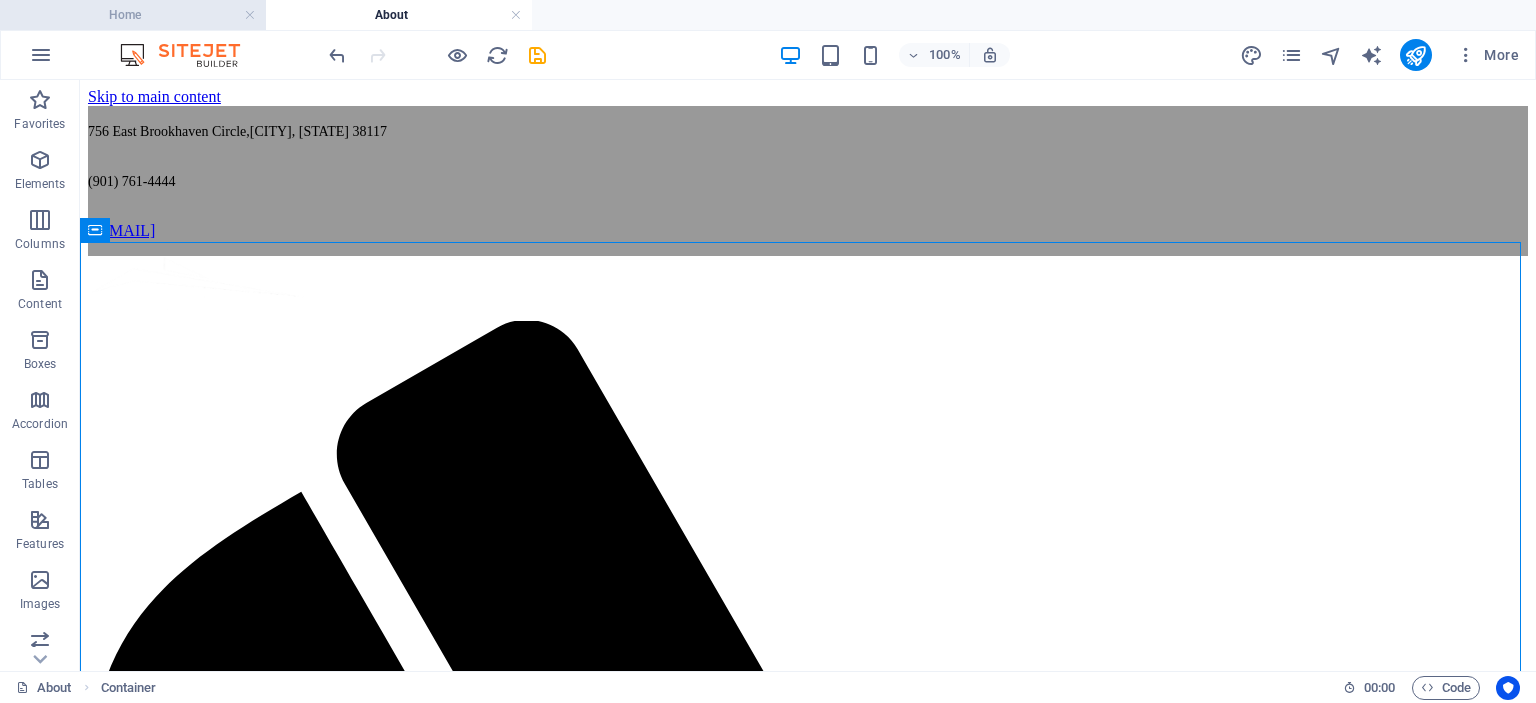 click on "Home" at bounding box center (133, 15) 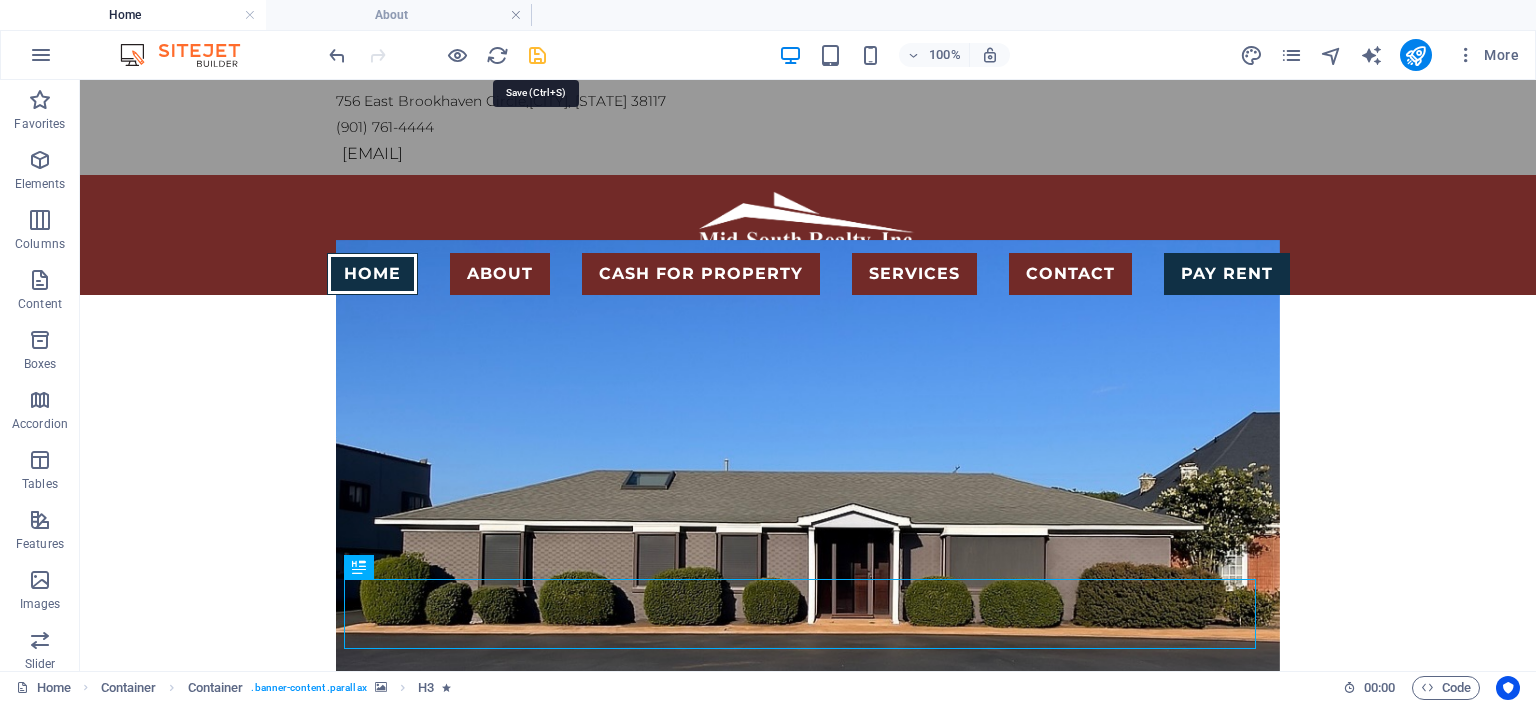click at bounding box center (537, 55) 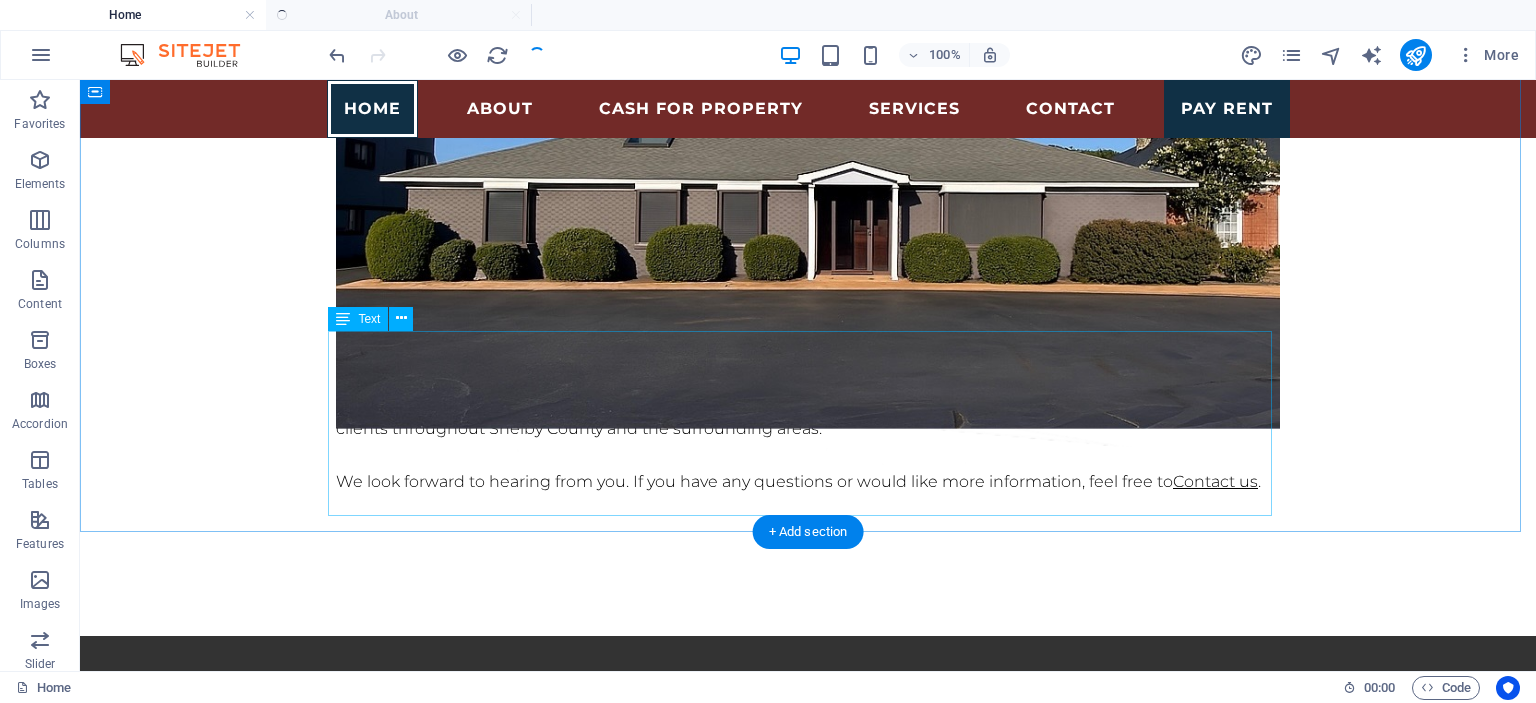 scroll, scrollTop: 523, scrollLeft: 0, axis: vertical 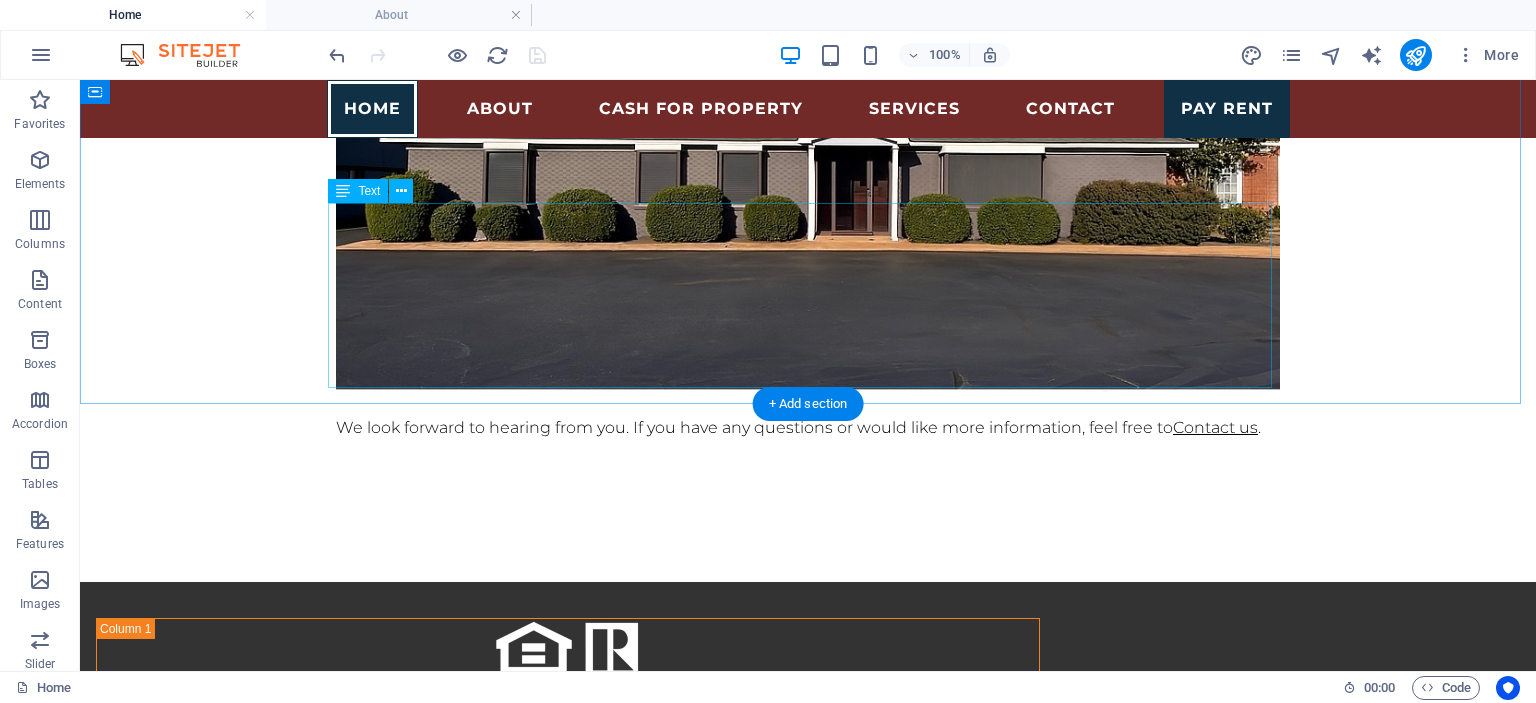 click on "Thank you for visiting our website. Our goal is to provide you with the exceptional service that thousands of customers have enjoyed for years. Our family-run business, which was established in 1992, has been responsible for providing outstanding service to our clients throughout Shelby County and the surrounding areas. We look forward to hearing from you. If you have any questions or would like more information, feel free to  Contact us ." at bounding box center (808, 348) 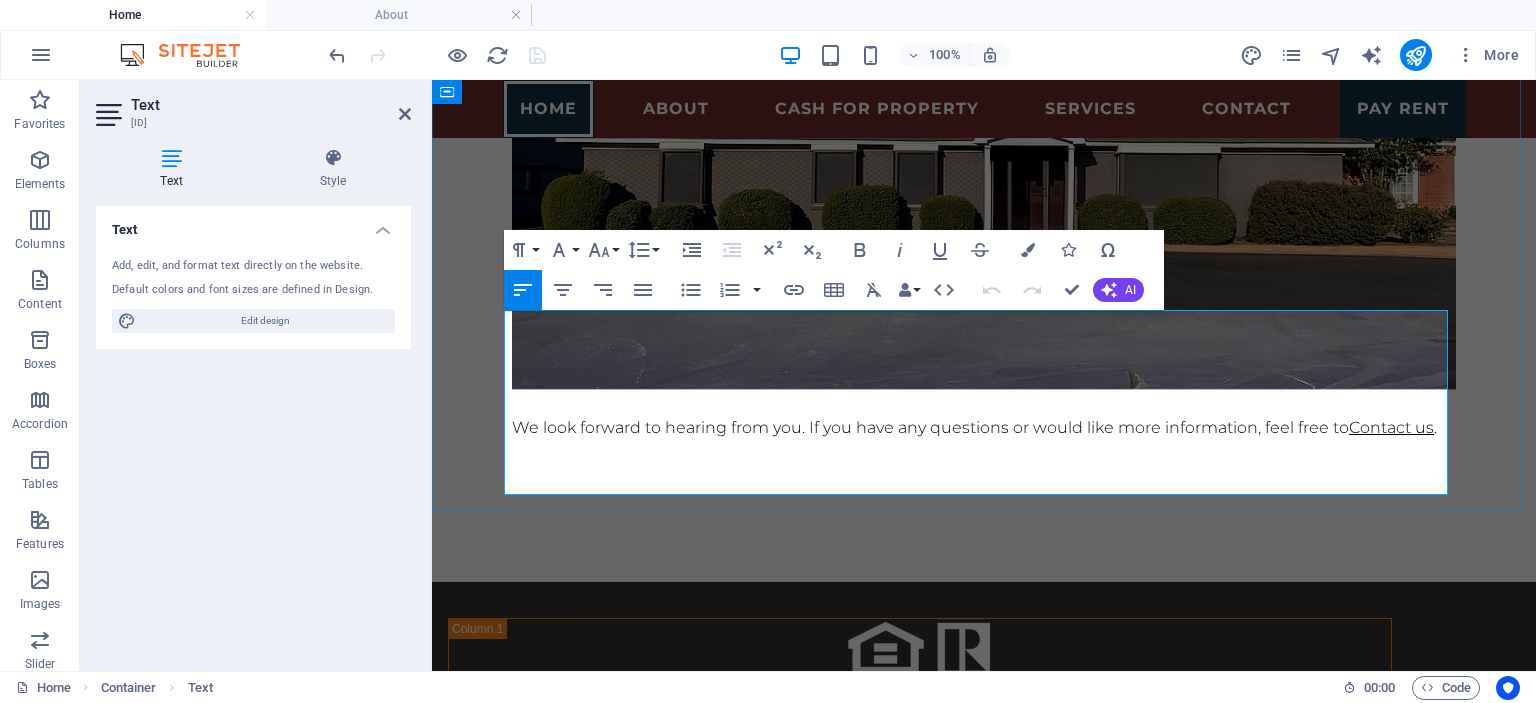 scroll, scrollTop: 416, scrollLeft: 0, axis: vertical 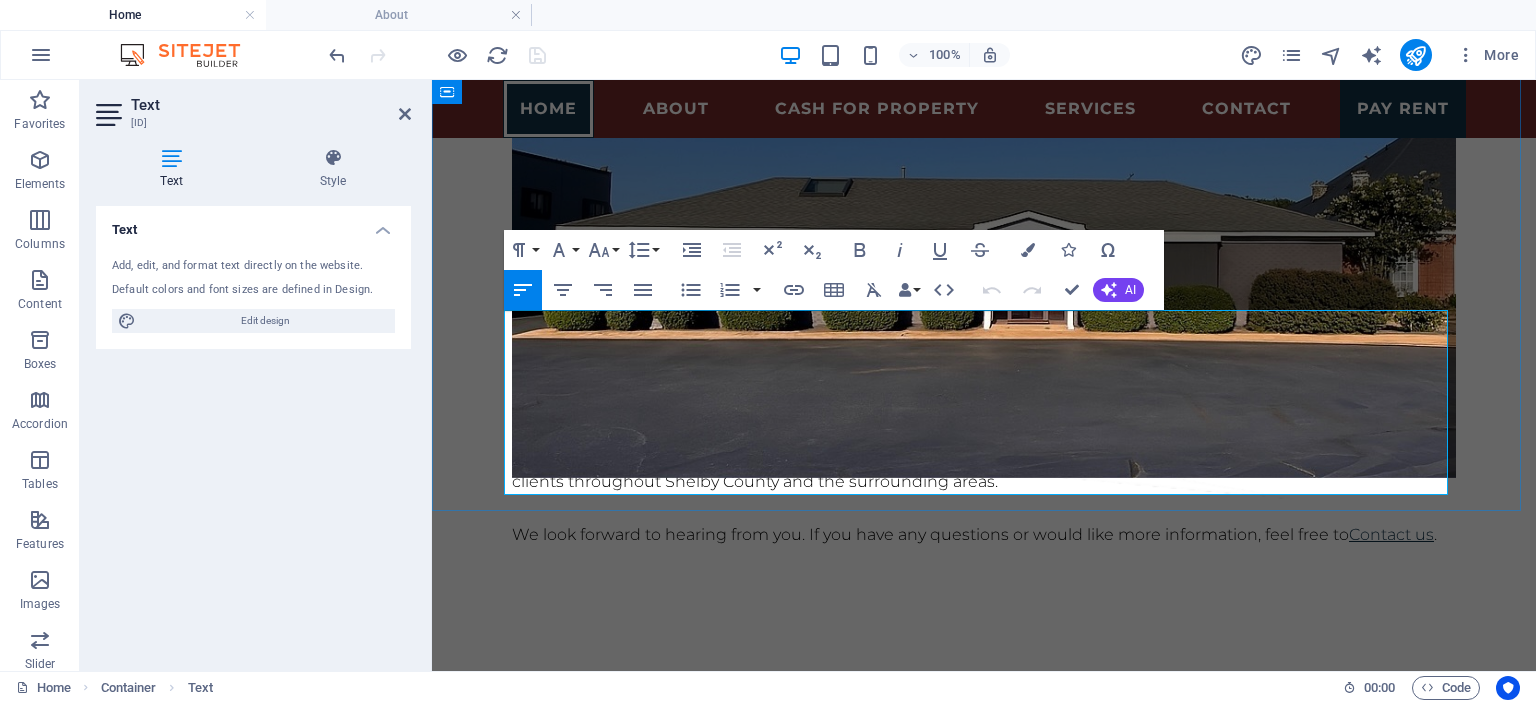 click on "Contact us" at bounding box center [1391, 534] 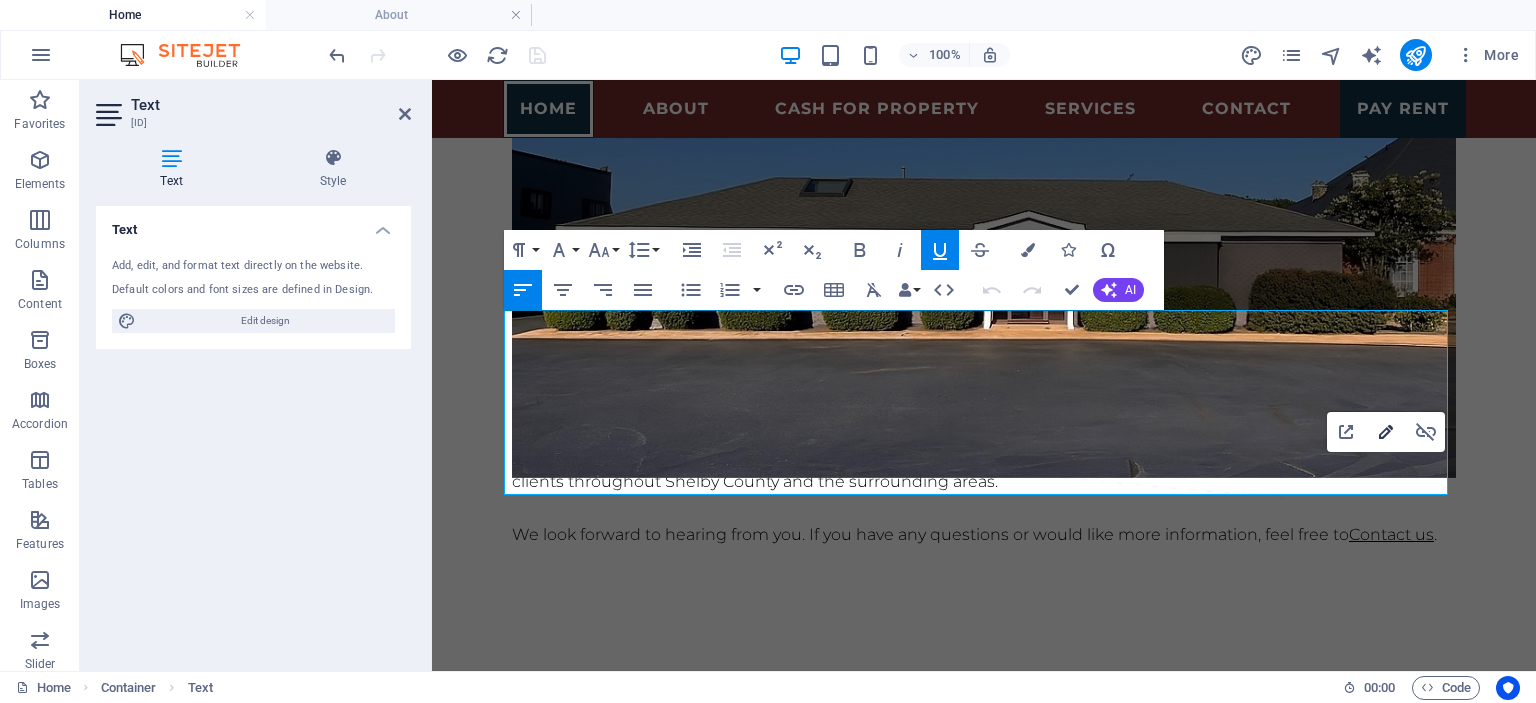 click 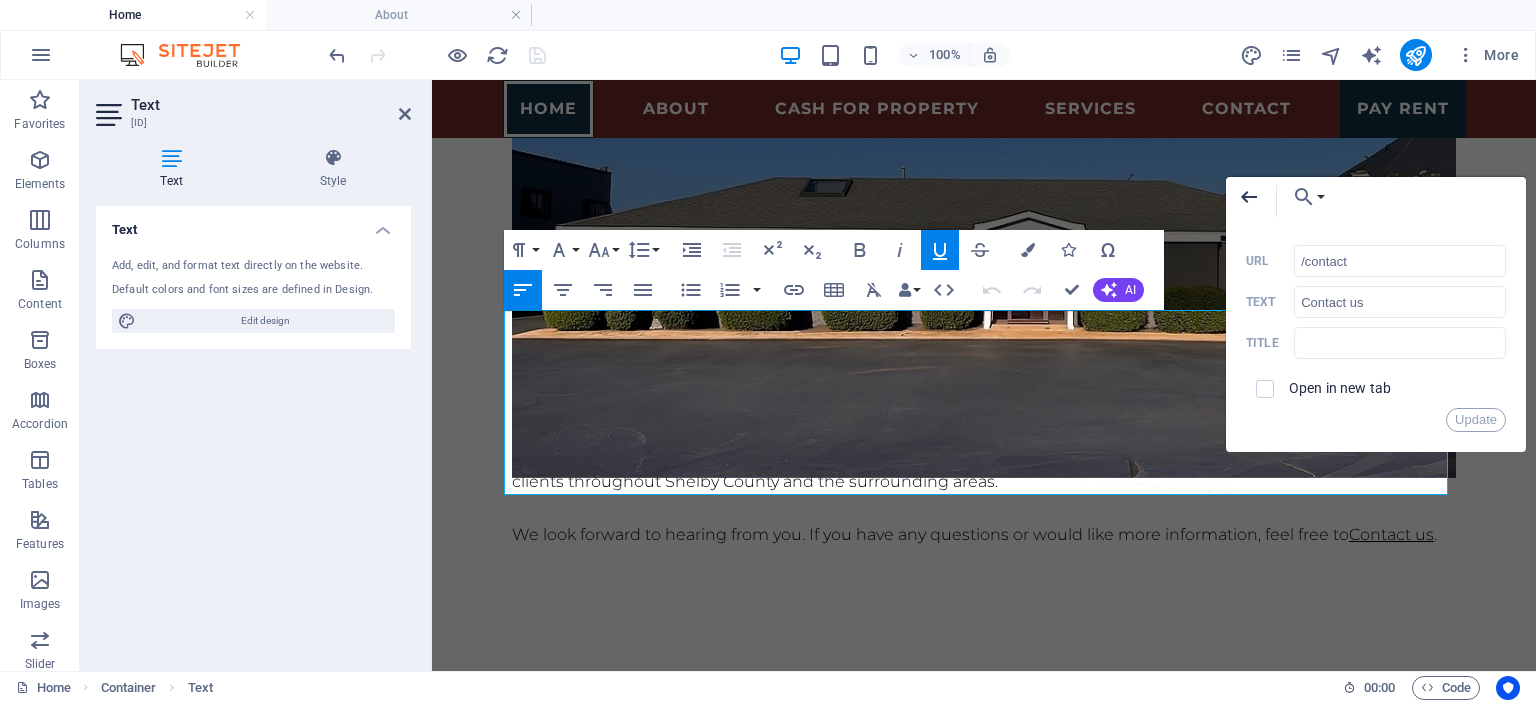 click 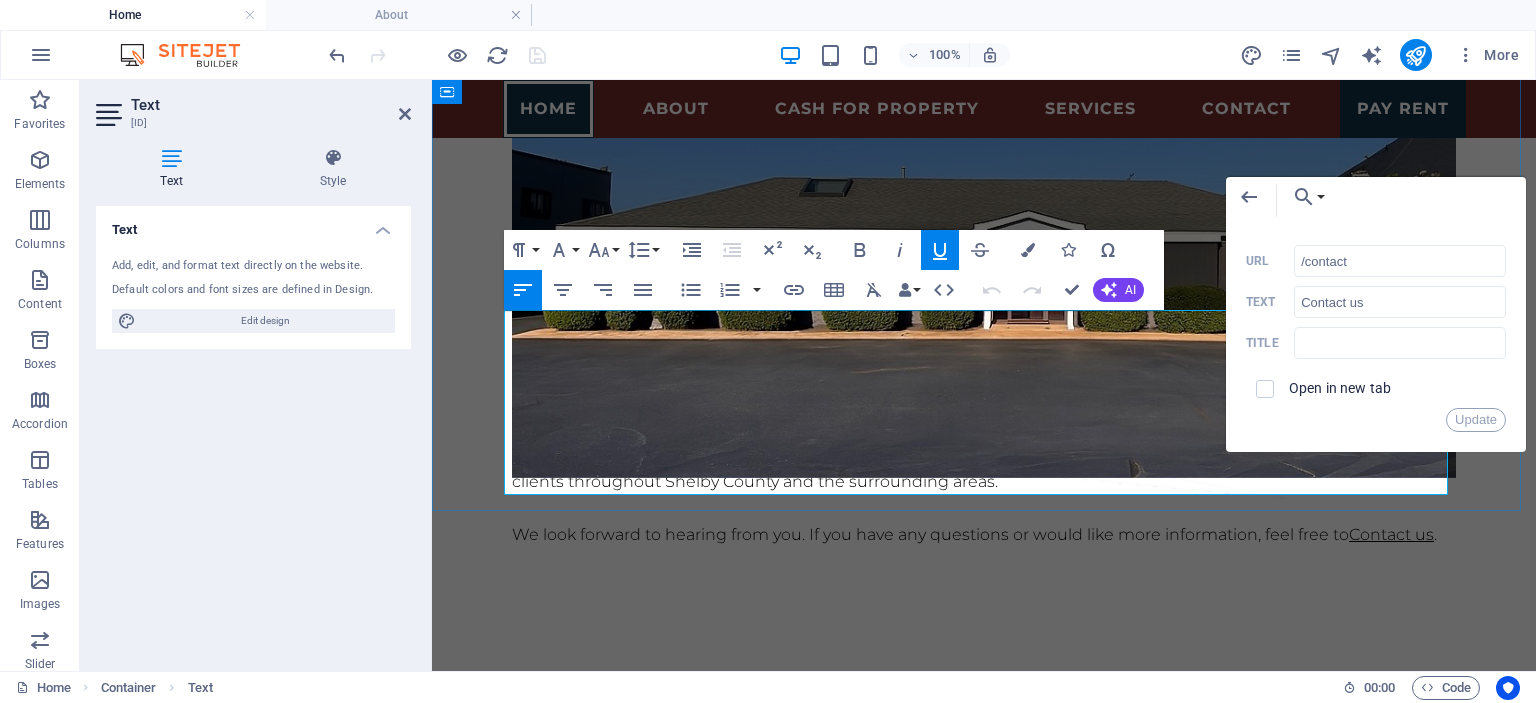 click on "Our family-run business, which was established in 1992, has been responsible for providing outstanding service to our clients throughout Shelby County and the surrounding areas." at bounding box center [984, 468] 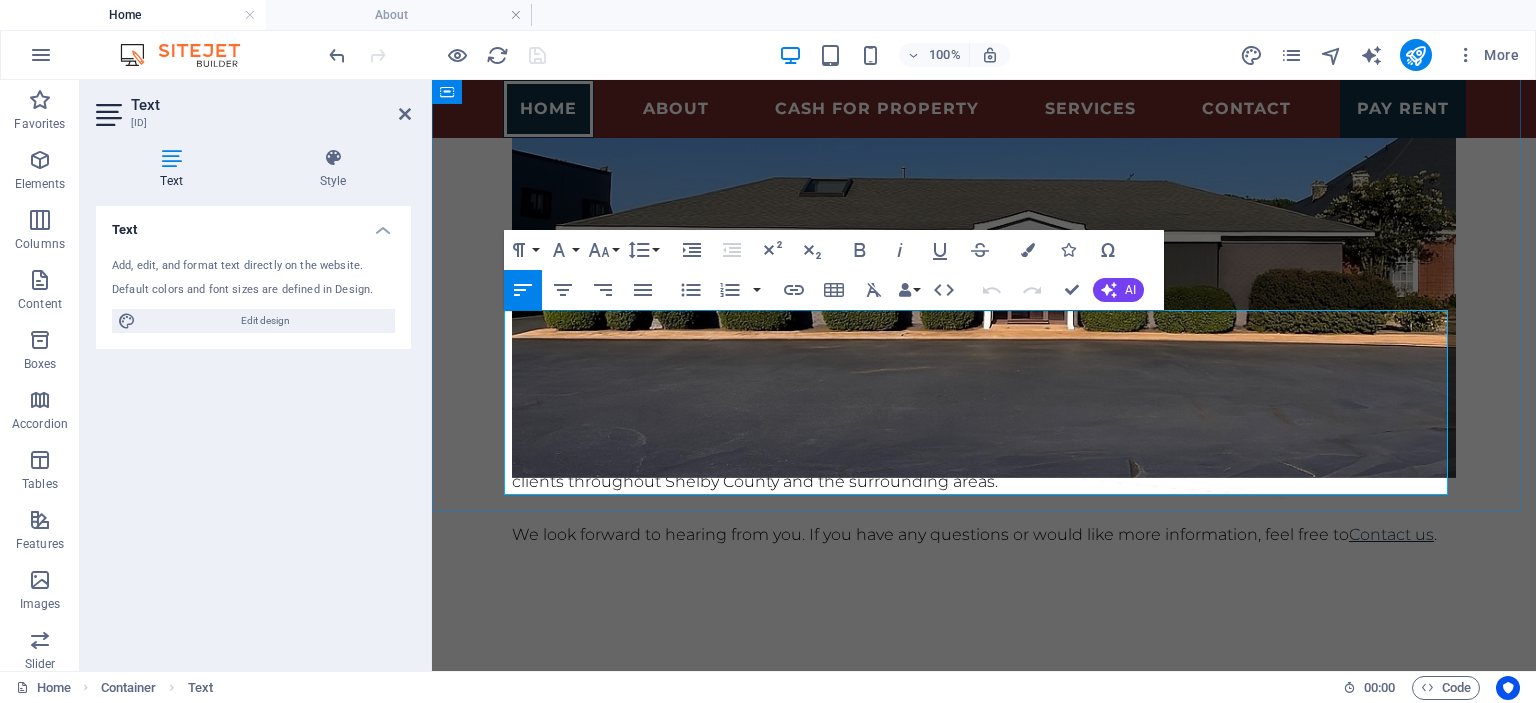 click on "Contact us" at bounding box center (1391, 534) 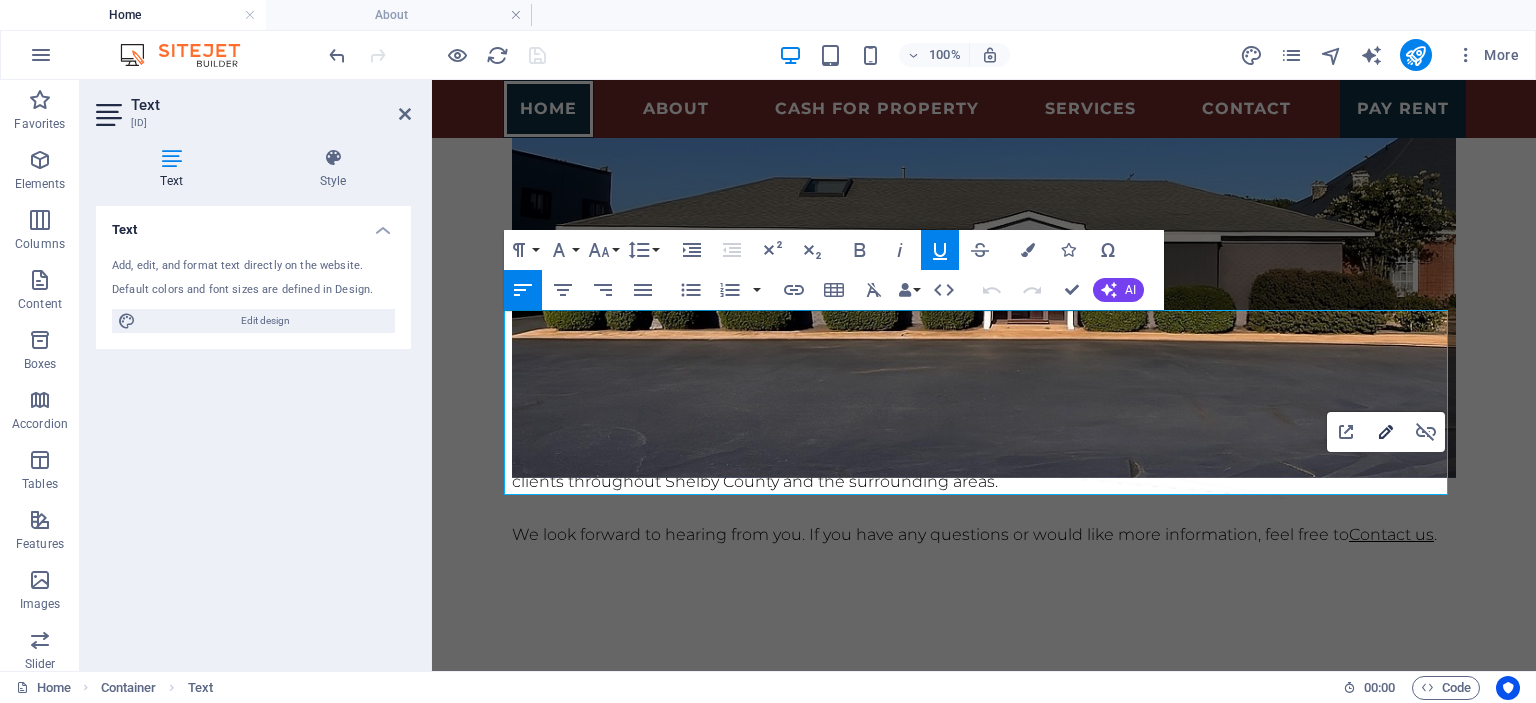 click 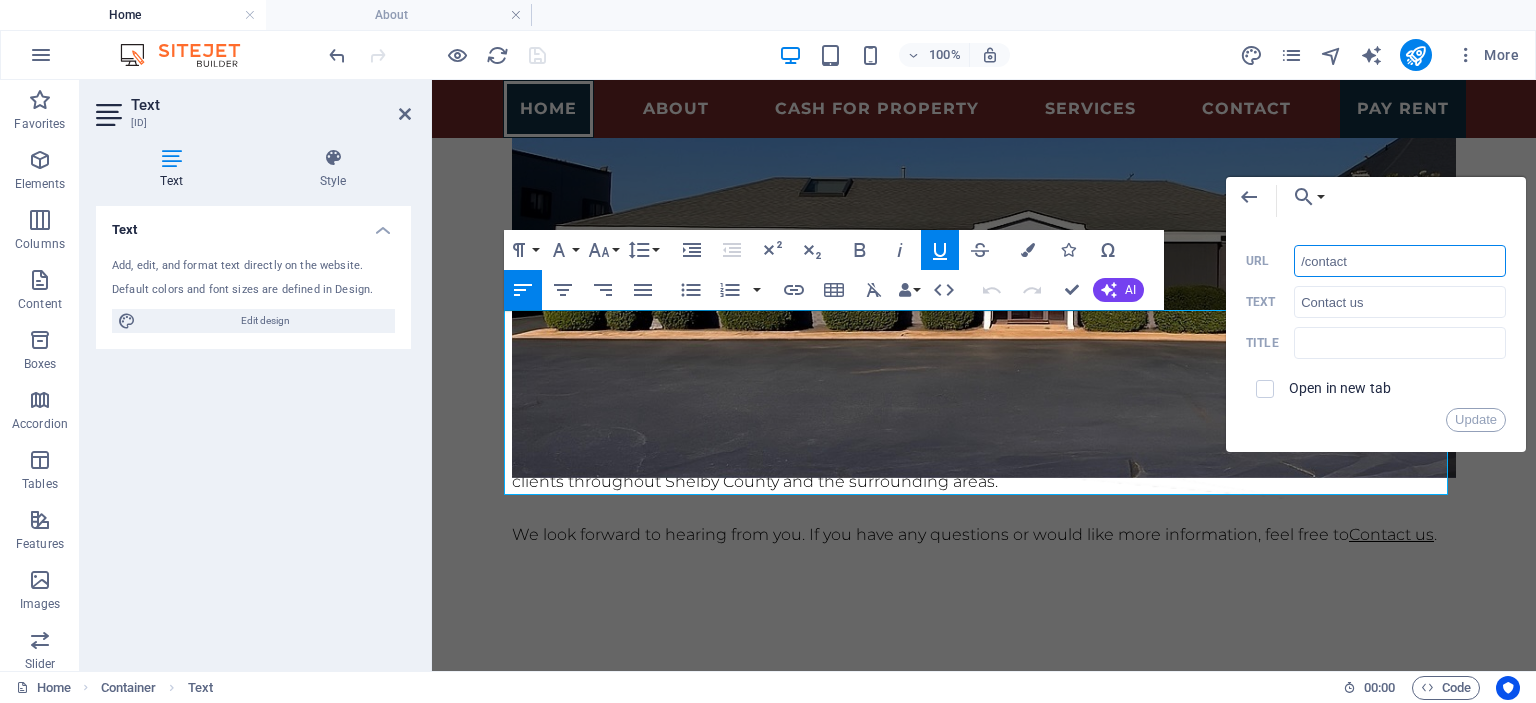 click on "/contact" at bounding box center [1400, 261] 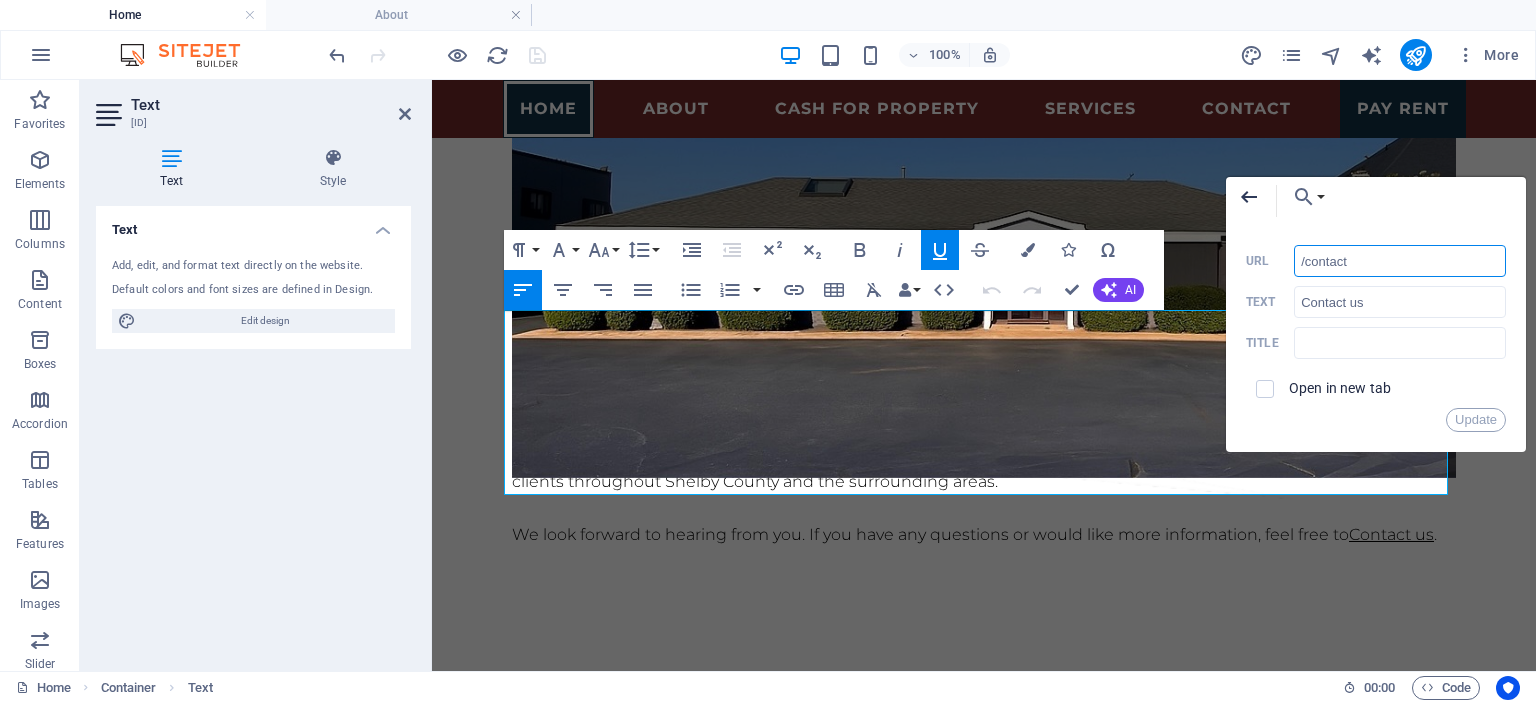 click 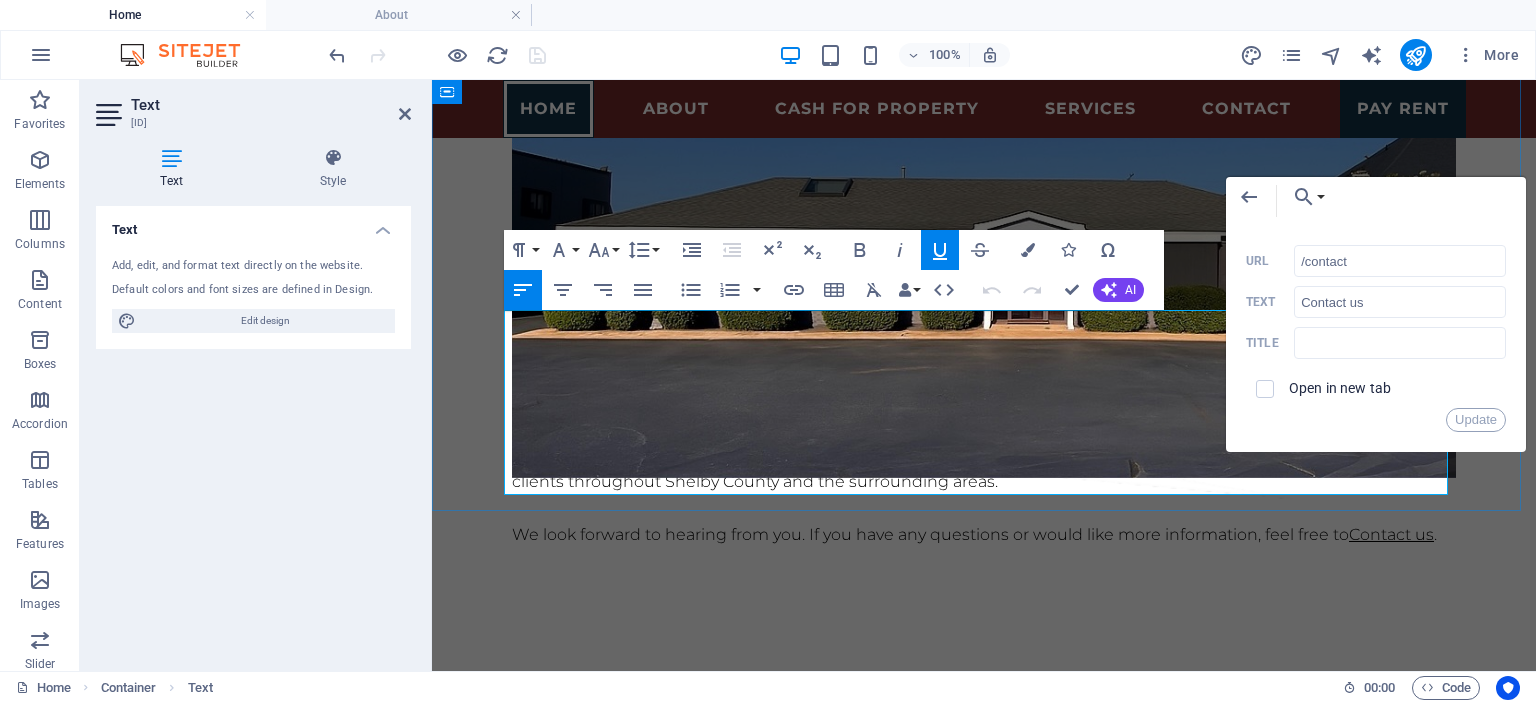 click on "Our family-run business, which was established in 1992, has been responsible for providing outstanding service to our clients throughout Shelby County and the surrounding areas." at bounding box center [984, 468] 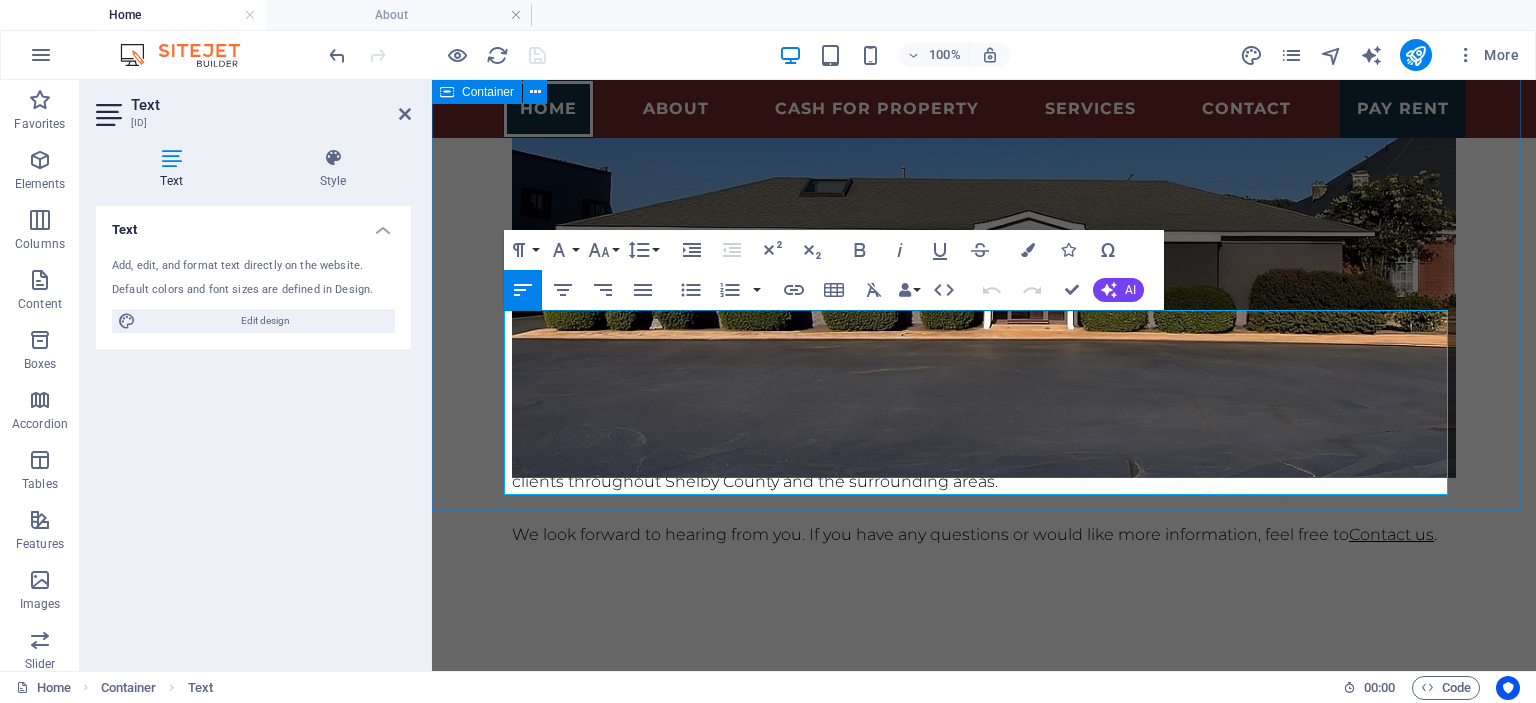 click on "SERVING THE MEMPHIS AREA SINCE 1992 901-761-4444 Thank you for visiting our website. Our goal is to provide you with the exceptional service that thousands of customers have enjoyed for years. Our family-run business, which was established in 1992, has been responsible for providing outstanding service to our clients throughout Shelby County and the surrounding areas. We look forward to hearing from you. If you have any questions or would like more information, feel free to  Contact us ." at bounding box center [984, 161] 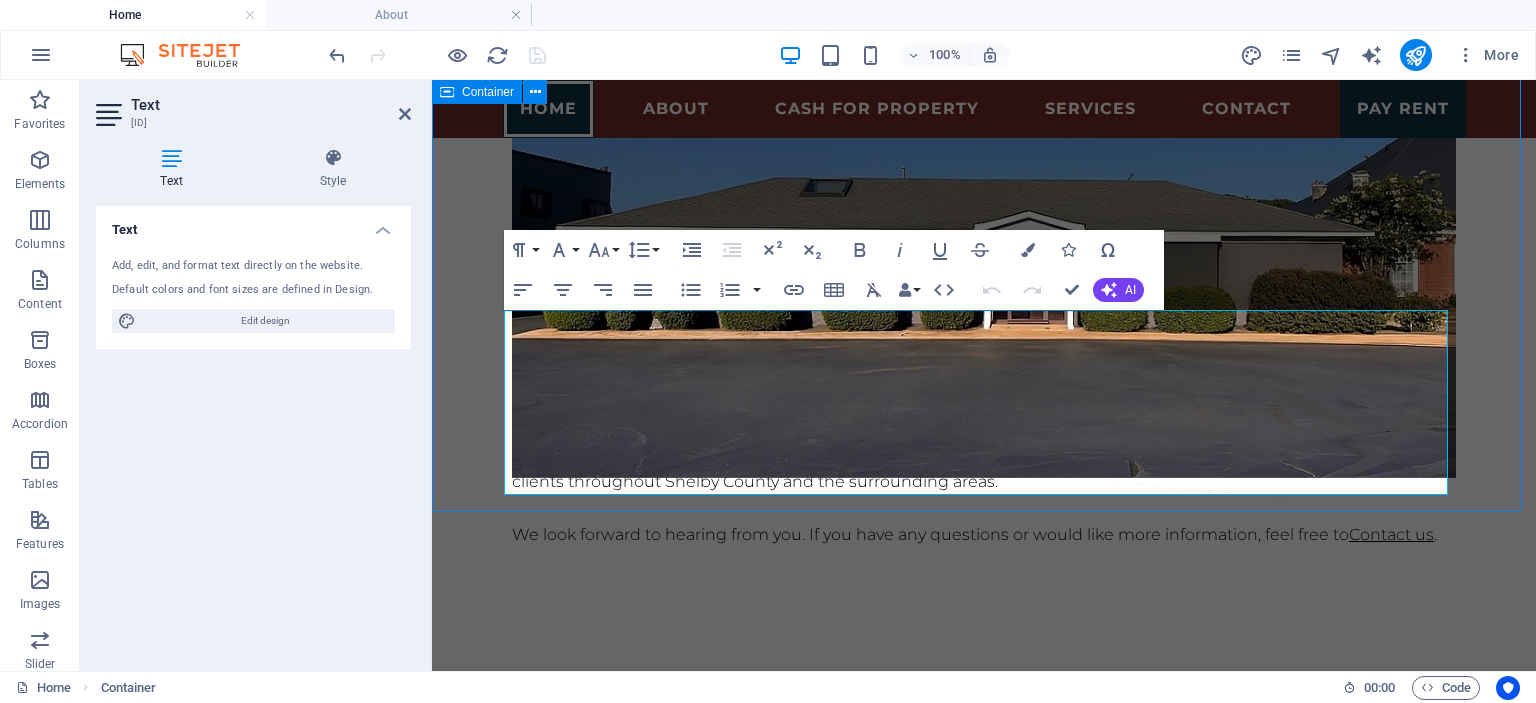 click on "SERVING THE MEMPHIS AREA SINCE 1992 901-761-4444 Thank you for visiting our website. Our goal is to provide you with the exceptional service that thousands of customers have enjoyed for years. Our family-run business, which was established in 1992, has been responsible for providing outstanding service to our clients throughout Shelby County and the surrounding areas. We look forward to hearing from you. If you have any questions or would like more information, feel free to  Contact us ." at bounding box center (984, 161) 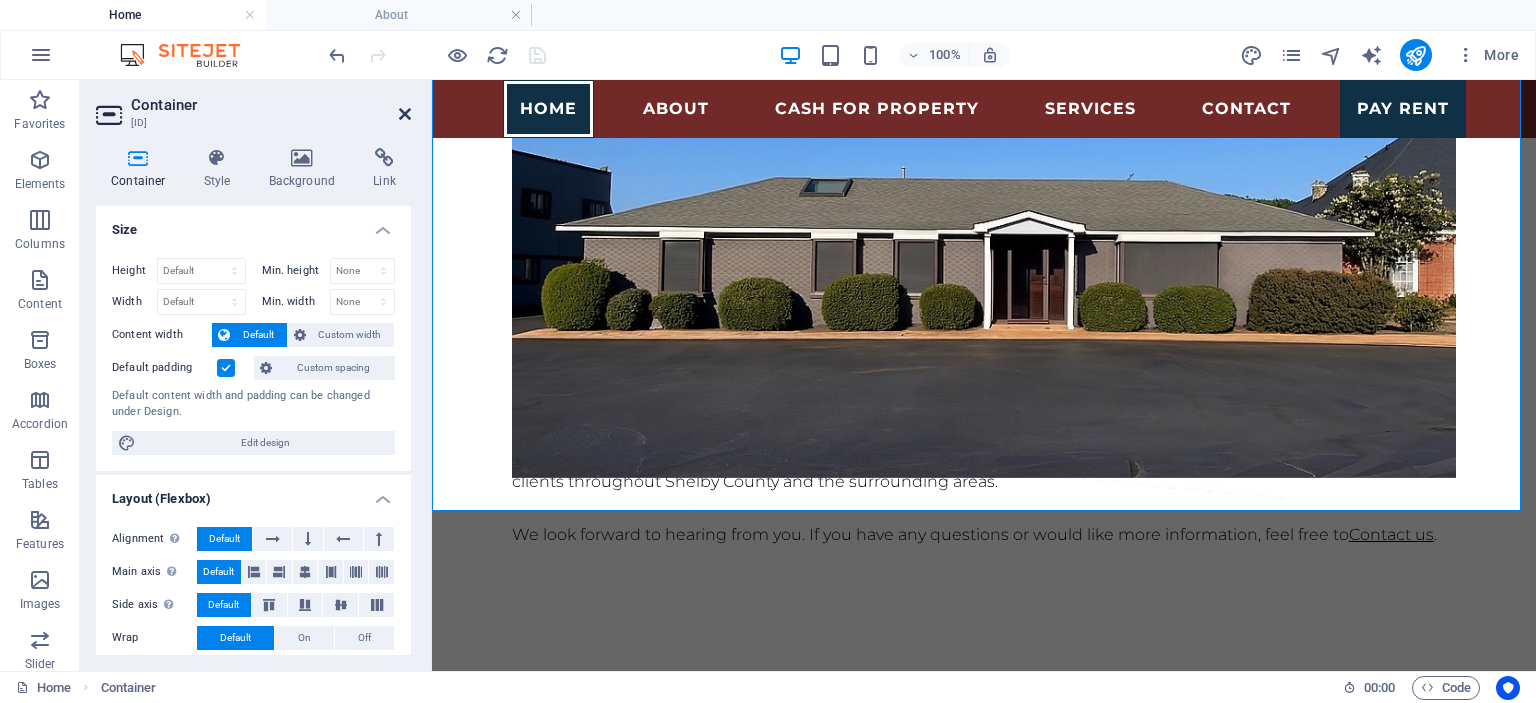 click at bounding box center [405, 114] 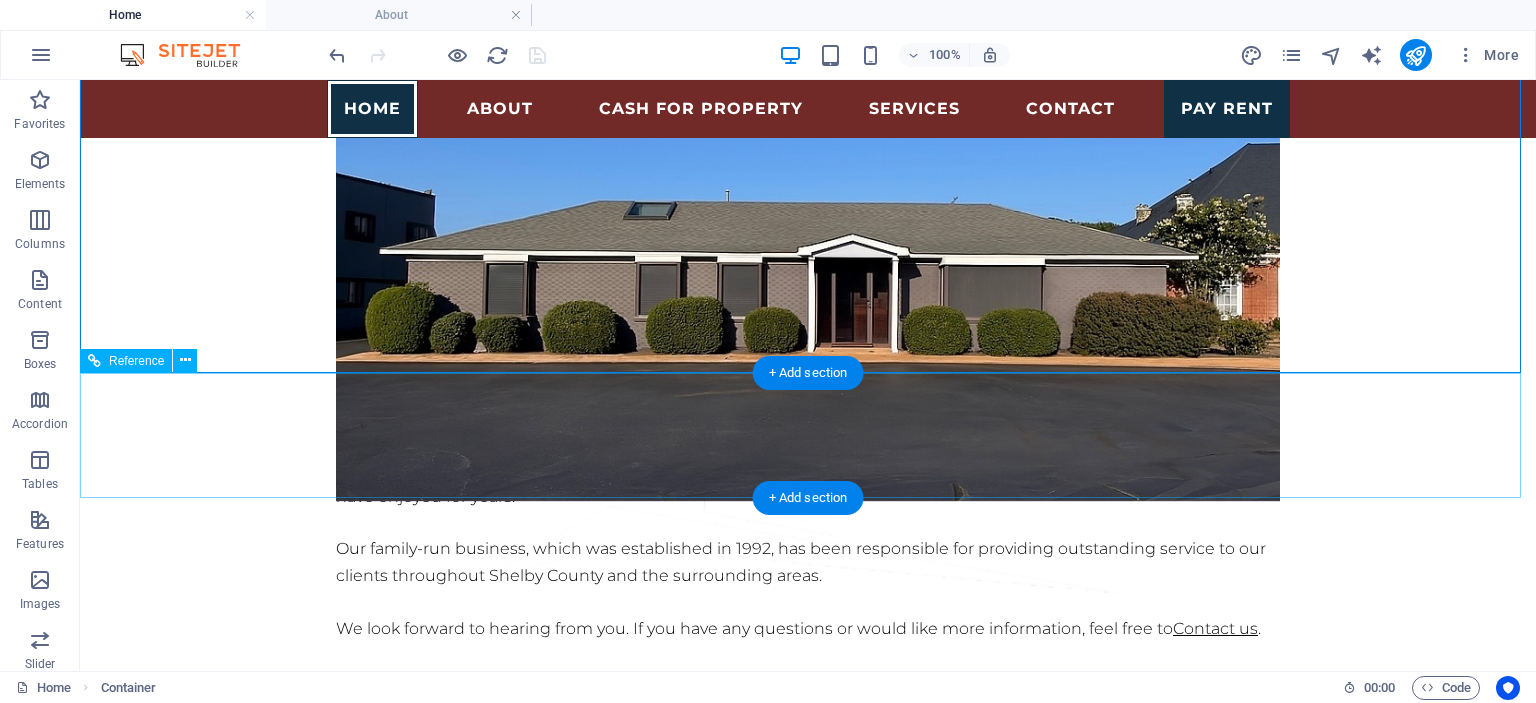 scroll, scrollTop: 0, scrollLeft: 0, axis: both 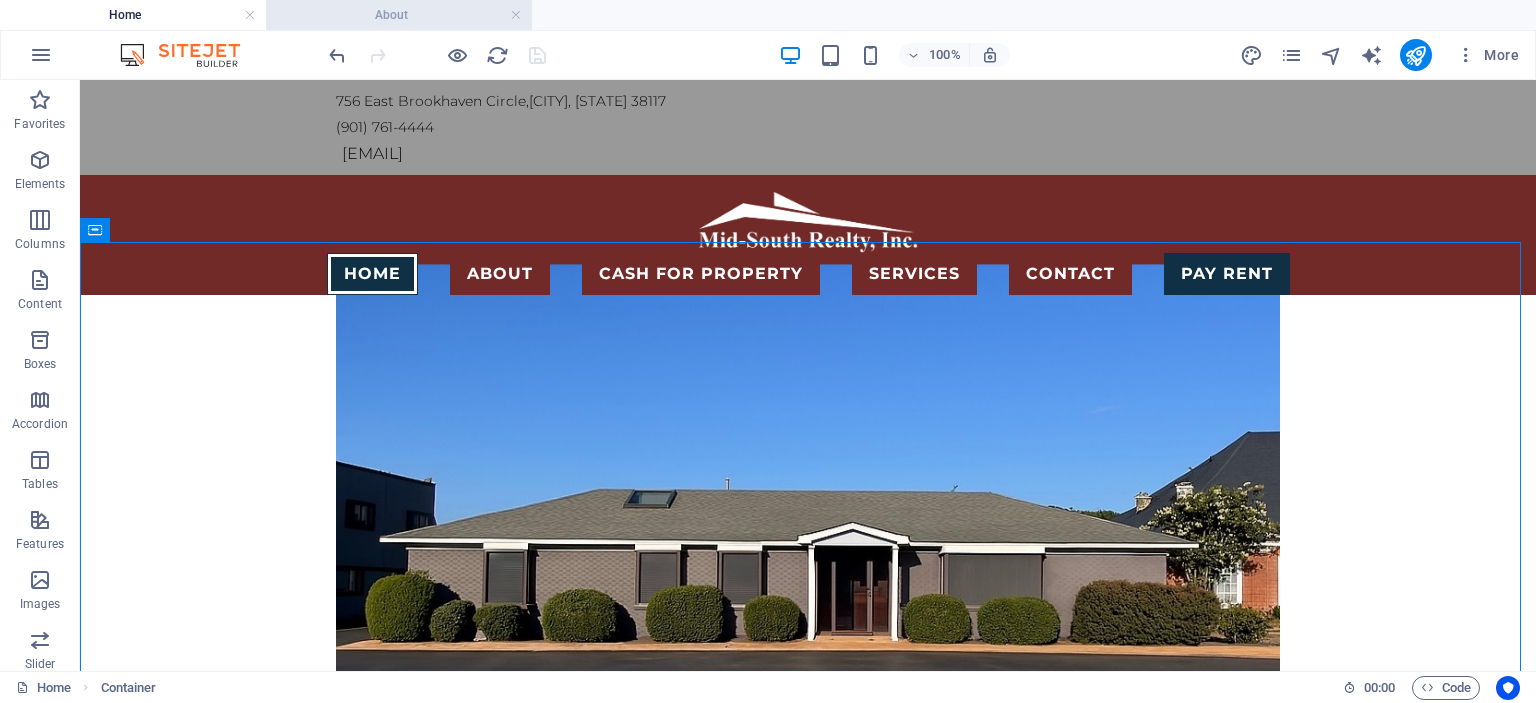 click on "About" at bounding box center [399, 15] 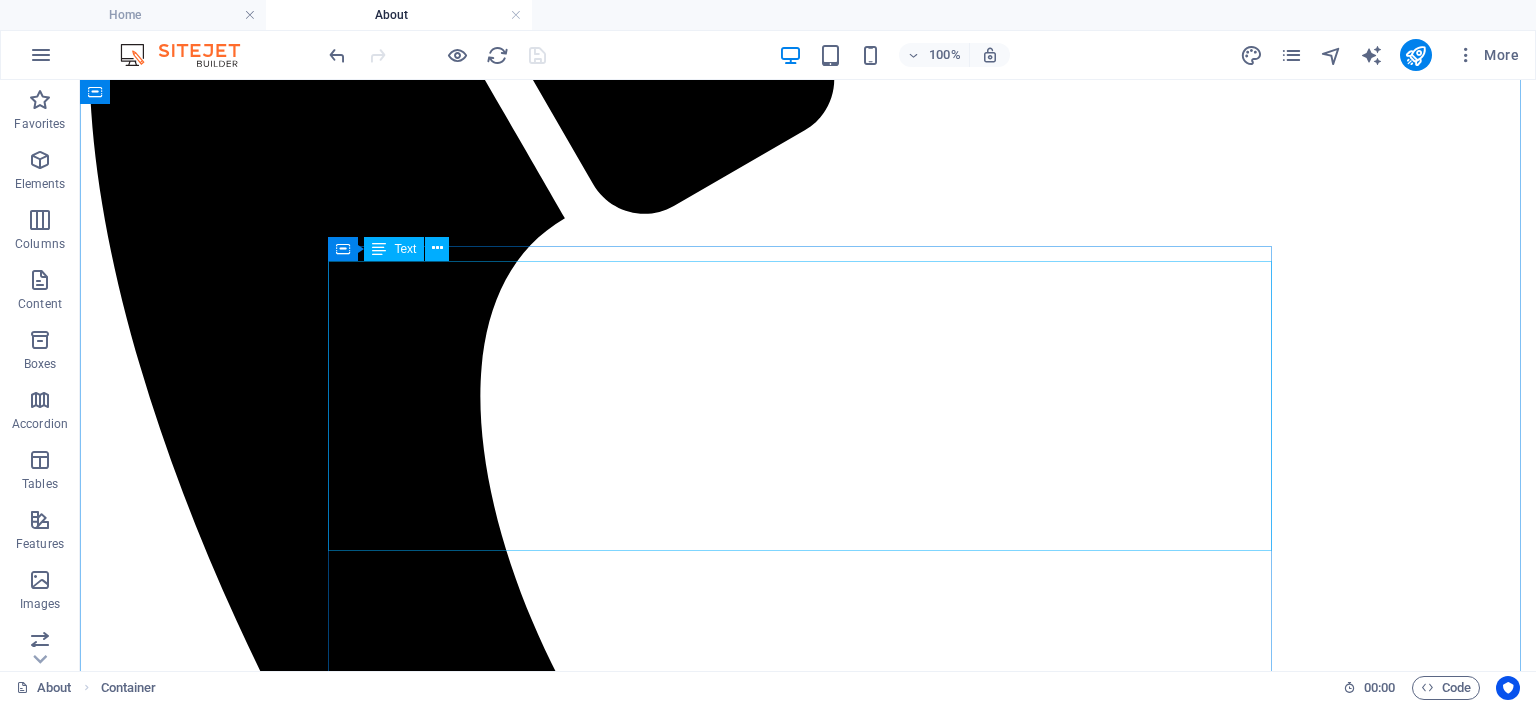 scroll, scrollTop: 737, scrollLeft: 0, axis: vertical 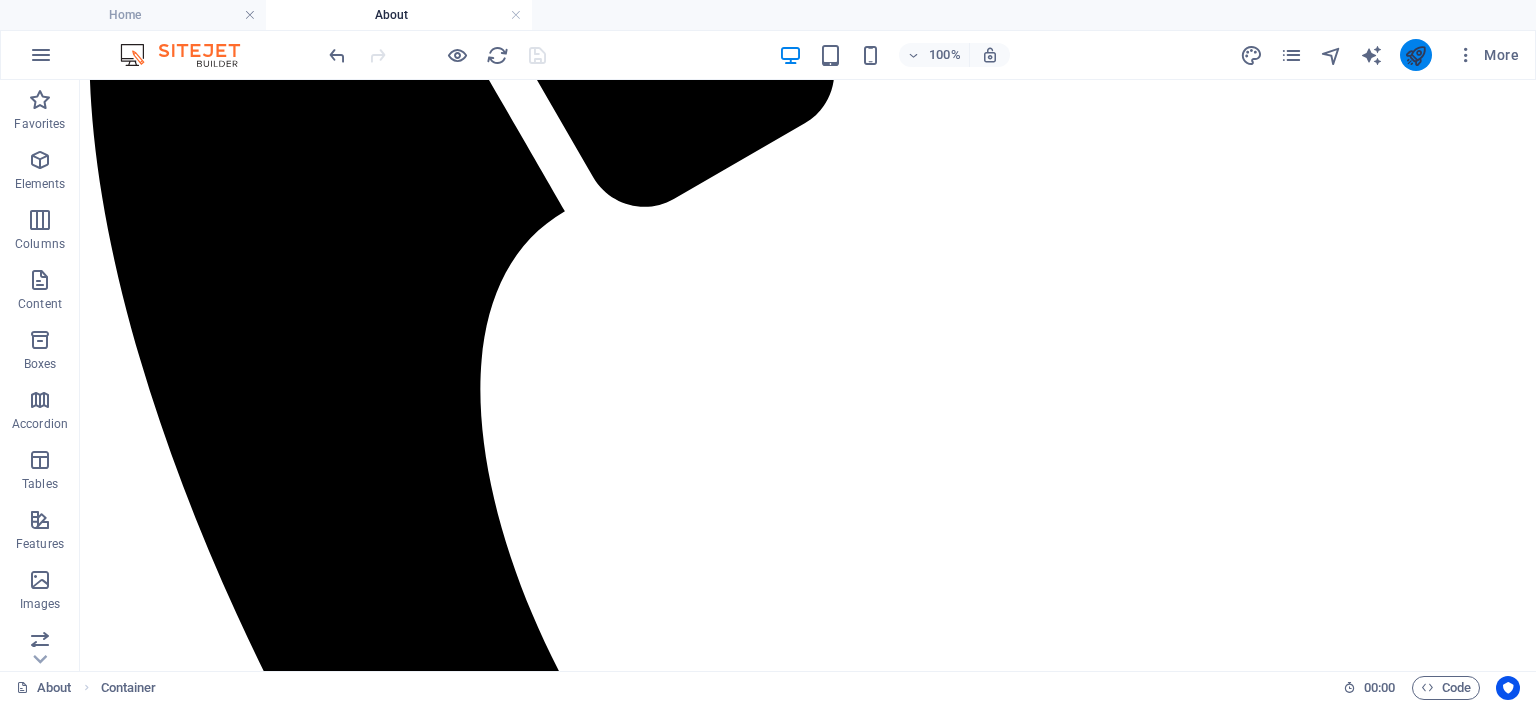 click at bounding box center [1415, 55] 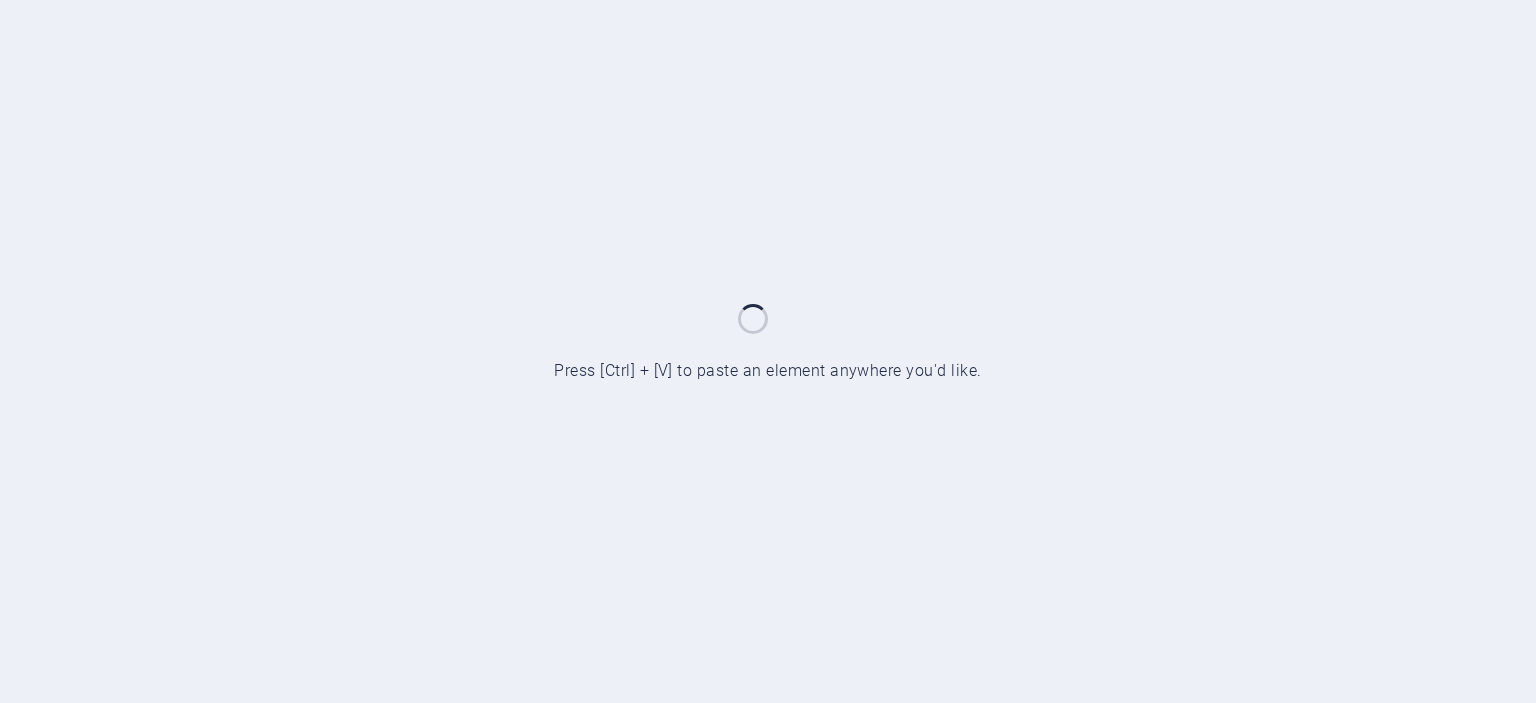 scroll, scrollTop: 0, scrollLeft: 0, axis: both 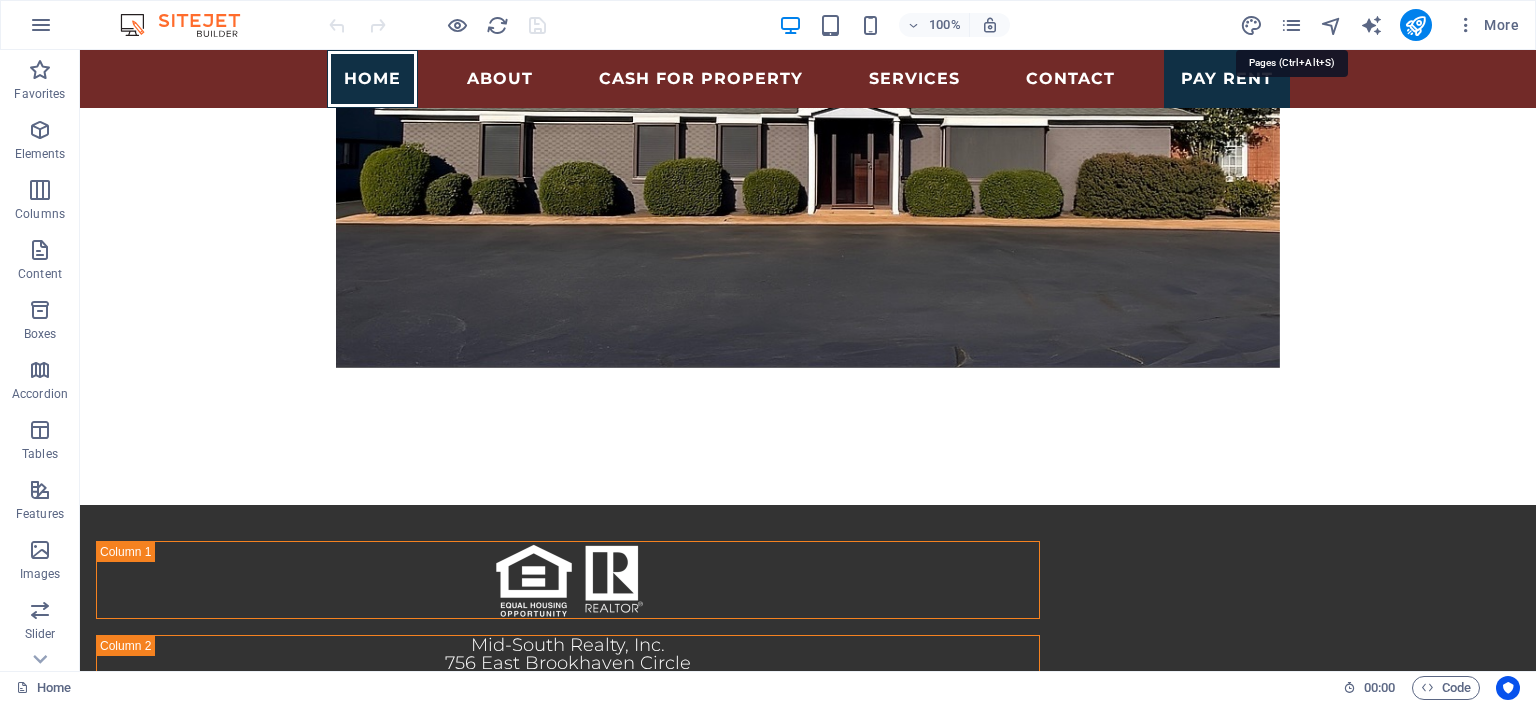 drag, startPoint x: 1291, startPoint y: 16, endPoint x: 1291, endPoint y: 37, distance: 21 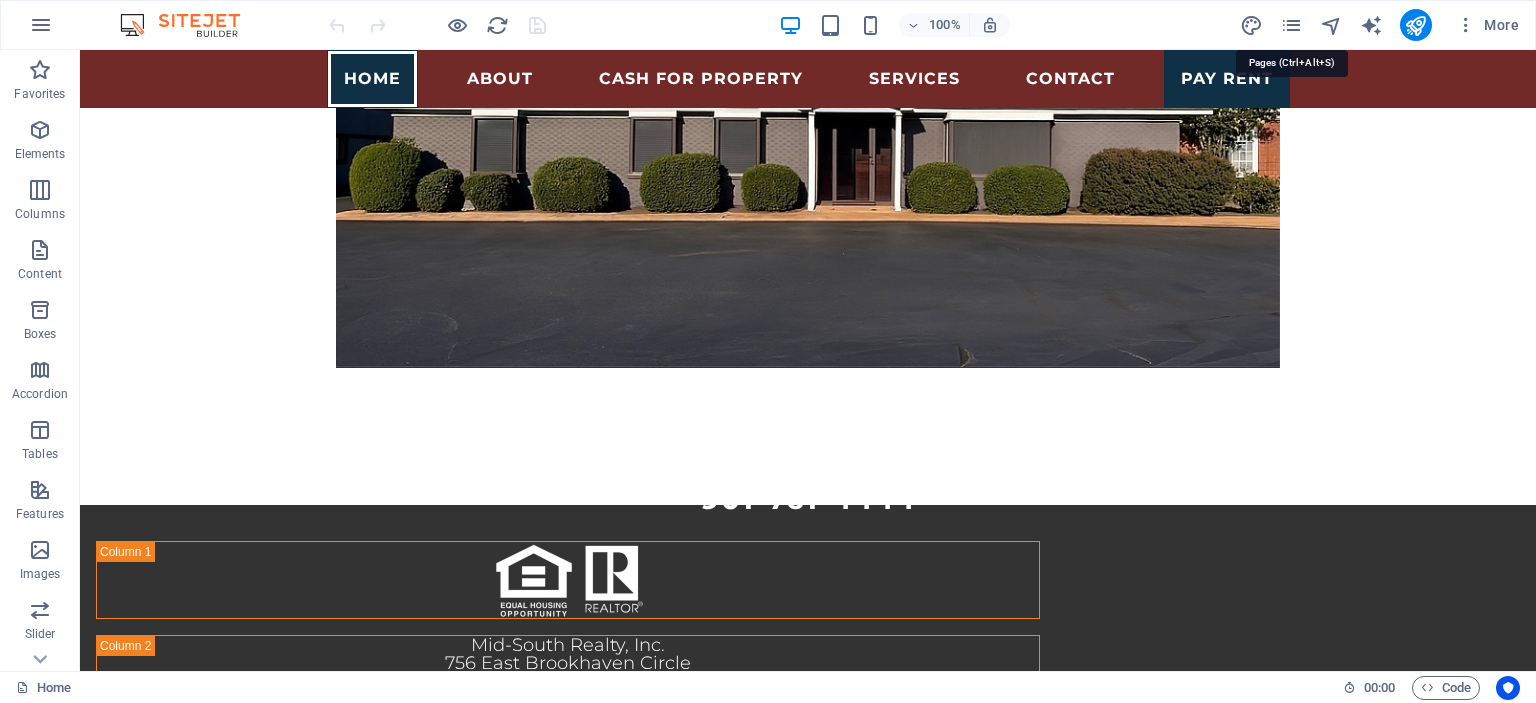 scroll, scrollTop: 538, scrollLeft: 0, axis: vertical 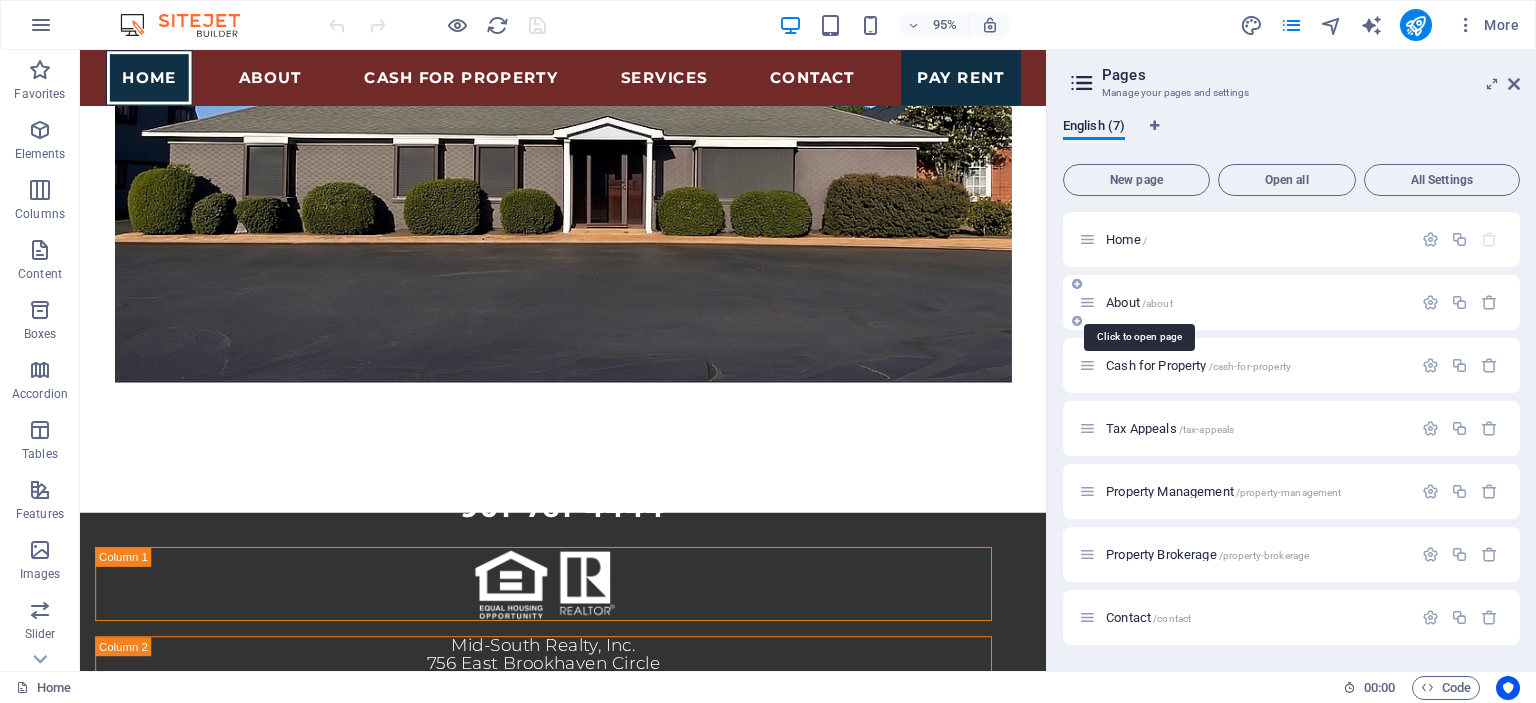 click on "About /about" at bounding box center [1139, 302] 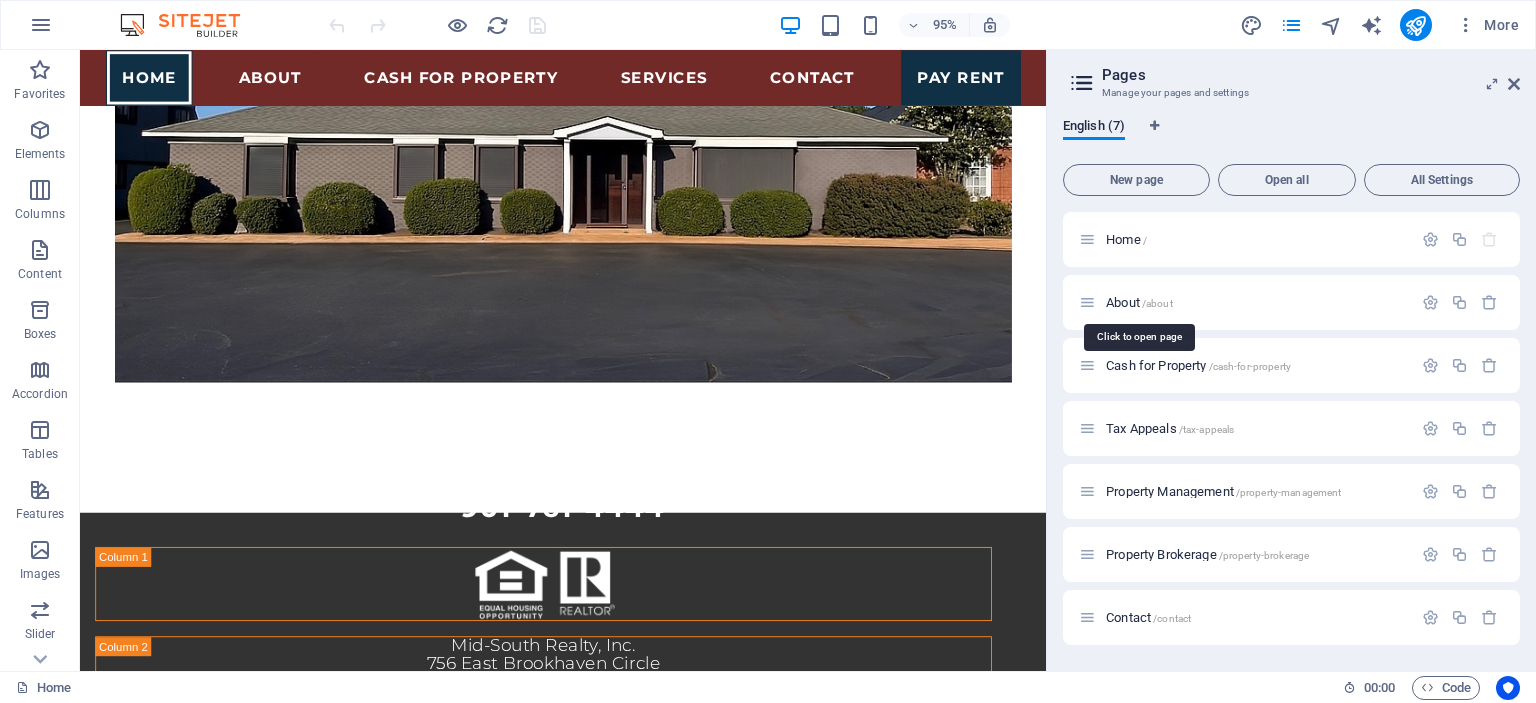 scroll, scrollTop: 0, scrollLeft: 0, axis: both 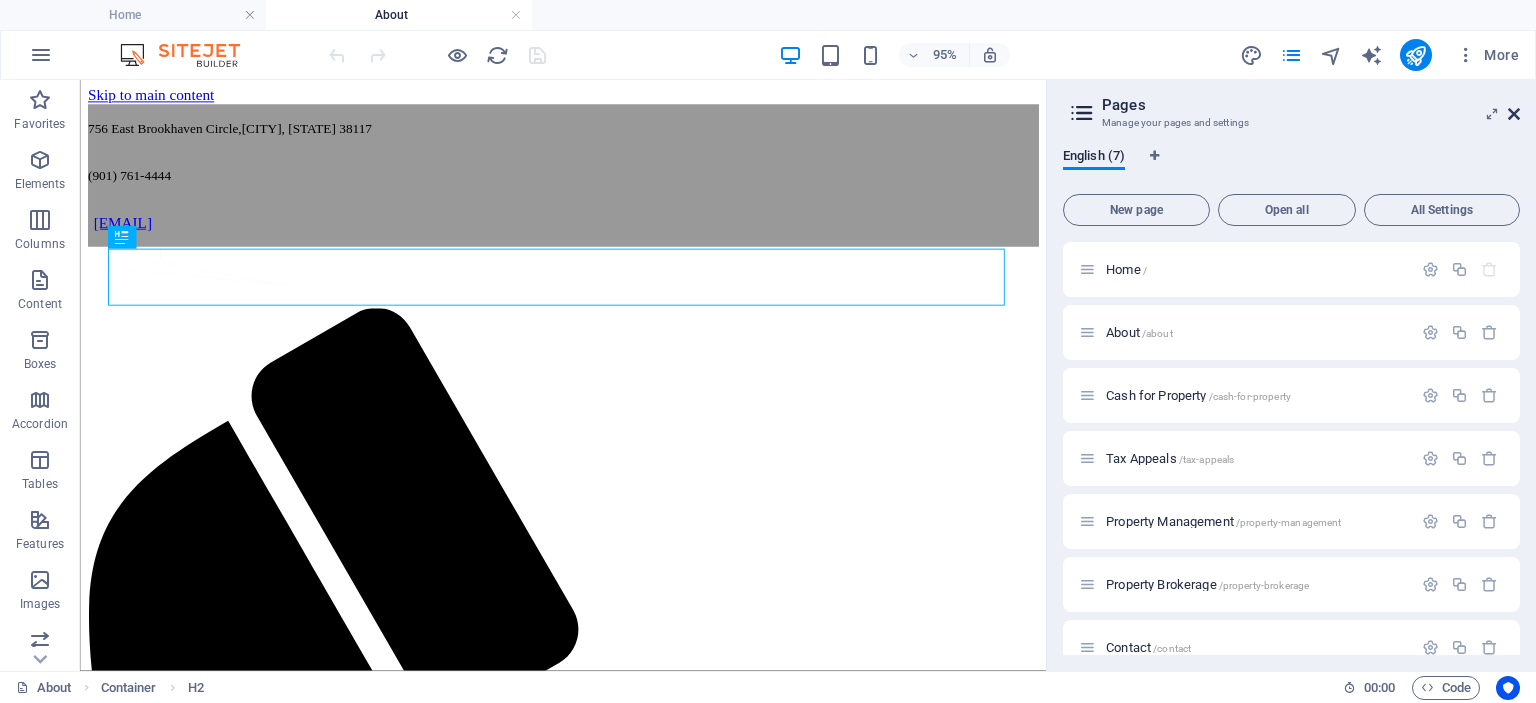 click at bounding box center (1514, 114) 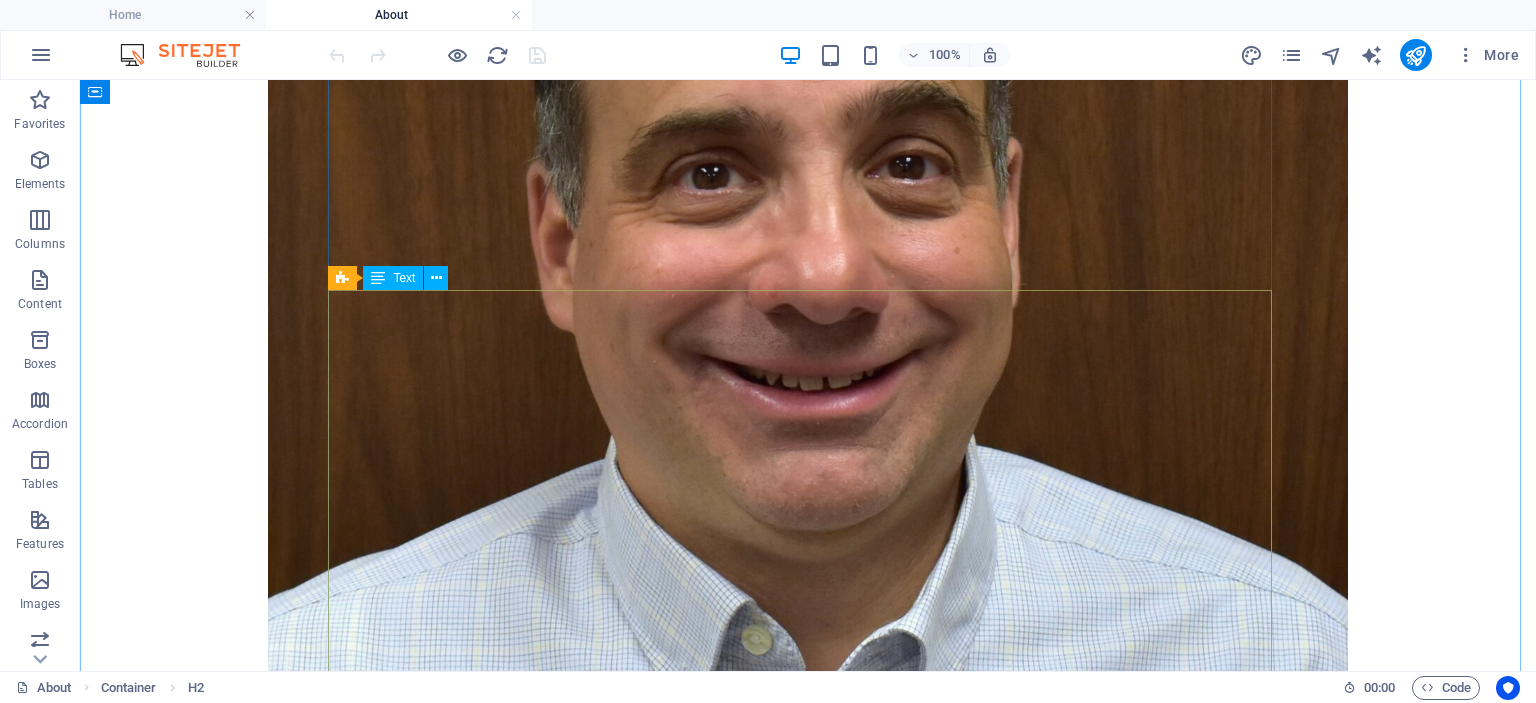 scroll, scrollTop: 3367, scrollLeft: 0, axis: vertical 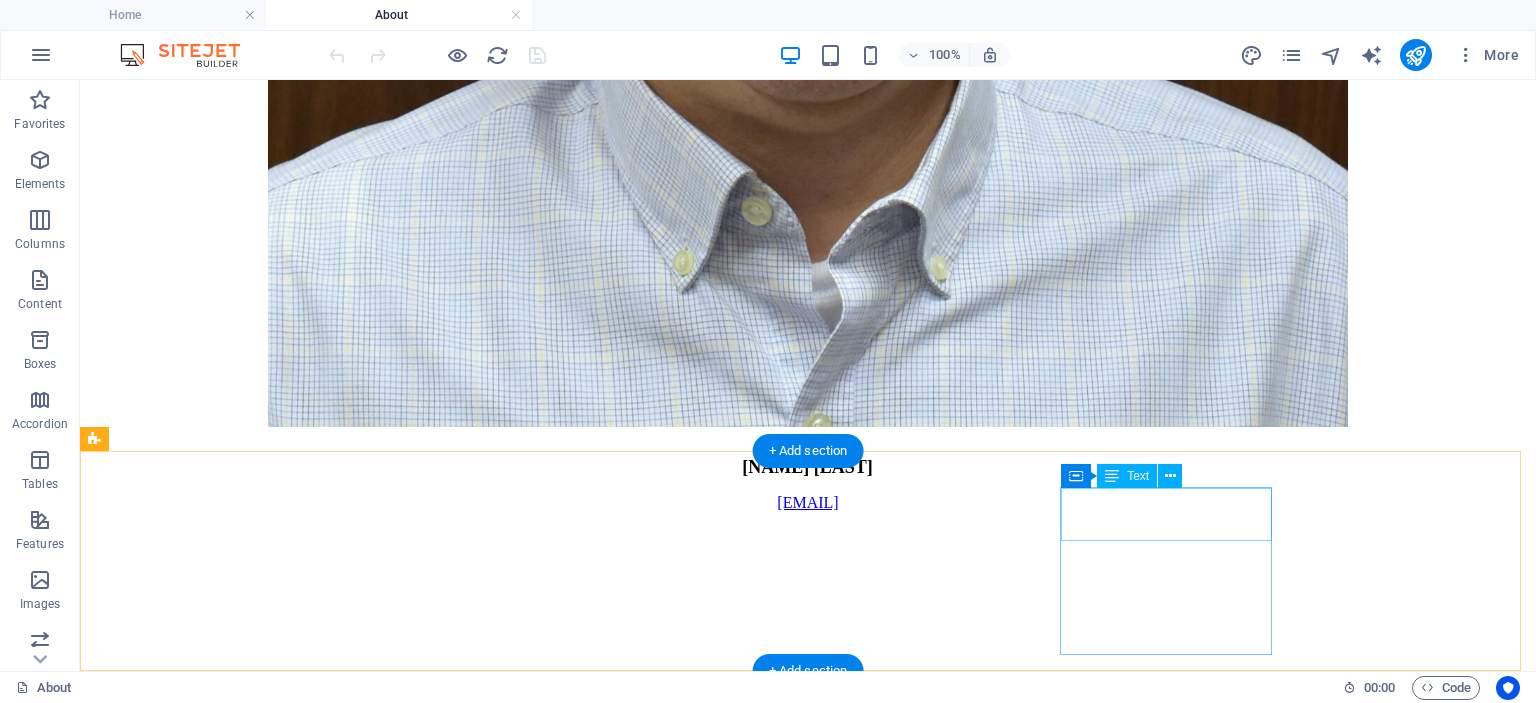click on "© 2025 All Rights Reserved. Mid-South Realty, Inc." at bounding box center [808, 6326] 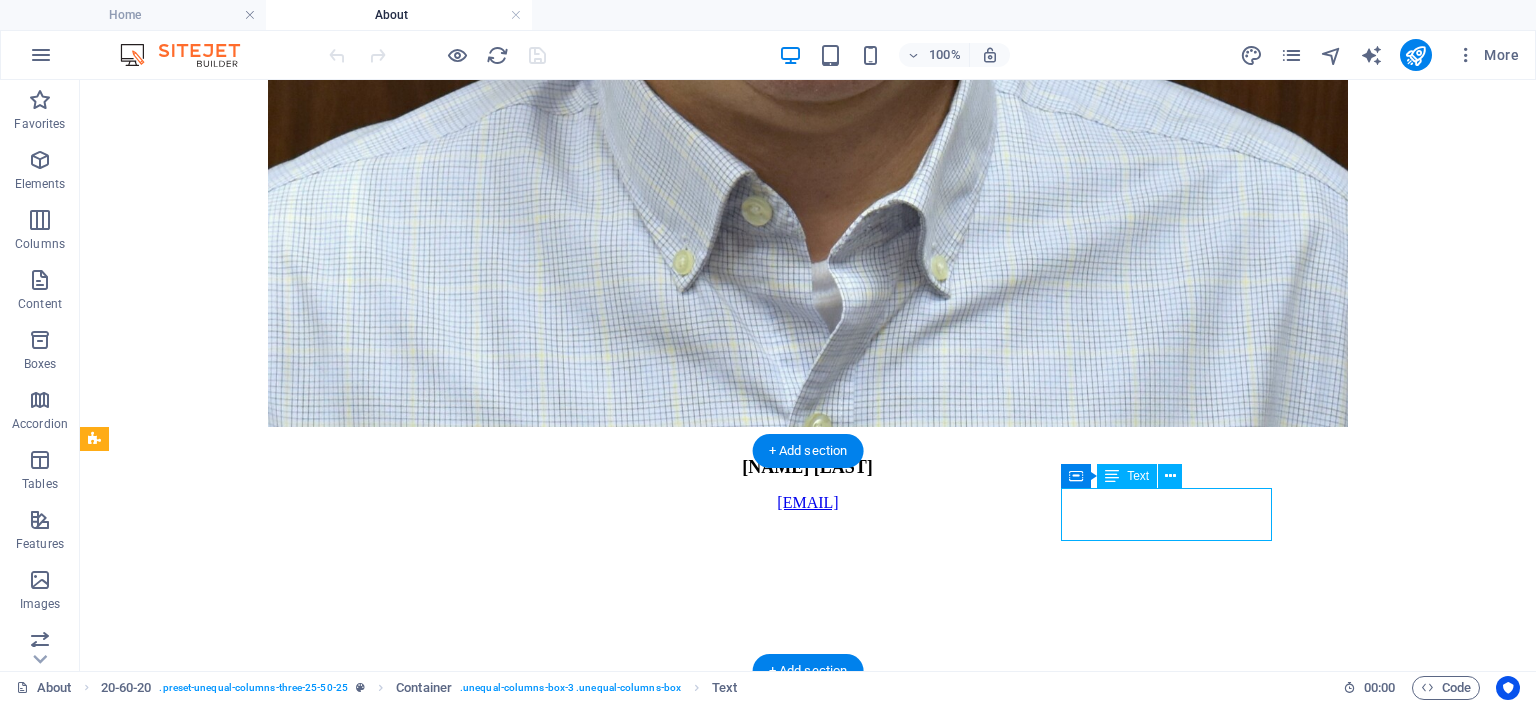 click on "© 2025 All Rights Reserved. Mid-South Realty, Inc." at bounding box center [808, 6326] 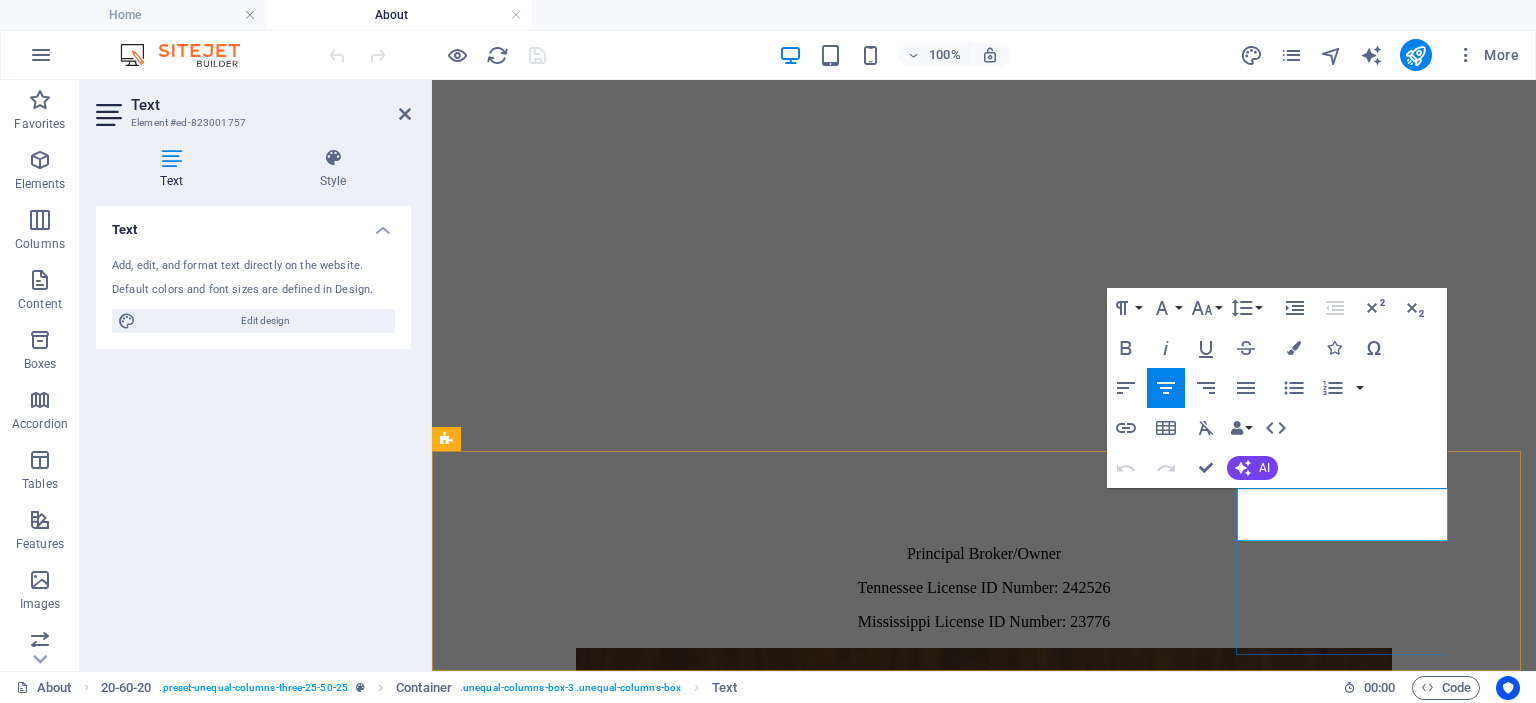 click on "© 2025 All Rights Reserved." at bounding box center (984, 5052) 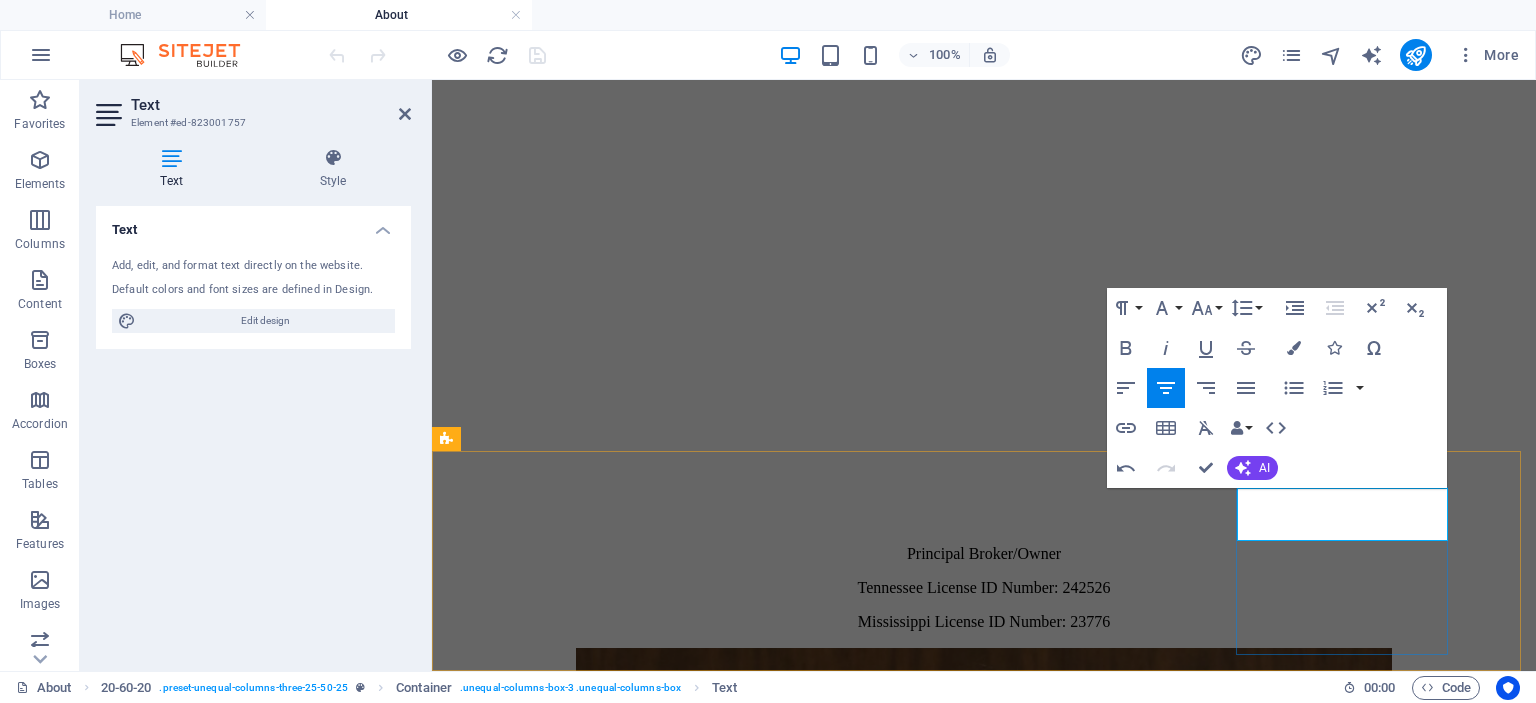 type 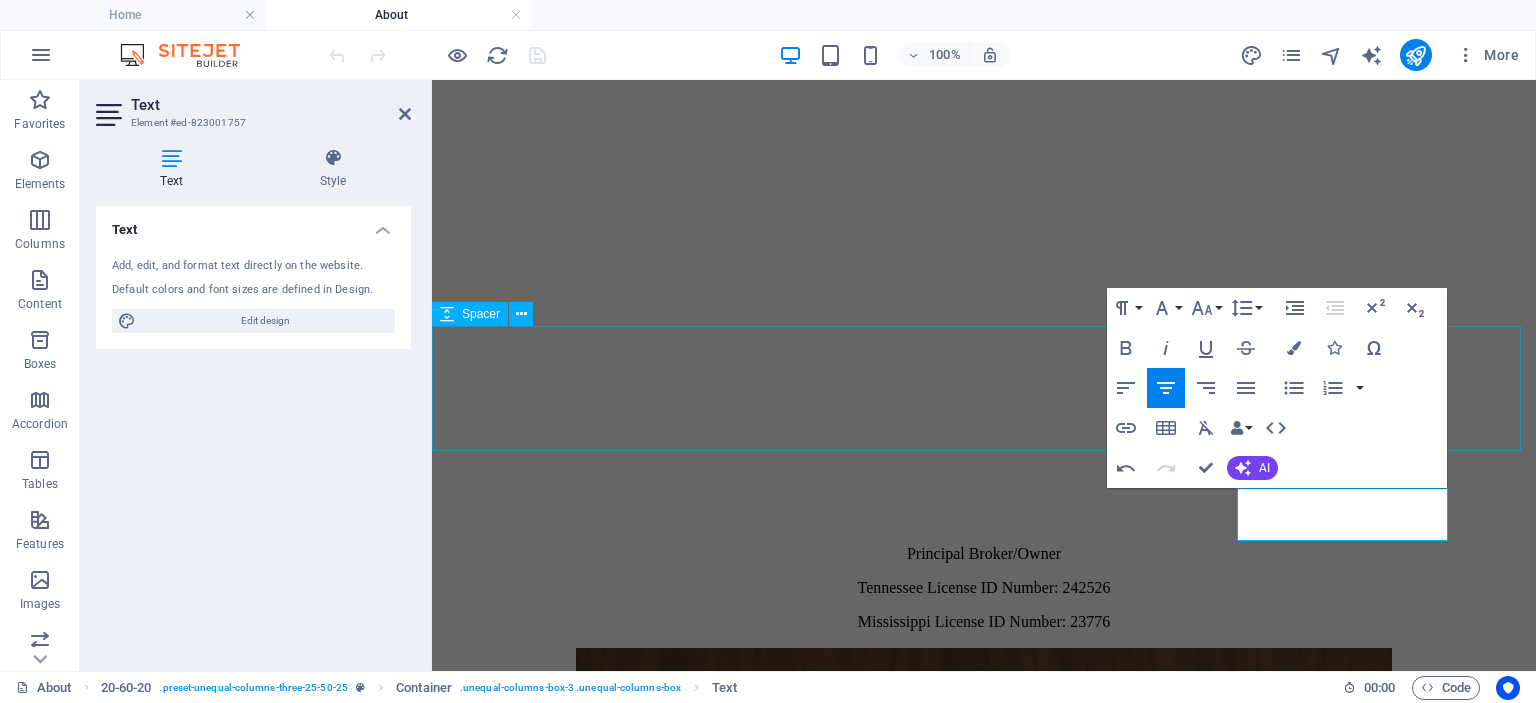 click at bounding box center [984, 4538] 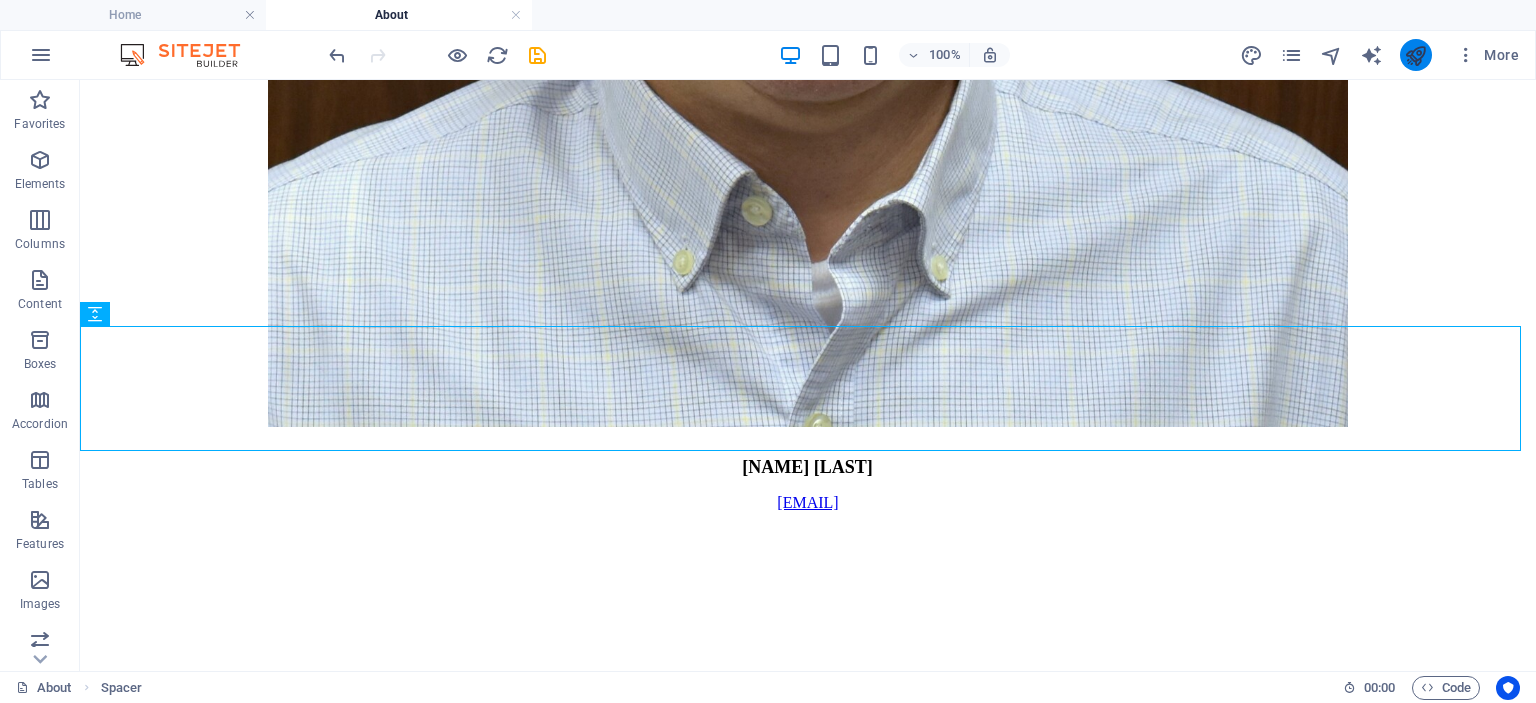 click at bounding box center (1415, 55) 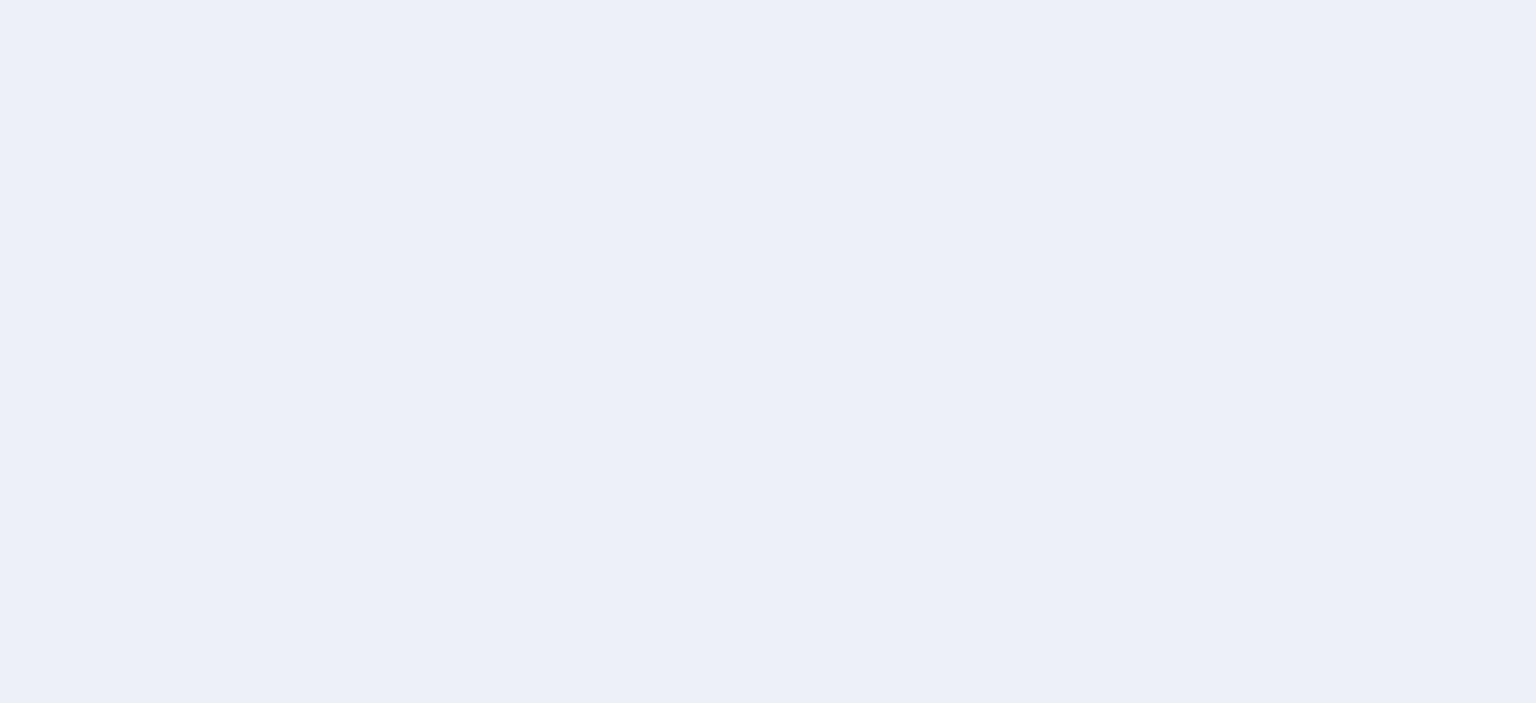 scroll, scrollTop: 0, scrollLeft: 0, axis: both 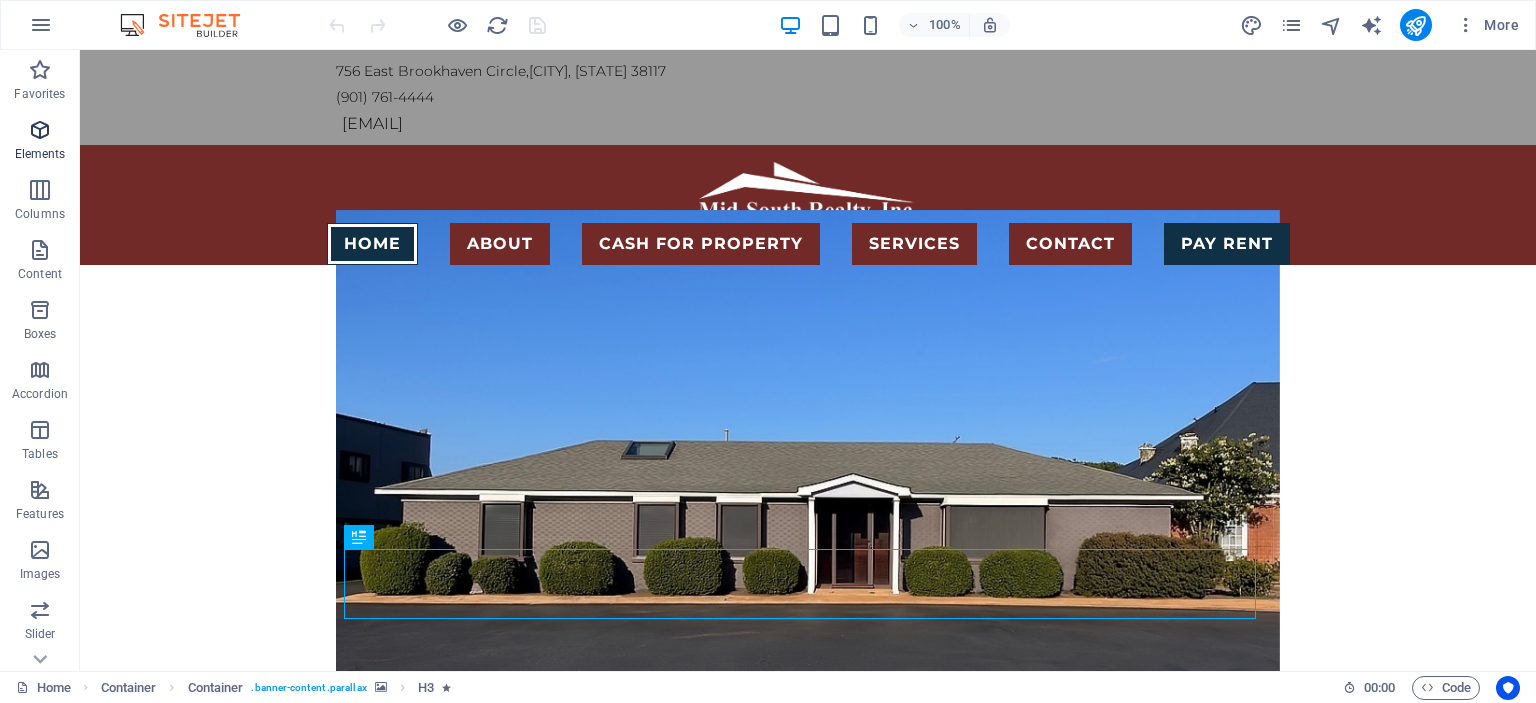 click at bounding box center (40, 130) 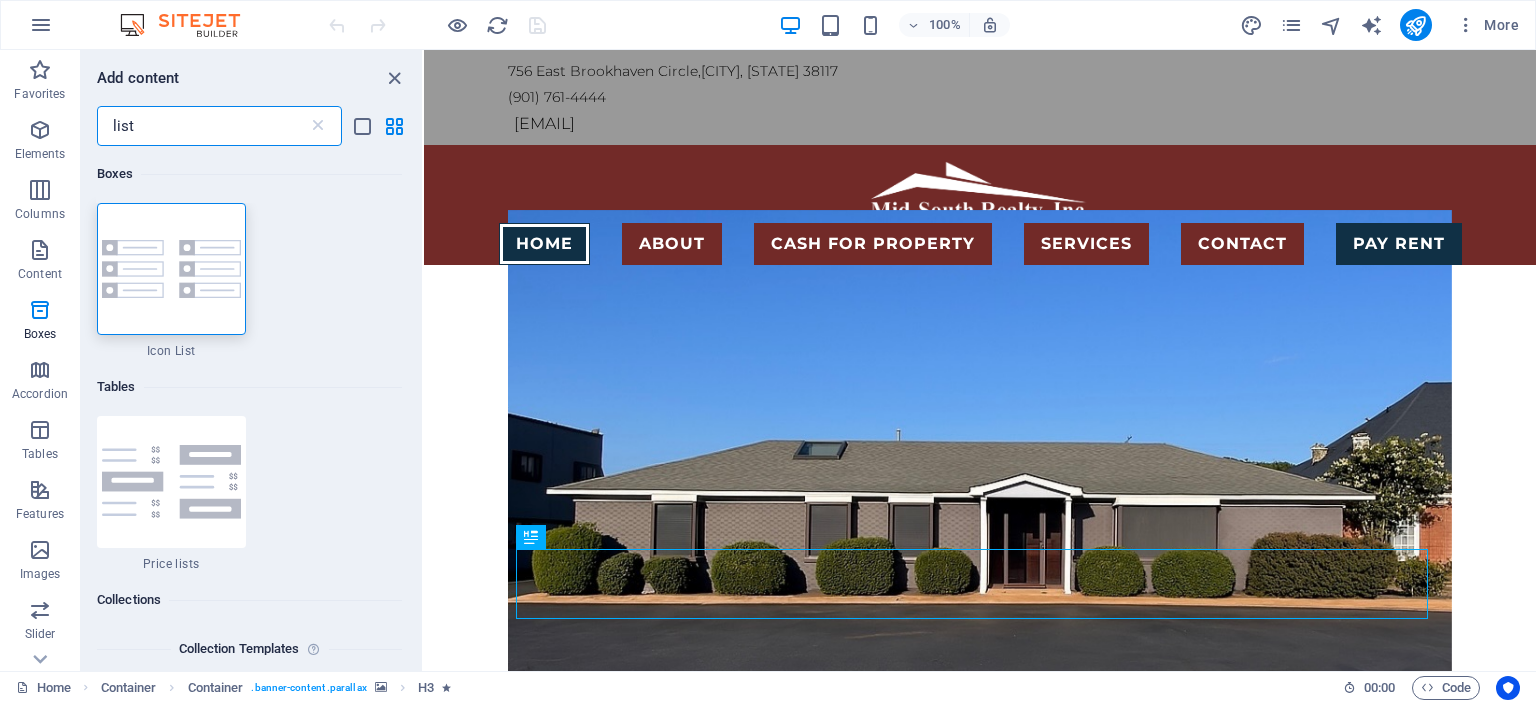 scroll, scrollTop: 0, scrollLeft: 0, axis: both 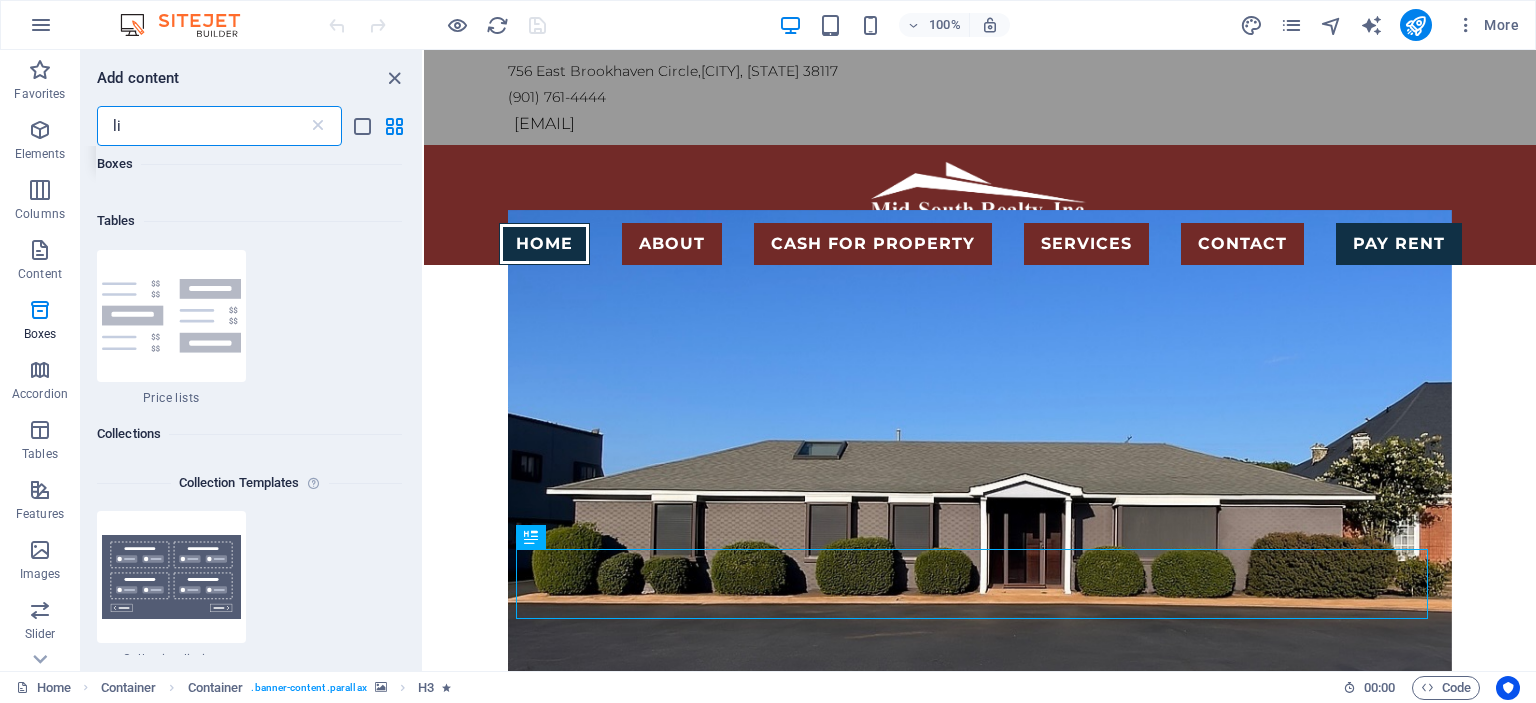 type on "l" 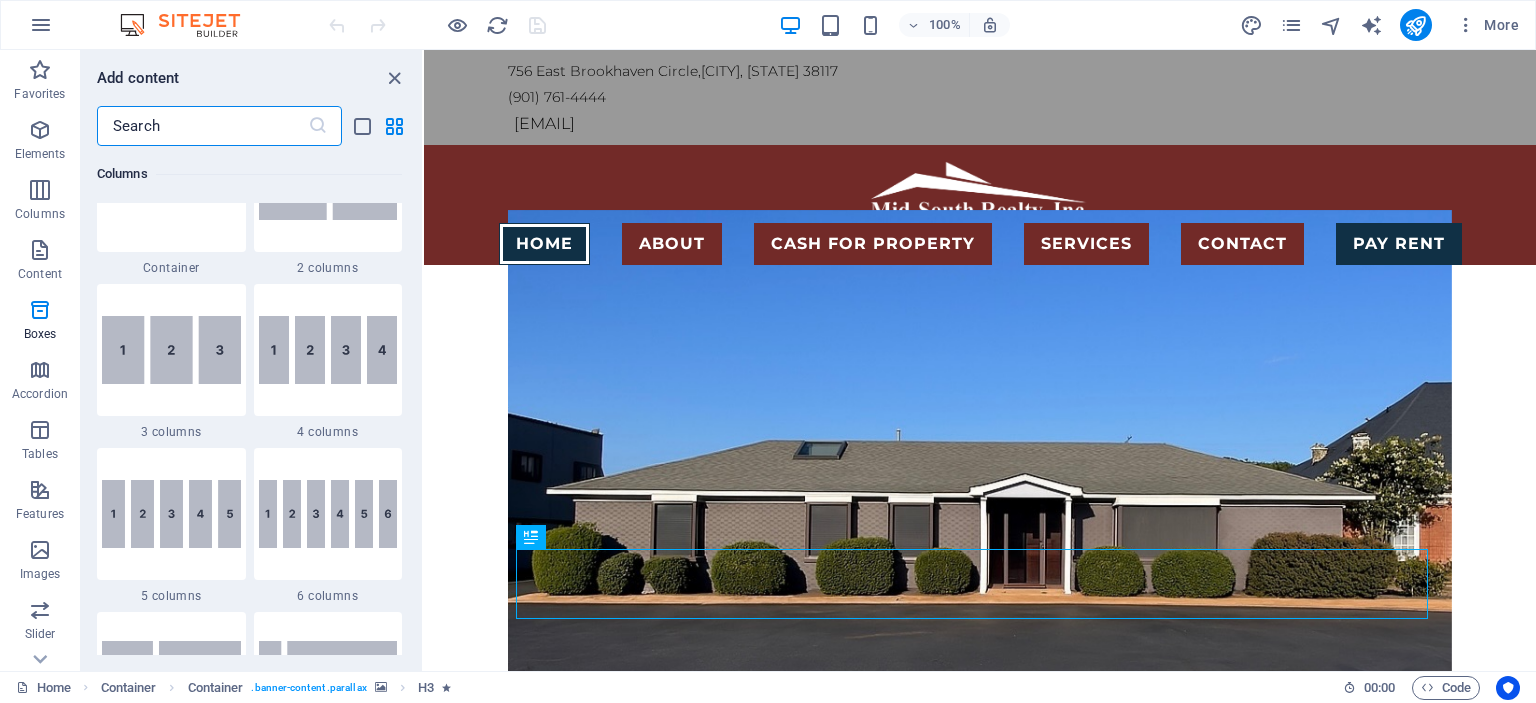 scroll, scrollTop: 5682, scrollLeft: 0, axis: vertical 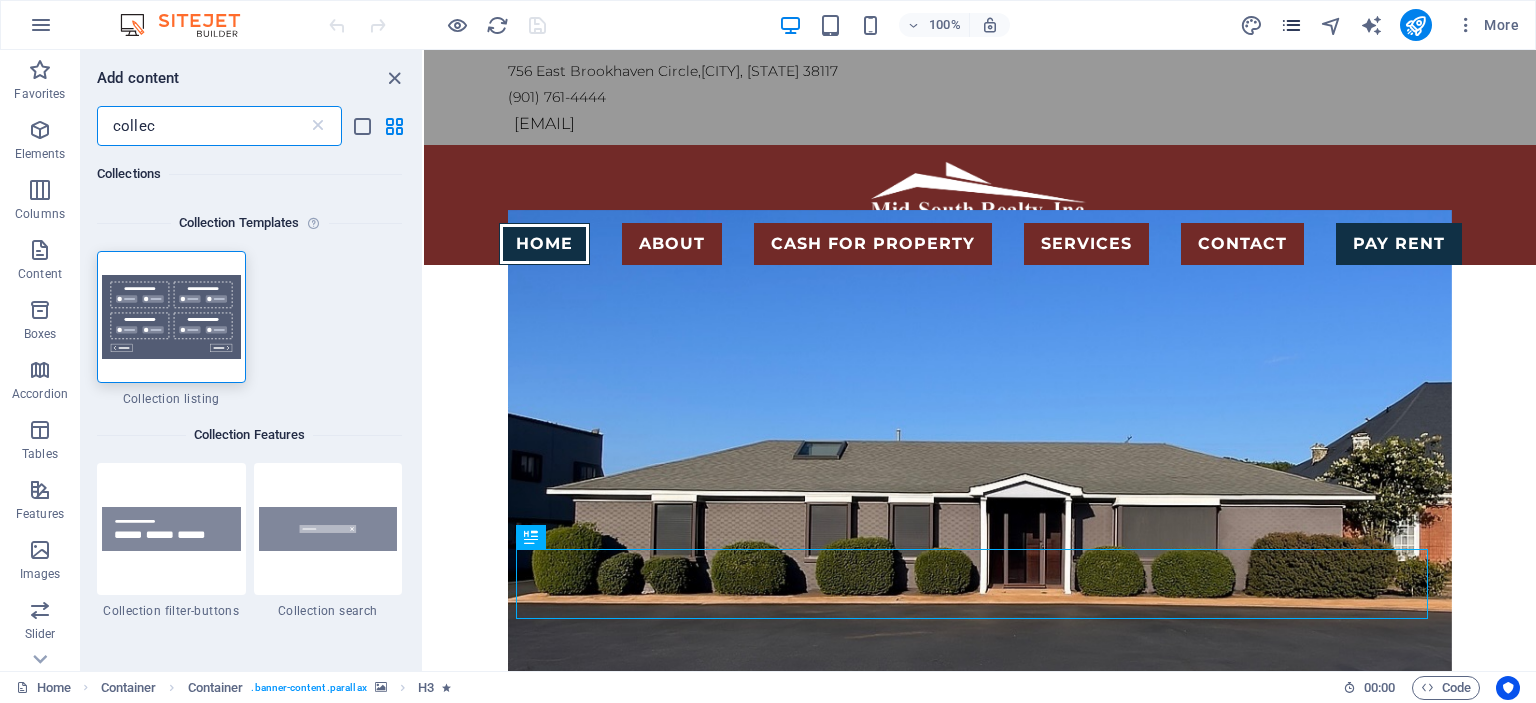 type on "collec" 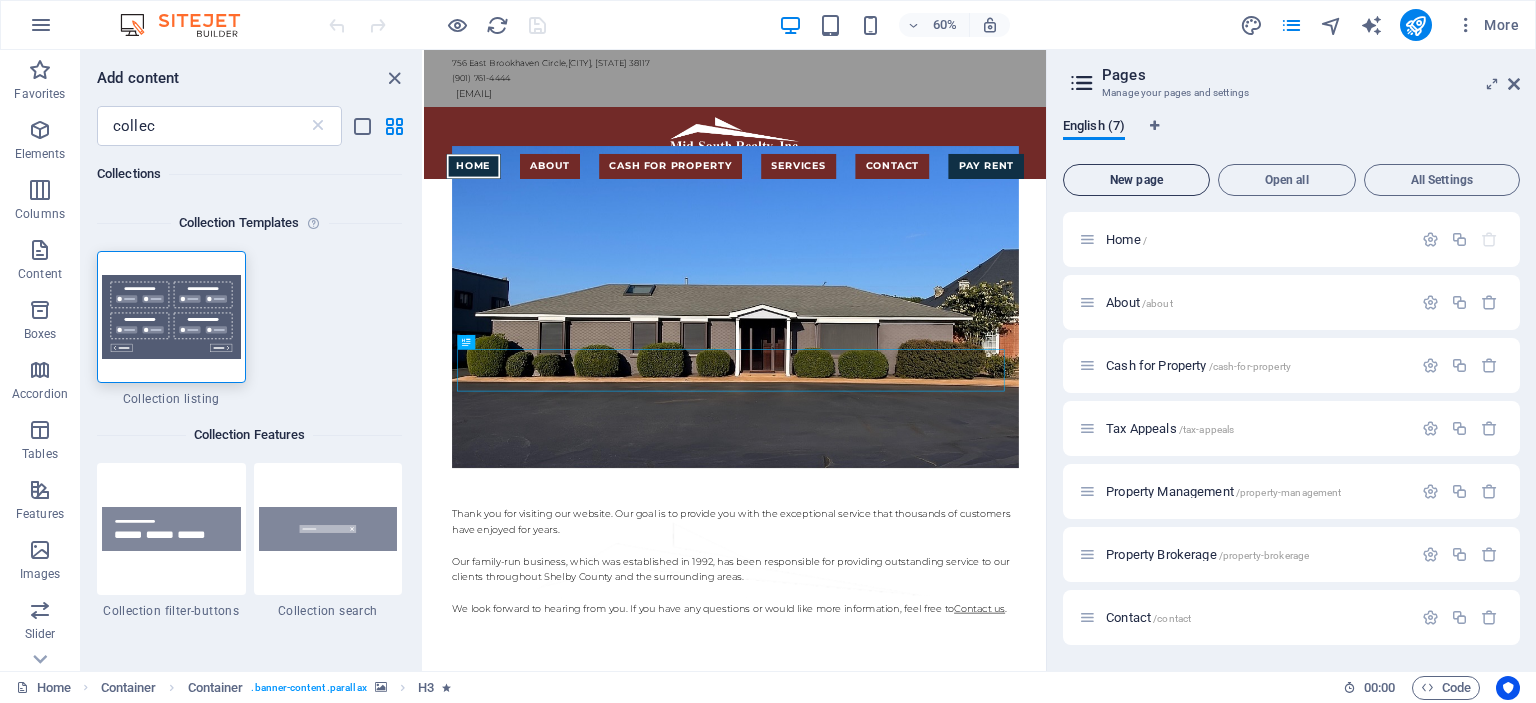 click on "New page" at bounding box center [1136, 180] 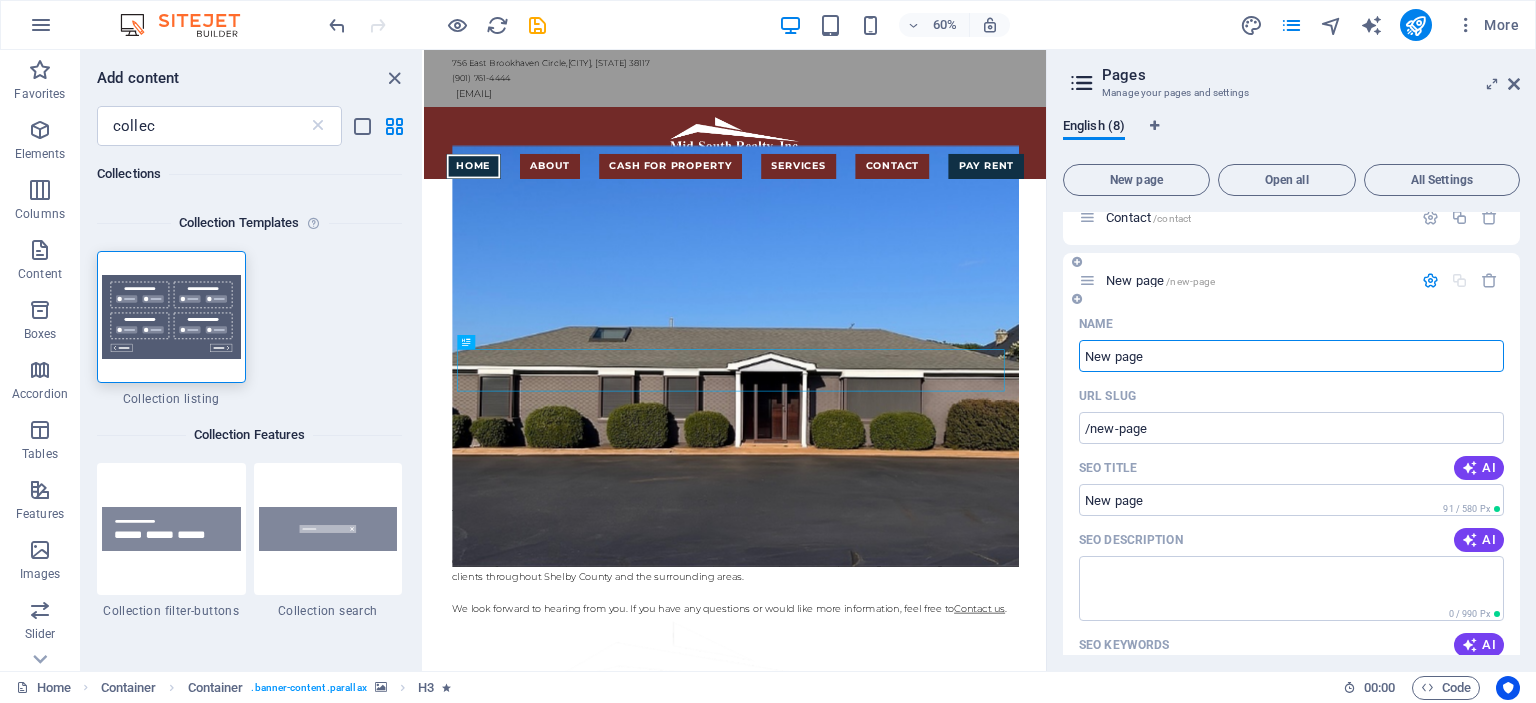 scroll, scrollTop: 395, scrollLeft: 0, axis: vertical 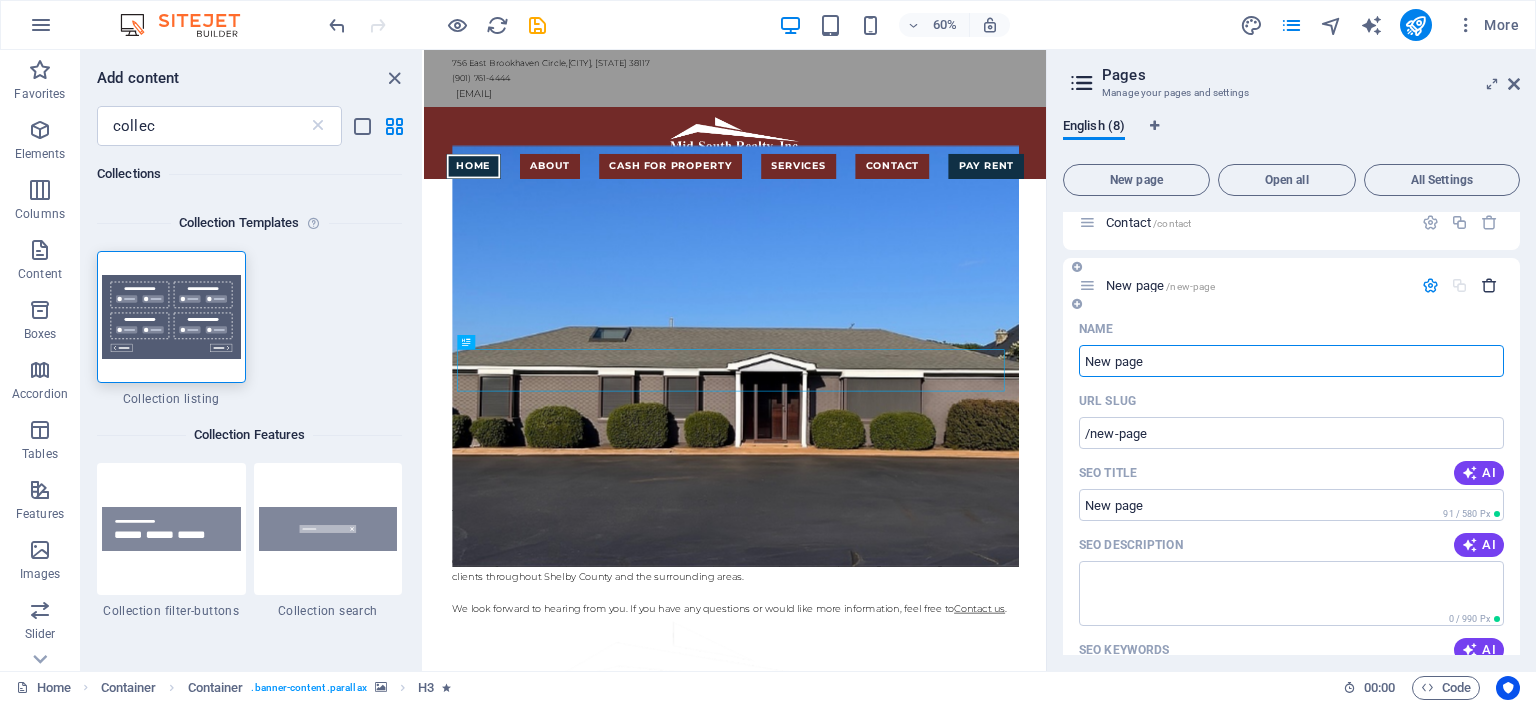 click at bounding box center (1489, 285) 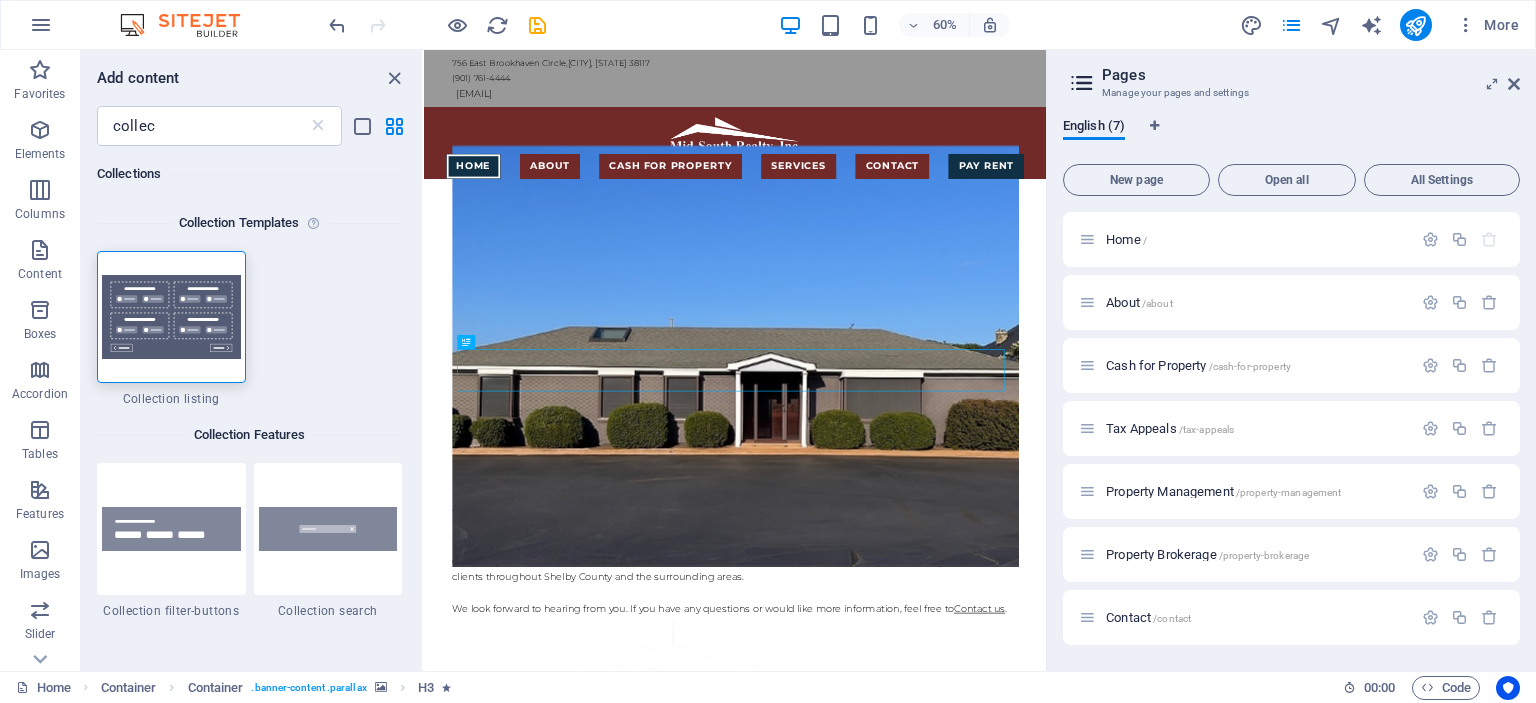scroll, scrollTop: 0, scrollLeft: 0, axis: both 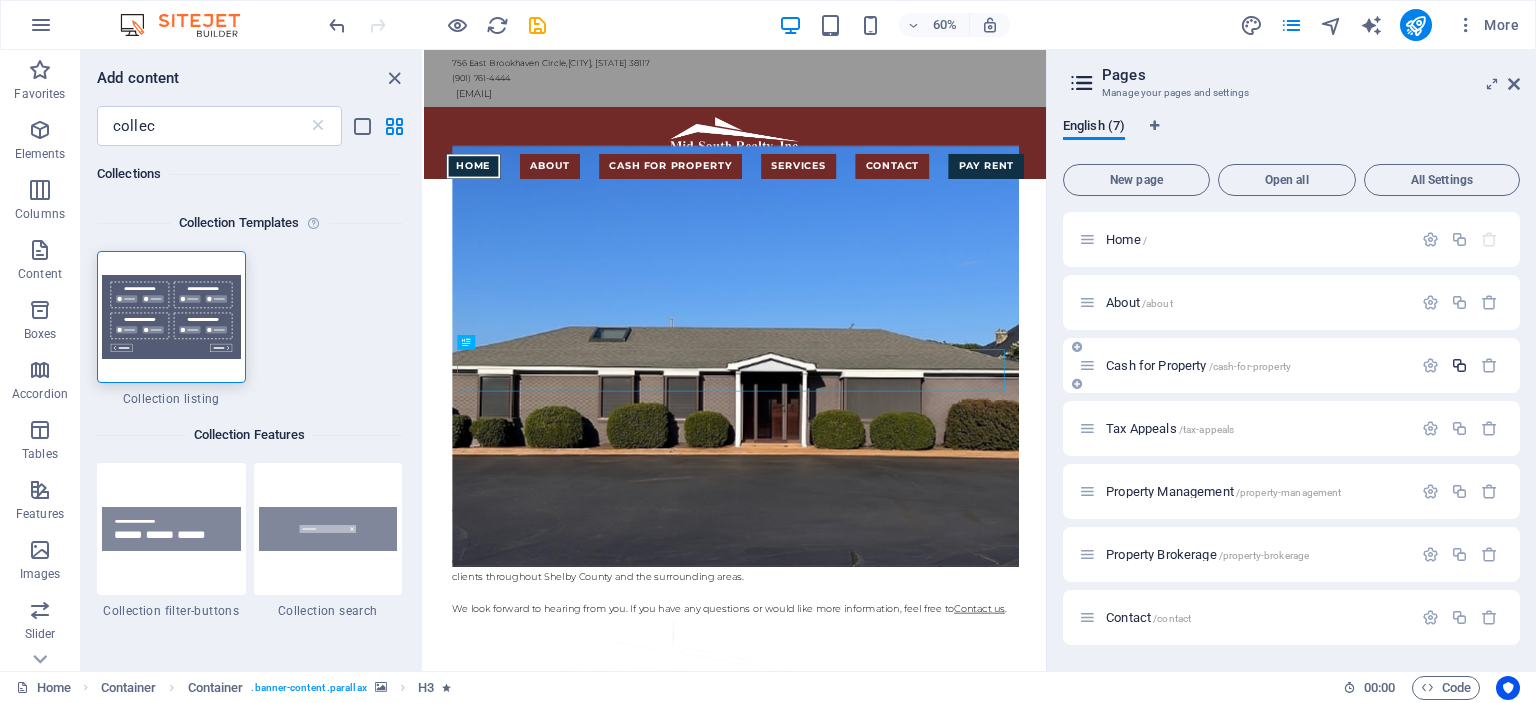click at bounding box center [1459, 365] 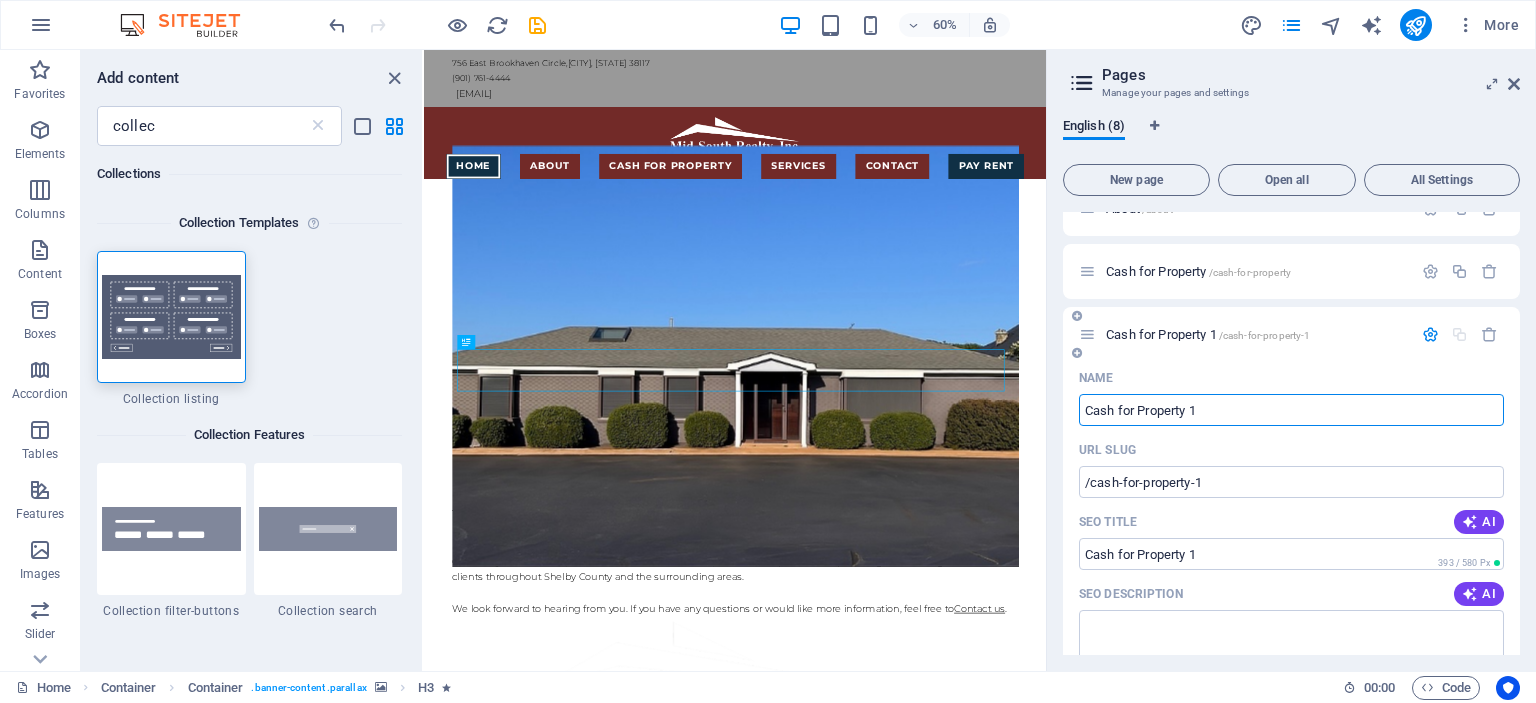 scroll, scrollTop: 76, scrollLeft: 0, axis: vertical 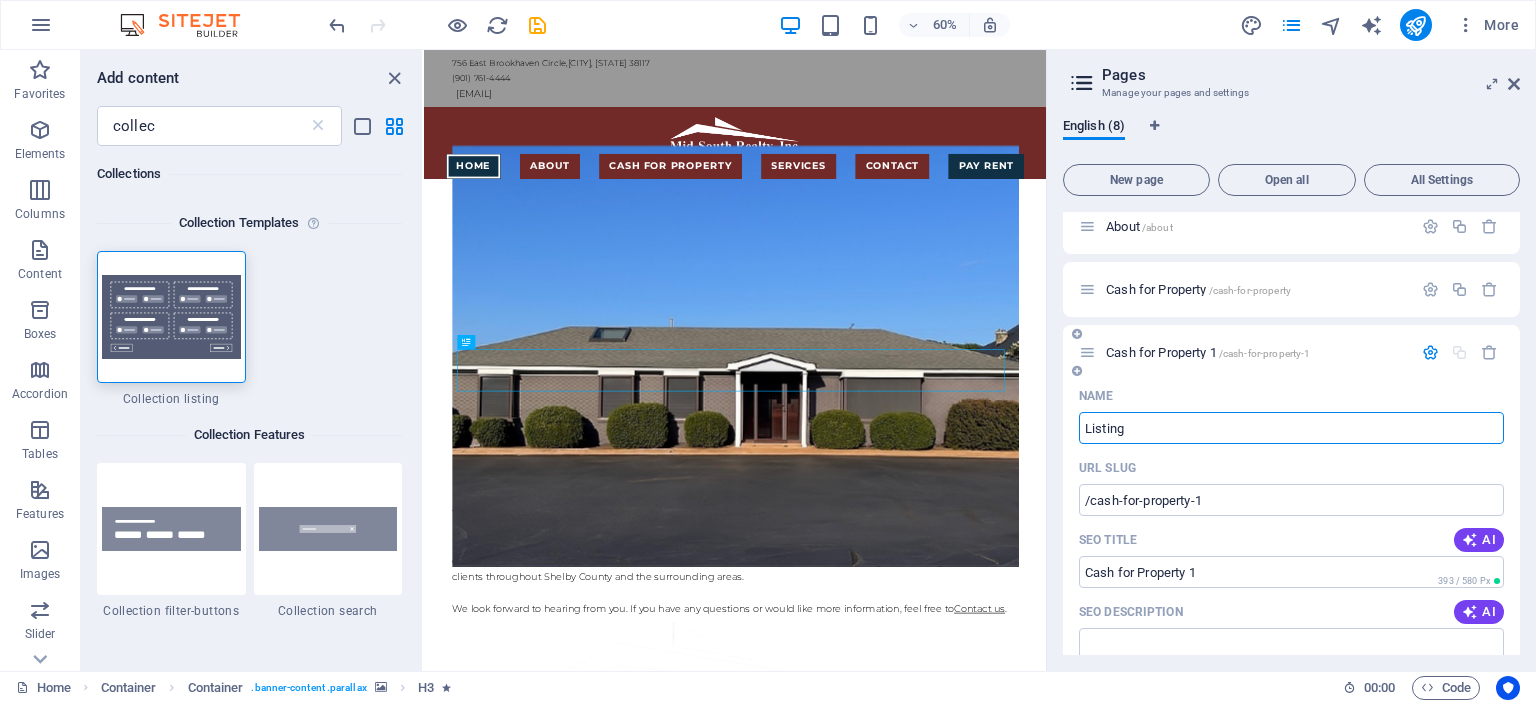 type on "Listing" 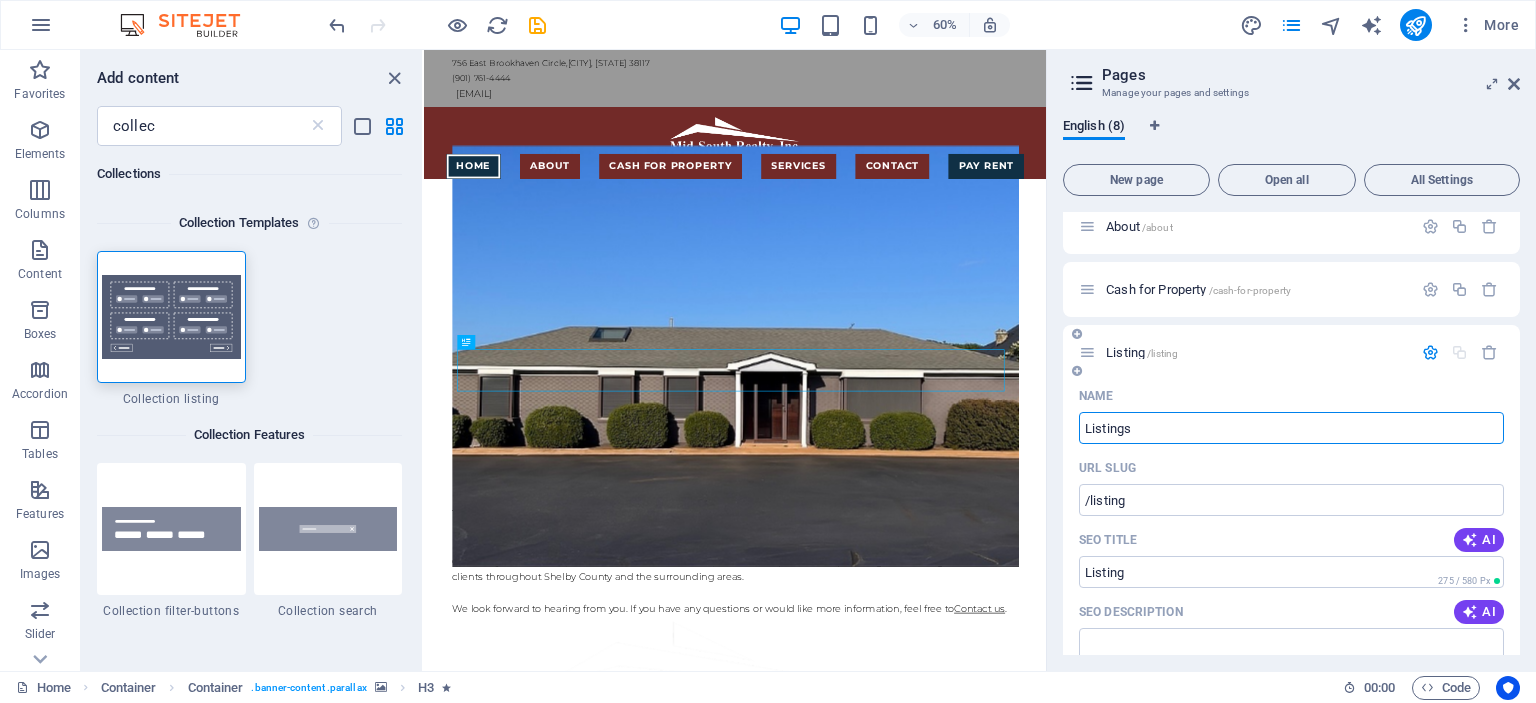 type on "Listings" 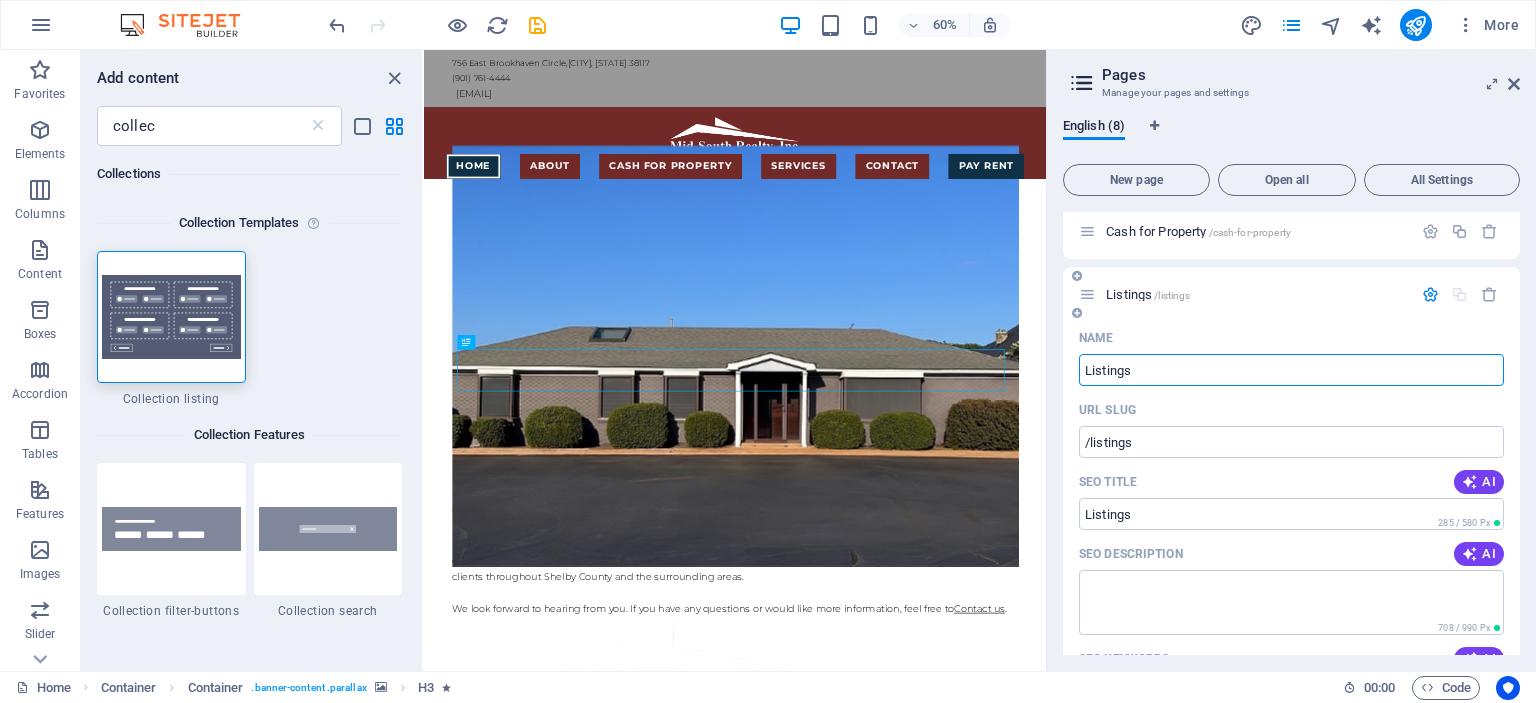 scroll, scrollTop: 132, scrollLeft: 0, axis: vertical 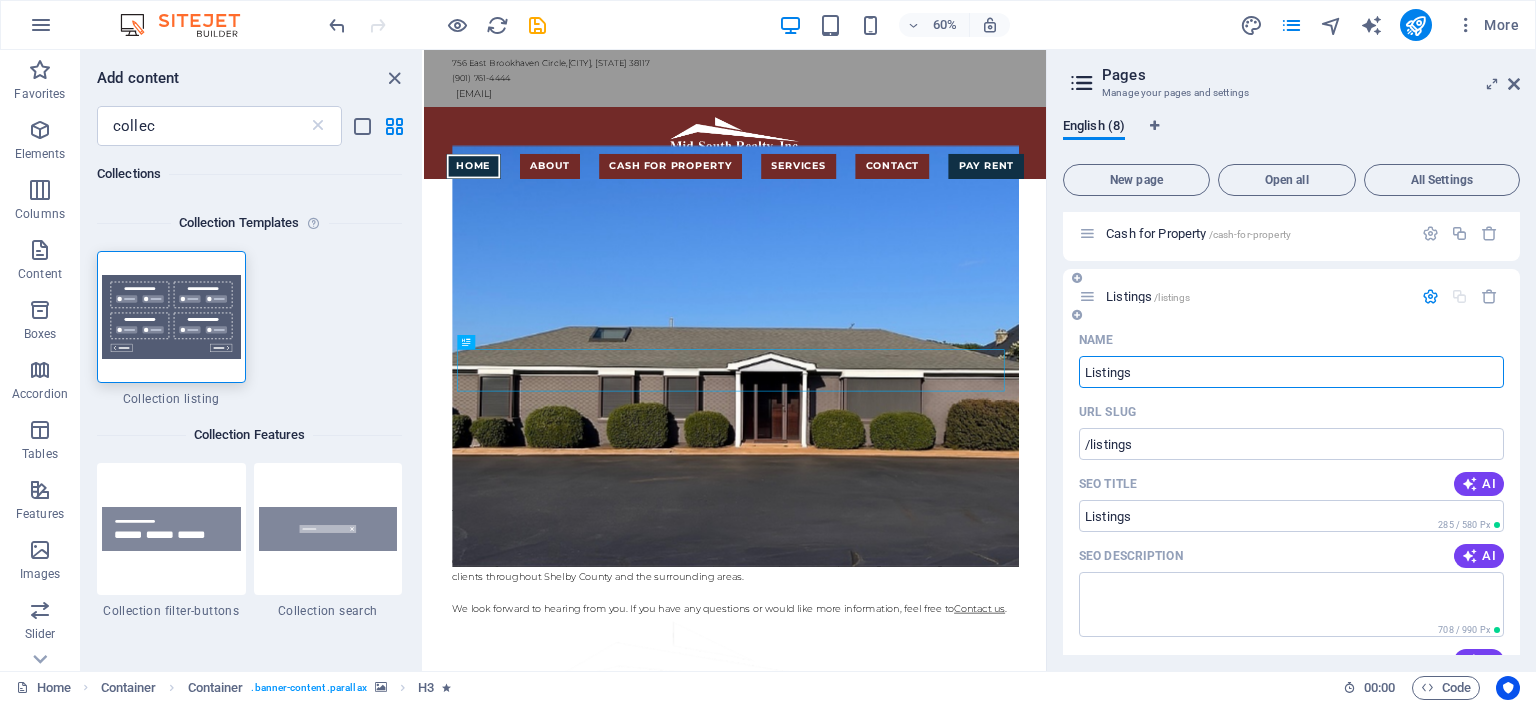 type on "Listings" 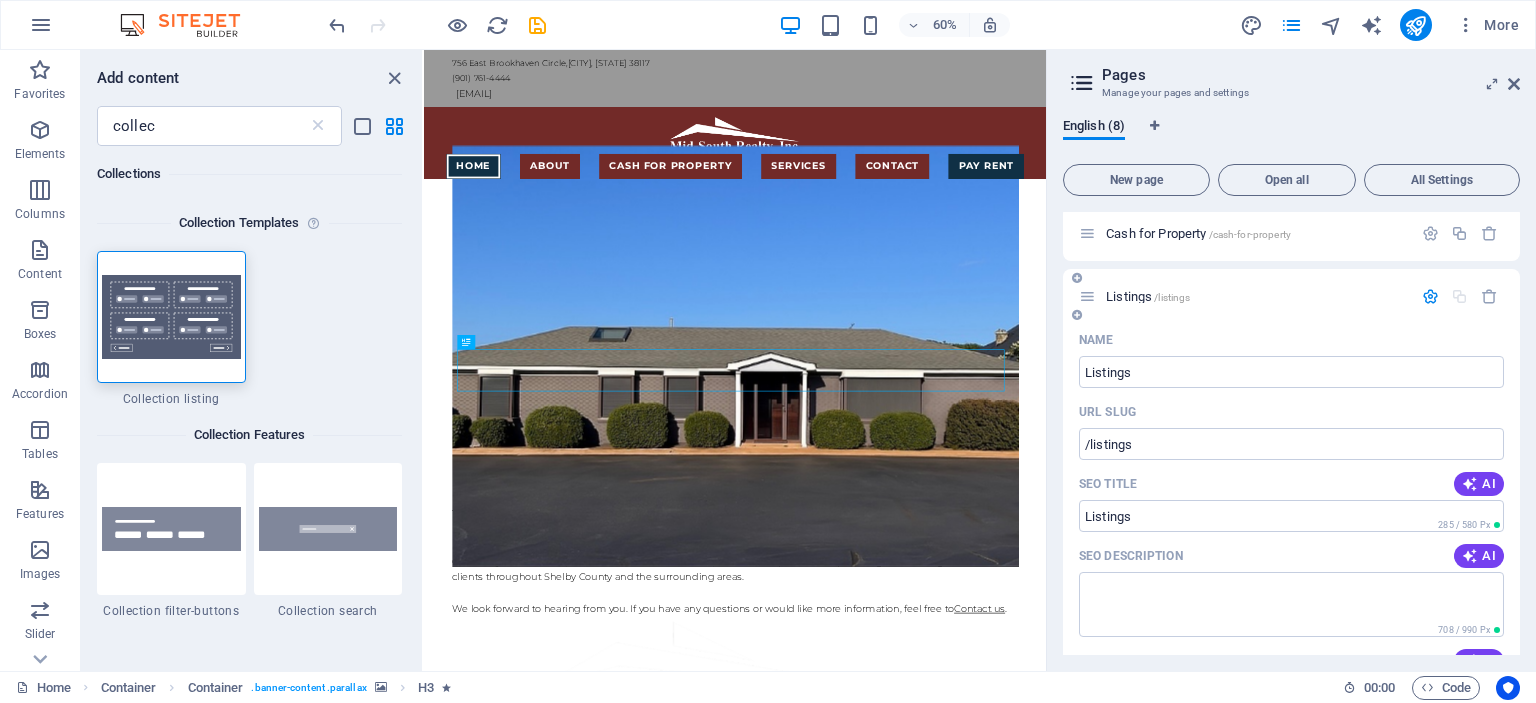 click on "Listings /listings" at bounding box center [1148, 296] 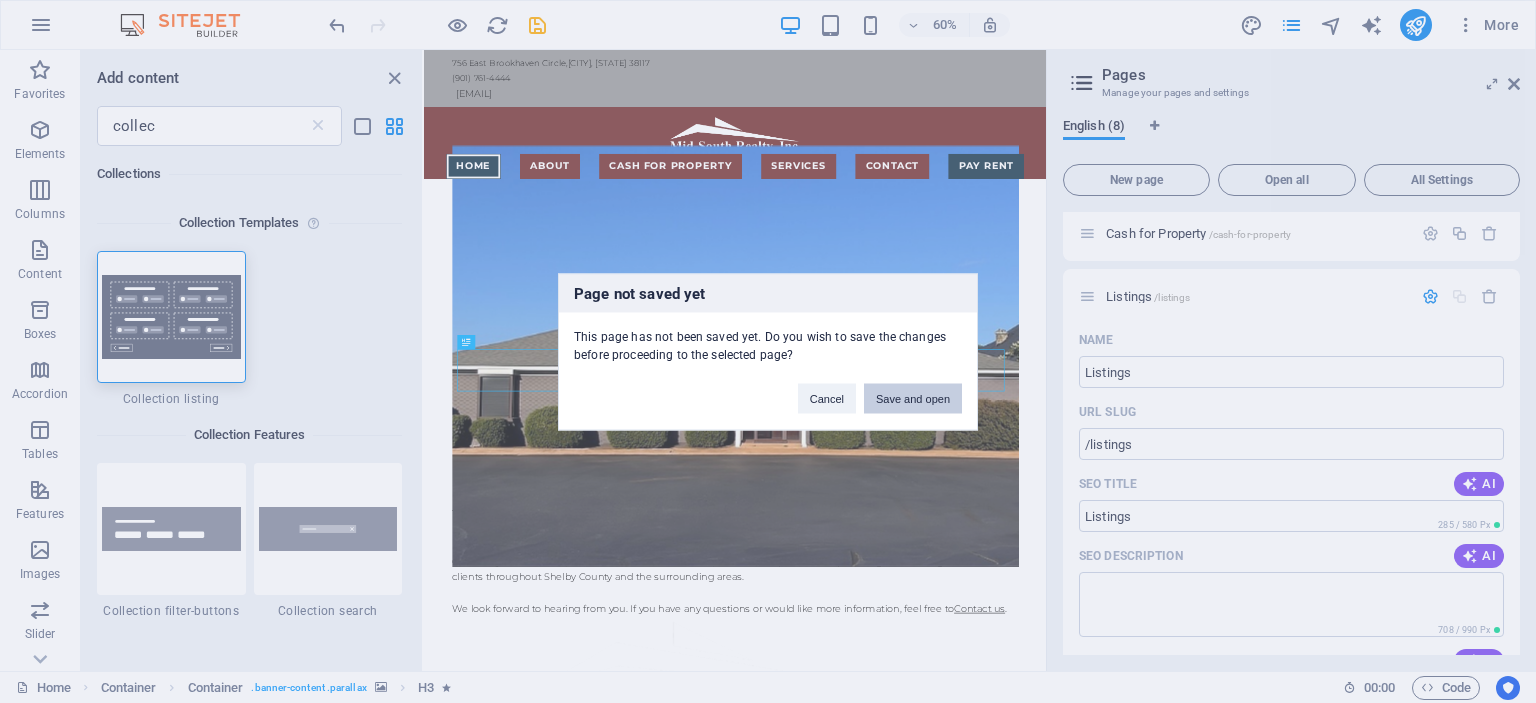 click on "Save and open" at bounding box center (913, 398) 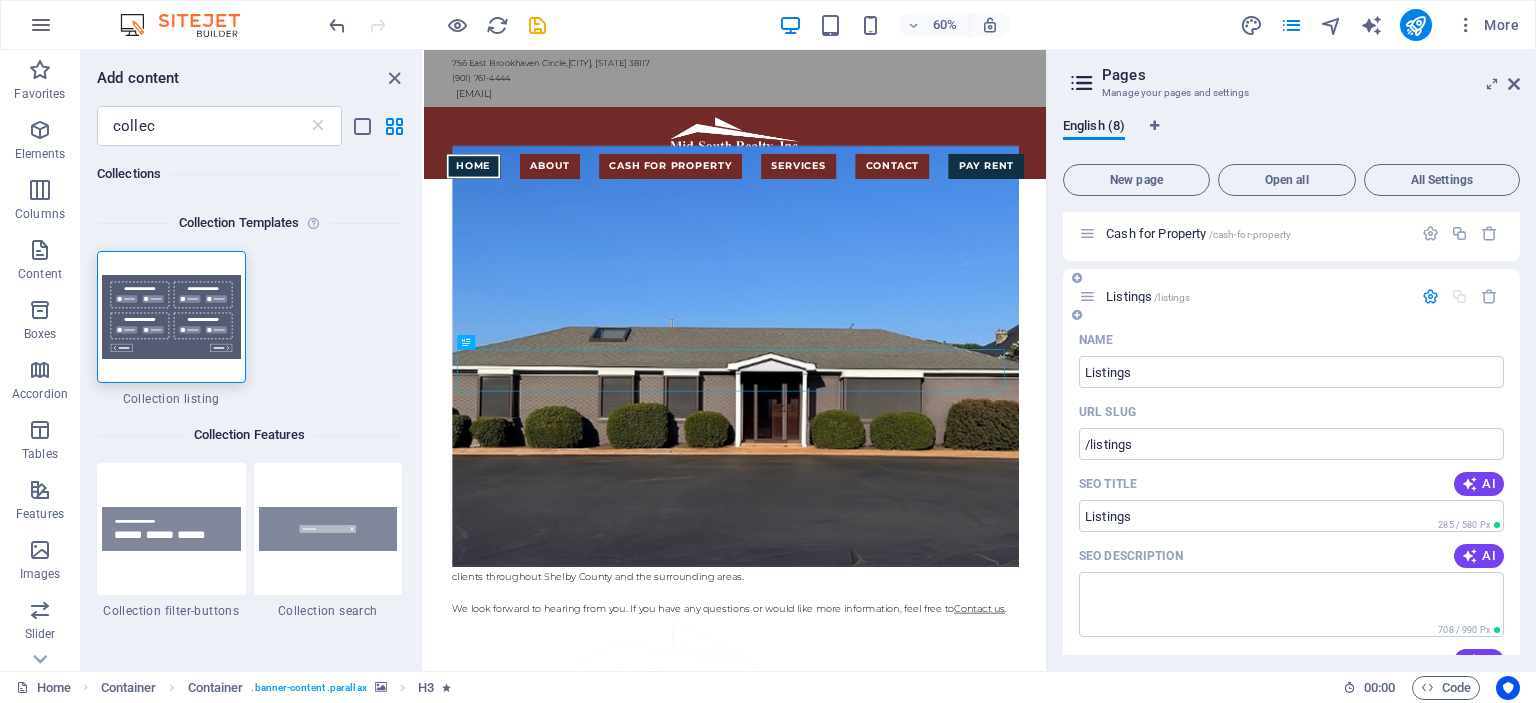 click on "Listings /listings" at bounding box center (1148, 296) 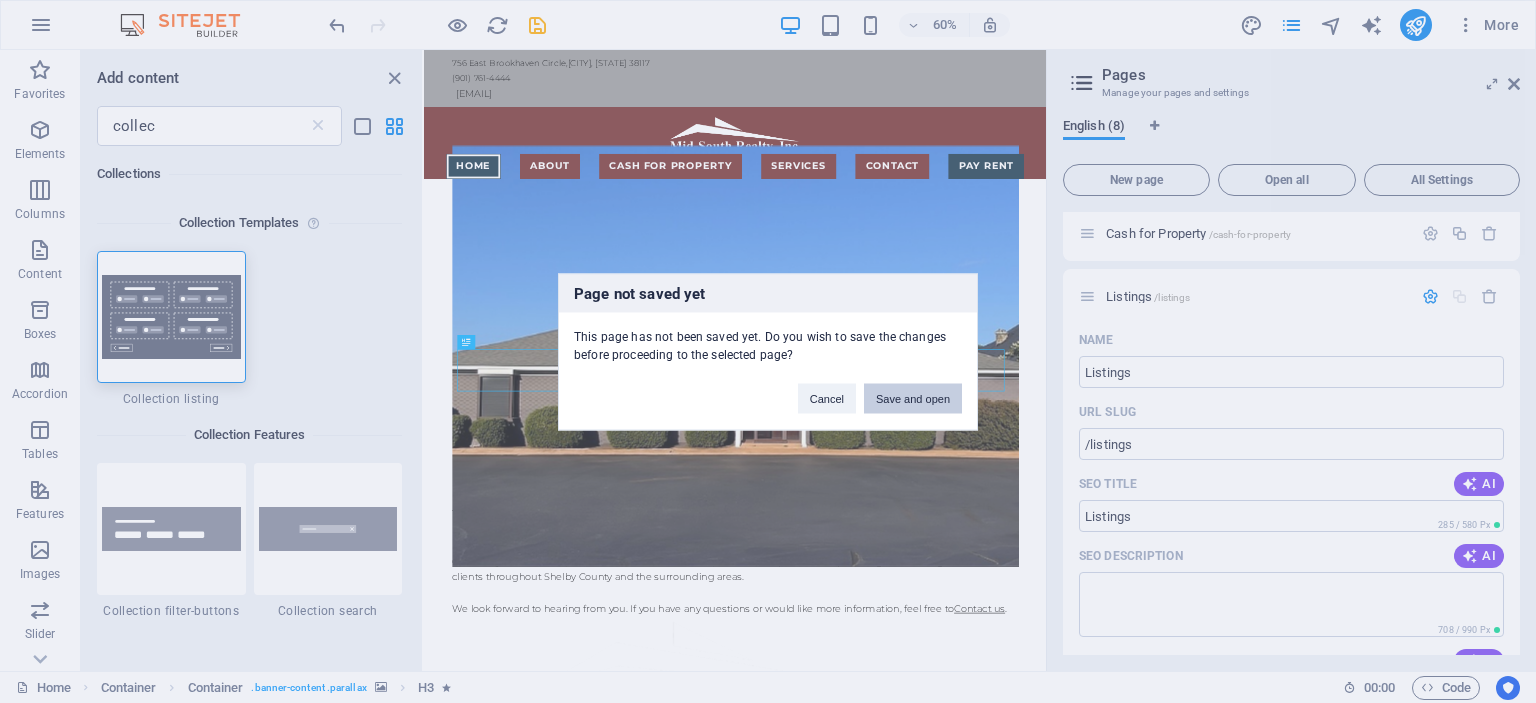 click on "Save and open" at bounding box center (913, 398) 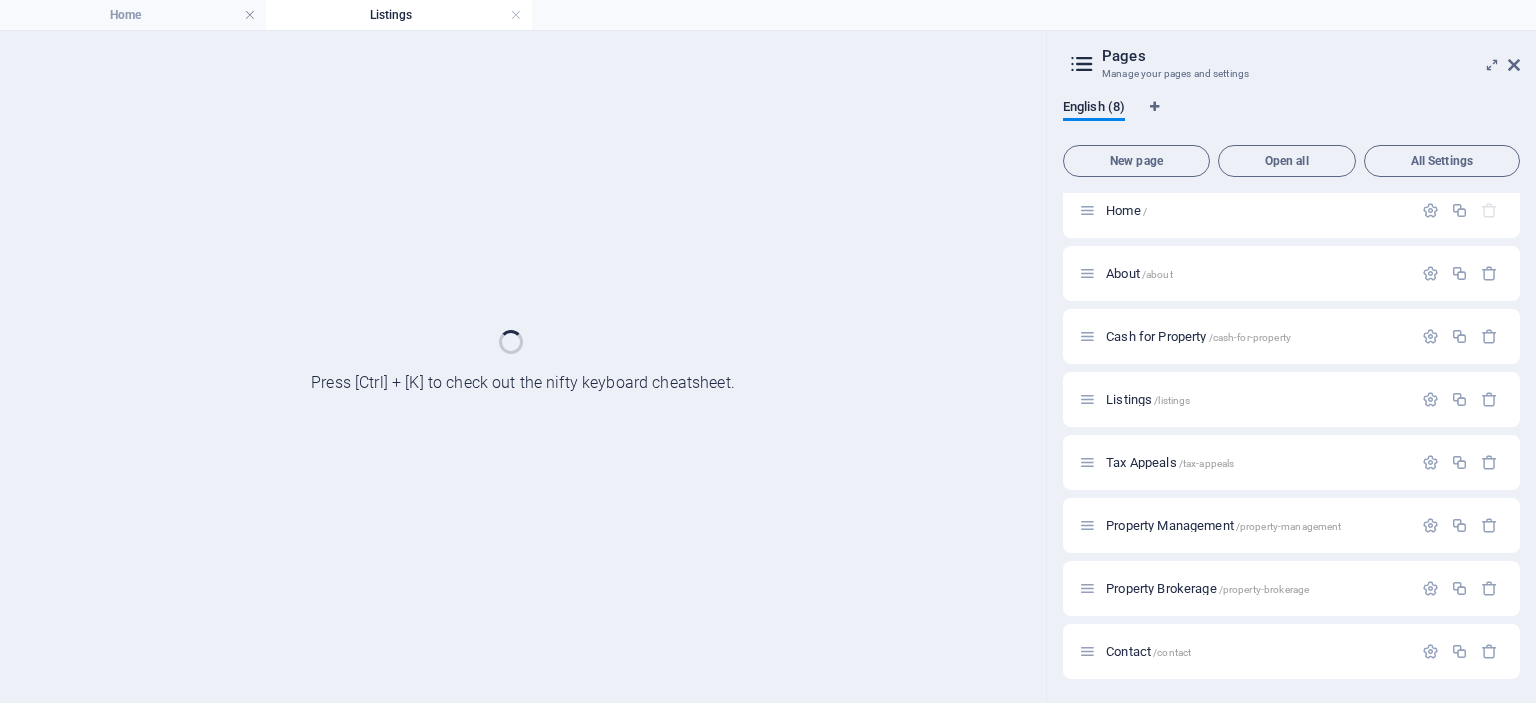 scroll, scrollTop: 9, scrollLeft: 0, axis: vertical 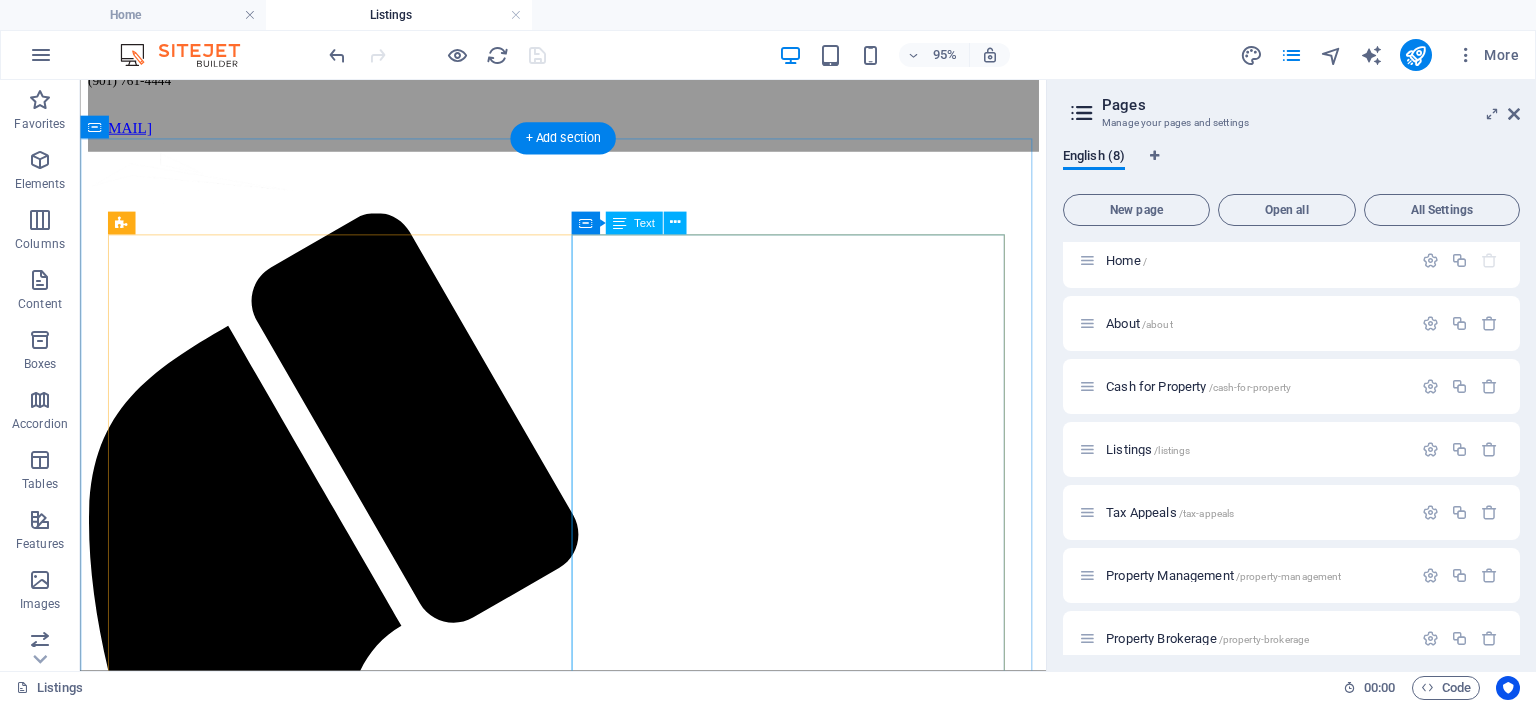 click on "We have implemented a "We Buy Homes" program to purchase properties in the greater Memphis area from property owners who wish to liquidate their real estate assets and do not want to market their properties in the traditional manner. We buy residential and commercial properties "as is, where is" without any repairs, inspections, appraisals, termite letters, or required loan approvals. This allows for a quick closing with a date certain of your liking. If your property is currently listed with another real estate company, we must negotiate with your agent through the terms of your listing contract.  Contact us at  (901) 761-4444  for more information. If you decide to proceed, we will ask a few simple questions about your property over the phone, complete the necessary research, and let you know if this program will be right for you." at bounding box center [588, 2418] 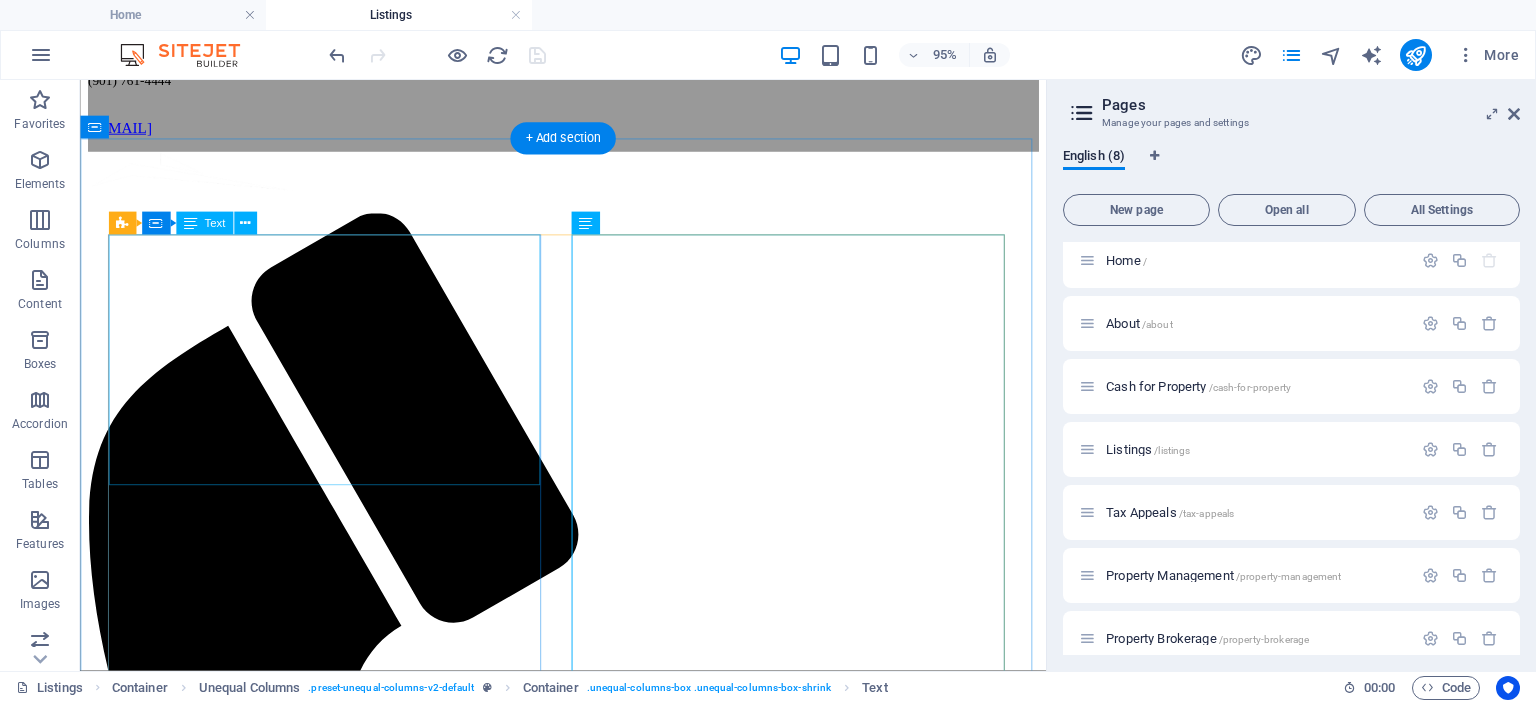 click on "Residential & Commercial Properties purchased with •No Financing Contingency •No Appraisals •No Formal Inspections •No Seller Repairs Closed on Seller's Schedule! Closings with Leaseback Options! We strive for a simple and easy transaction." at bounding box center (588, 2002) 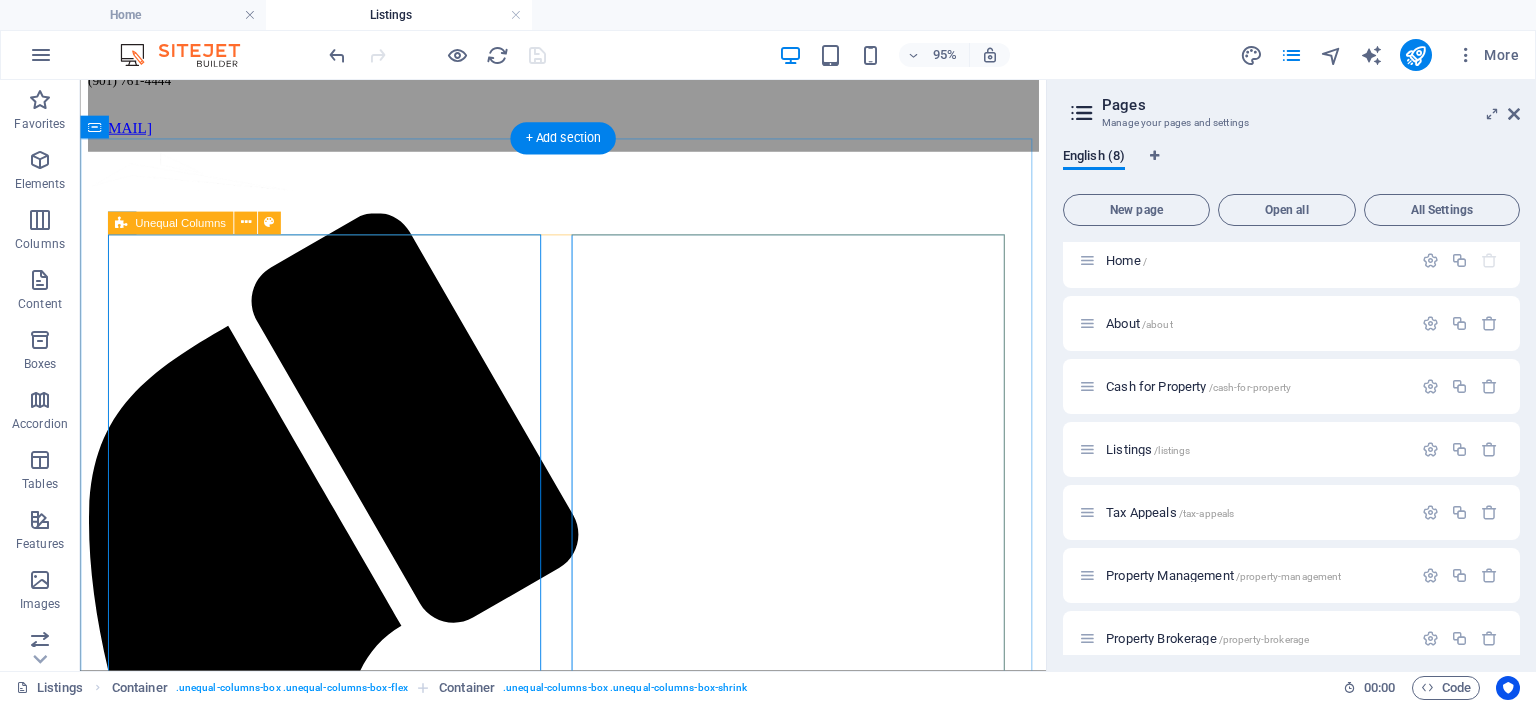click on "Residential & Commercial Properties purchased with •No Financing Contingency •No Appraisals •No Formal Inspections •No Seller Repairs Closed on Seller's Schedule! Closings with Leaseback Options! We strive for a simple and easy transaction. We have implemented a "We Buy Homes" program to purchase properties in the greater Memphis area from property owners who wish to liquidate their real estate assets and do not want to market their properties in the traditional manner. We buy residential and commercial properties "as is, where is" without any repairs, inspections, appraisals, termite letters, or required loan approvals. This allows for a quick closing with a date certain of your liking. If your property is currently listed with another real estate company, we must negotiate with your agent through the terms of your listing contract.  Contact us at  (901) 761-4444" at bounding box center (588, 2168) 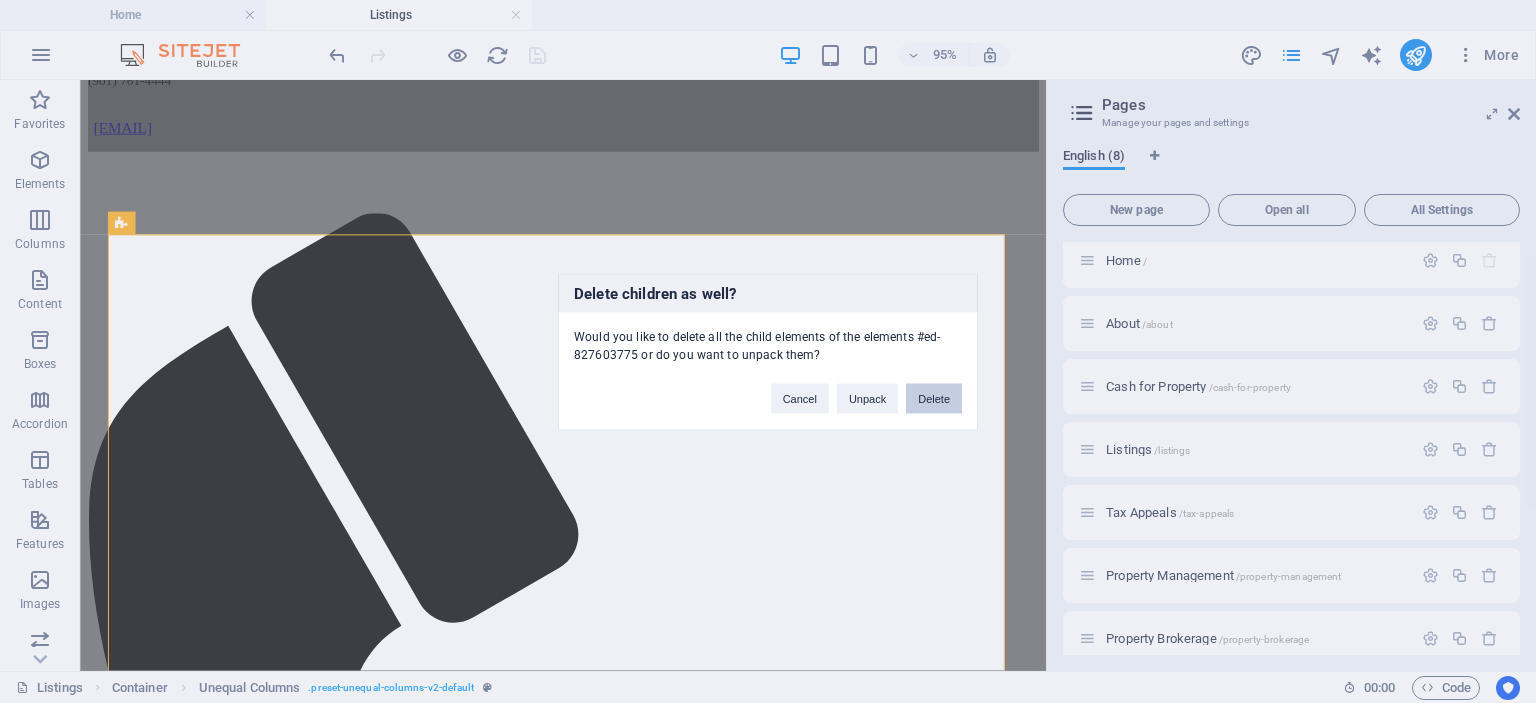 click on "Delete" at bounding box center (934, 398) 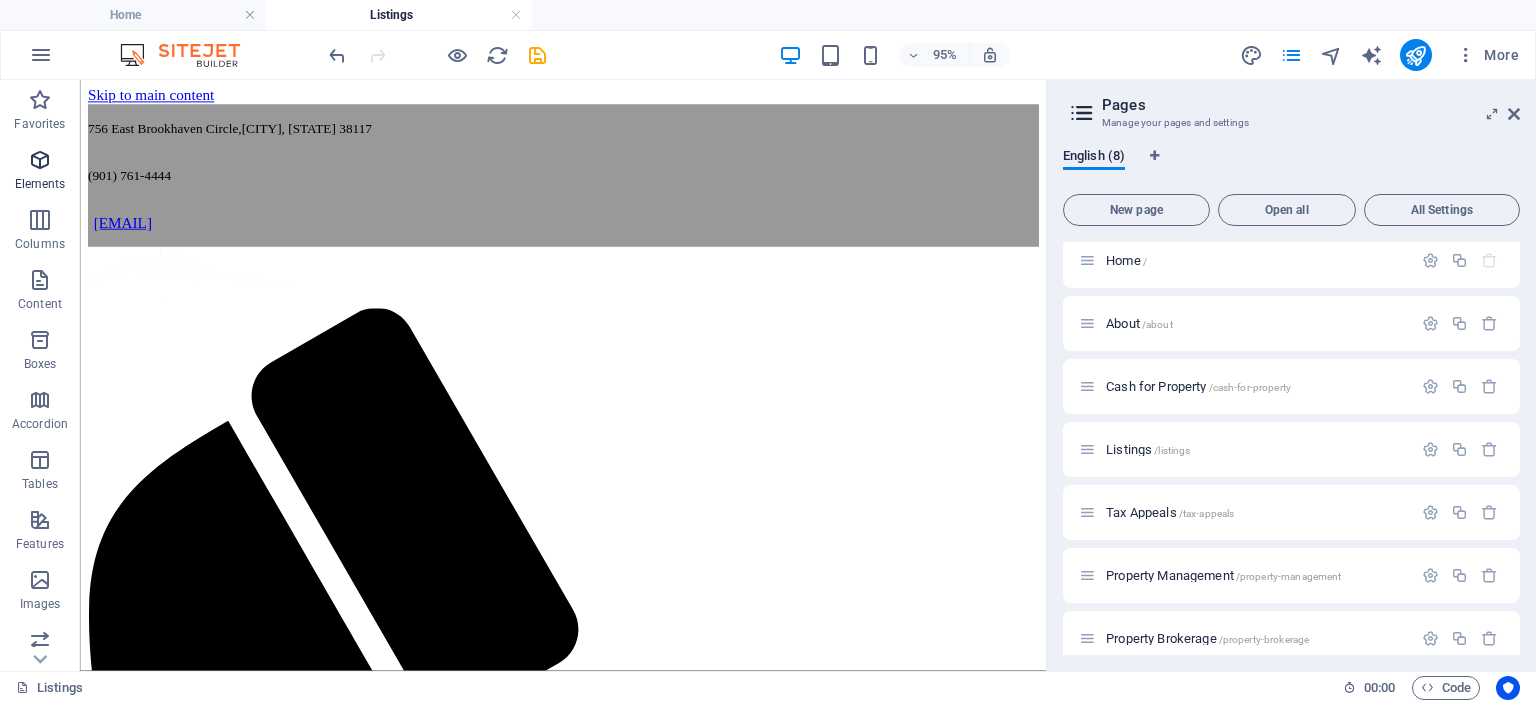 click at bounding box center [40, 160] 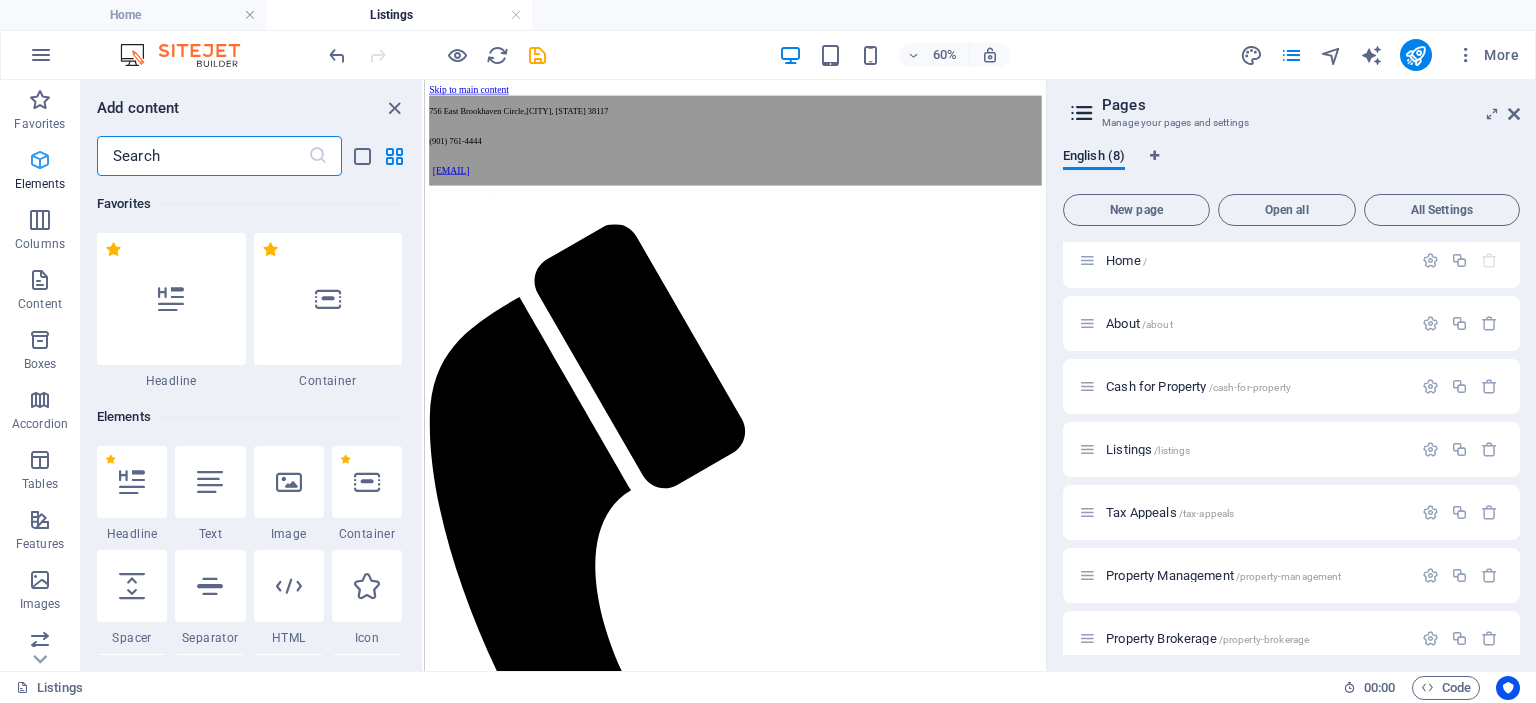 scroll, scrollTop: 0, scrollLeft: 0, axis: both 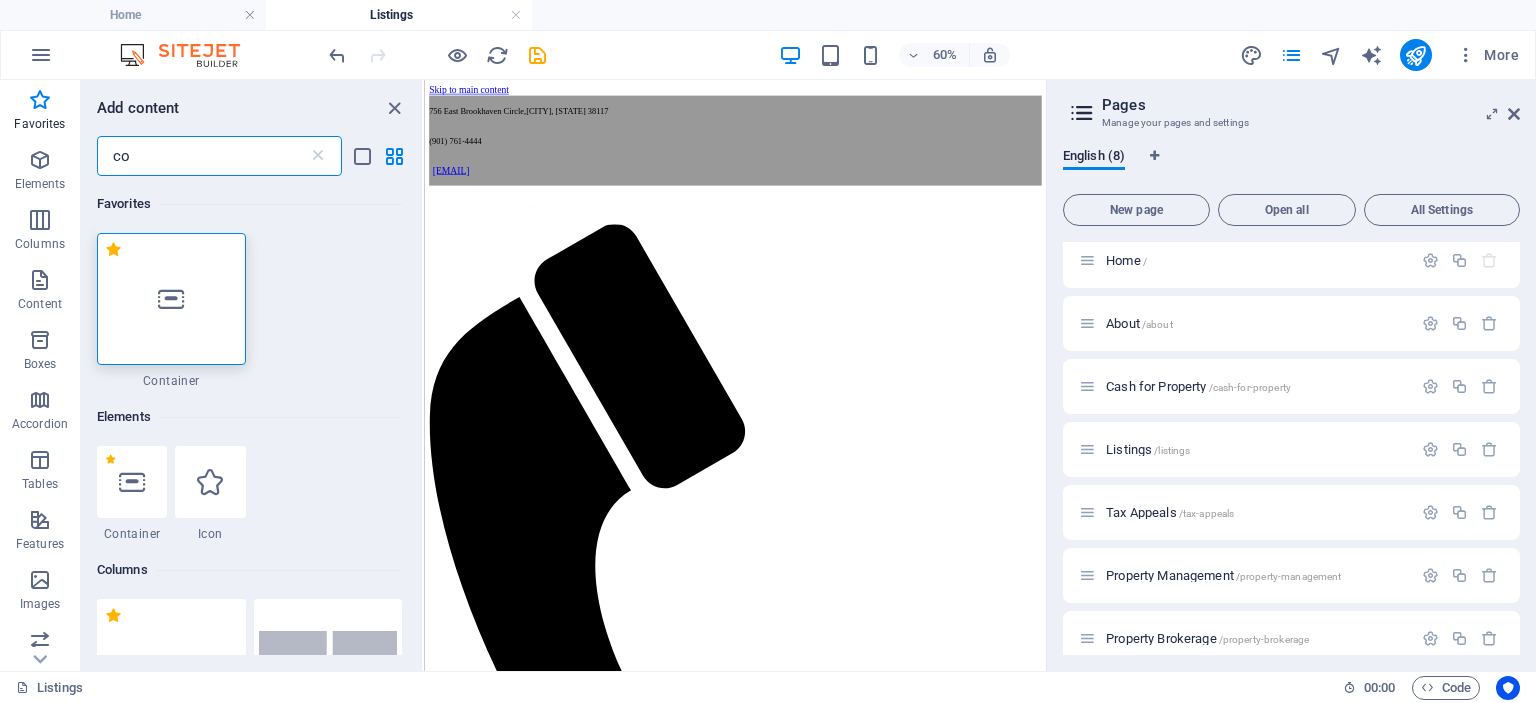 type on "c" 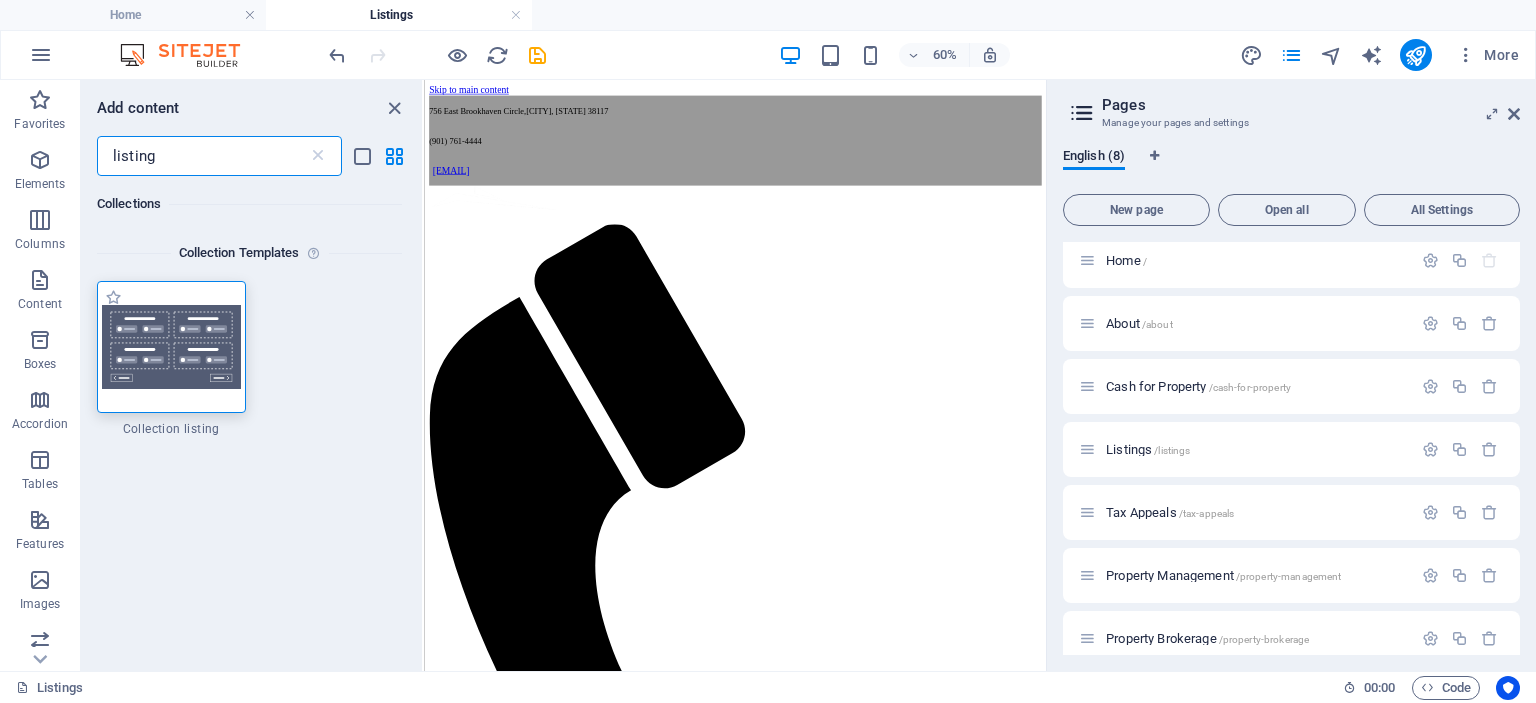 type on "listing" 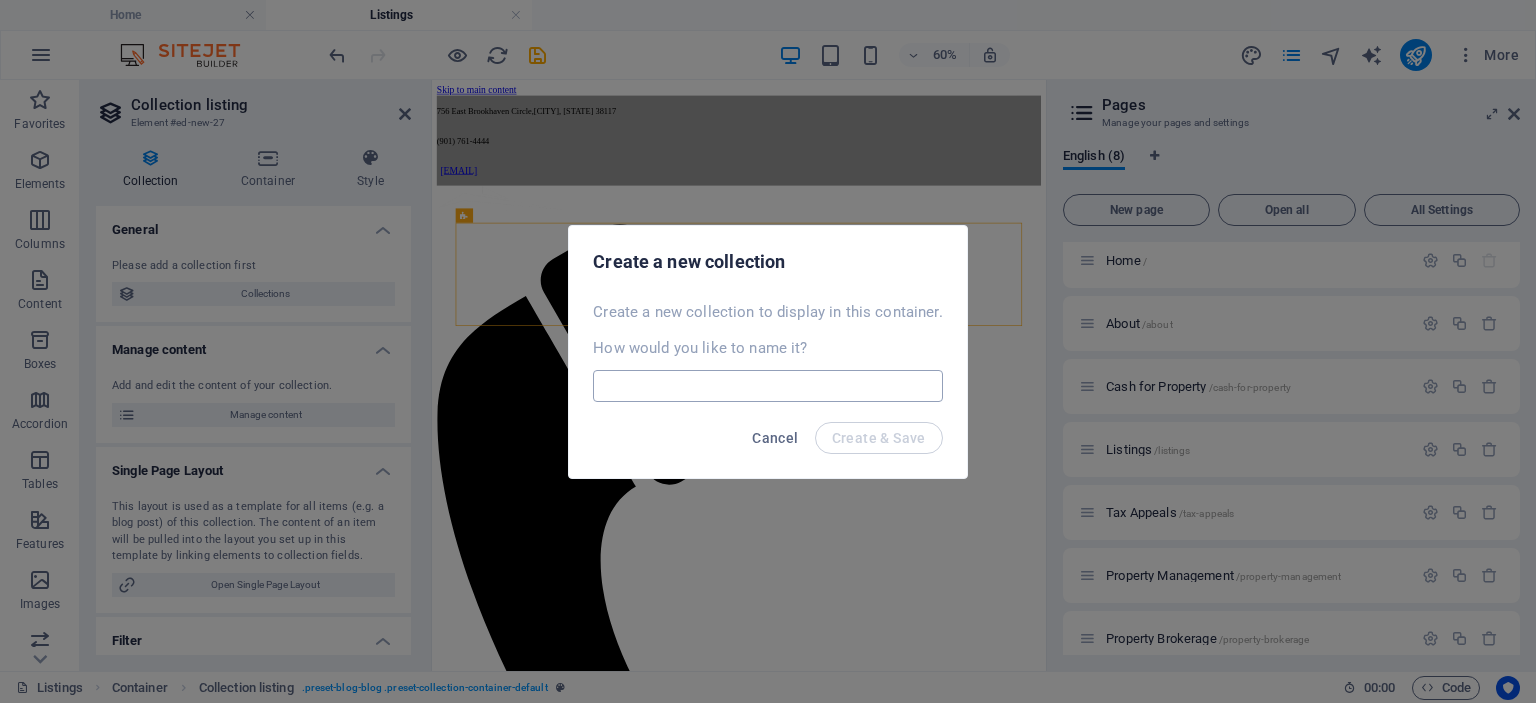 click at bounding box center (767, 386) 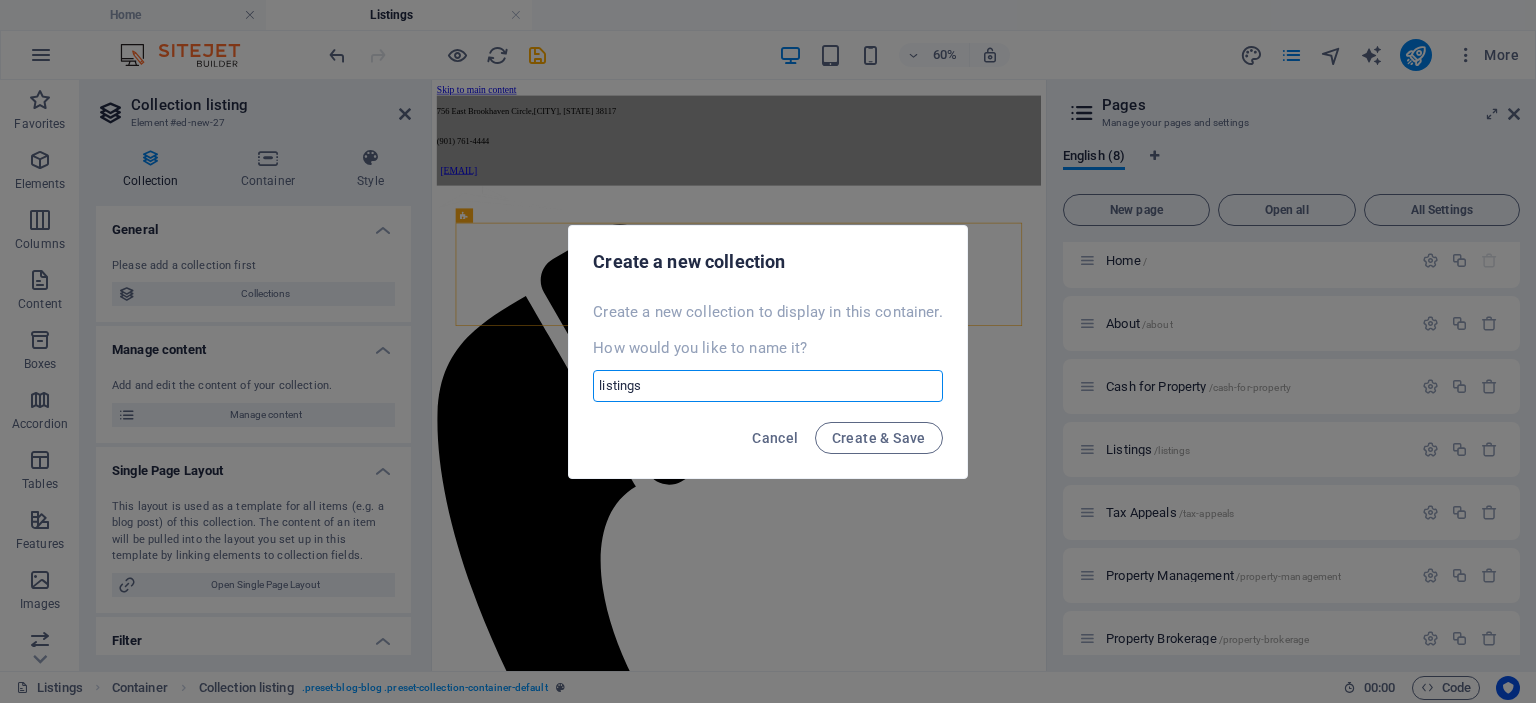 type on "listings" 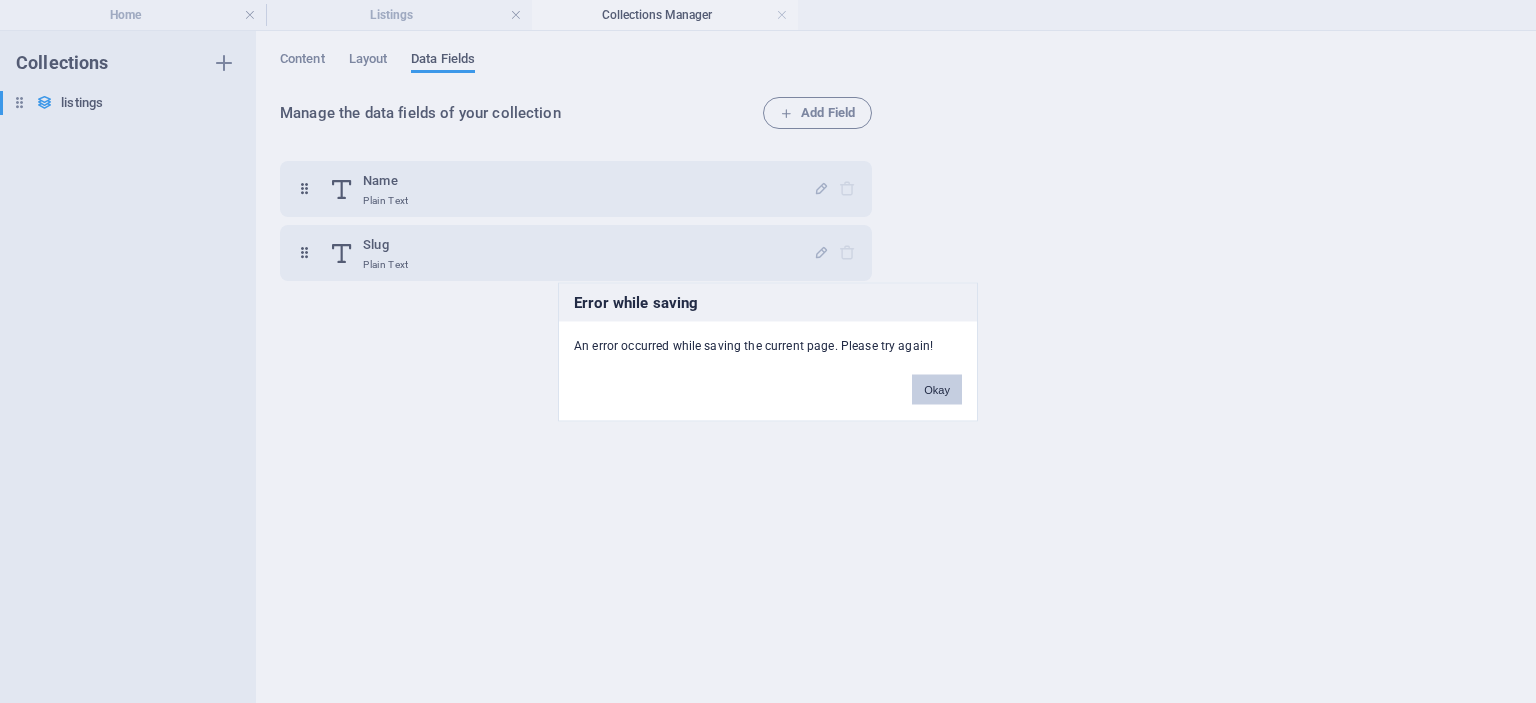 click on "Okay" at bounding box center (937, 389) 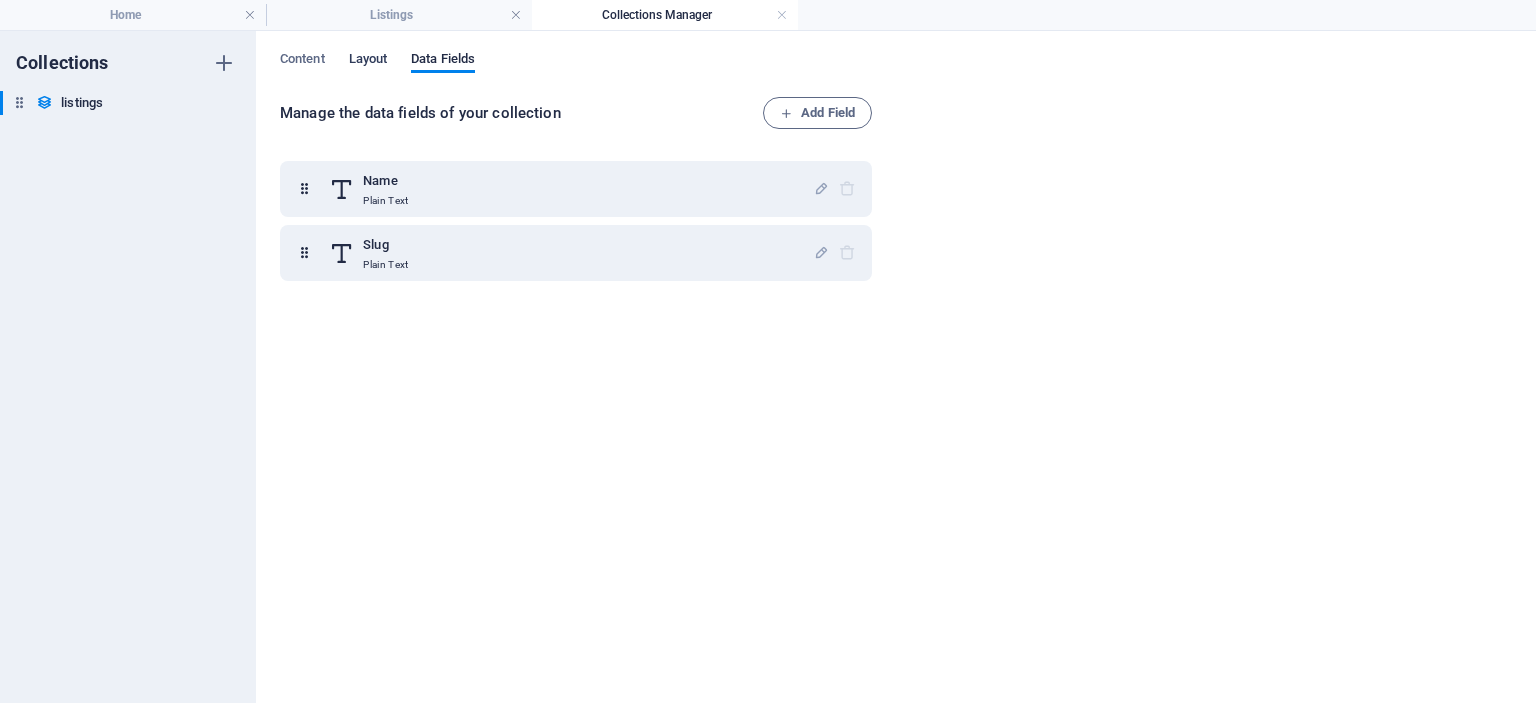 click on "Layout" at bounding box center (368, 61) 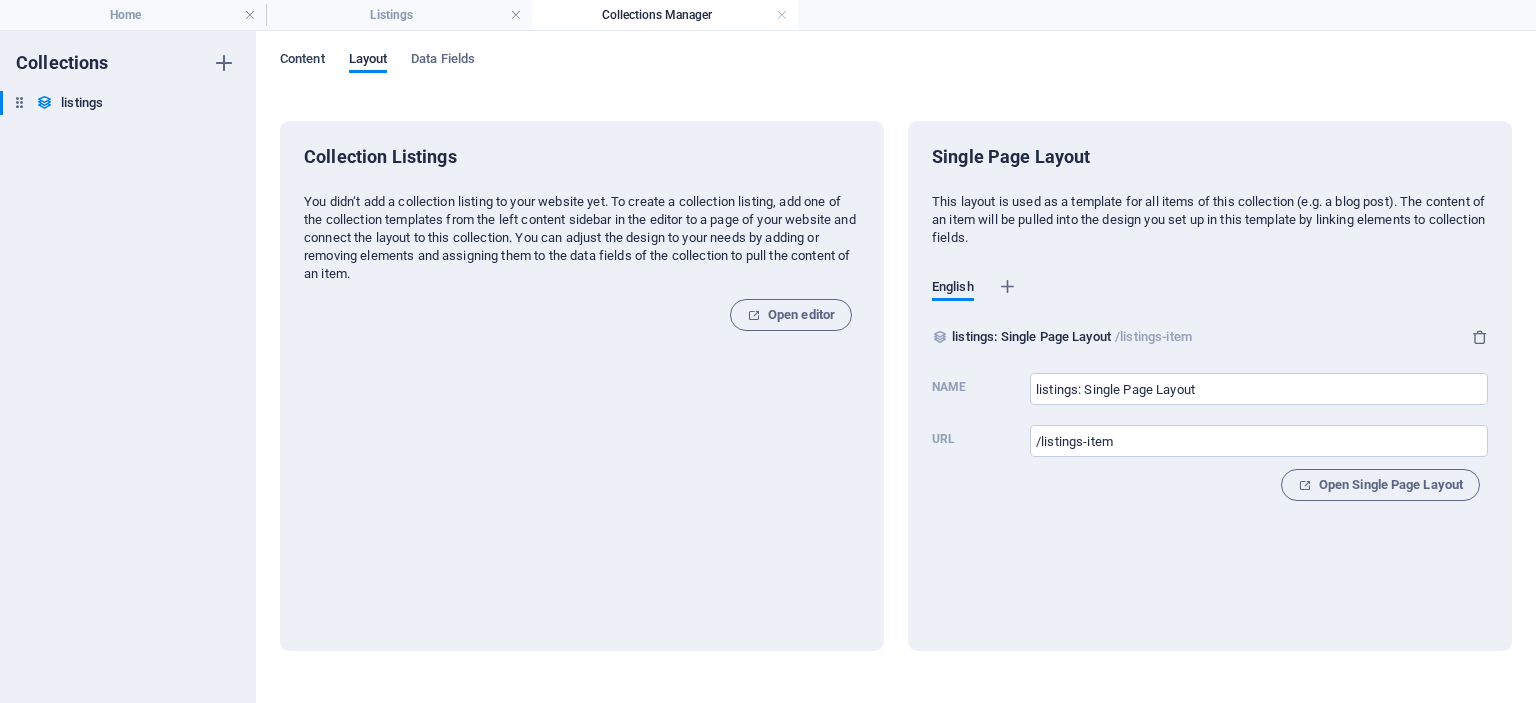 click on "Content" at bounding box center [302, 61] 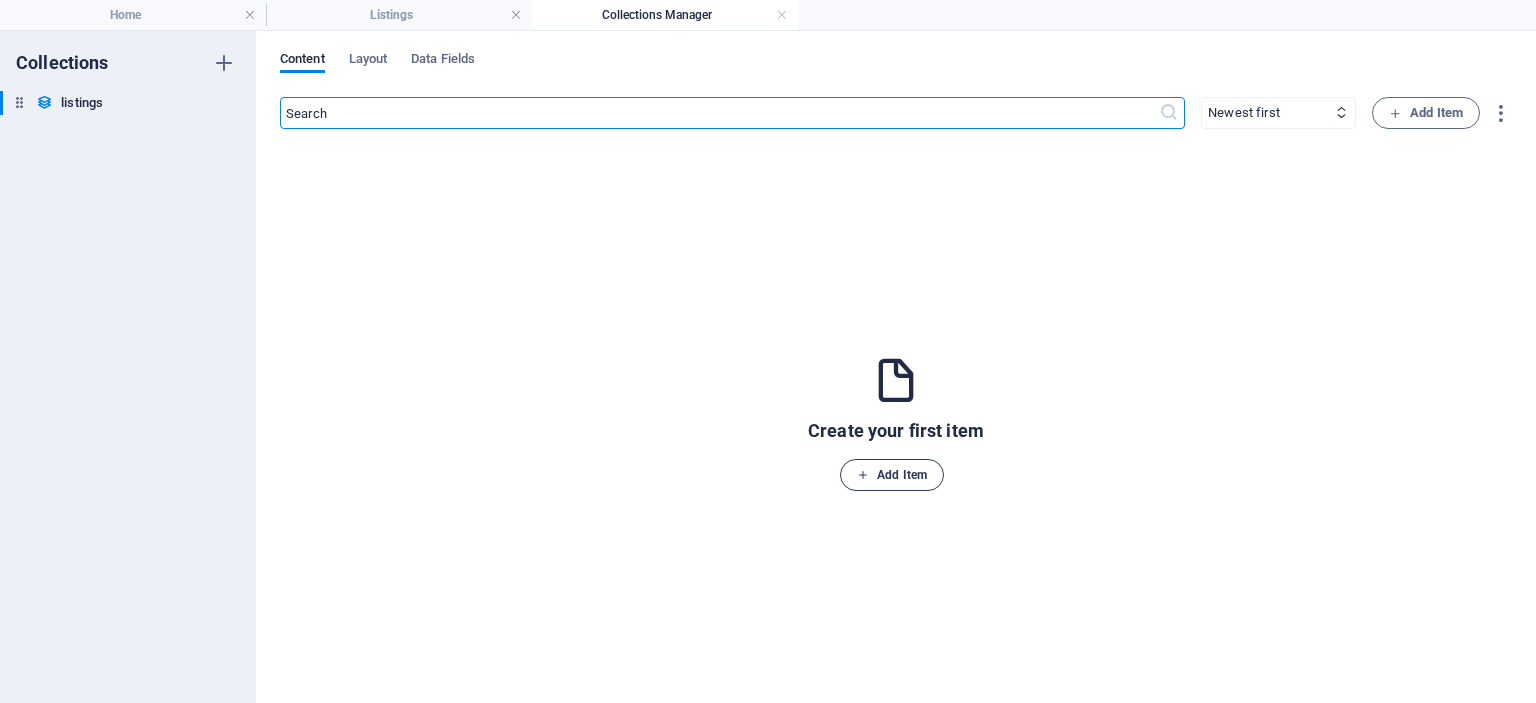 click on "Add Item" at bounding box center [892, 475] 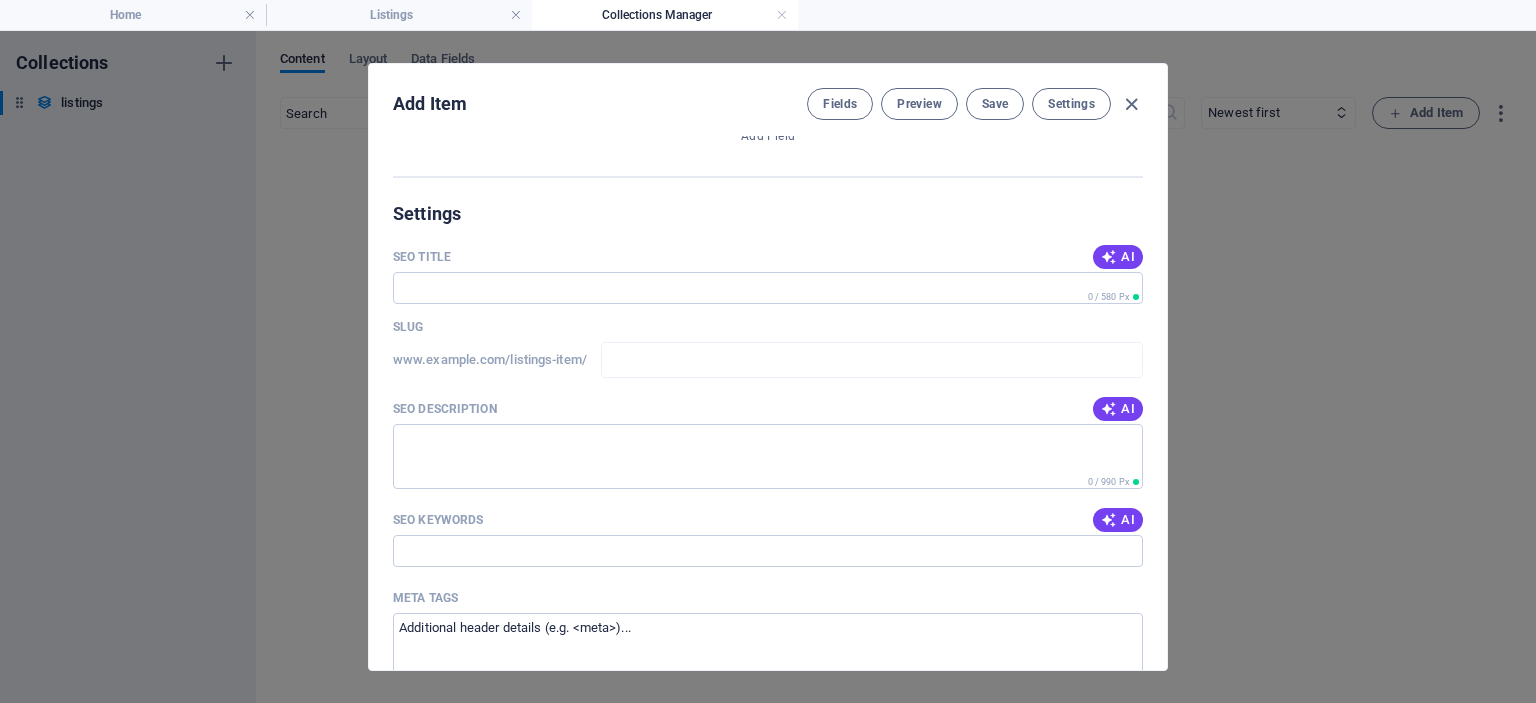 scroll, scrollTop: 0, scrollLeft: 0, axis: both 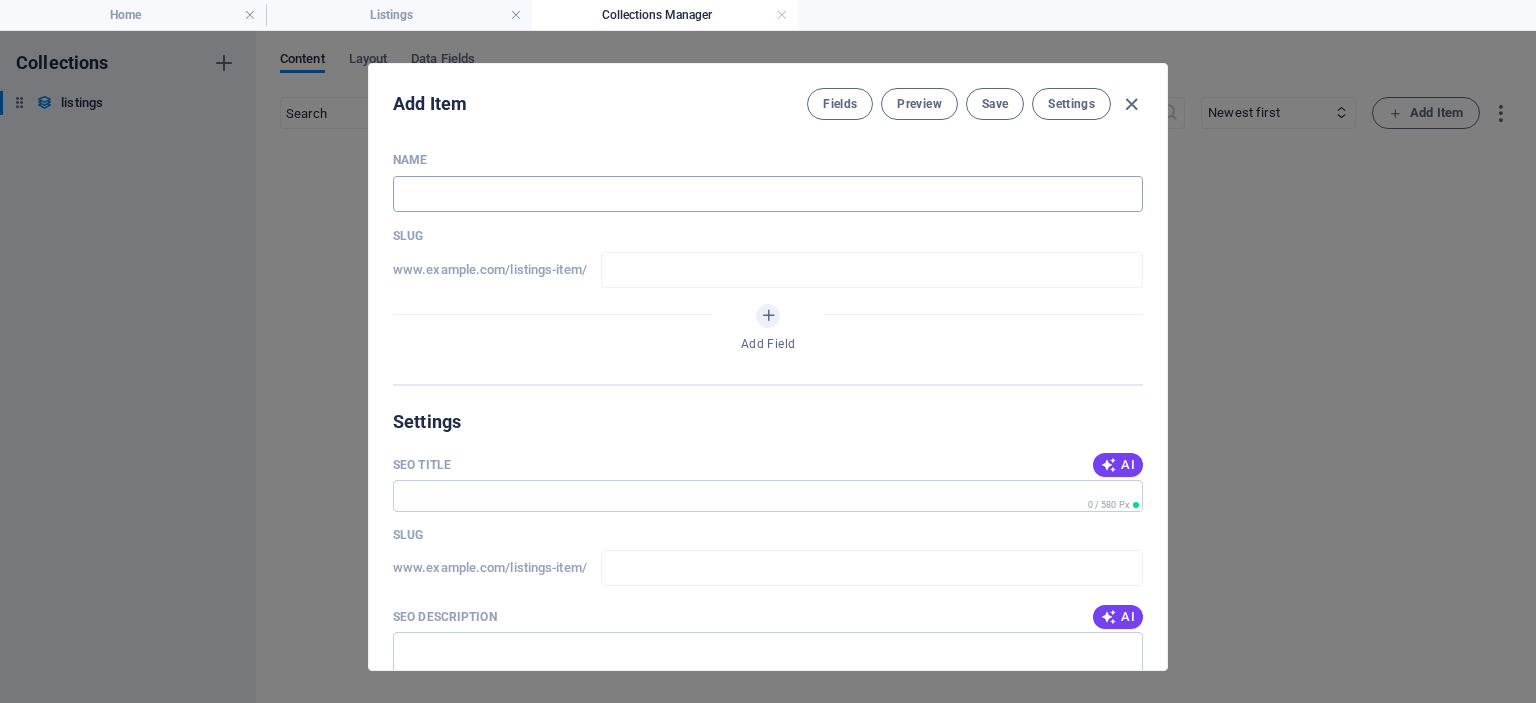 click at bounding box center [768, 194] 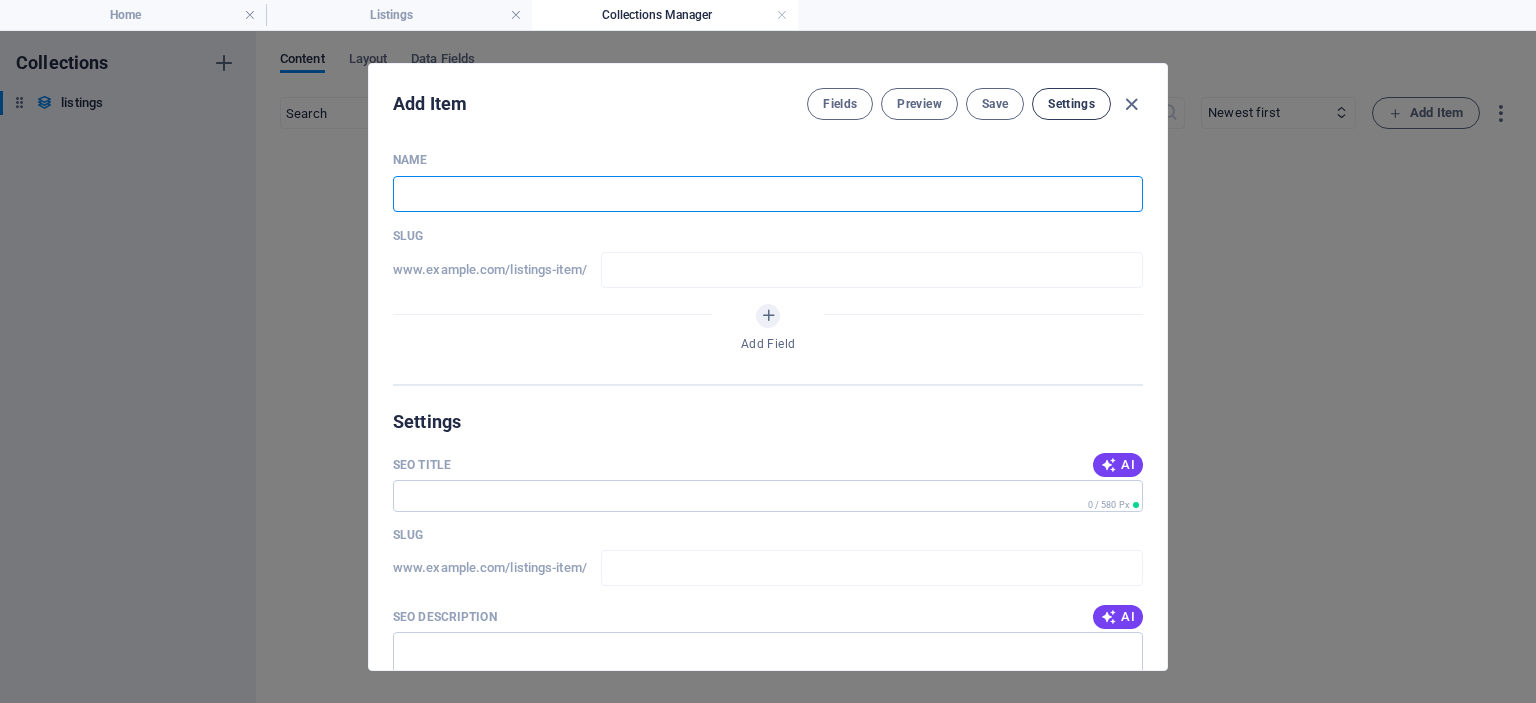 click on "Settings" at bounding box center (1071, 104) 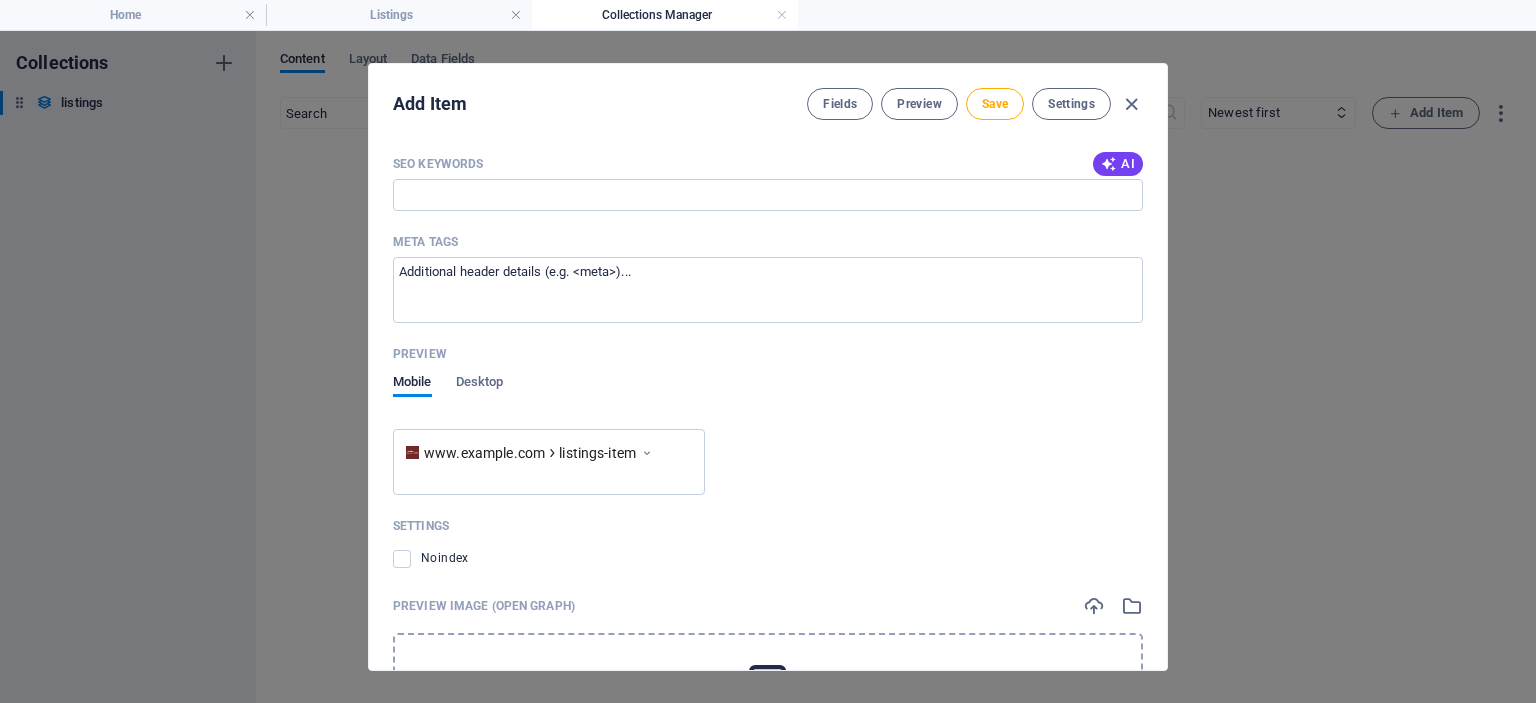 scroll, scrollTop: 0, scrollLeft: 0, axis: both 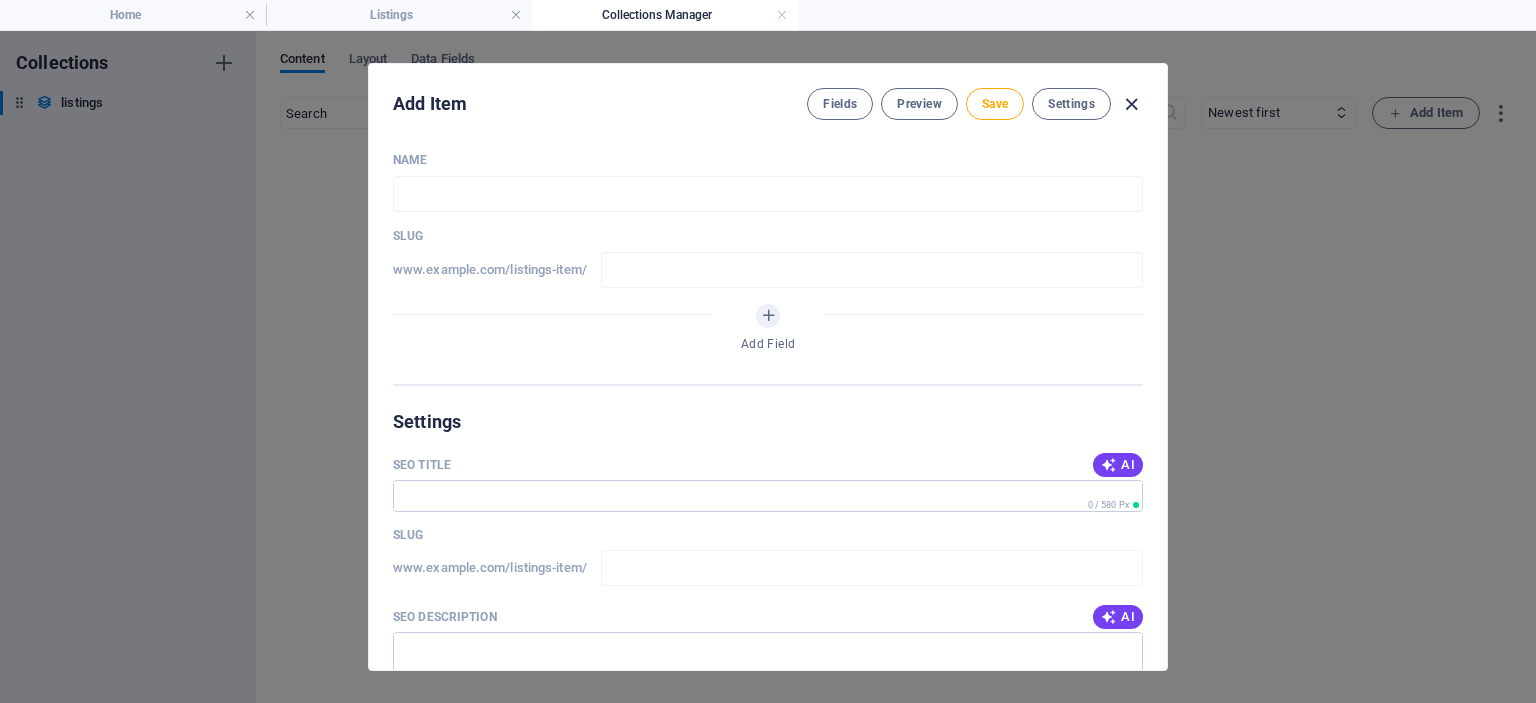 click at bounding box center [1131, 104] 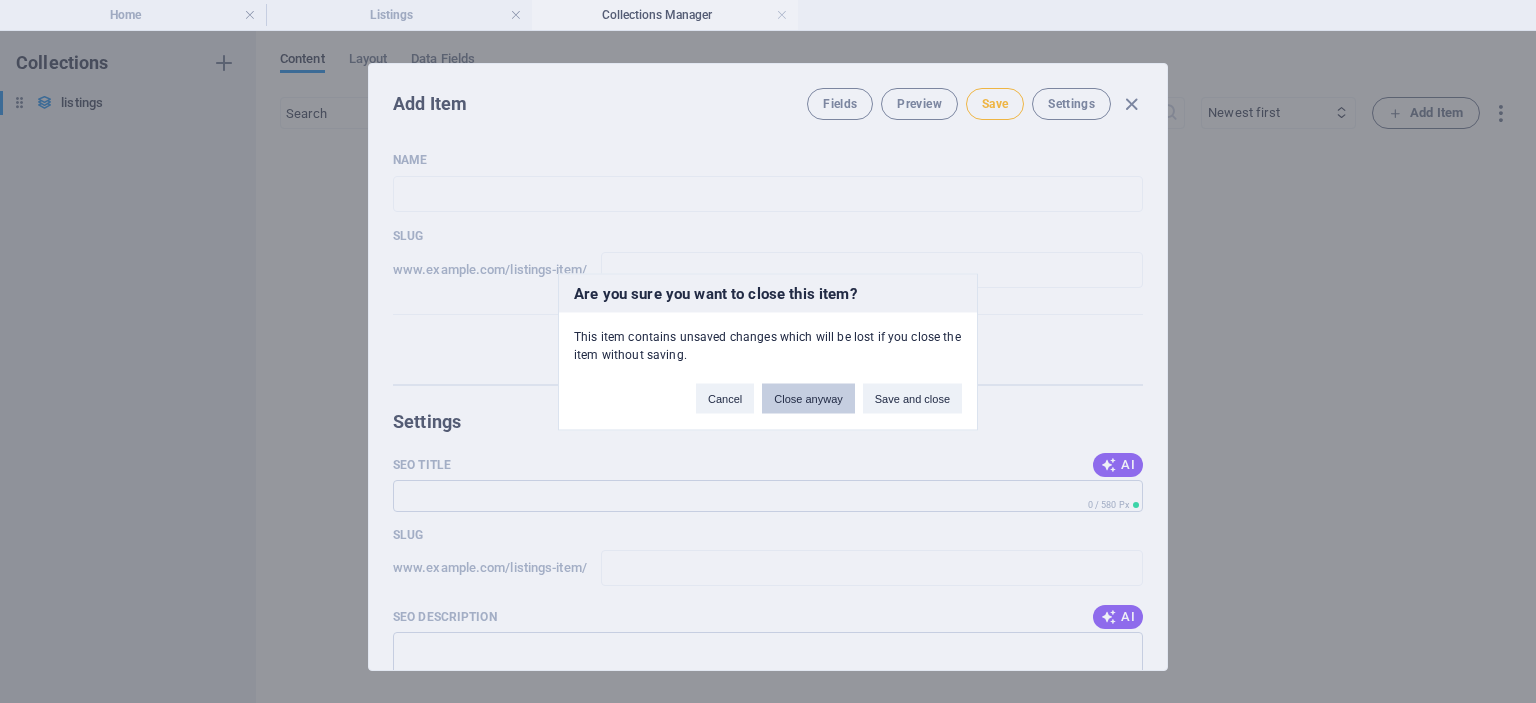click on "Close anyway" at bounding box center (808, 398) 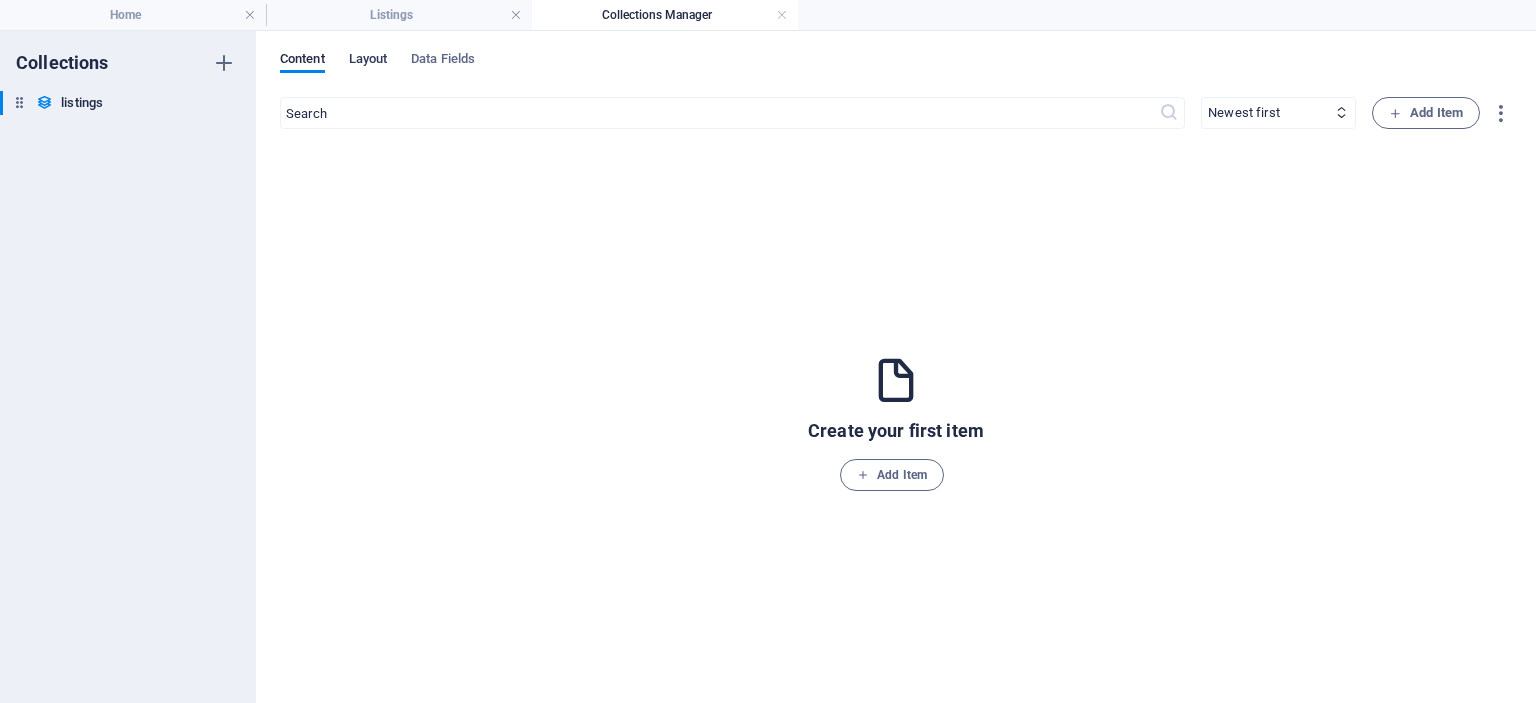 click on "Layout" at bounding box center (368, 61) 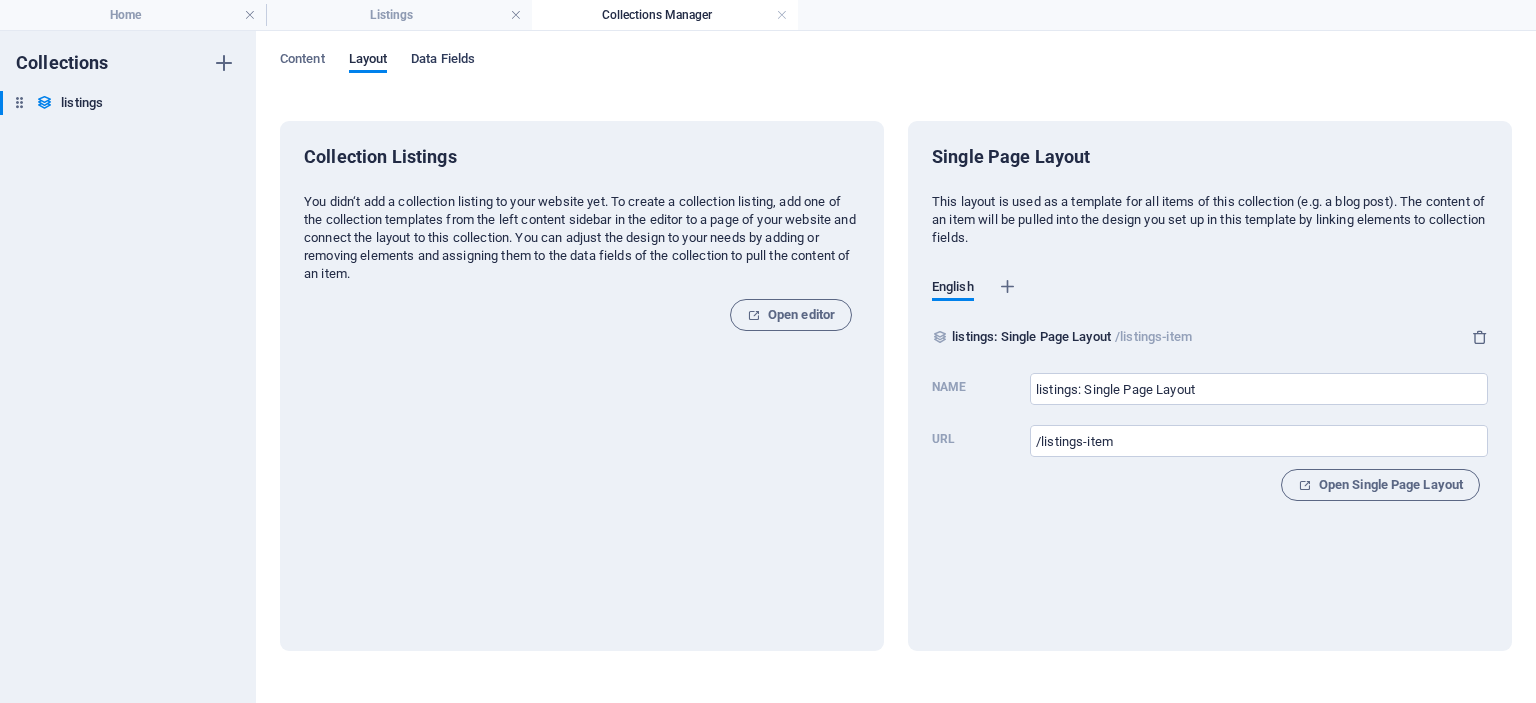click on "Data Fields" at bounding box center [443, 61] 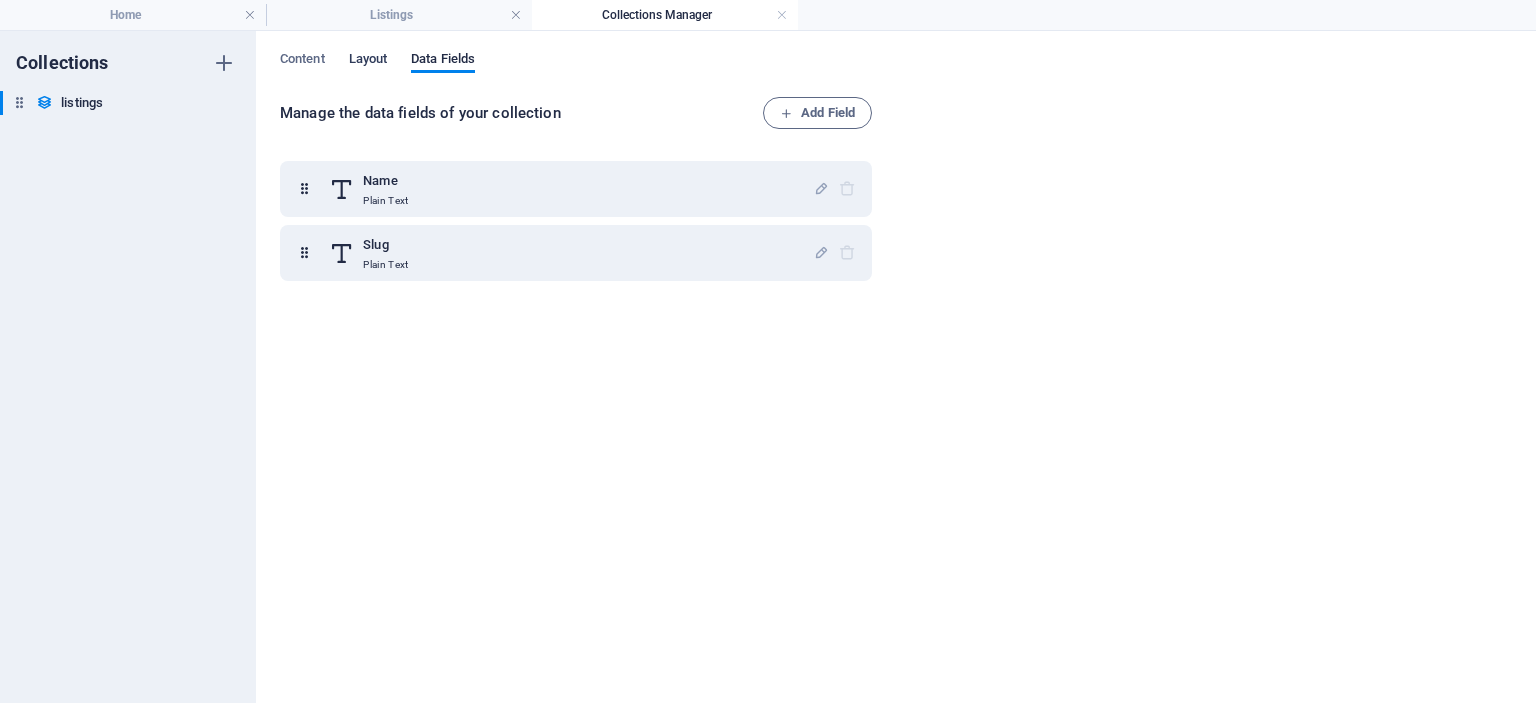click on "Layout" at bounding box center (368, 61) 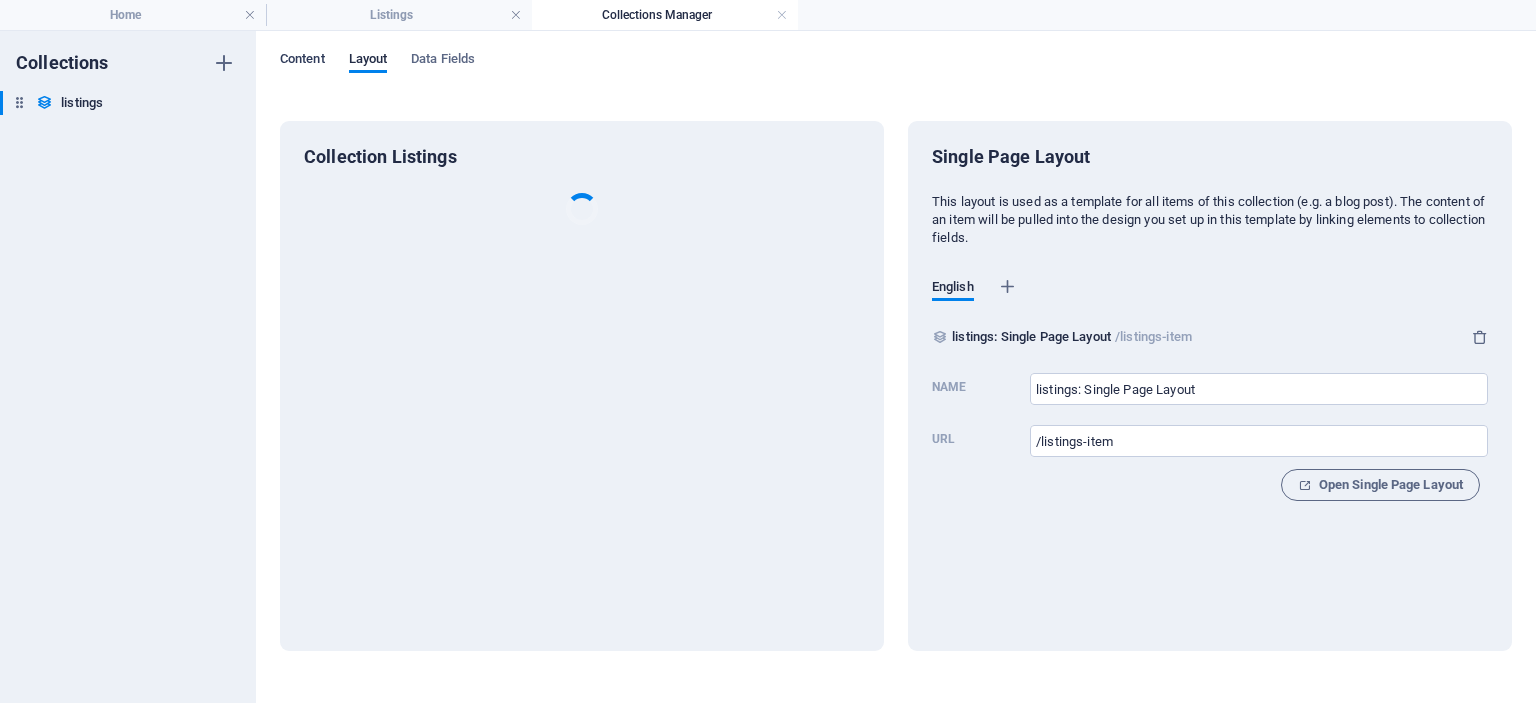 click on "Content" at bounding box center [302, 61] 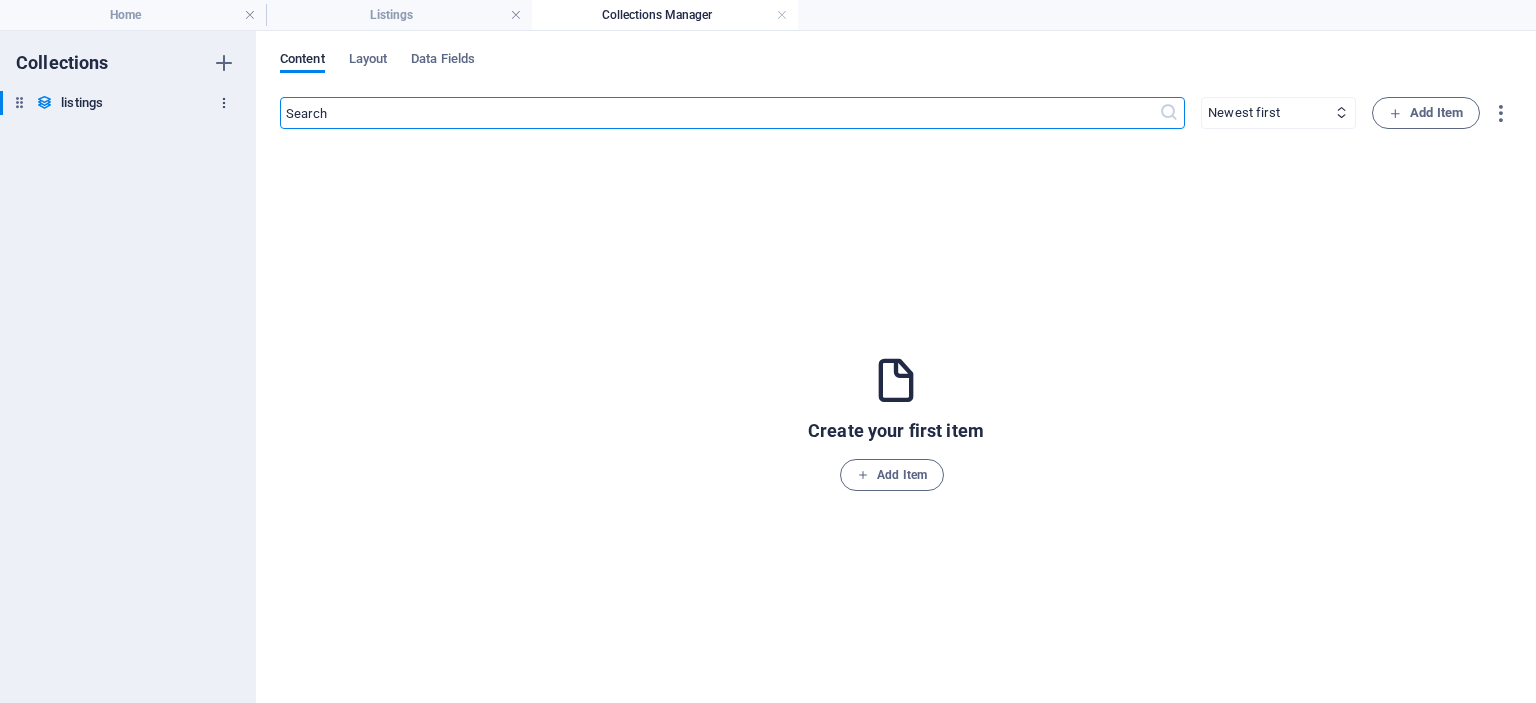 click at bounding box center [224, 103] 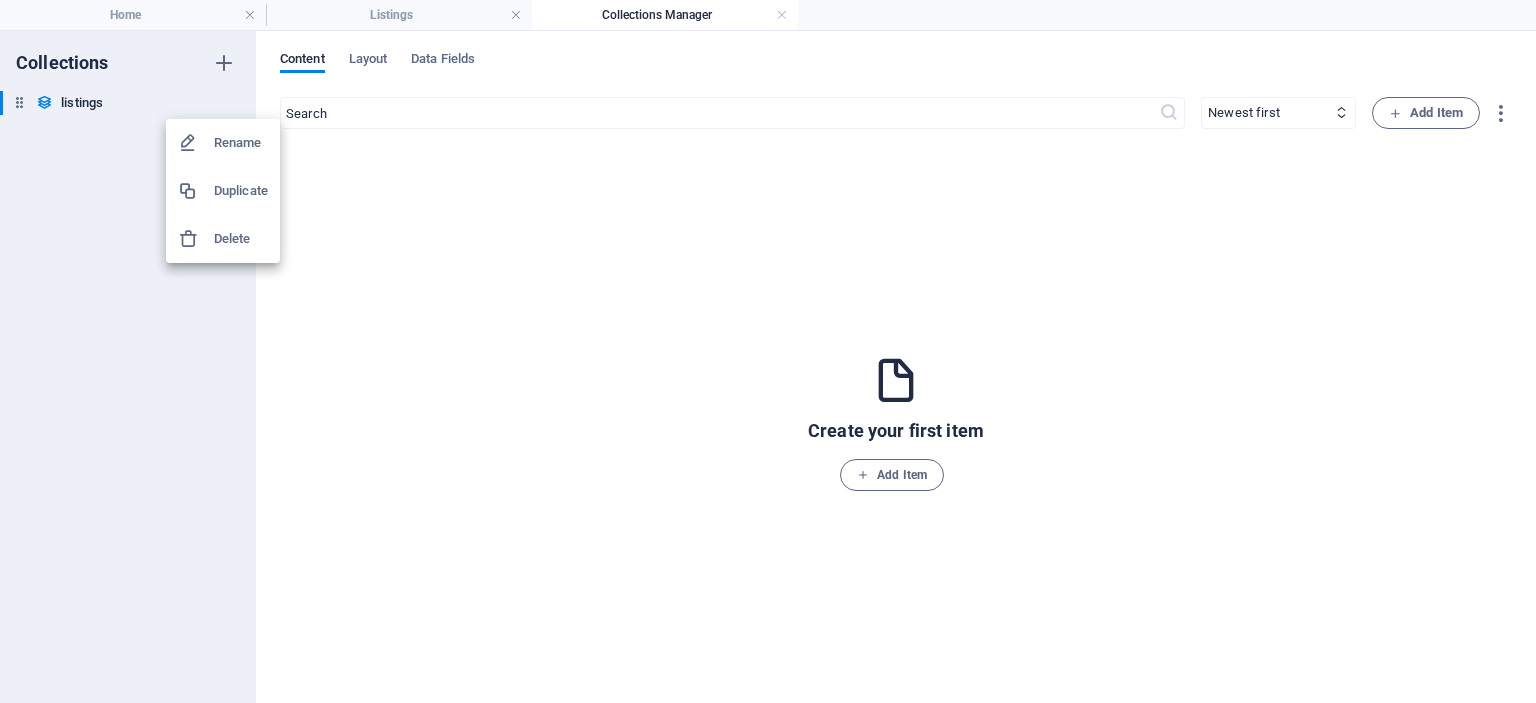 click on "Delete" at bounding box center [241, 239] 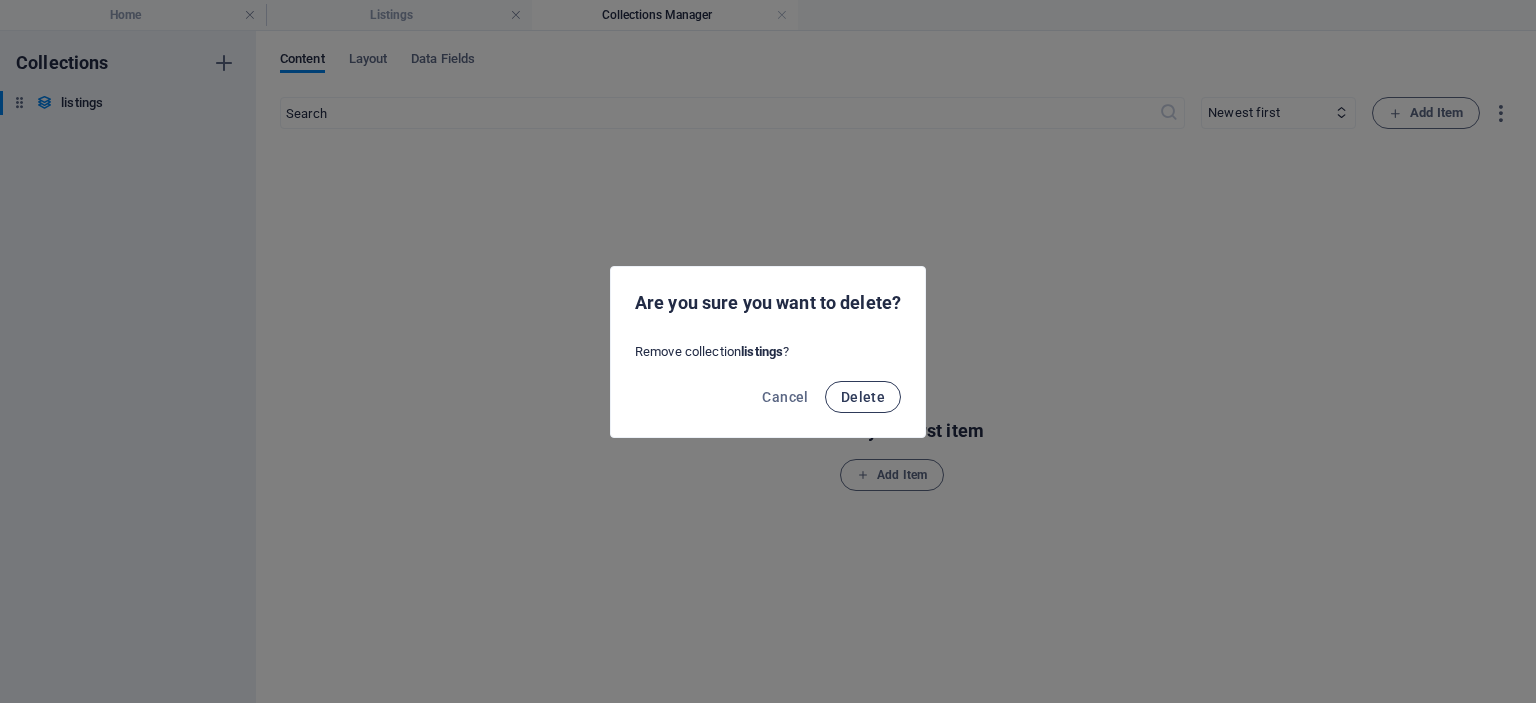 click on "Delete" at bounding box center [863, 397] 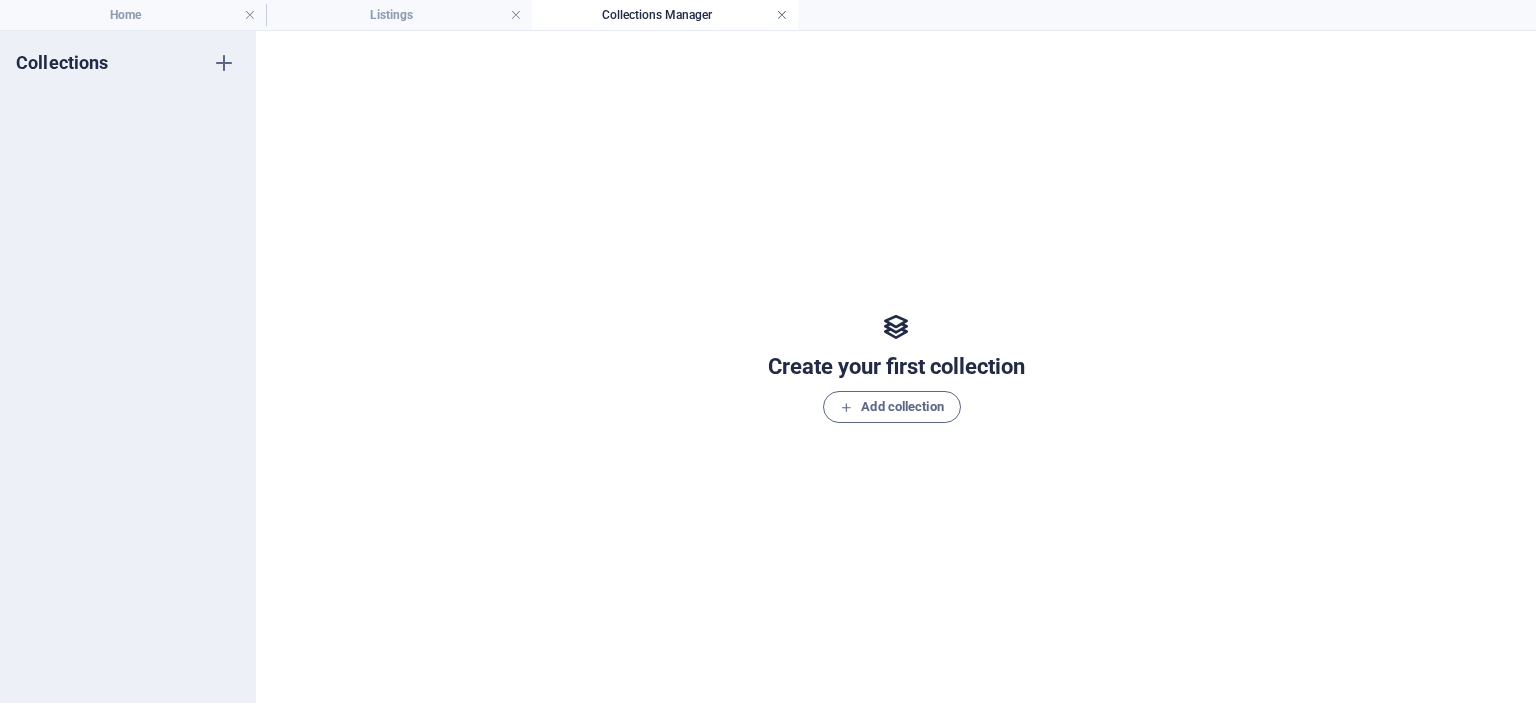 click at bounding box center (782, 15) 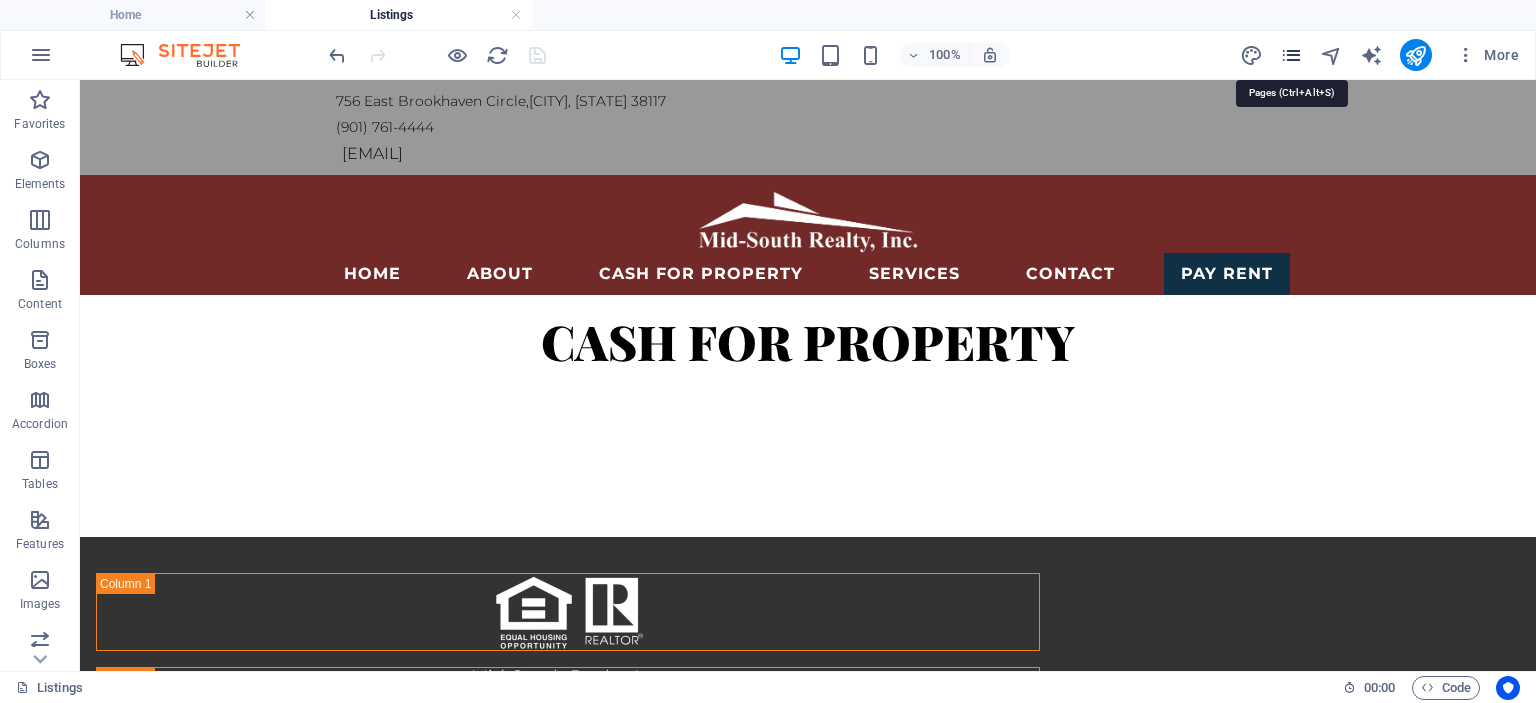 click at bounding box center [1291, 55] 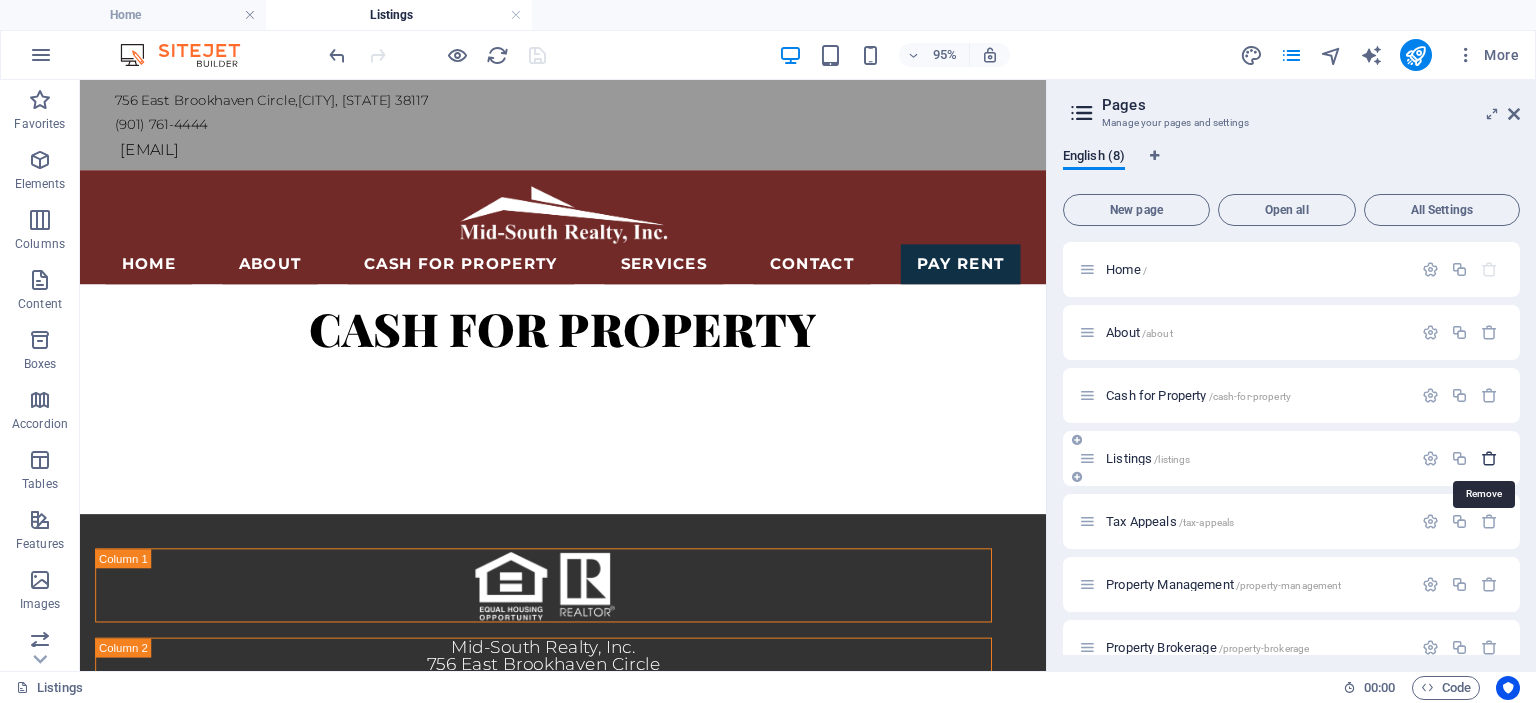 click at bounding box center (1489, 458) 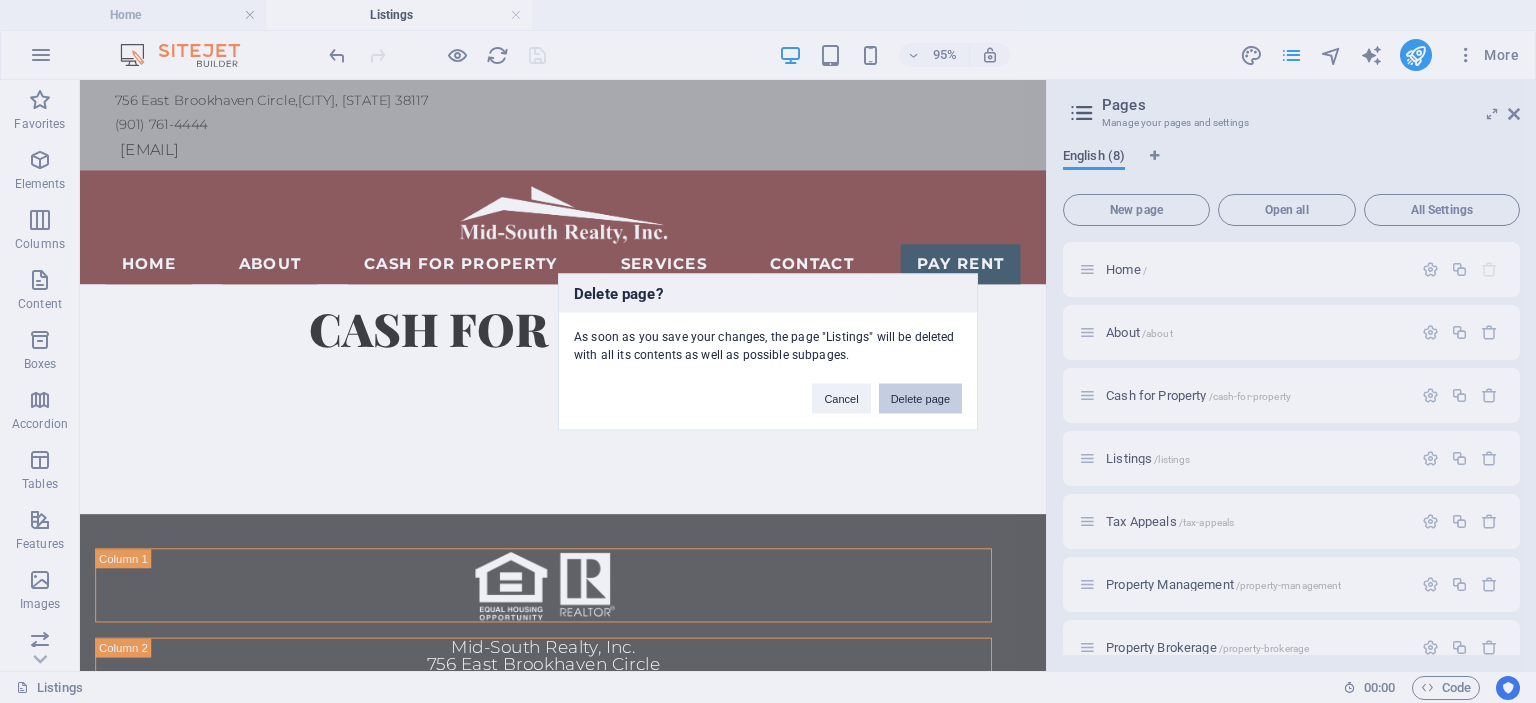 click on "Delete page" at bounding box center [920, 398] 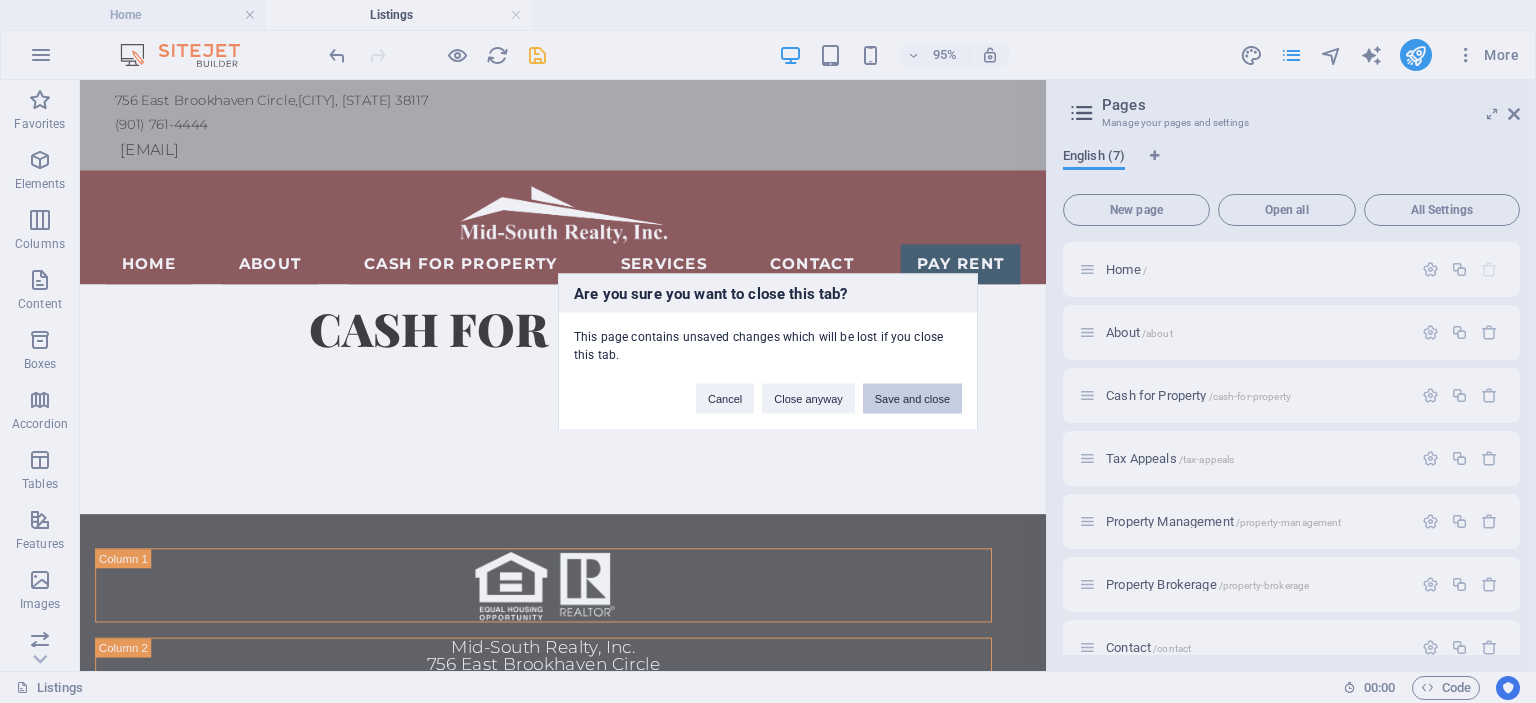 click on "Save and close" at bounding box center [912, 398] 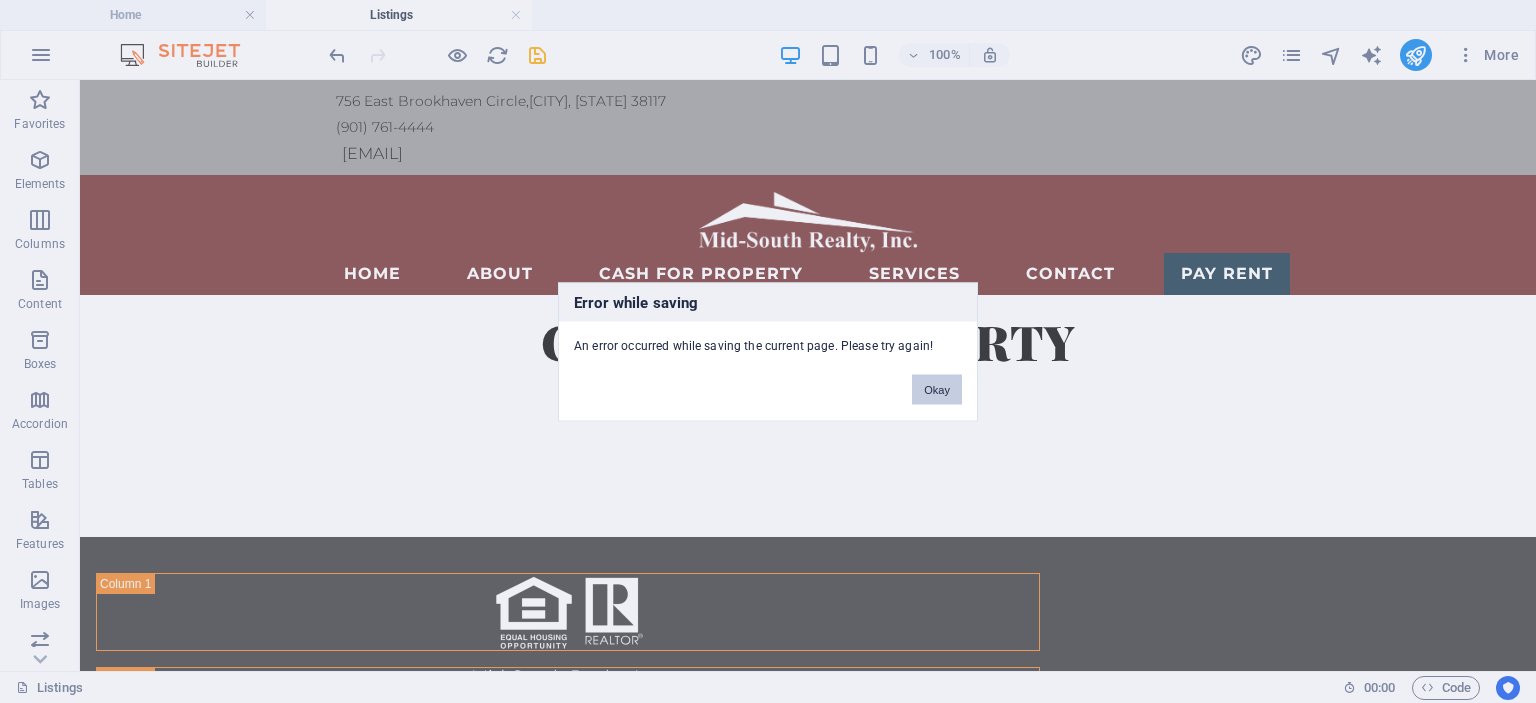click on "Okay" at bounding box center (937, 389) 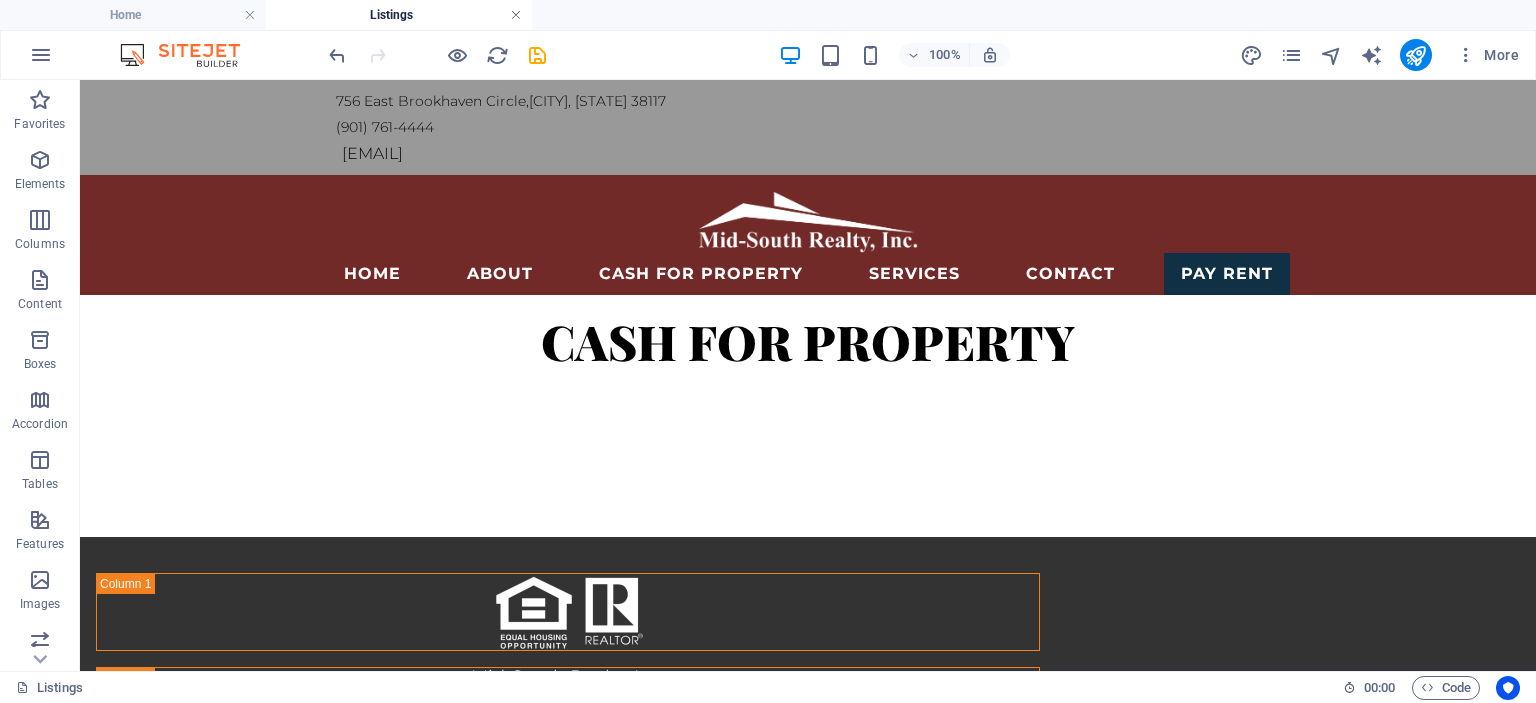 click at bounding box center (516, 15) 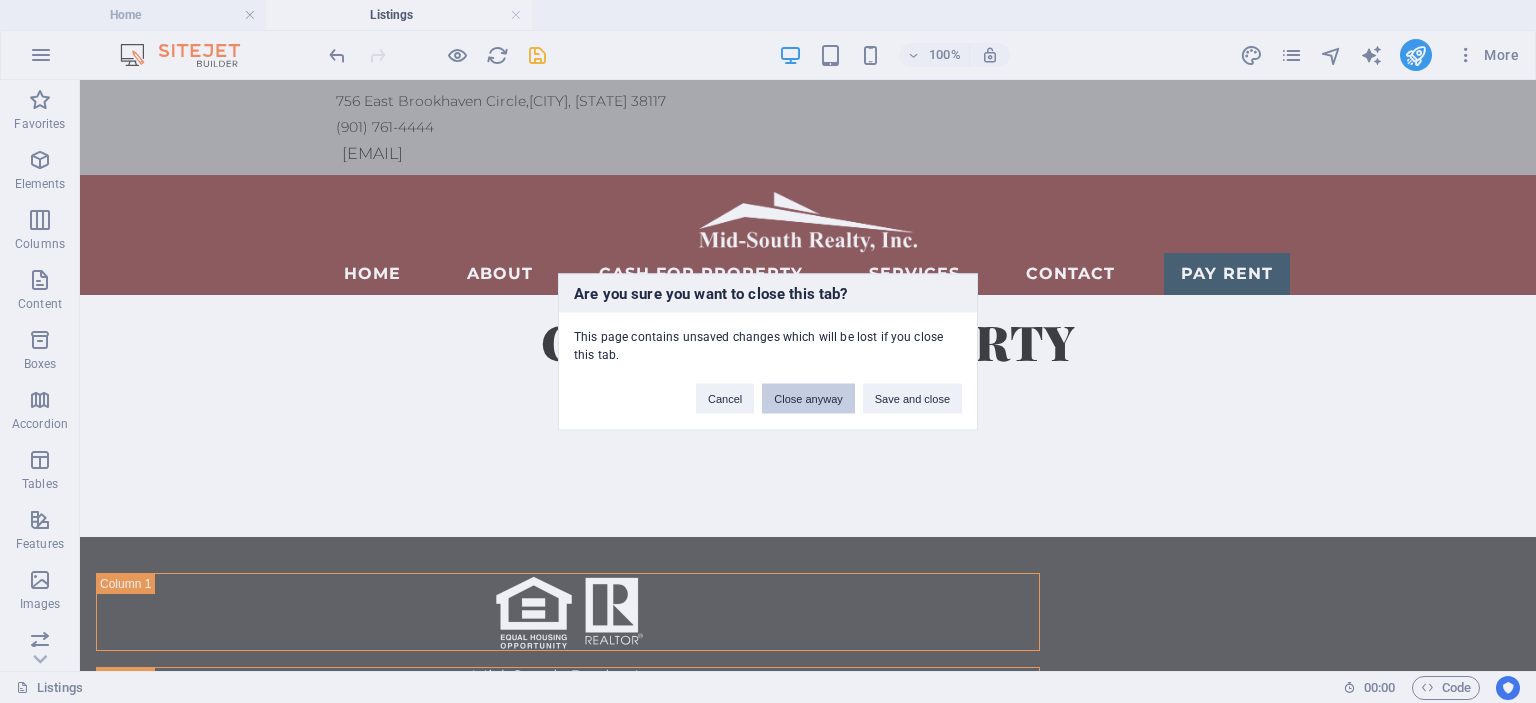 click on "Close anyway" at bounding box center (808, 398) 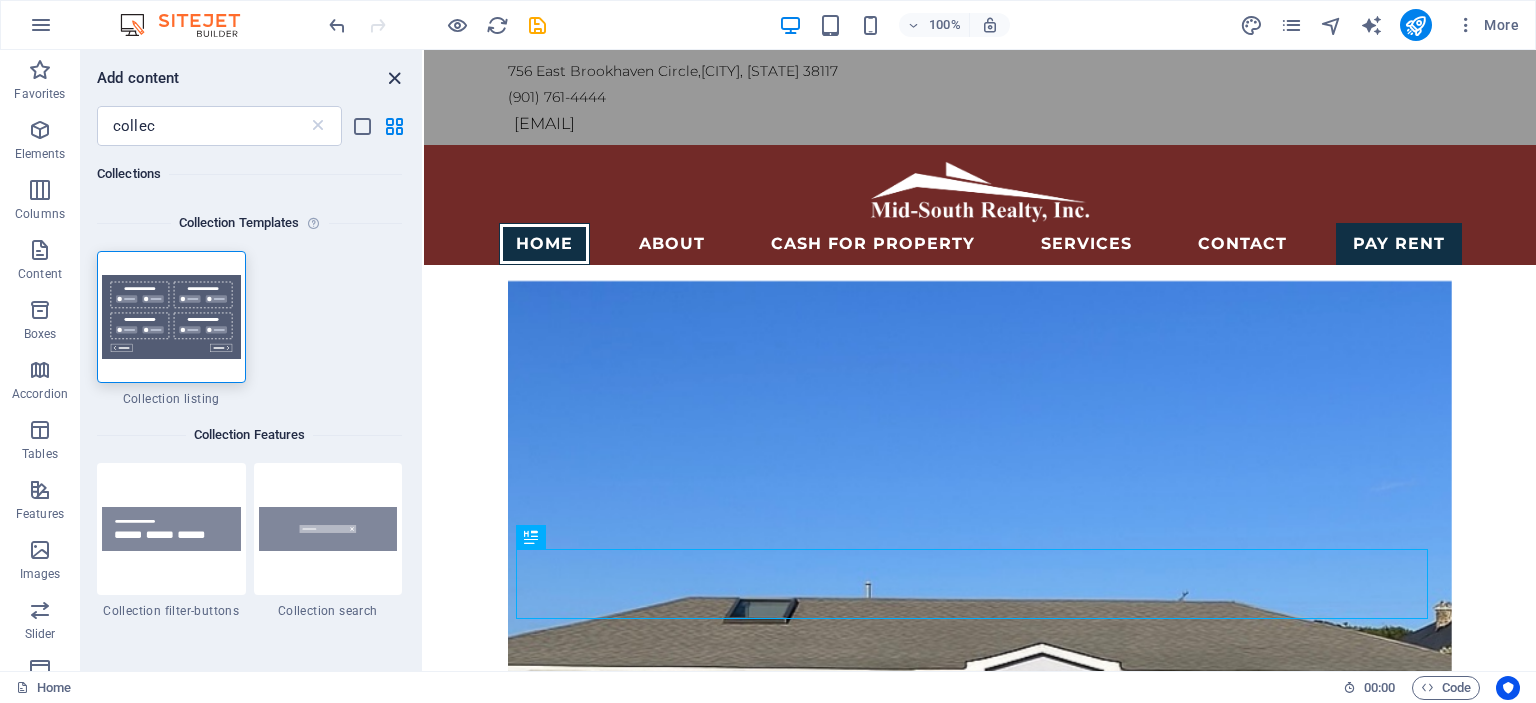 click at bounding box center [394, 78] 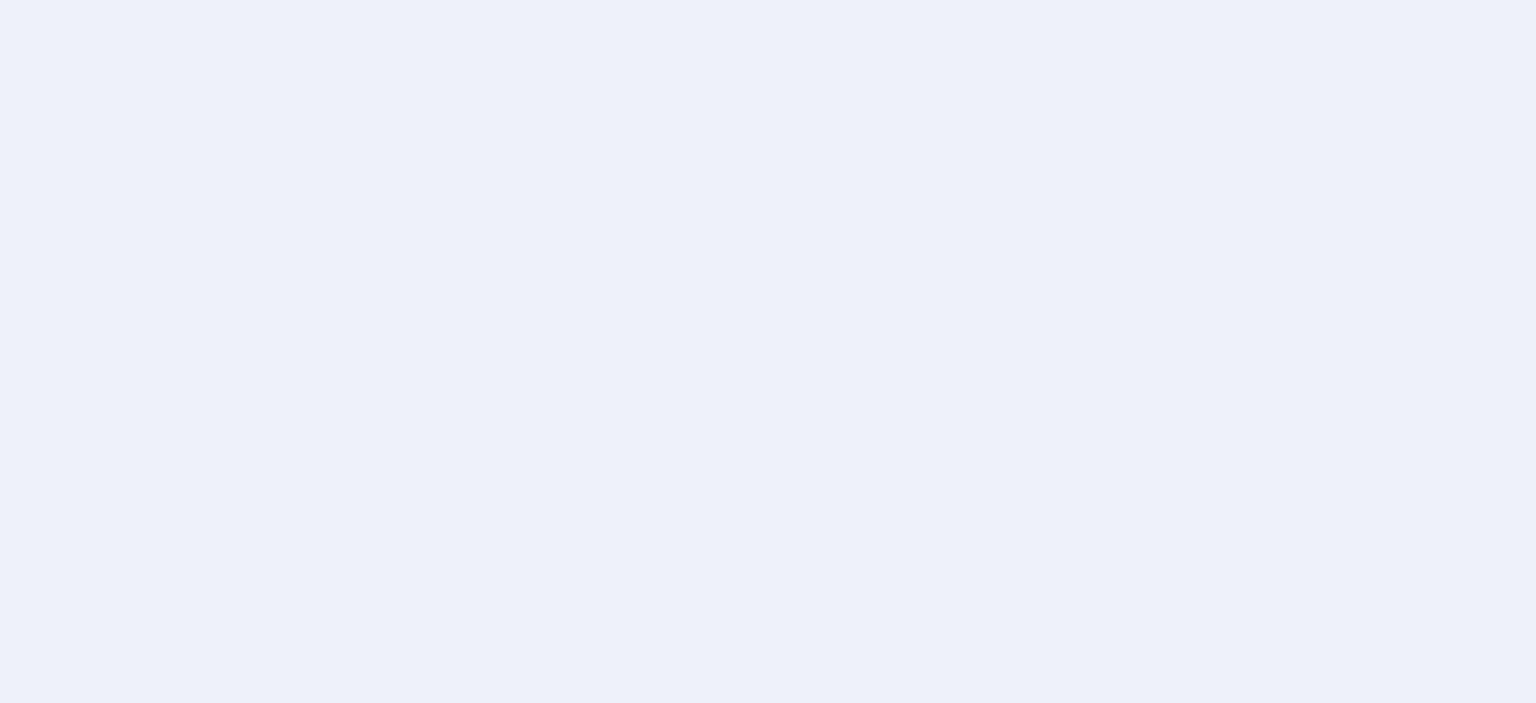 scroll, scrollTop: 0, scrollLeft: 0, axis: both 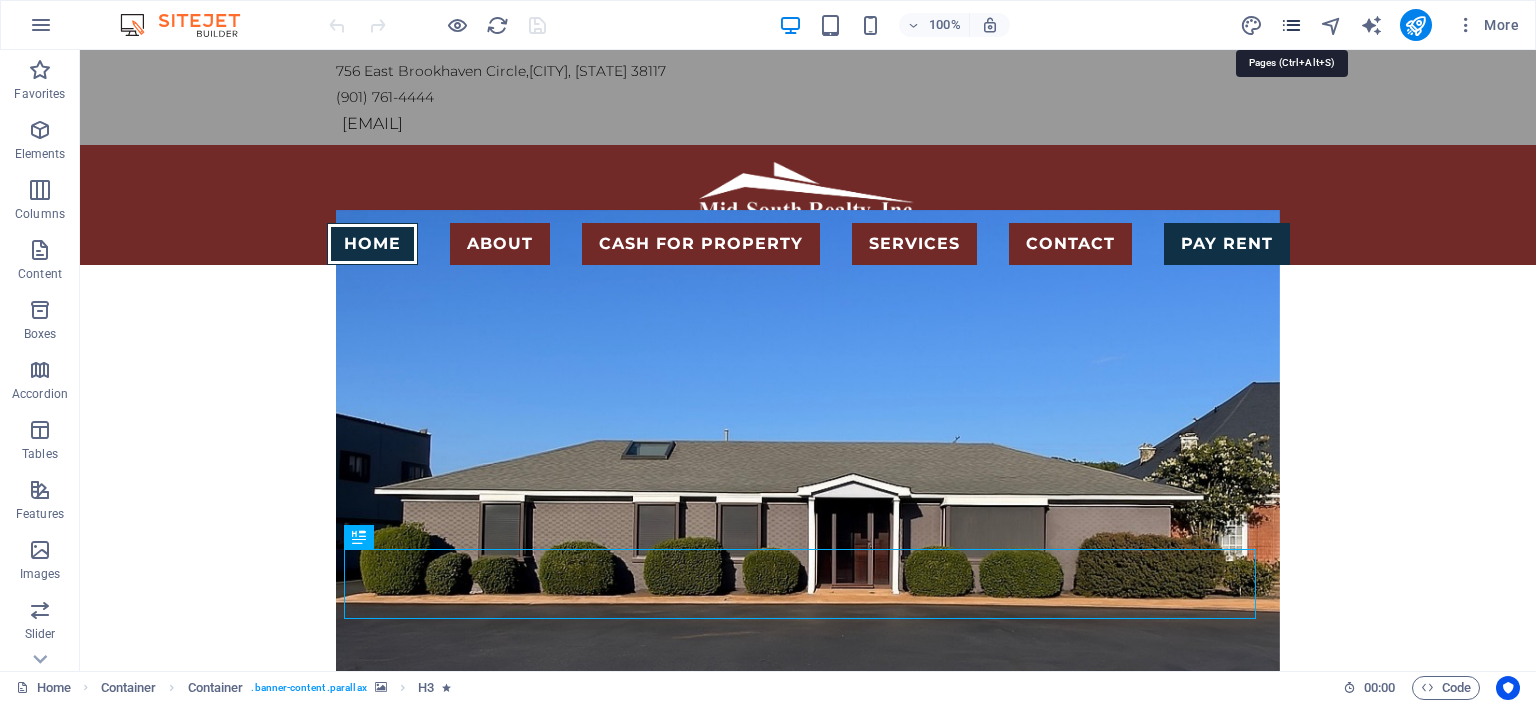 click at bounding box center [1291, 25] 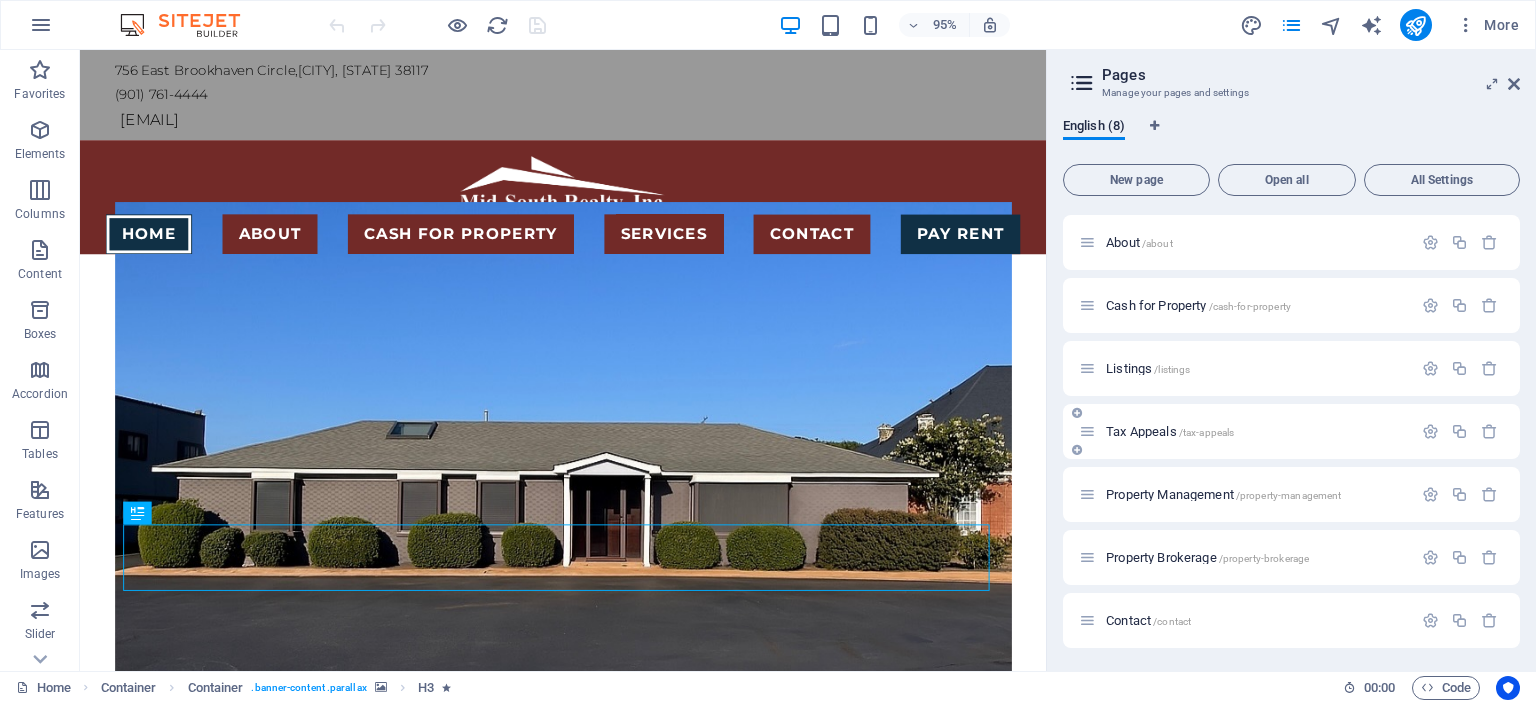 scroll, scrollTop: 0, scrollLeft: 0, axis: both 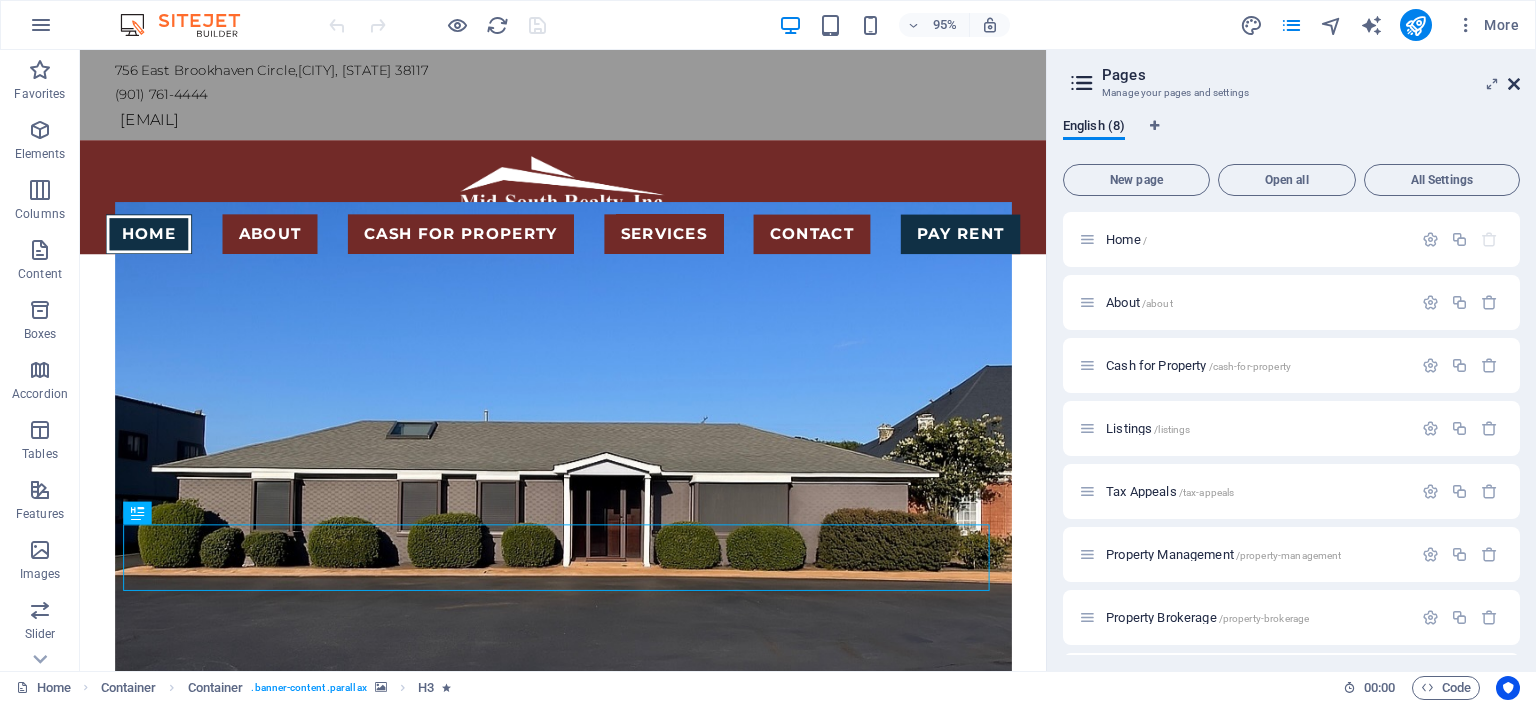 click at bounding box center (1514, 84) 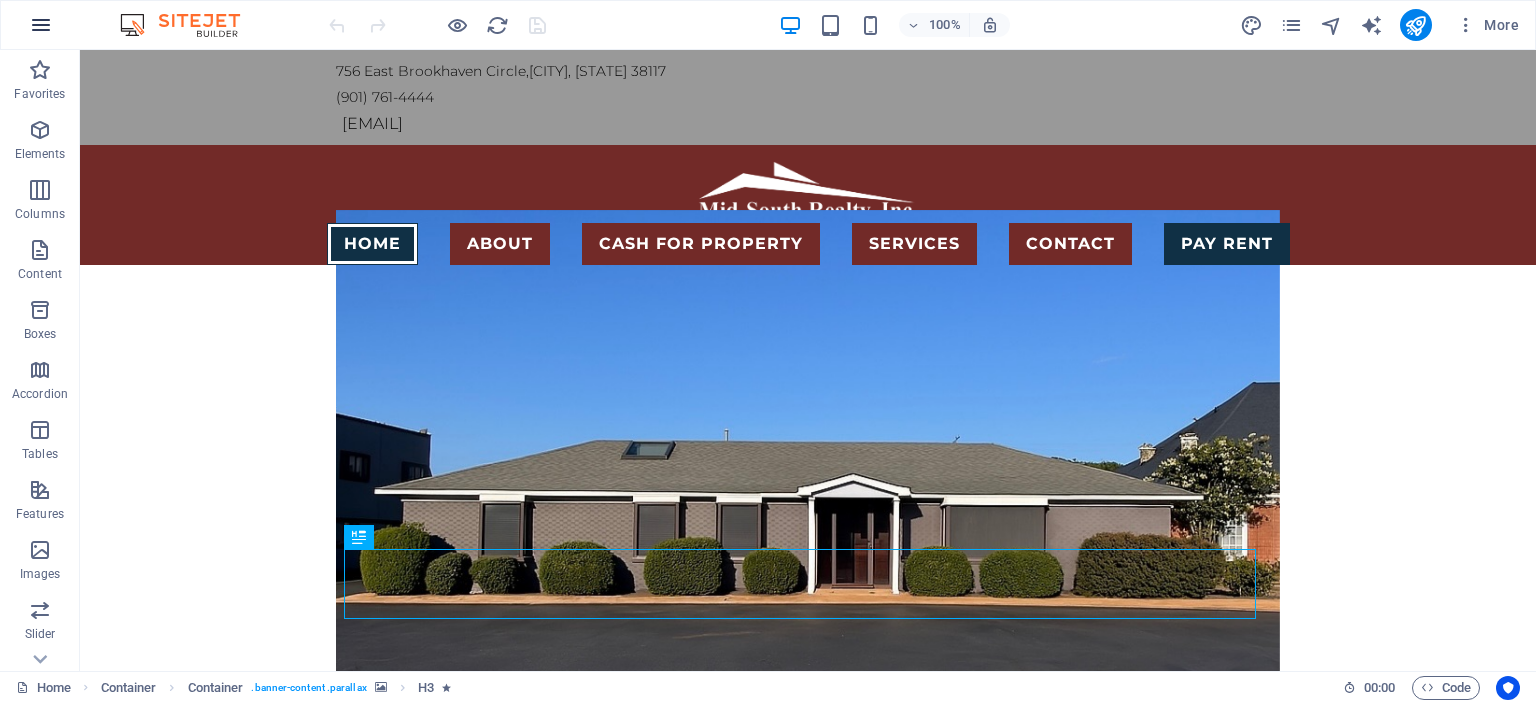 click at bounding box center [41, 25] 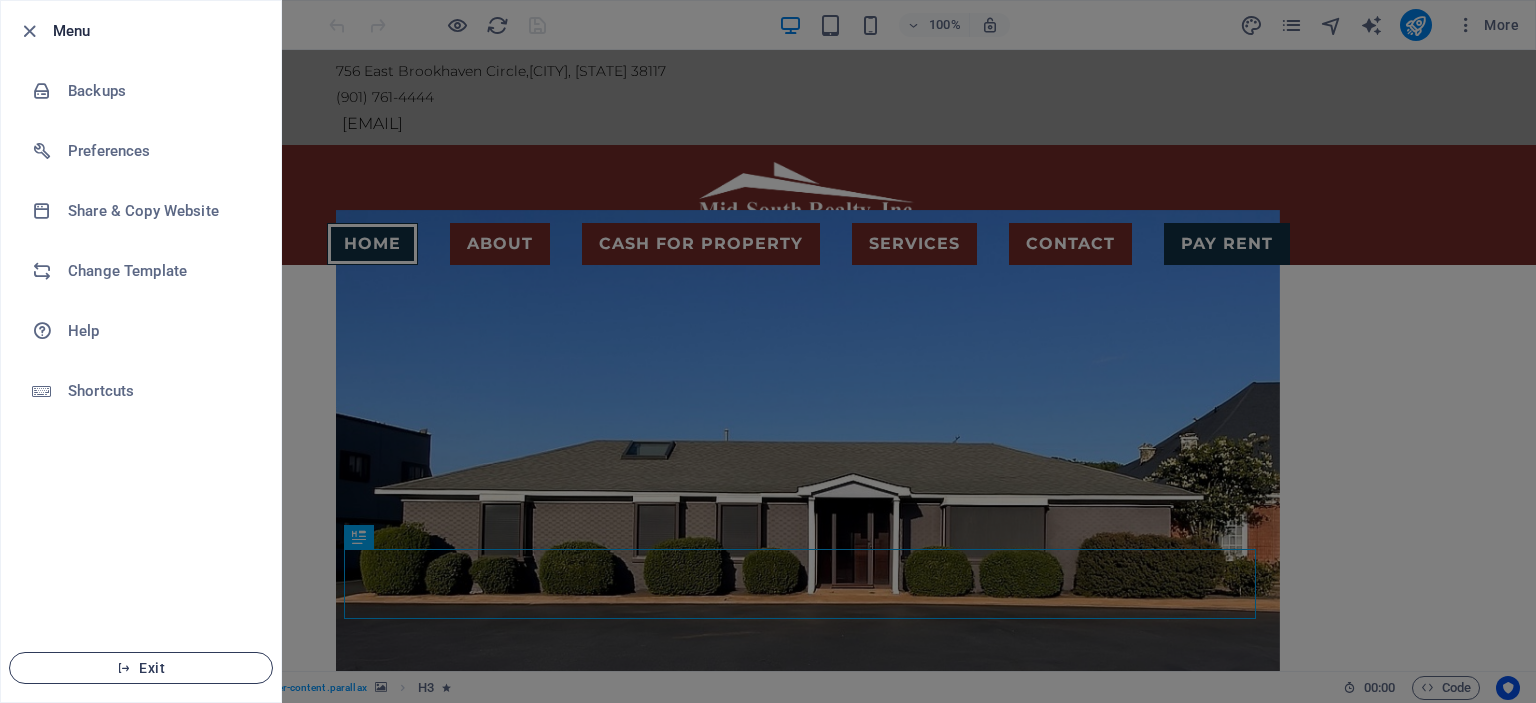 click on "Exit" at bounding box center (141, 668) 